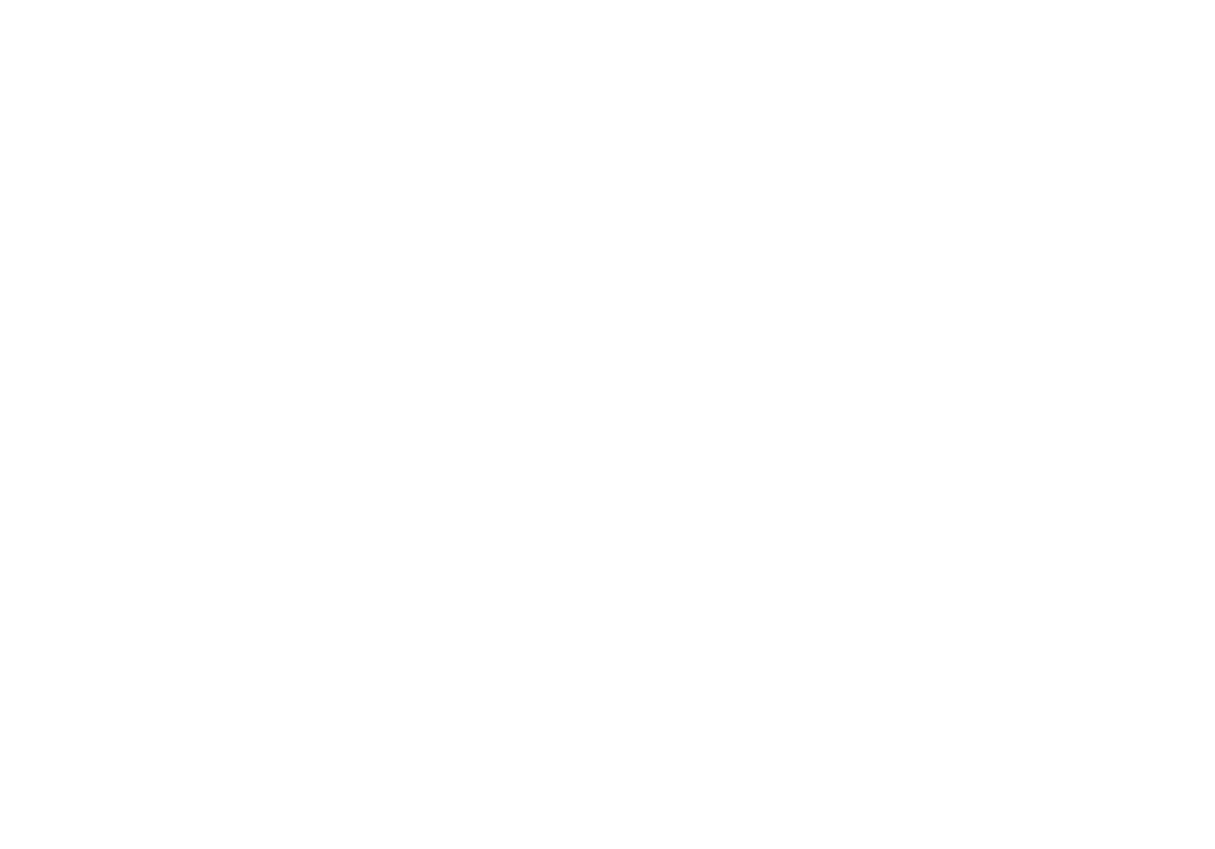scroll, scrollTop: 0, scrollLeft: 0, axis: both 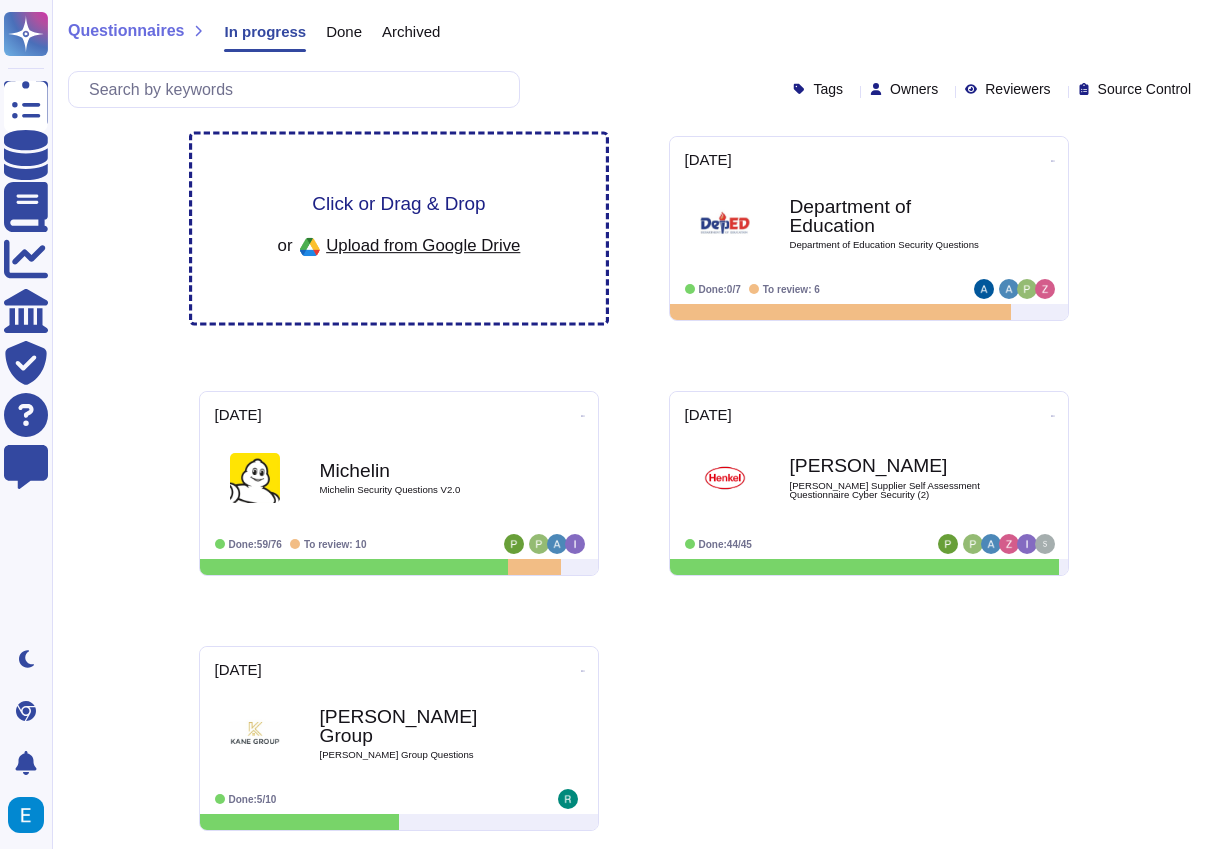 click on "Click or Drag & Drop or Upload from Google Drive" at bounding box center [399, 229] 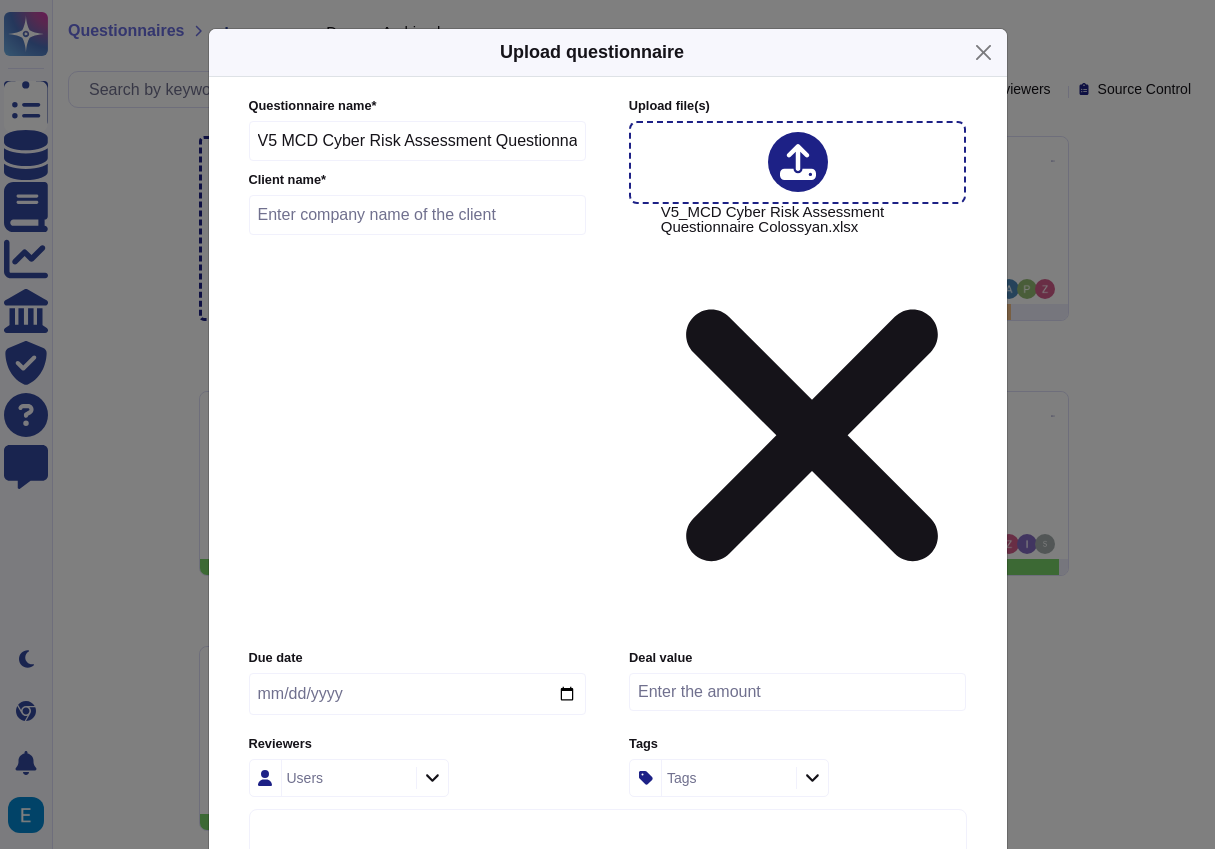 click at bounding box center [418, 215] 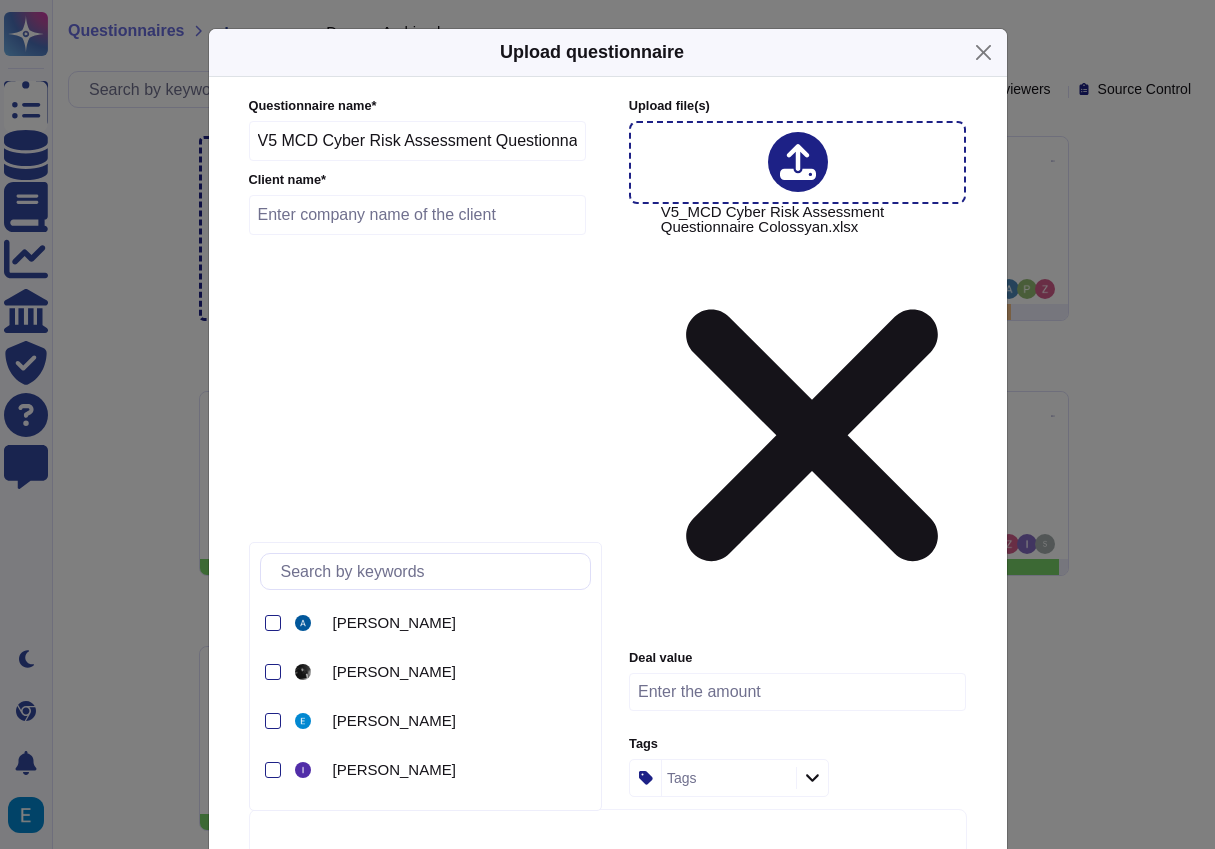 click at bounding box center (432, 778) 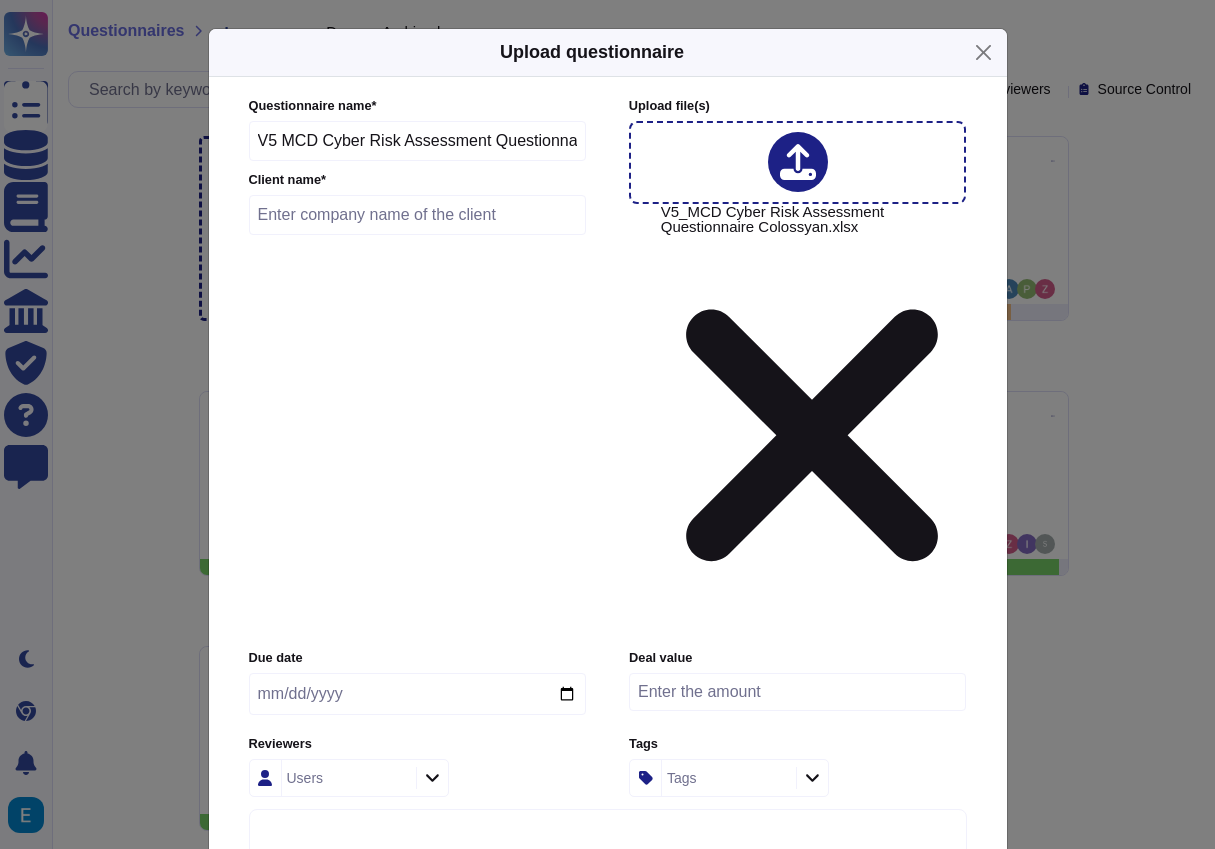 click at bounding box center [417, 694] 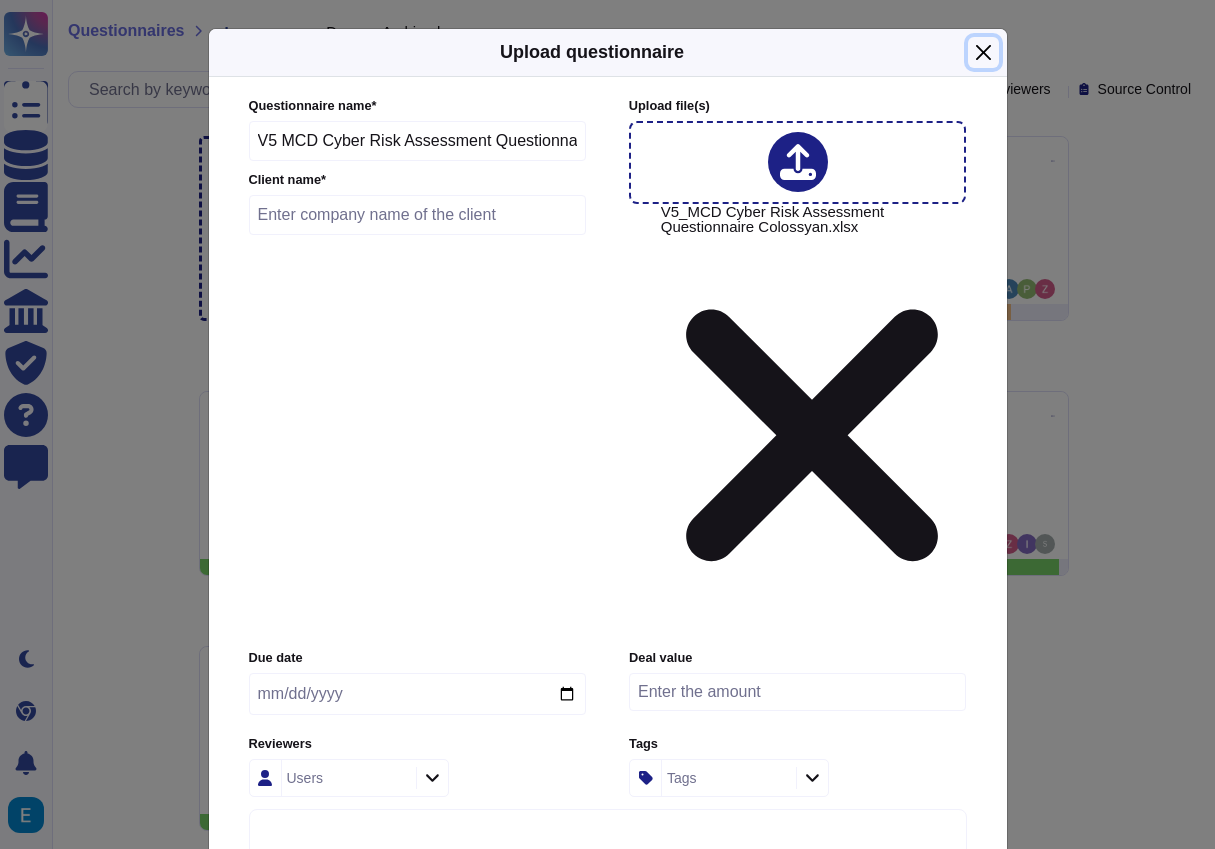 click at bounding box center [983, 52] 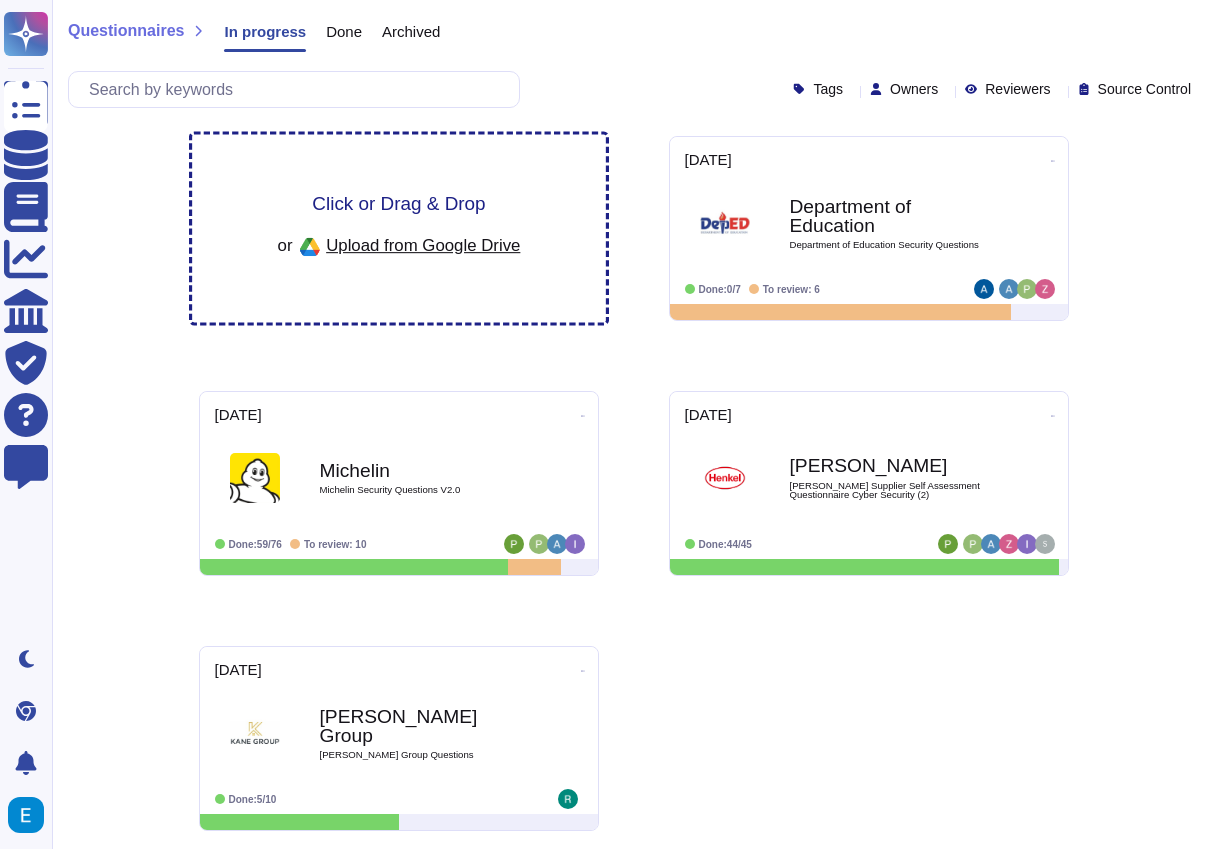 click on "Click or Drag & Drop or Upload from Google Drive" at bounding box center (399, 229) 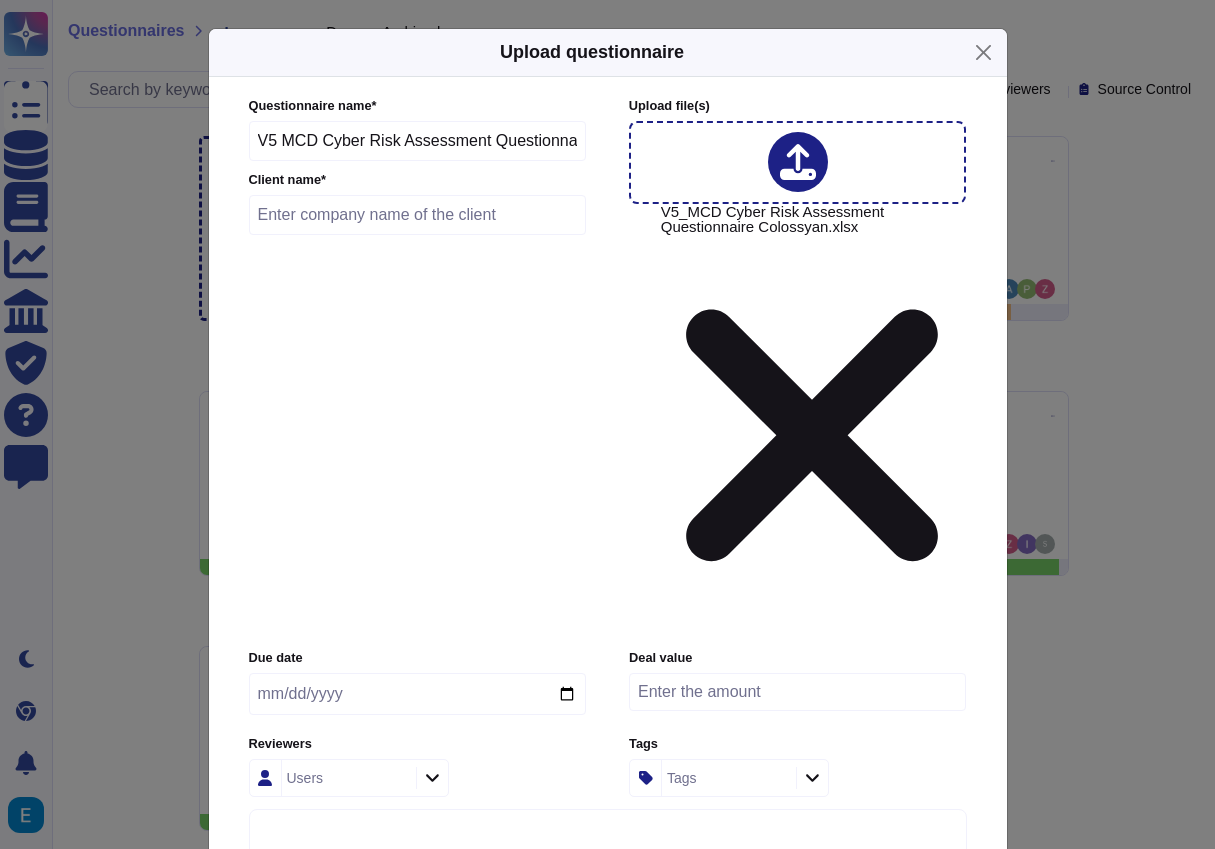 click at bounding box center [798, 162] 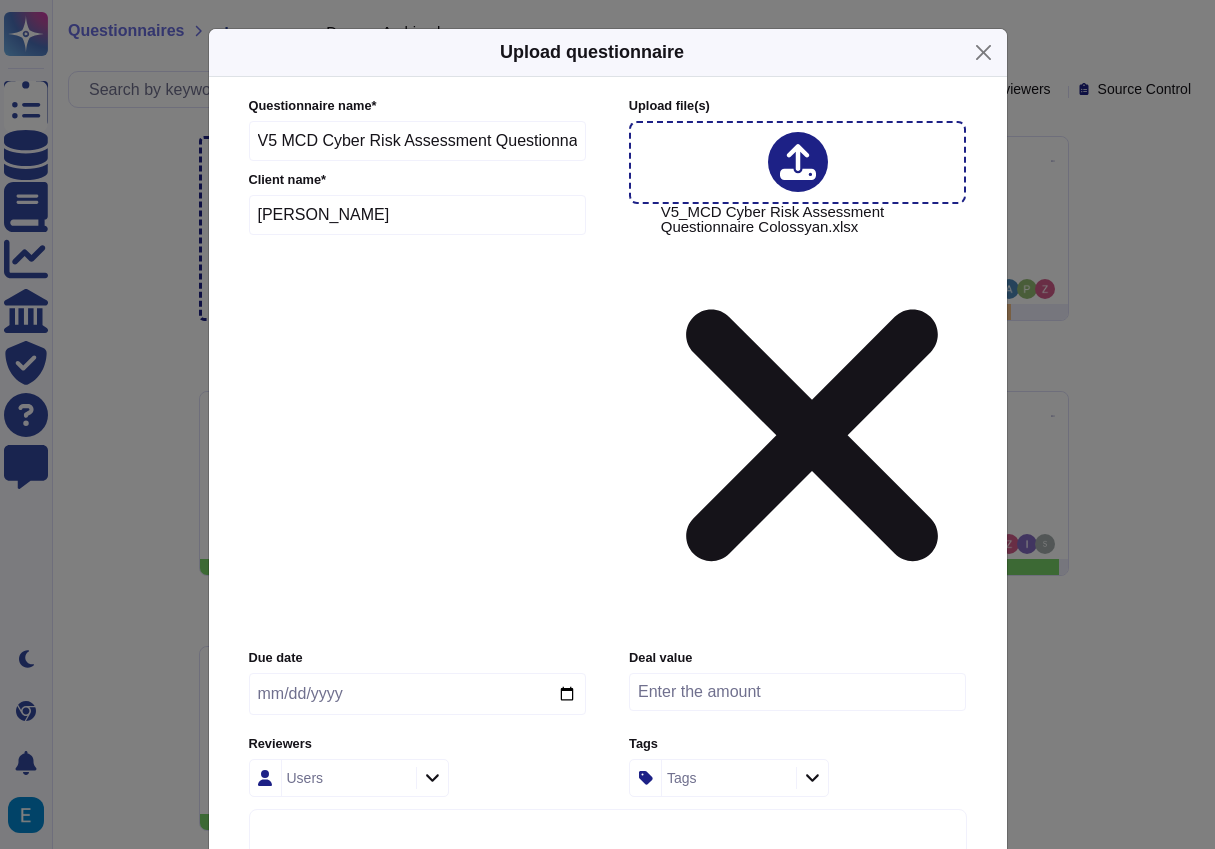 type on "McDermott" 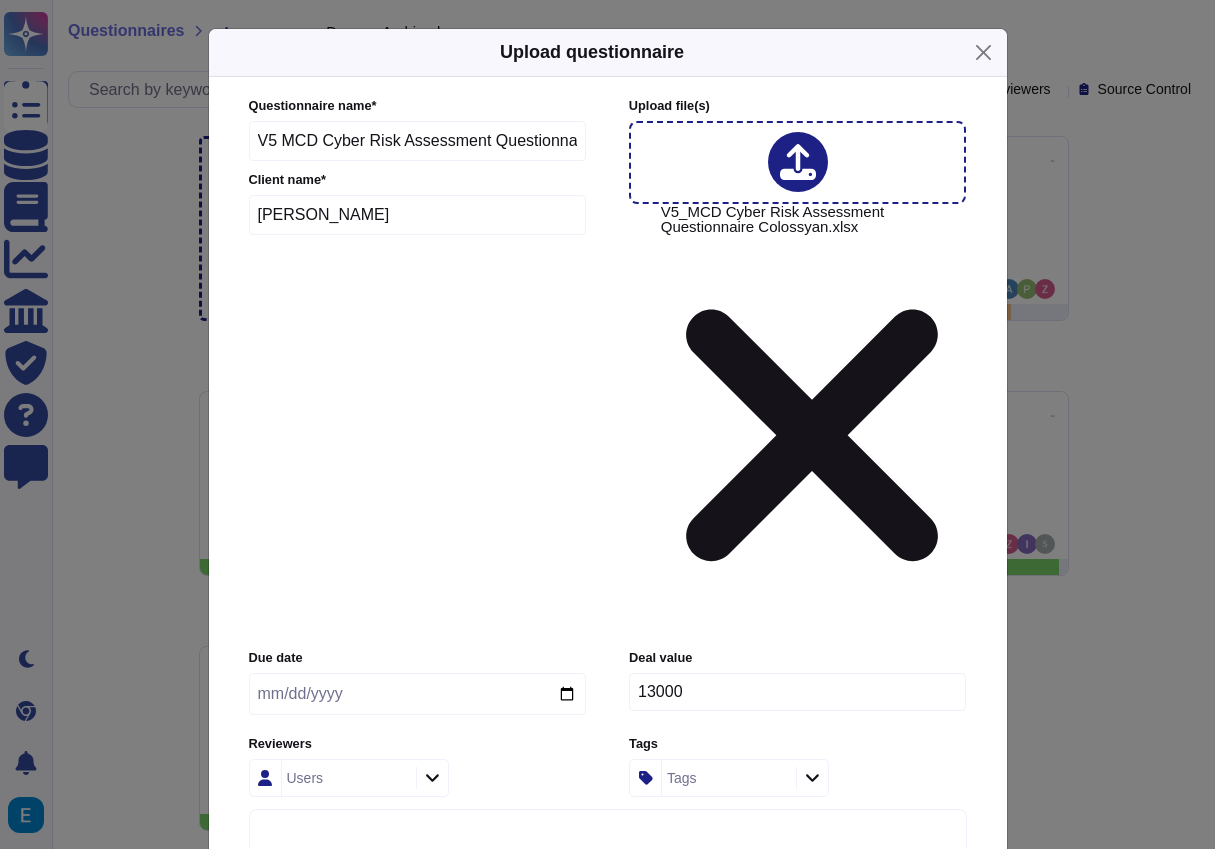type on "13000" 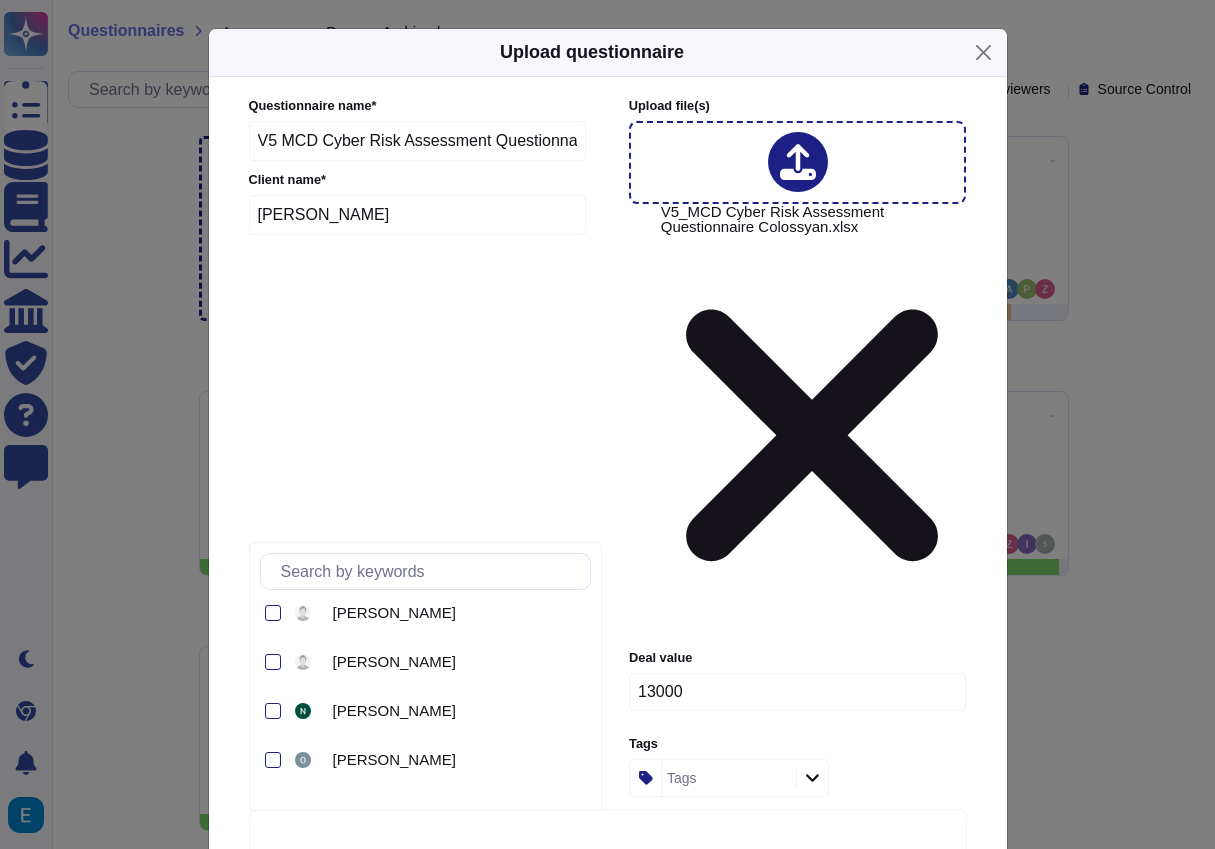 scroll, scrollTop: 0, scrollLeft: 0, axis: both 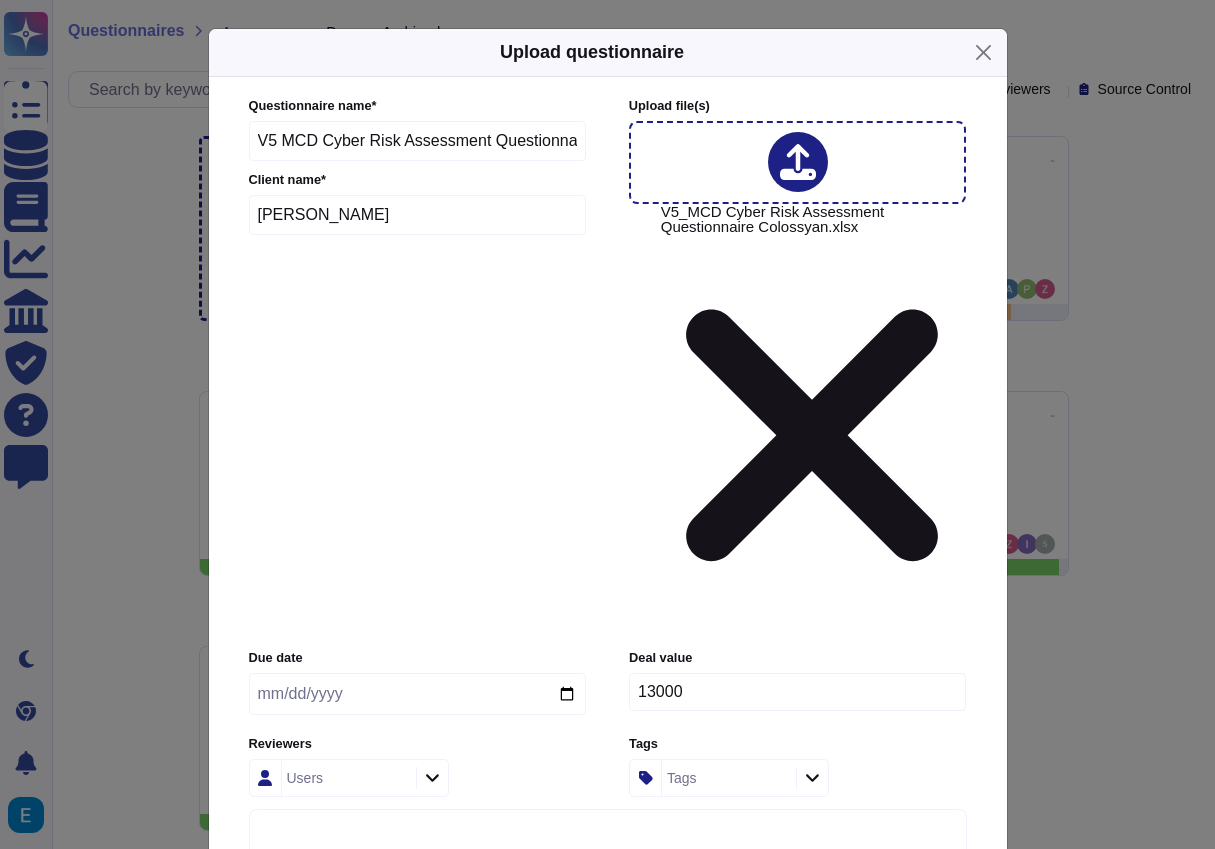 click on "Reviewers" at bounding box center (417, 744) 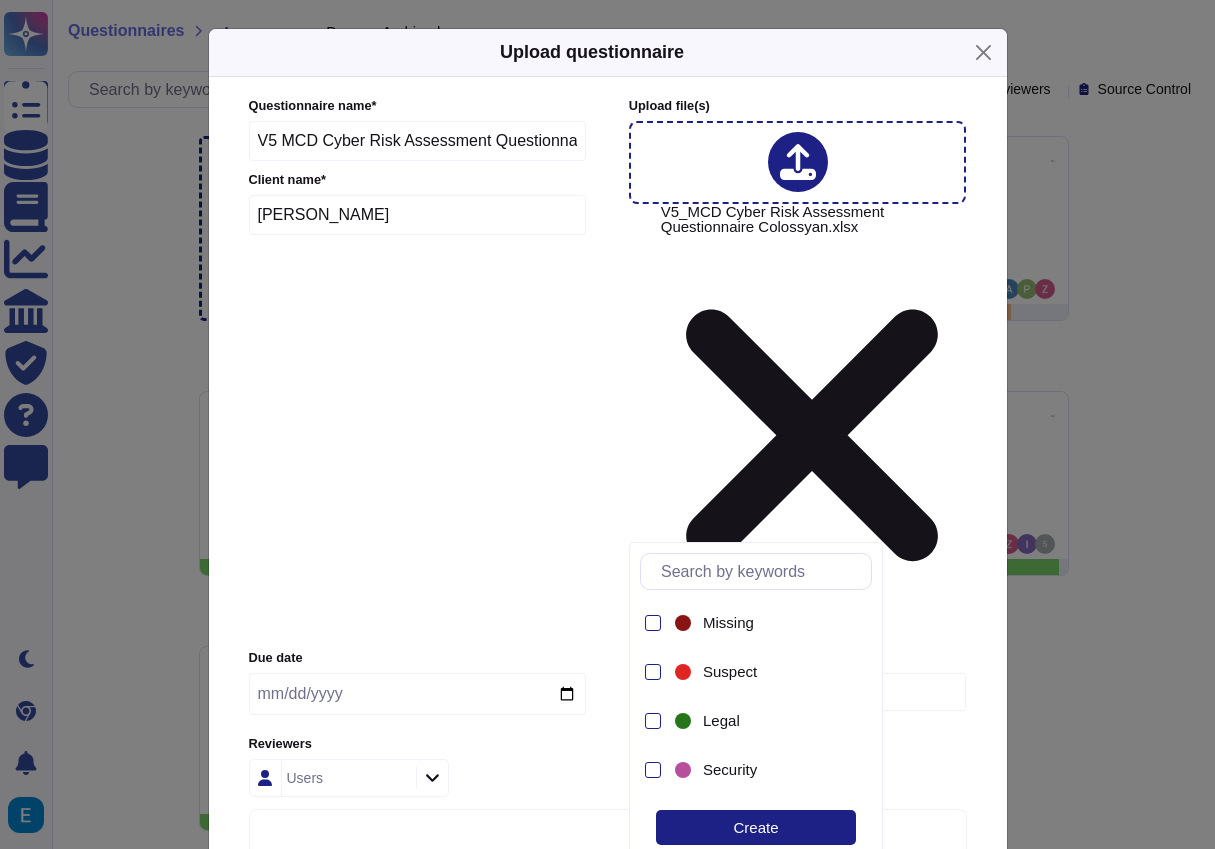 click on "Users" at bounding box center (417, 778) 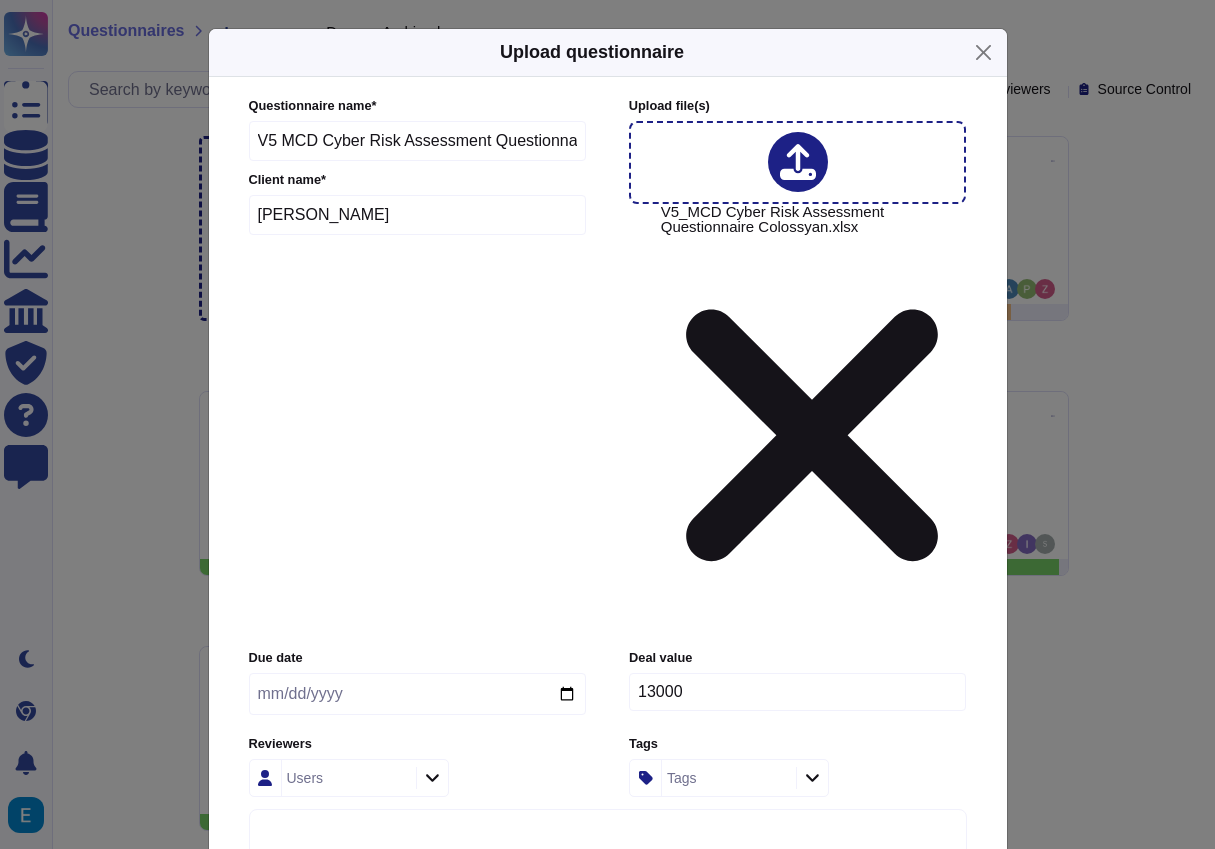 click on "More options" at bounding box center [608, 1120] 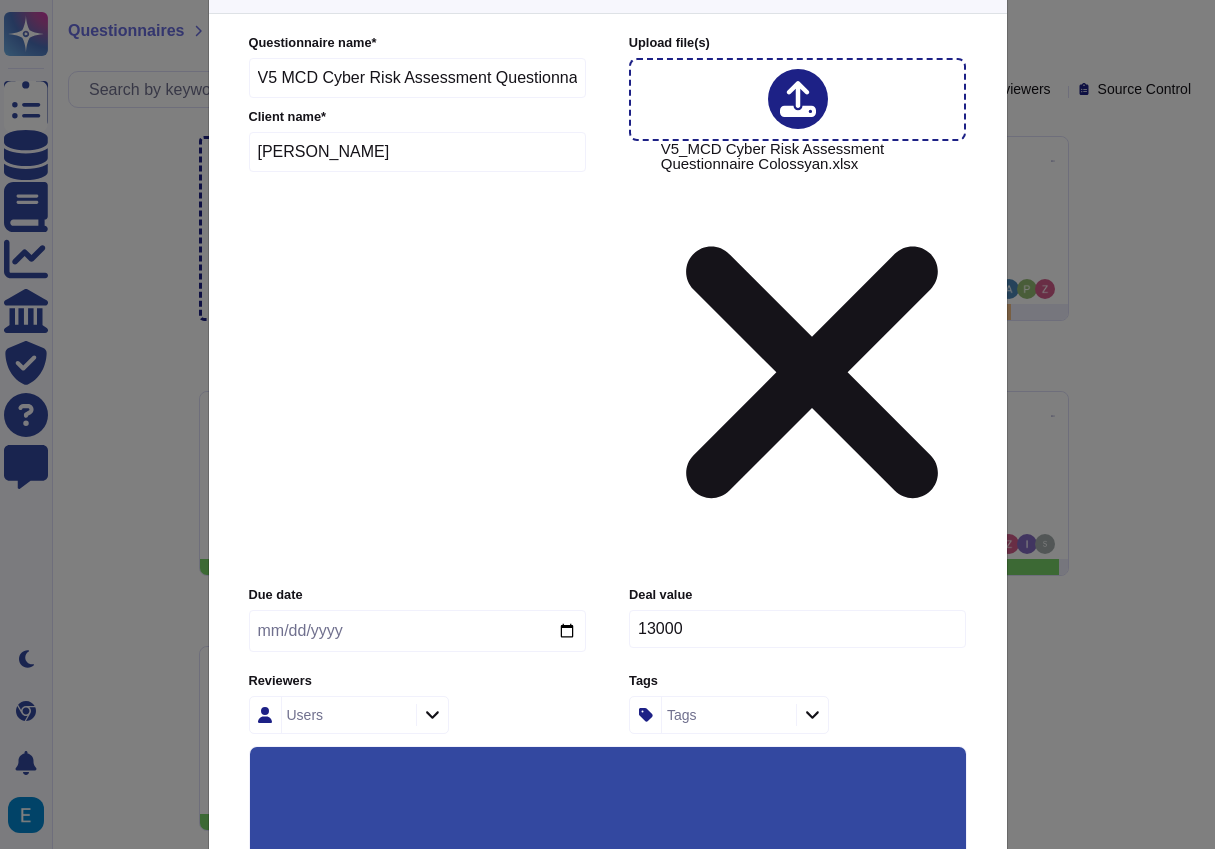 scroll, scrollTop: 64, scrollLeft: 0, axis: vertical 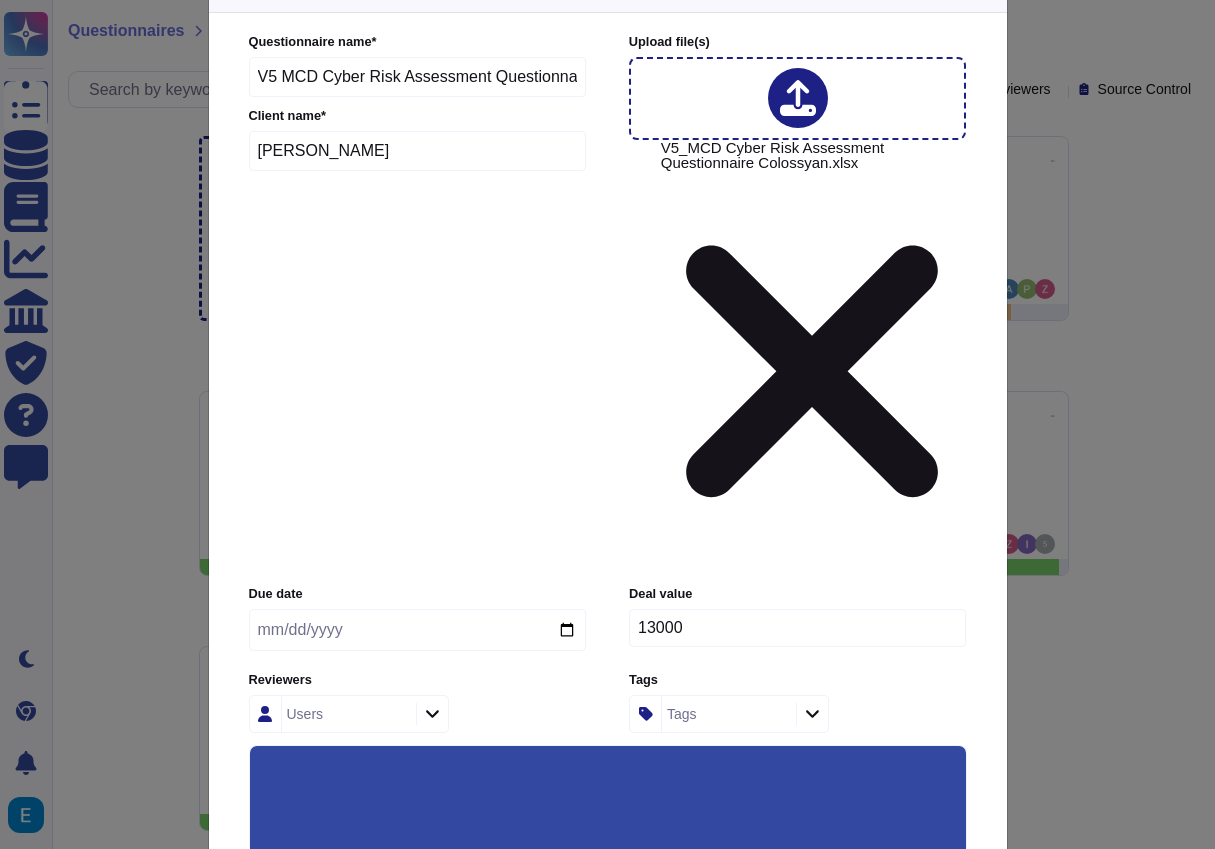 click on "Upload" at bounding box center [607, 1177] 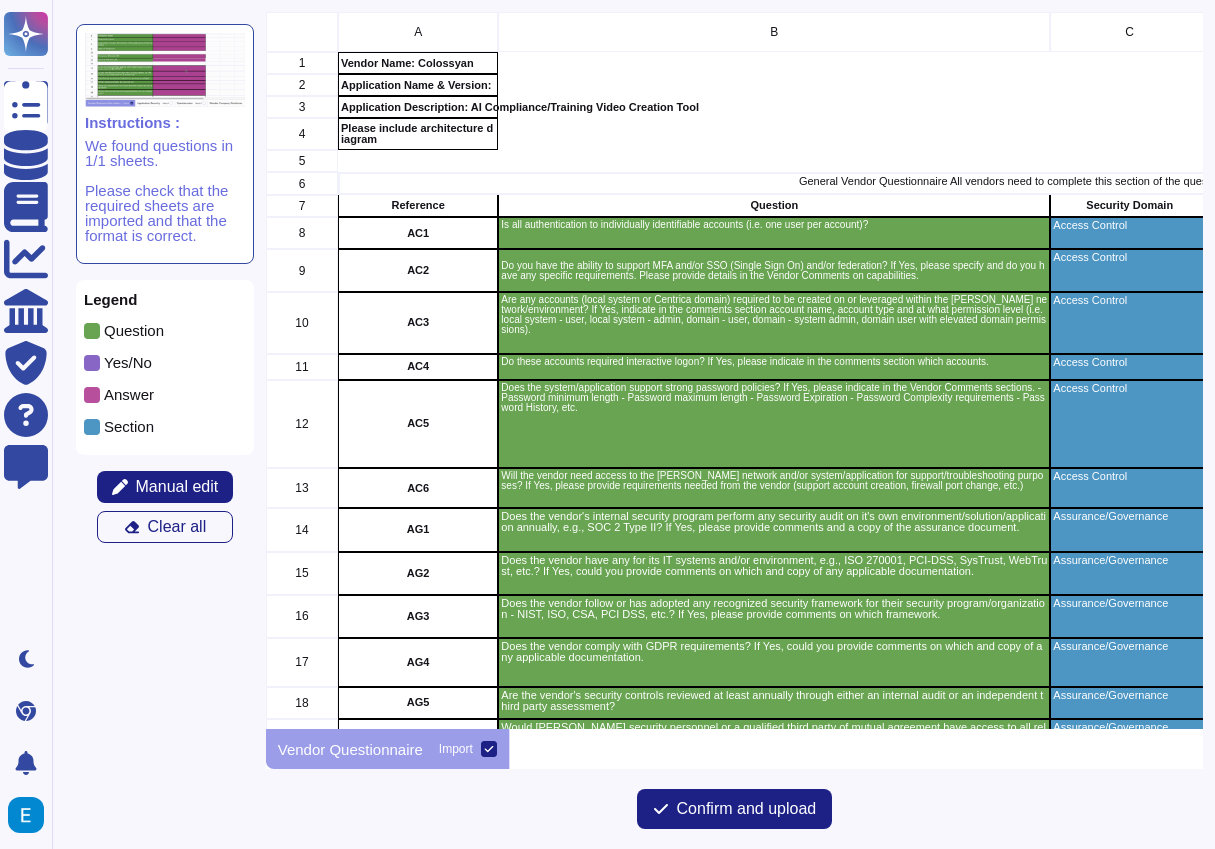 scroll, scrollTop: 1, scrollLeft: 1, axis: both 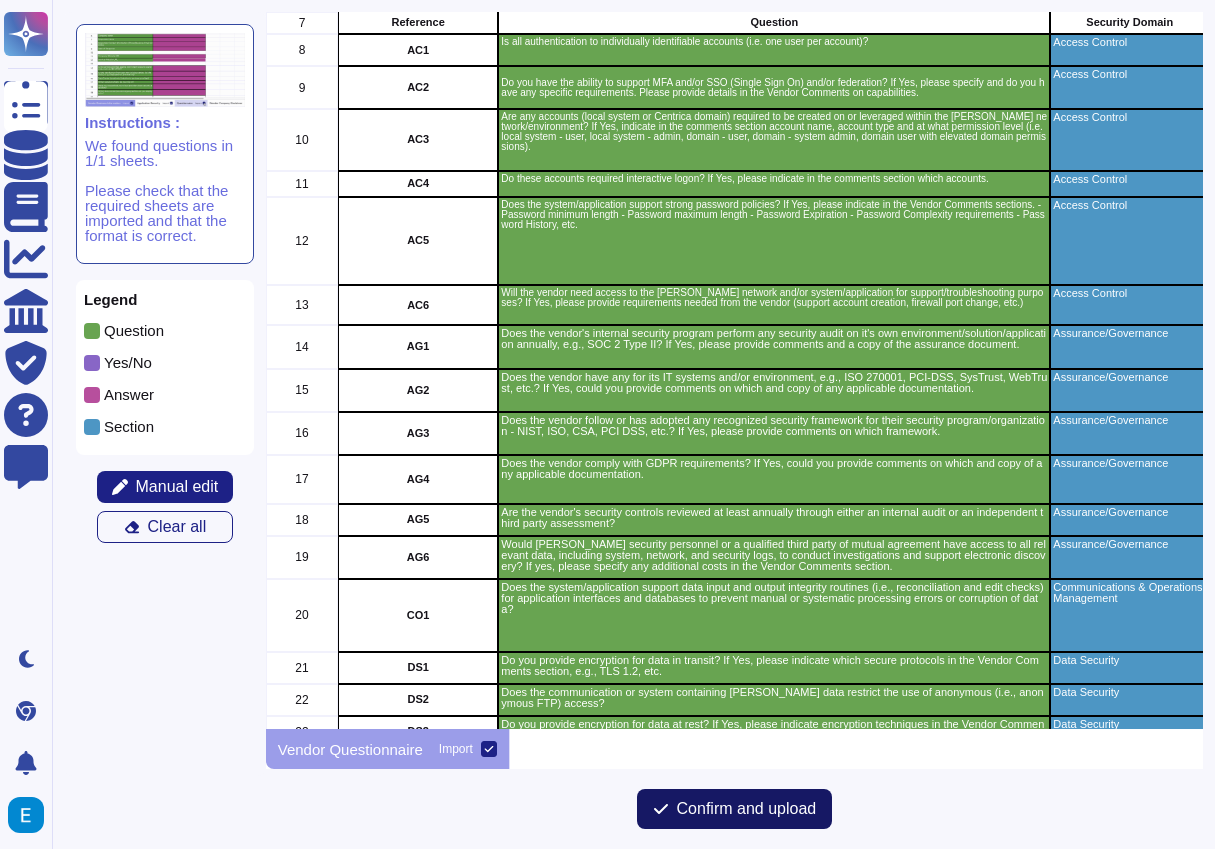 click on "Confirm and upload" at bounding box center (735, 809) 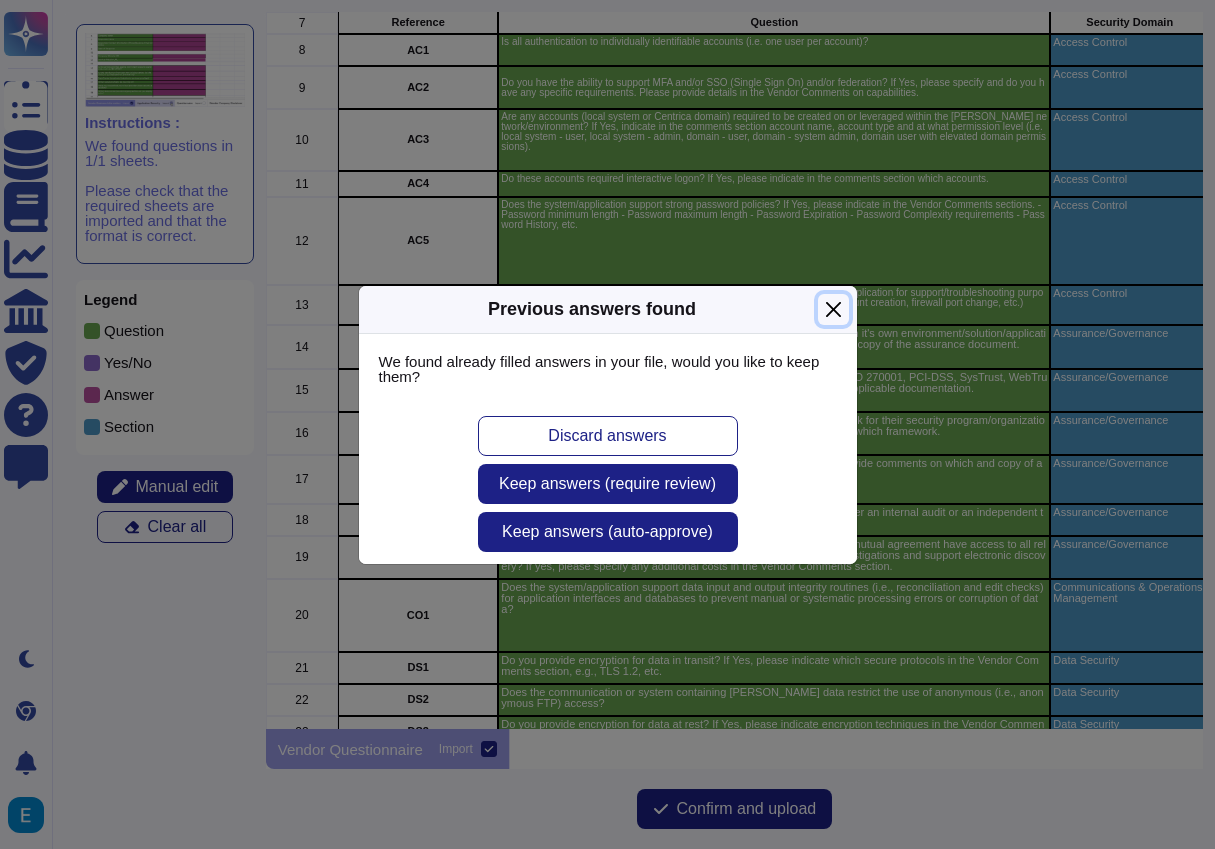 click at bounding box center [833, 309] 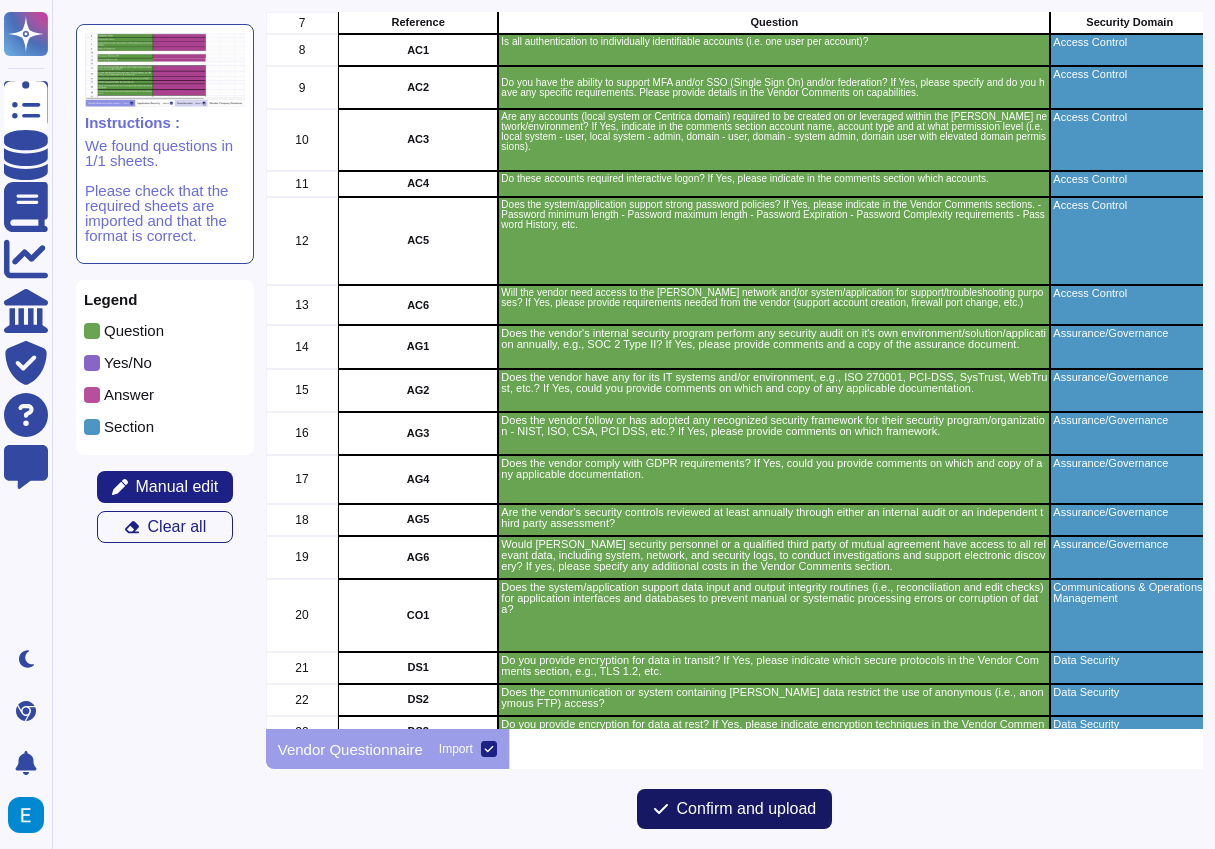 click on "Confirm and upload" at bounding box center (747, 809) 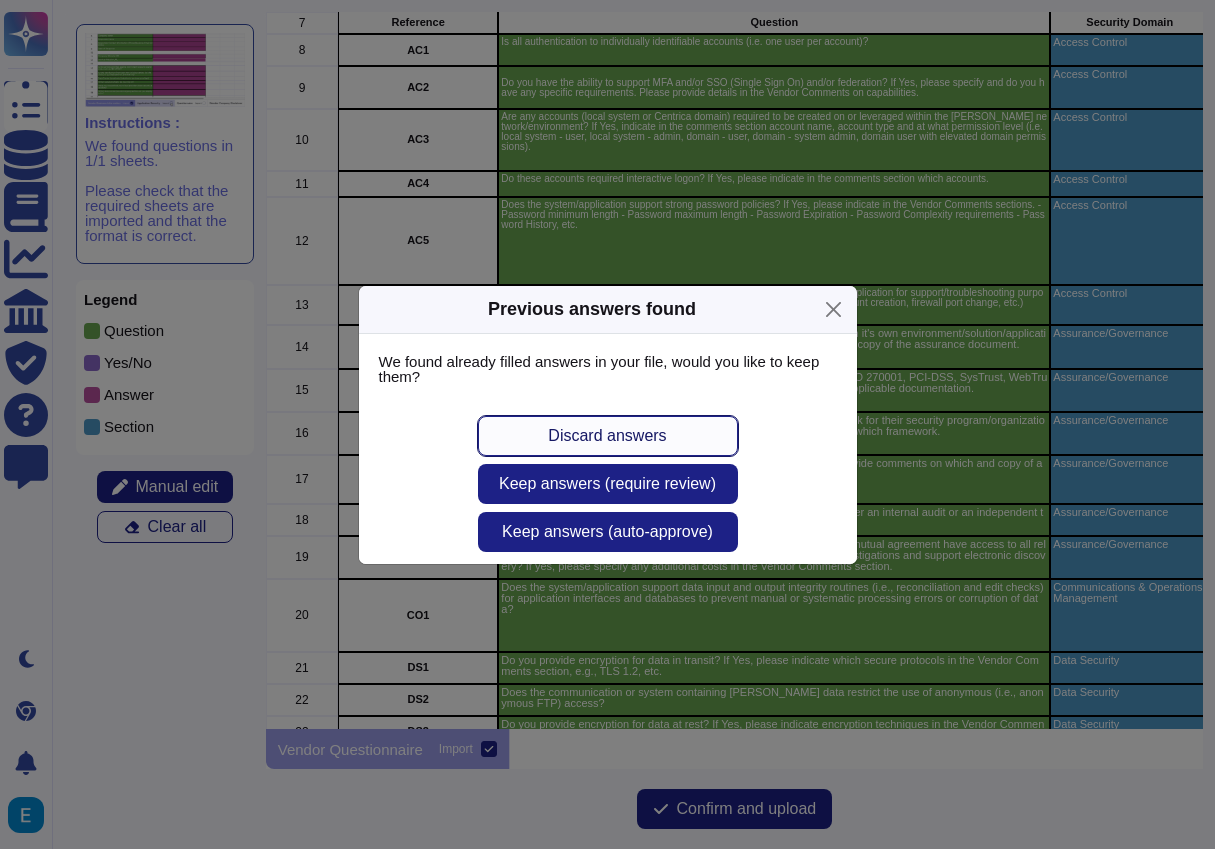 click on "Discard answers" at bounding box center (607, 436) 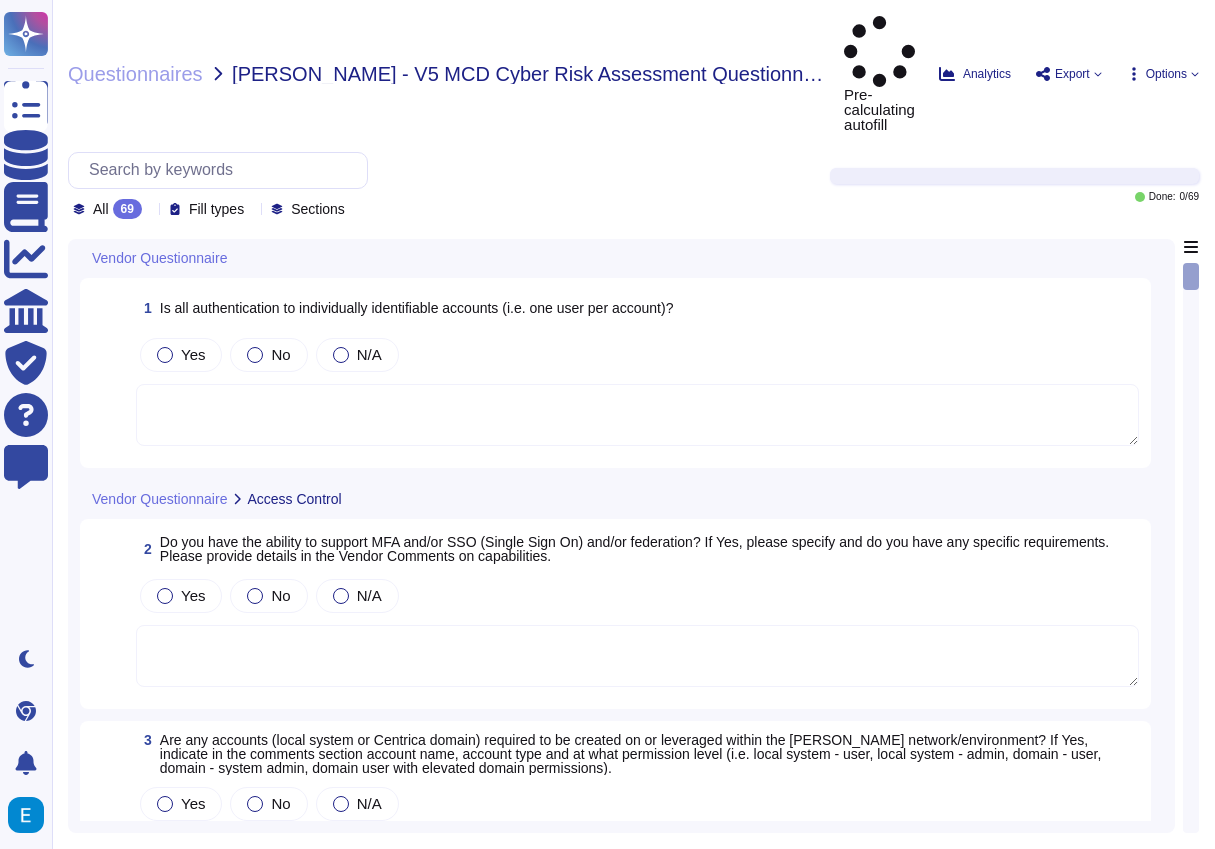 click on "Fill types" at bounding box center (216, 209) 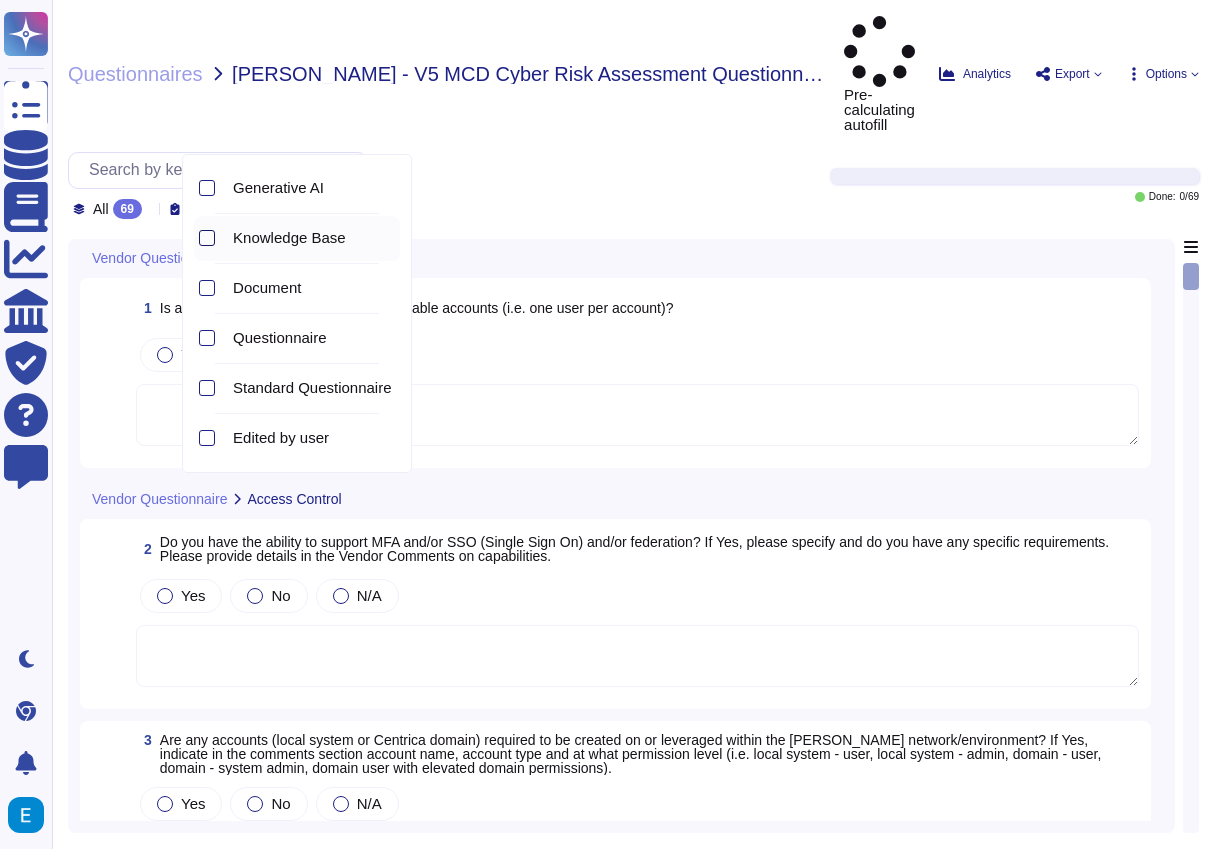 click at bounding box center (207, 238) 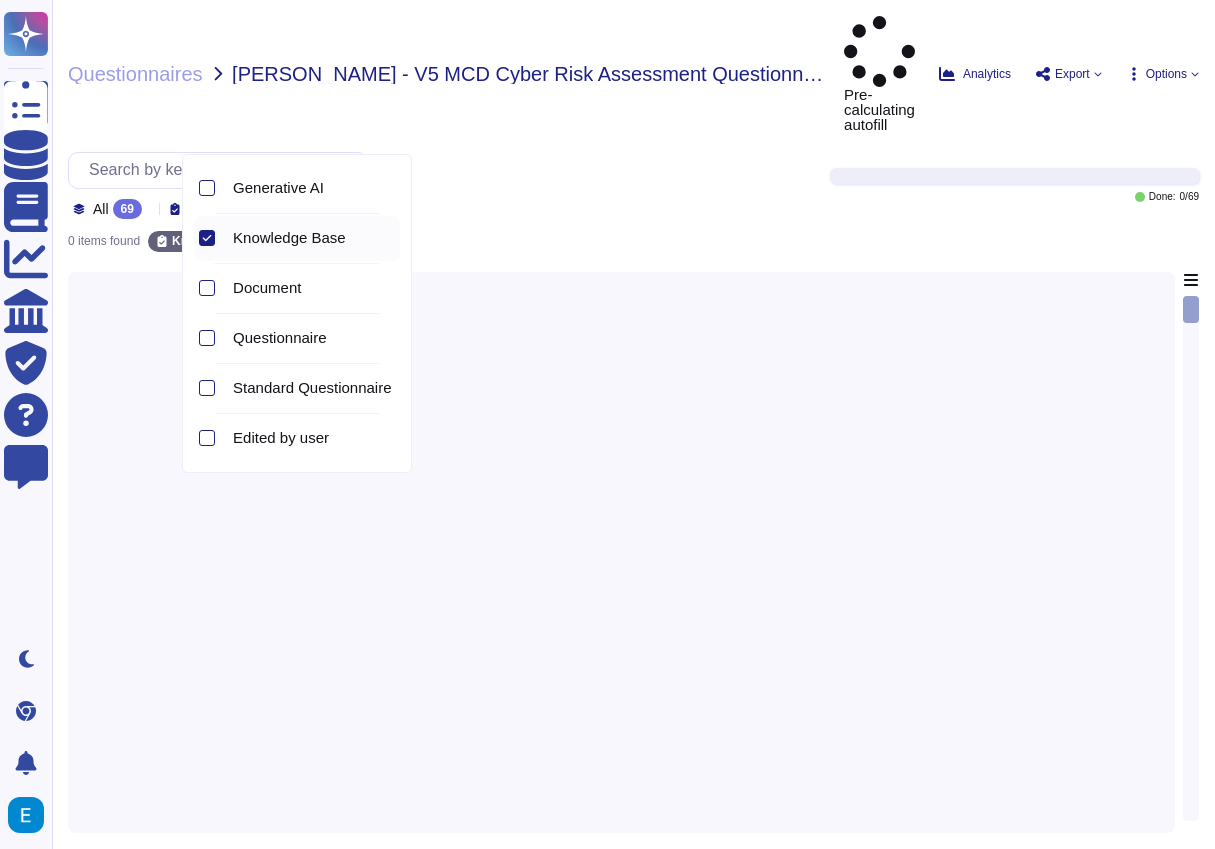 click 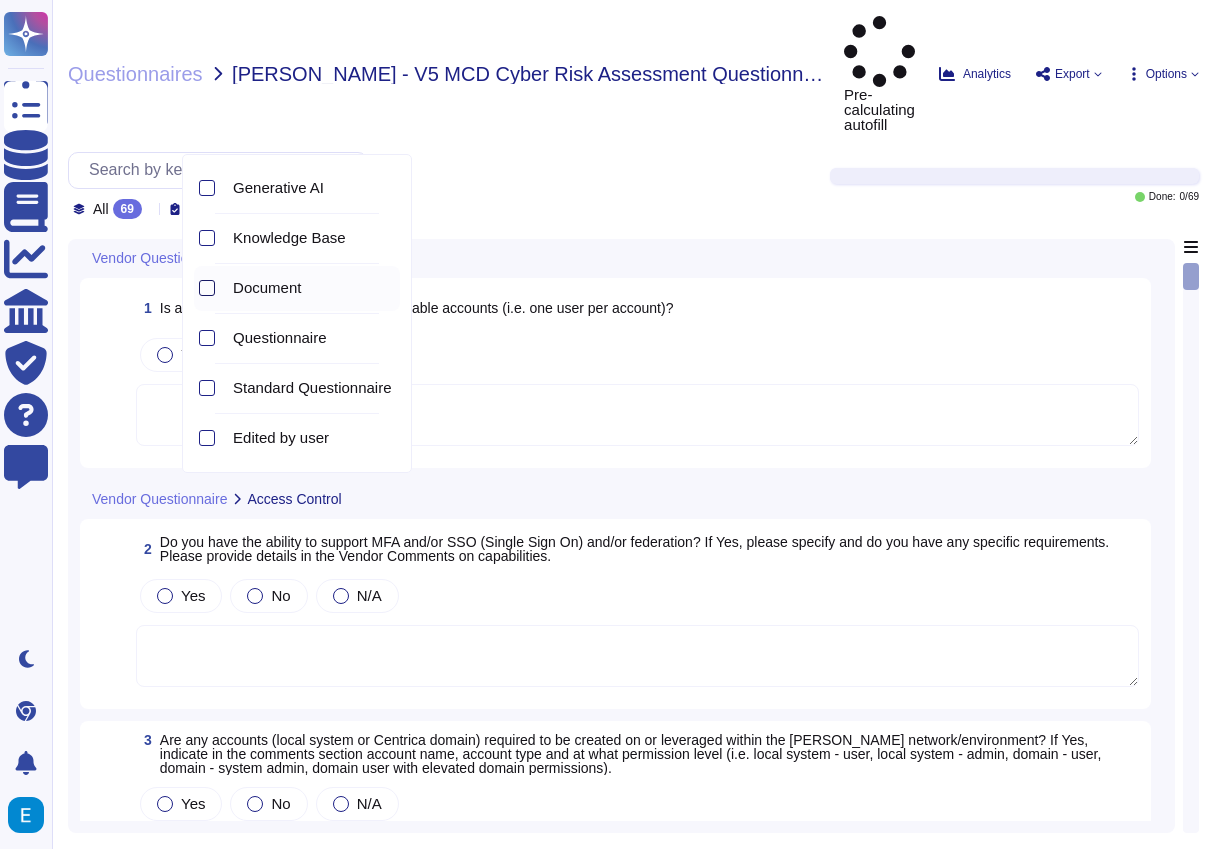 click at bounding box center (207, 288) 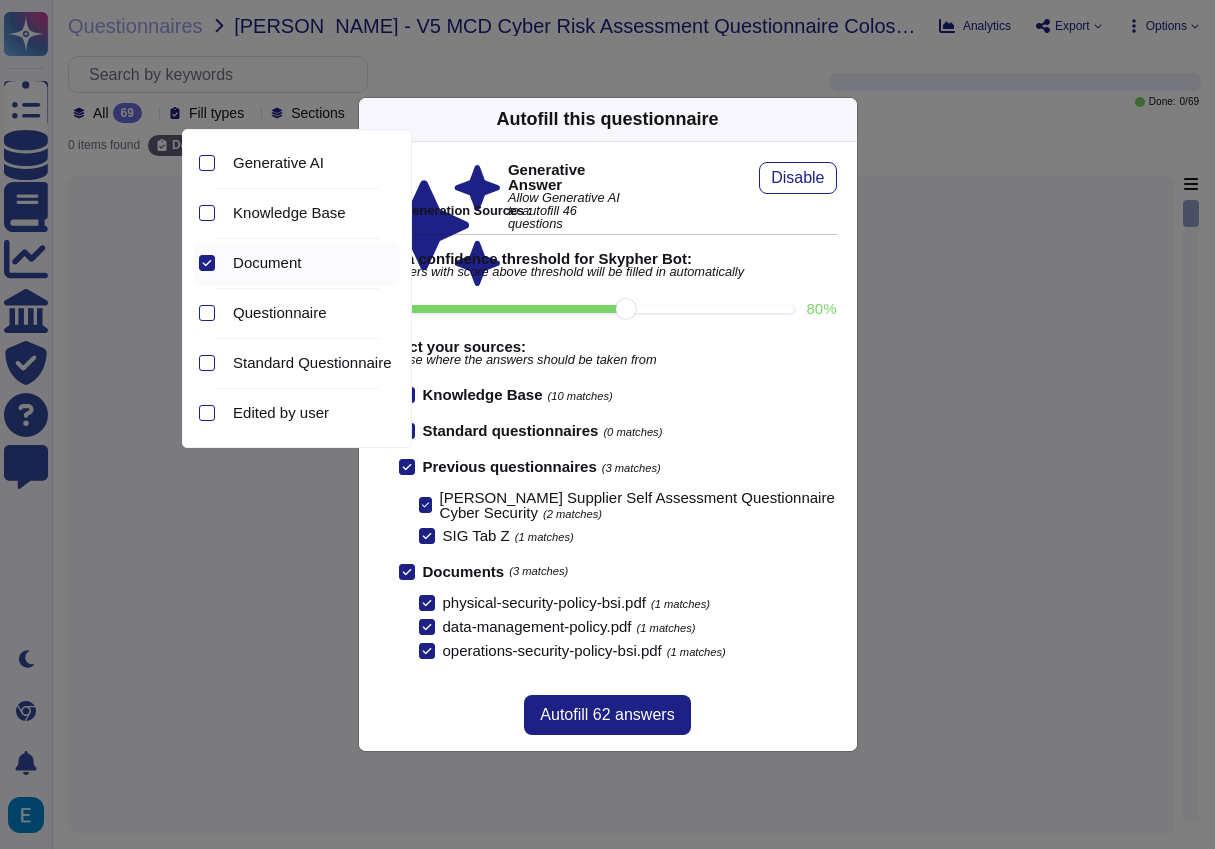 click on "Generative AI Knowledge Base Document Questionnaire Standard Questionnaire Edited by user" at bounding box center (296, 288) 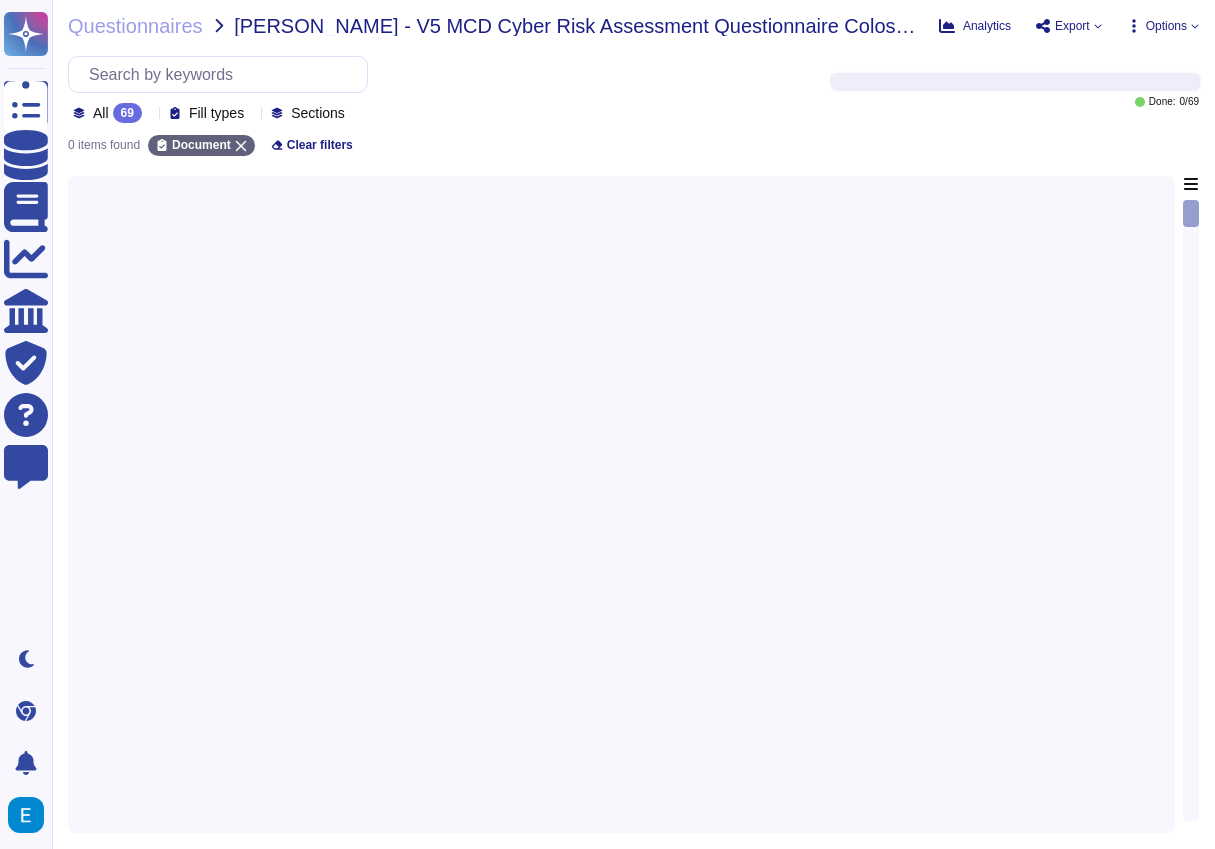 click on "69" at bounding box center (127, 113) 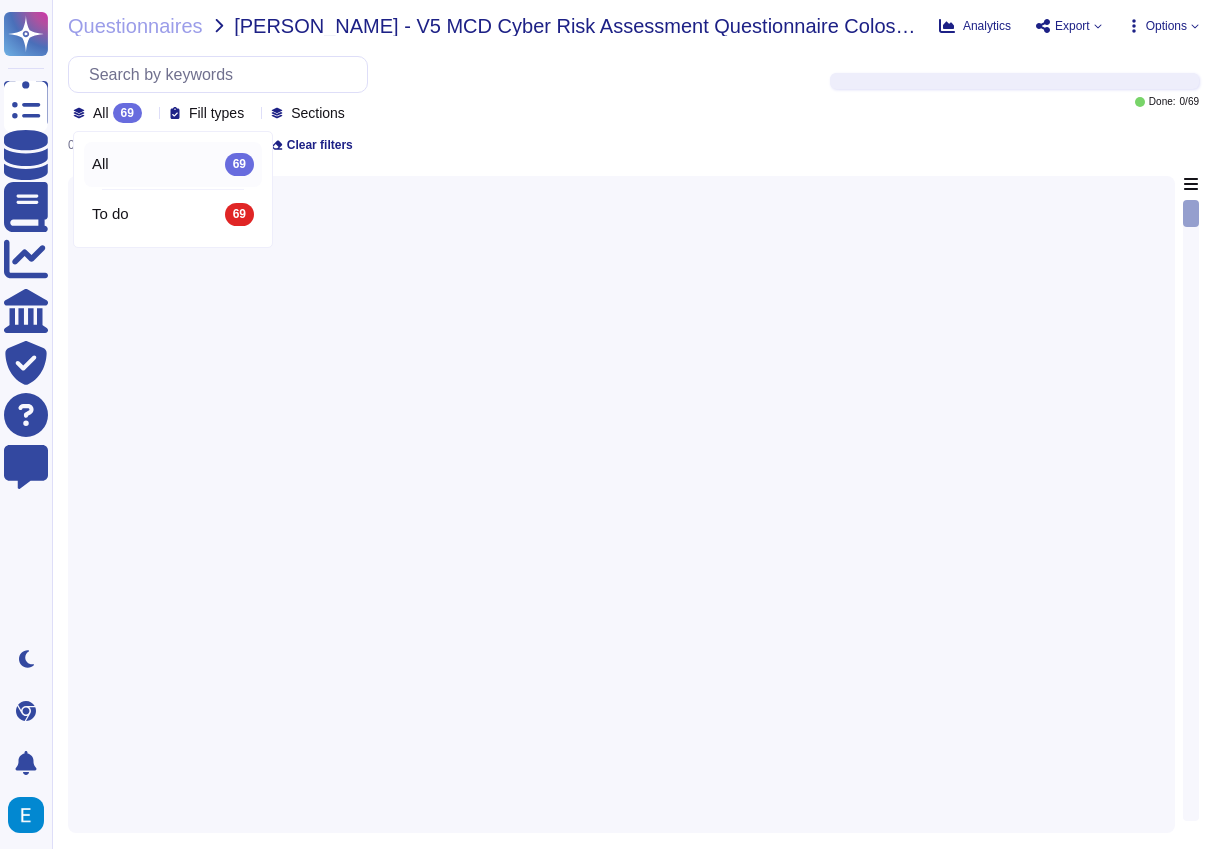 click on "All 69 Fill types Sections" at bounding box center [437, 89] 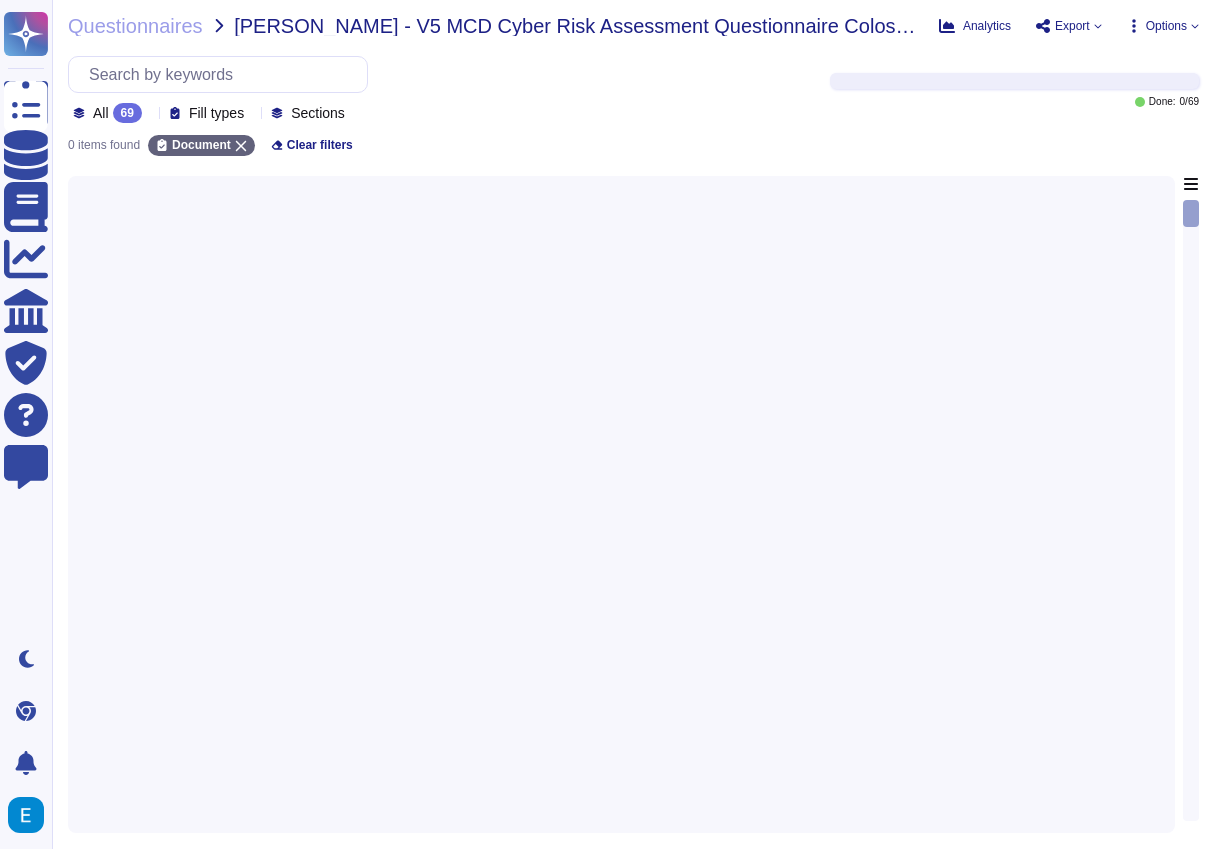 click on "Fill types" at bounding box center (216, 113) 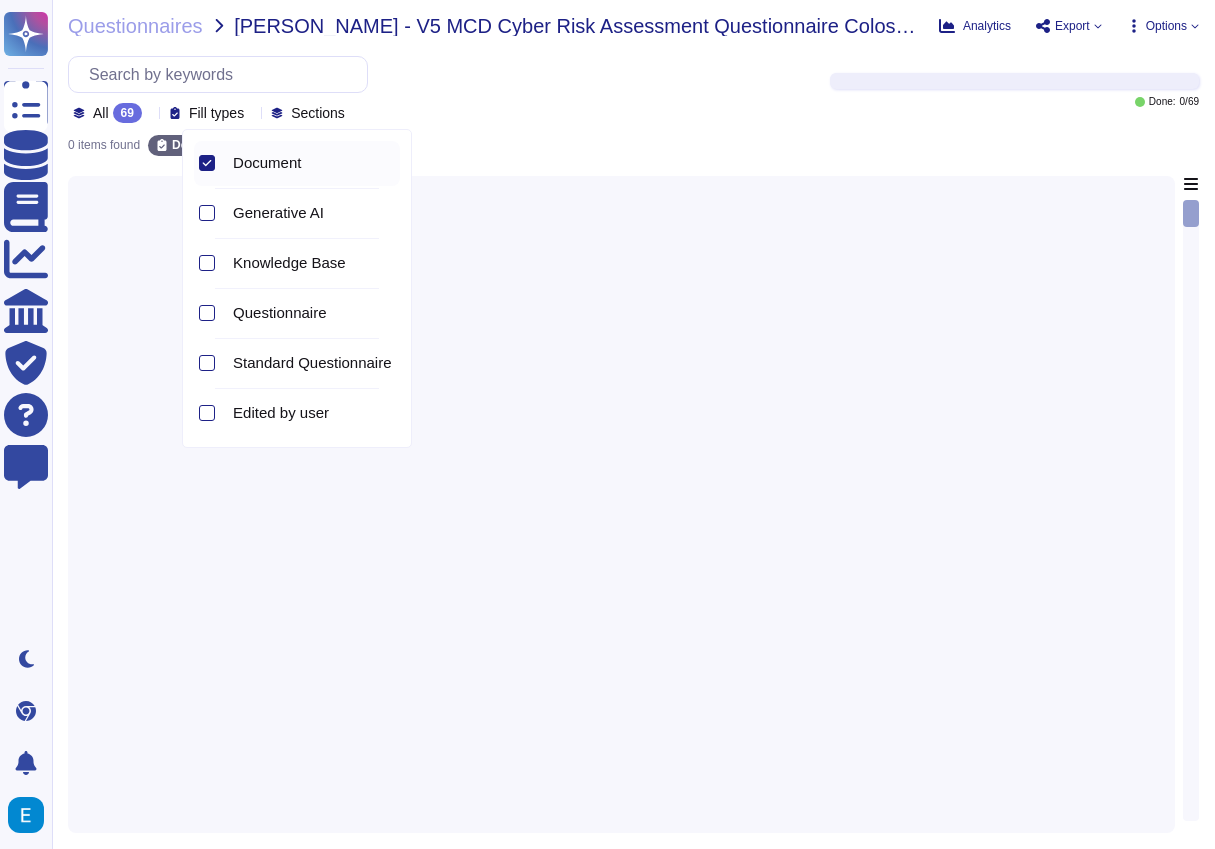 click on "Fill types" at bounding box center (216, 113) 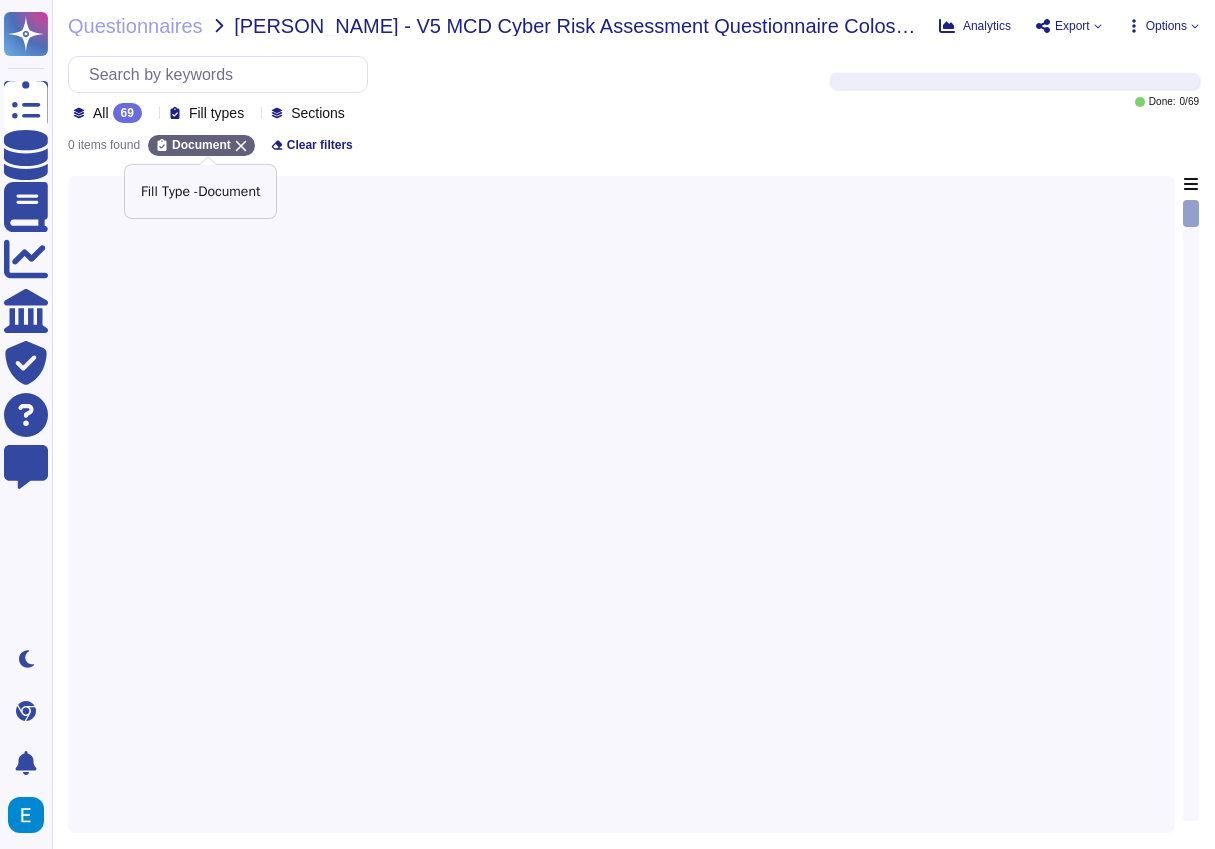 click on "Document" at bounding box center (201, 145) 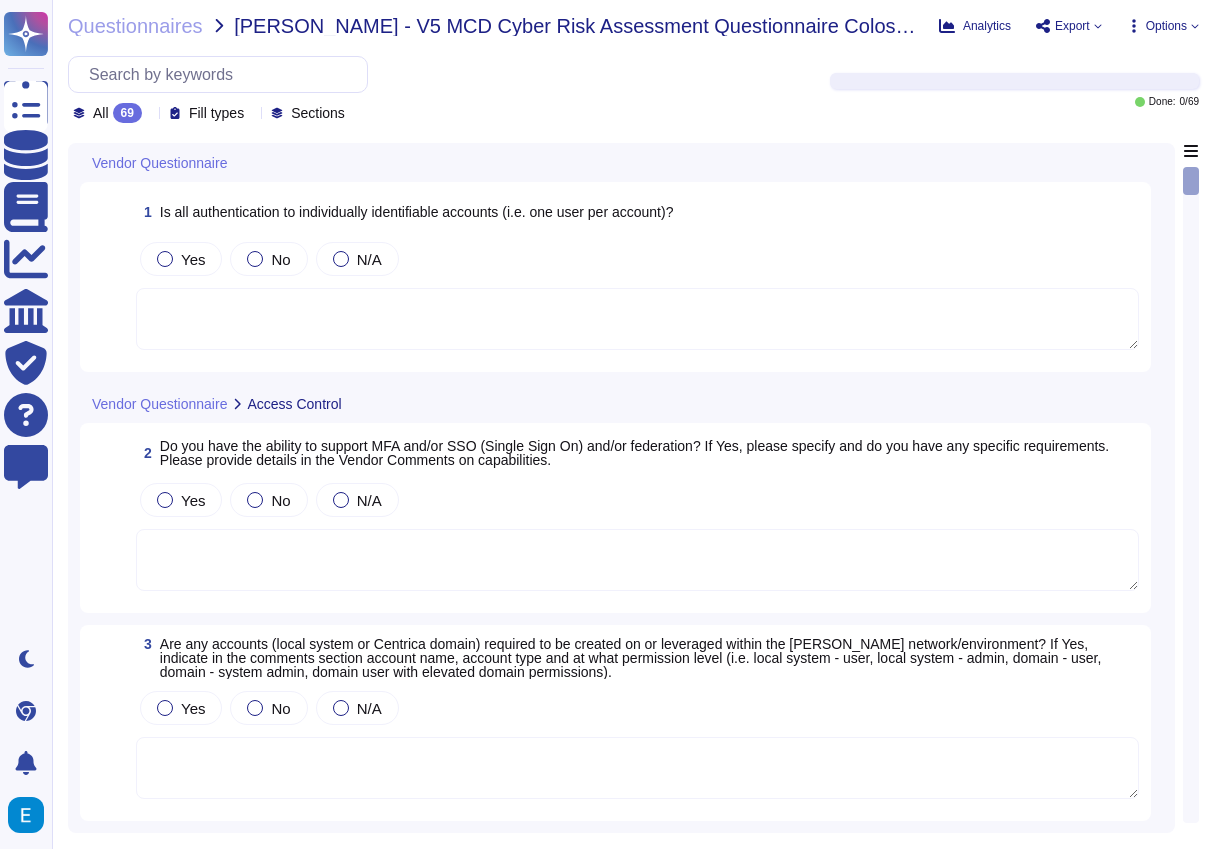 click on "Sections" at bounding box center [318, 113] 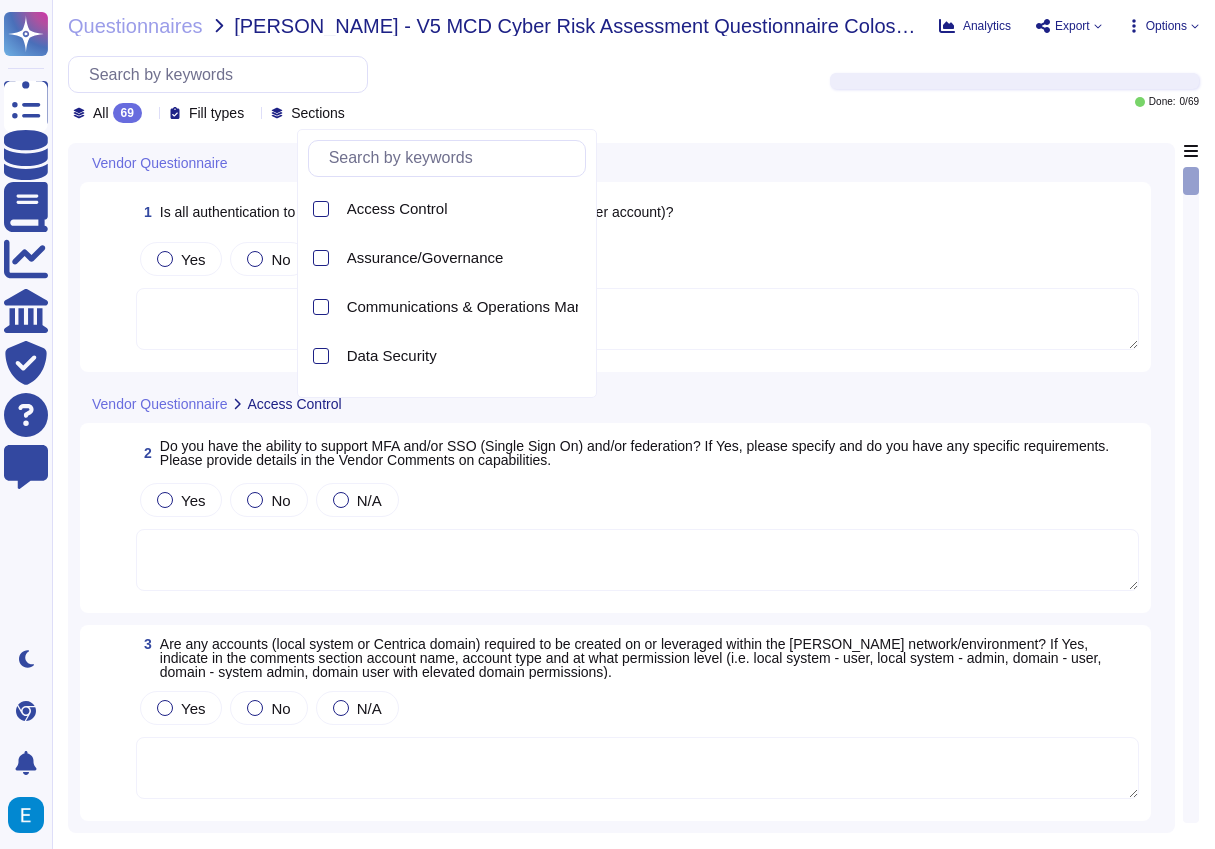click on "Fill types" at bounding box center [216, 113] 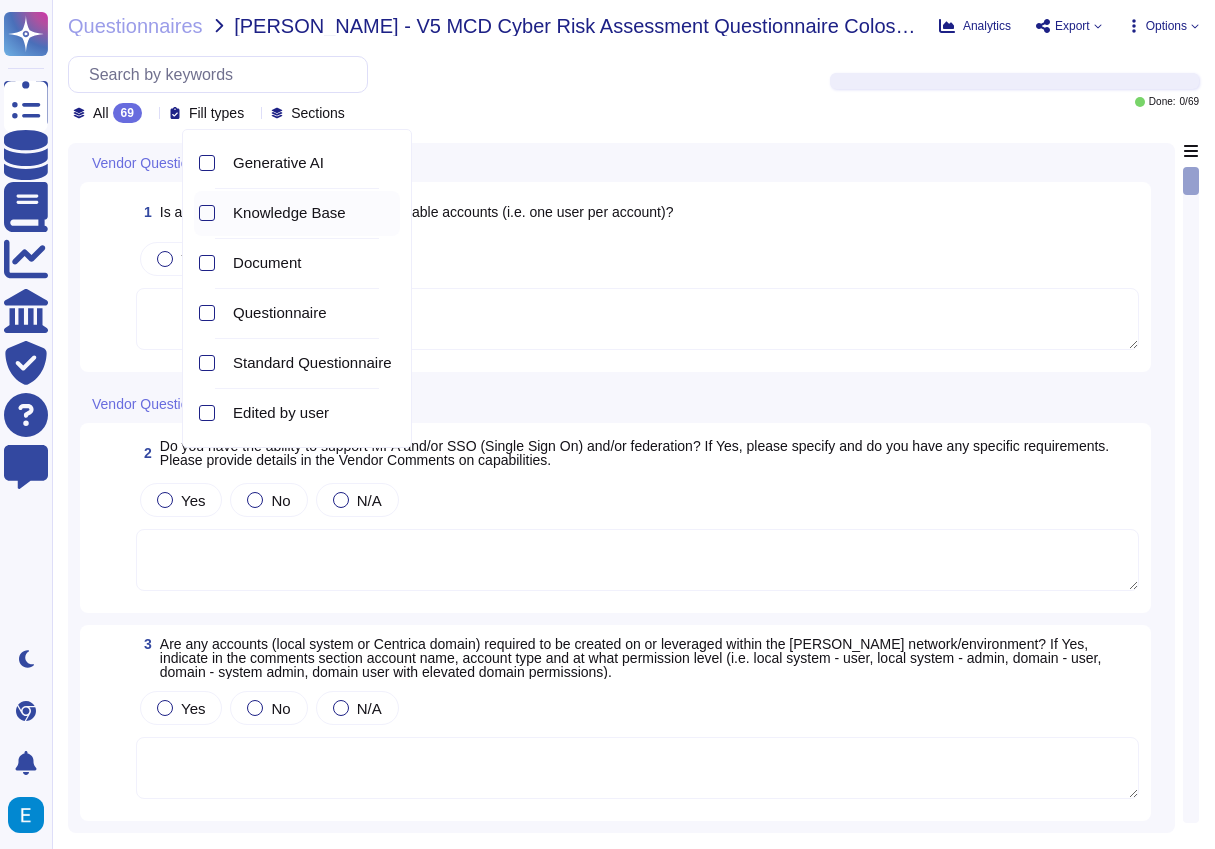 click on "Knowledge Base" at bounding box center (289, 213) 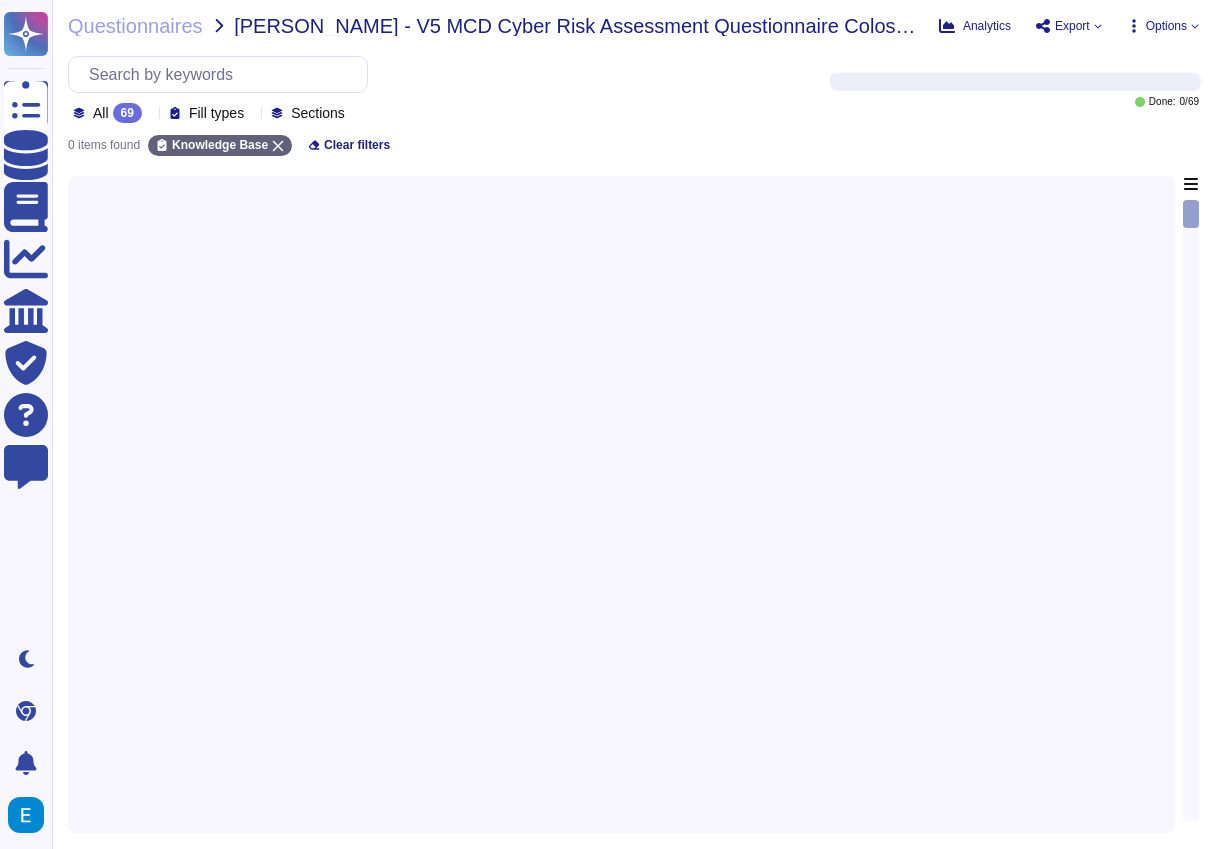click on "0   items found Knowledge Base Clear filters" at bounding box center (633, 139) 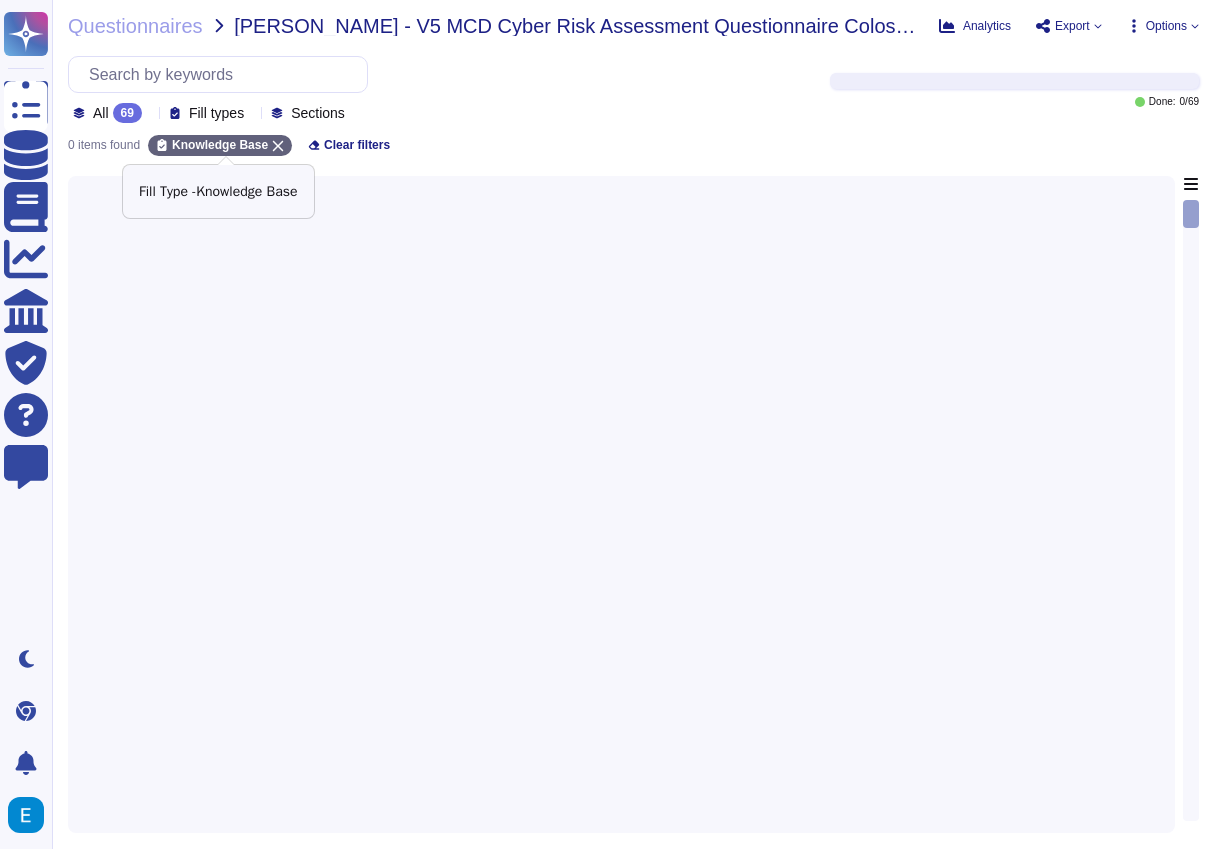 click on "Knowledge Base" at bounding box center (220, 145) 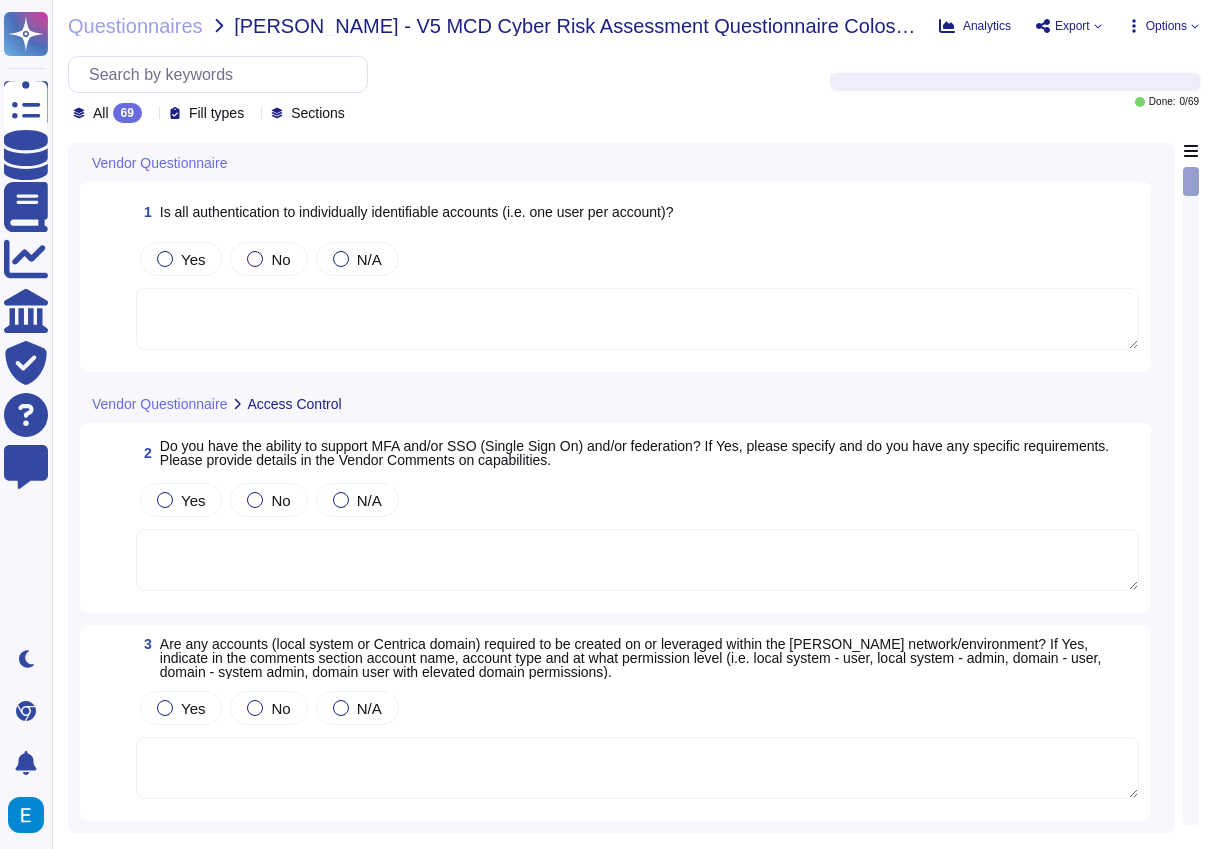 click on "Sections" at bounding box center [318, 113] 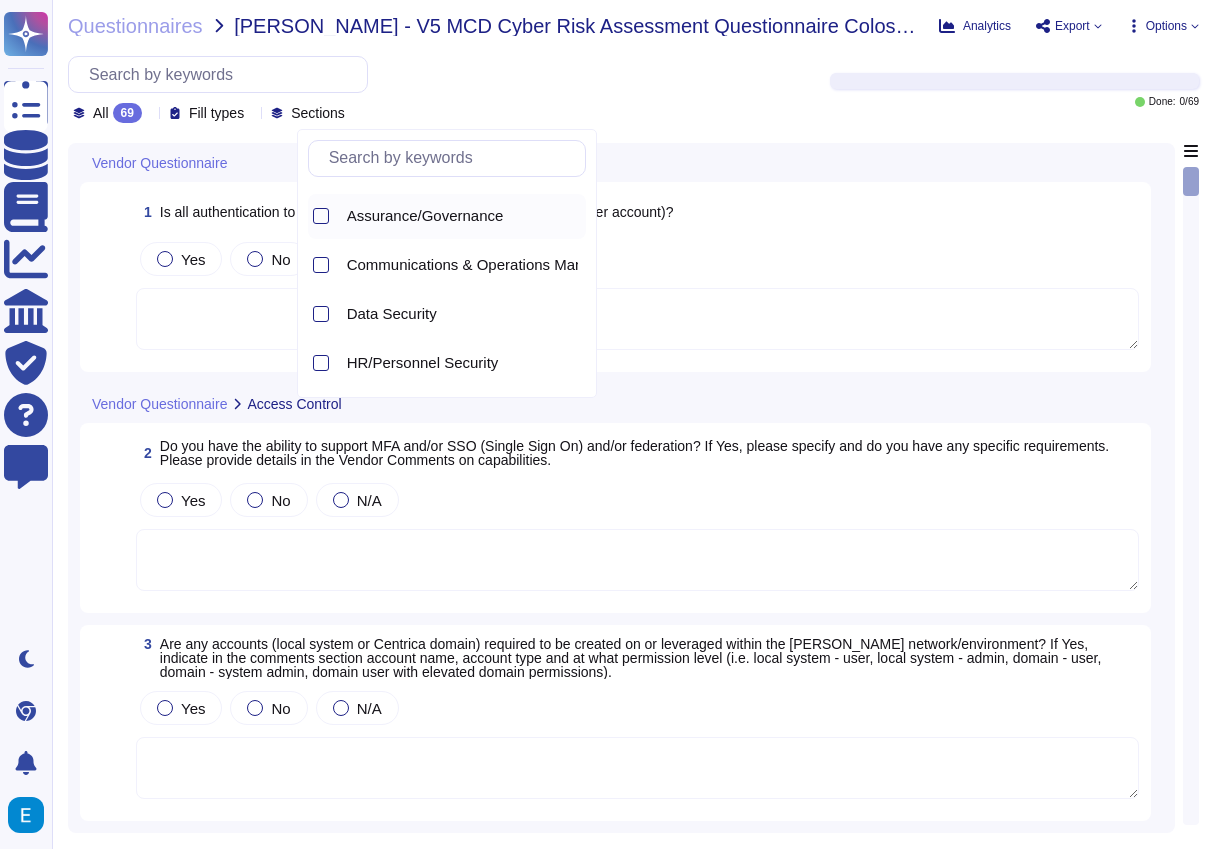 scroll, scrollTop: 0, scrollLeft: 0, axis: both 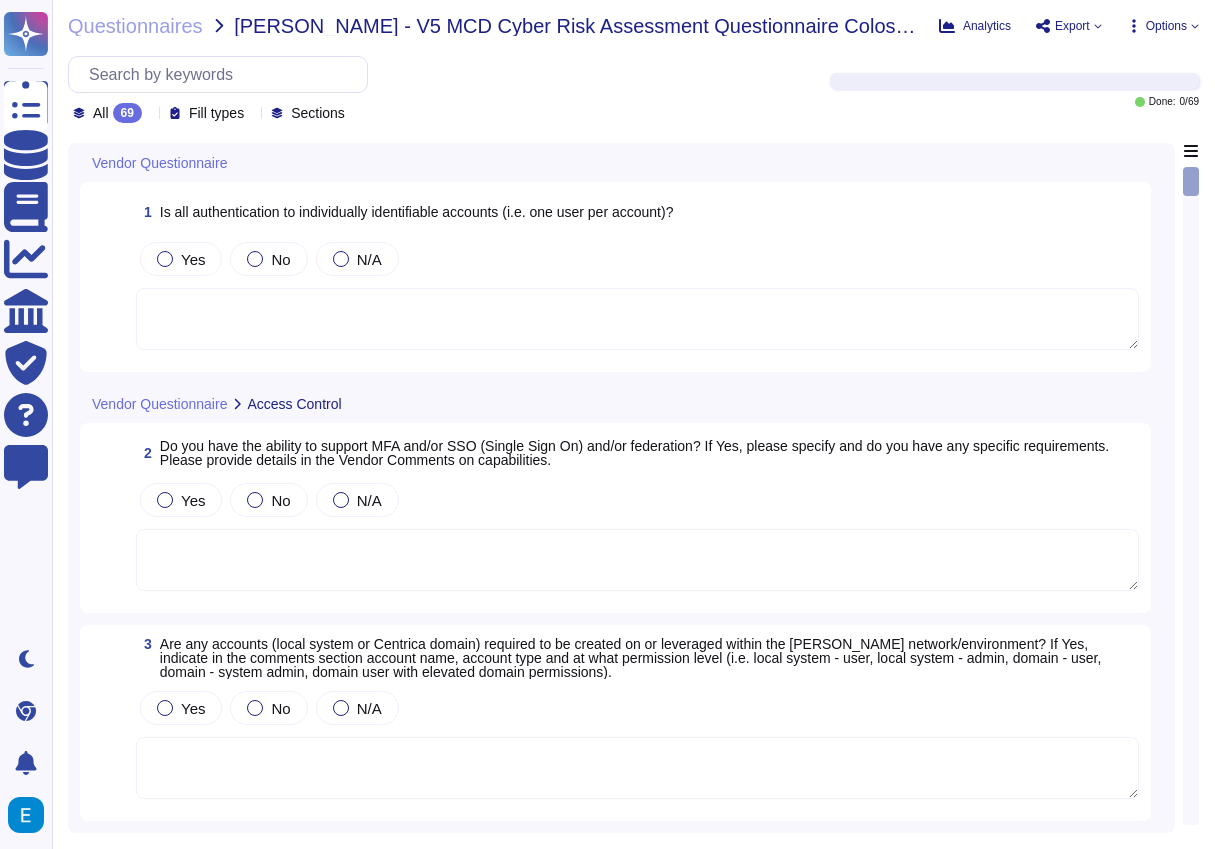 click on "Fill types" at bounding box center (216, 113) 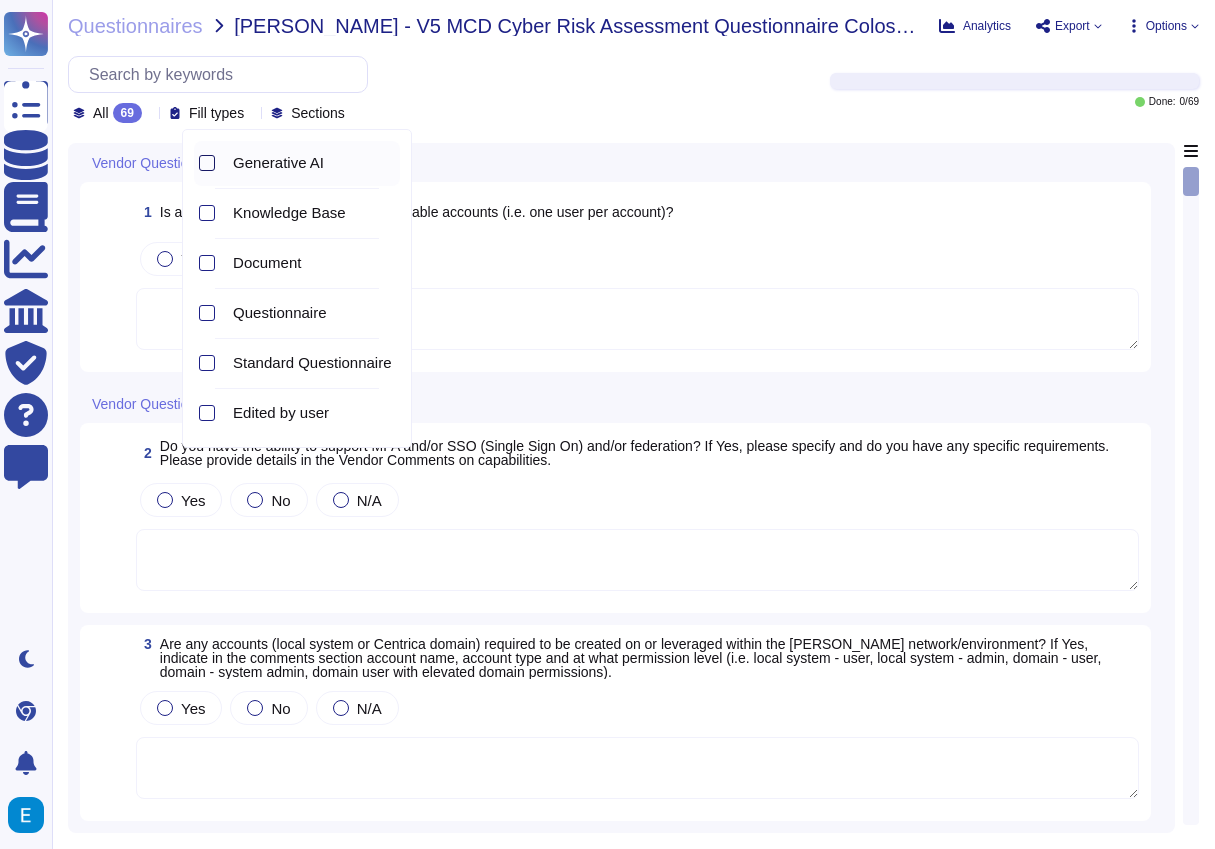 click at bounding box center (207, 163) 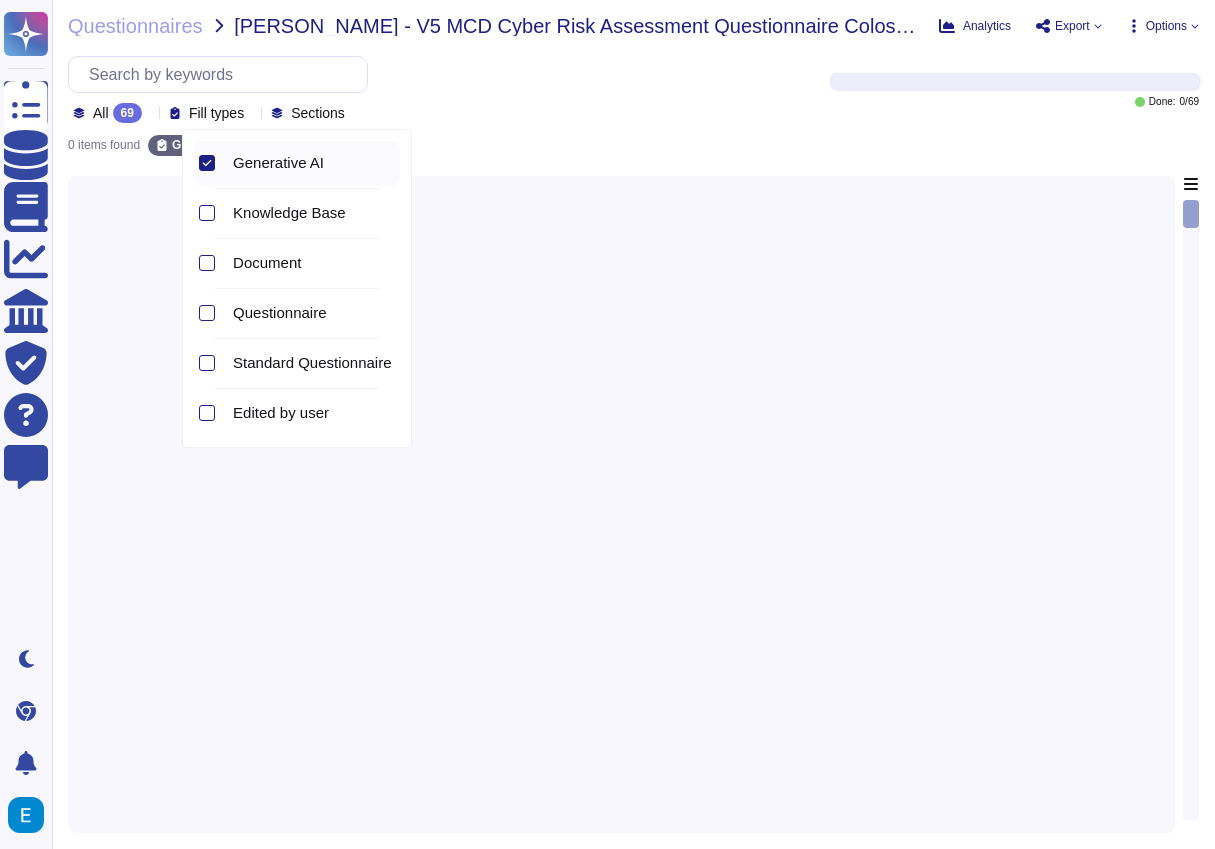 click 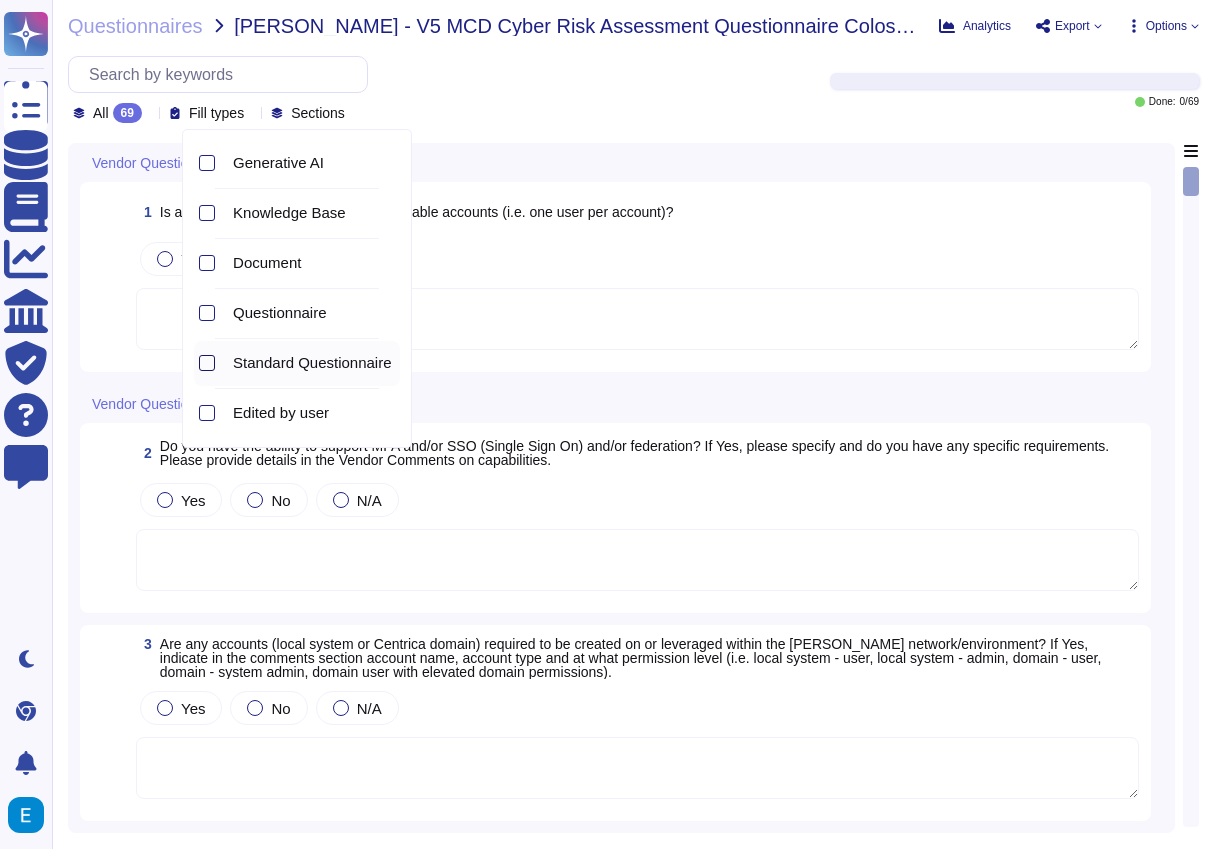 click at bounding box center (207, 363) 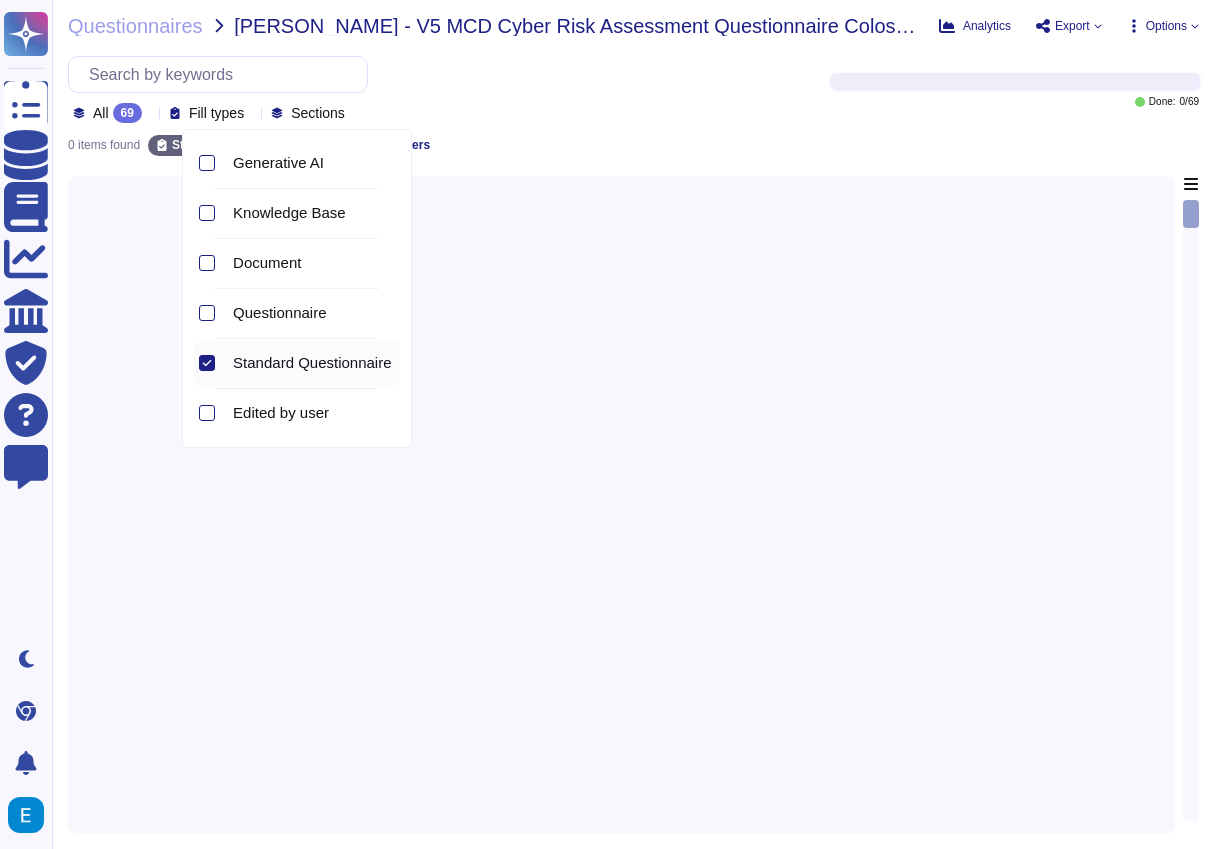 click at bounding box center (207, 363) 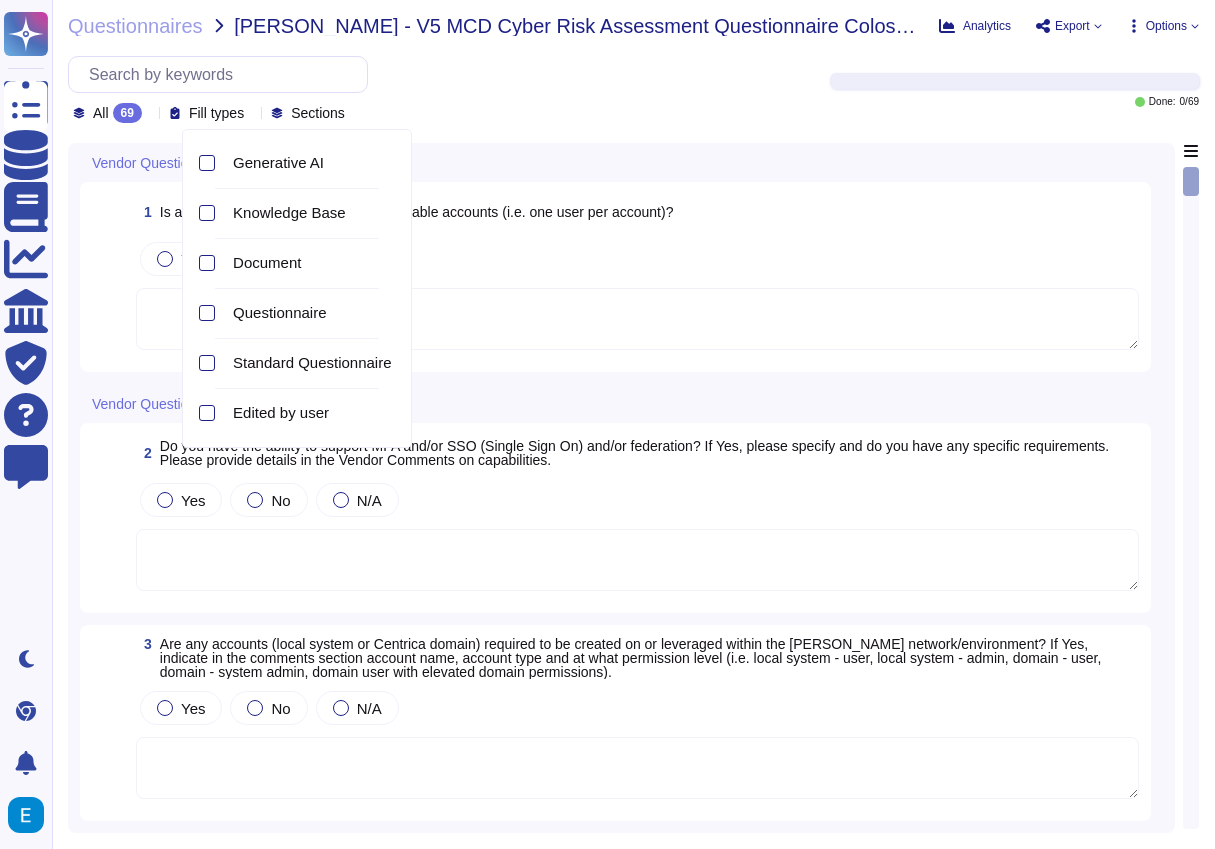 click on "All 69 Fill types Sections" at bounding box center (437, 89) 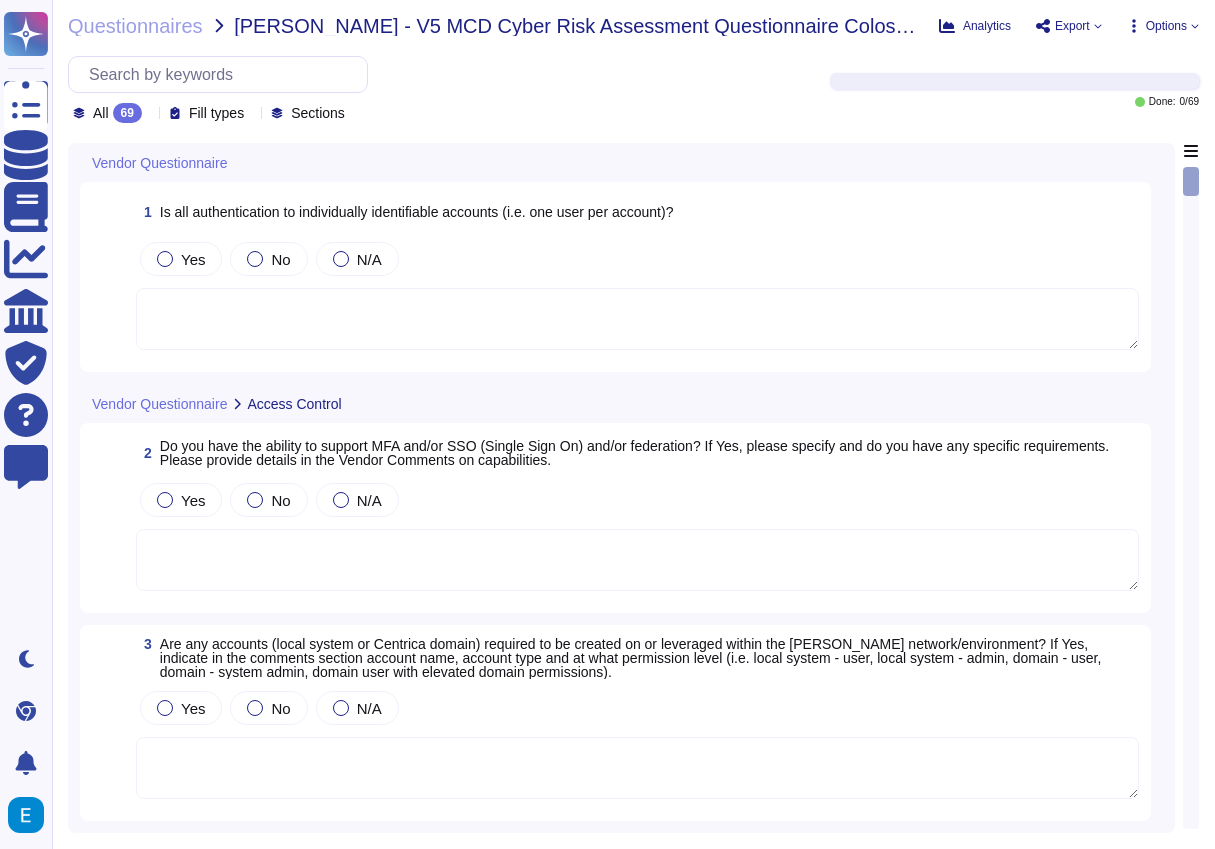 click on "69" at bounding box center (127, 113) 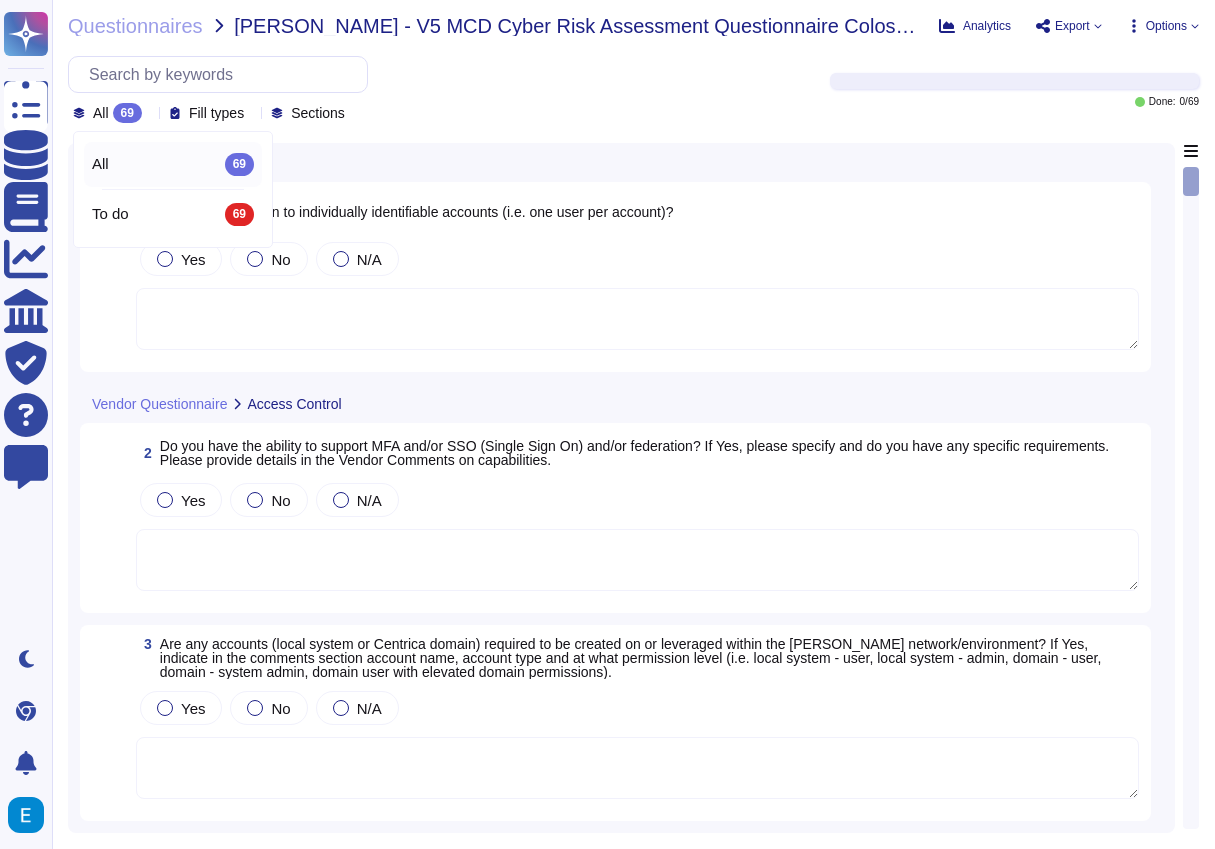 click on "69" at bounding box center (127, 113) 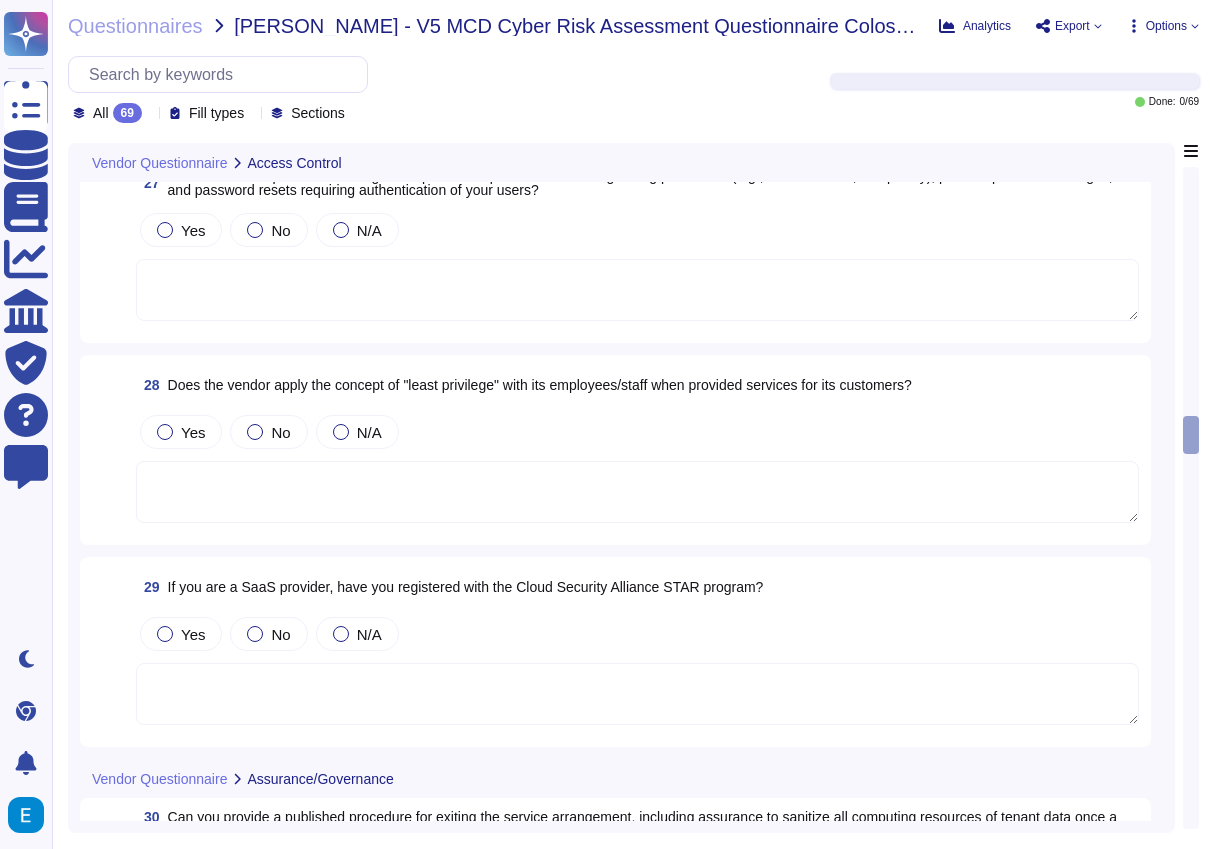 scroll, scrollTop: 5331, scrollLeft: 0, axis: vertical 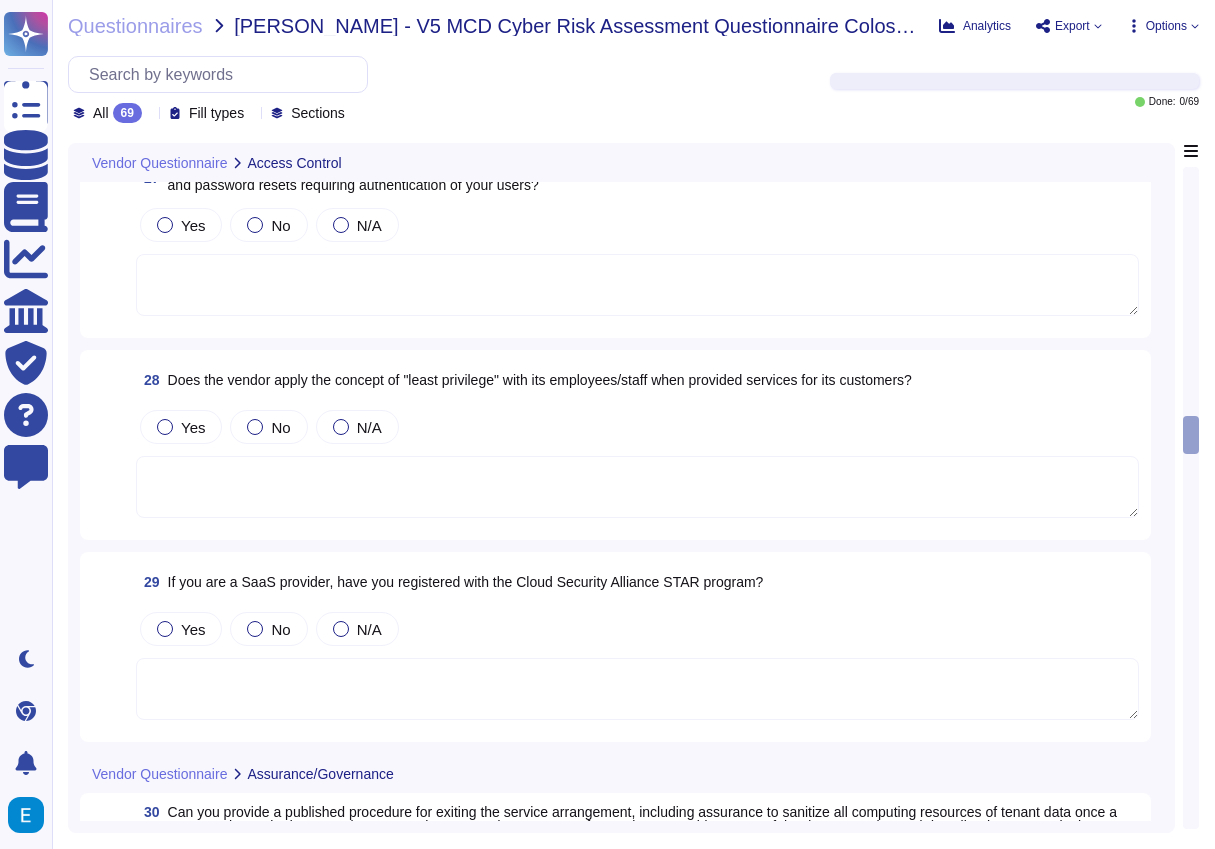 click on "Options" at bounding box center [1166, 26] 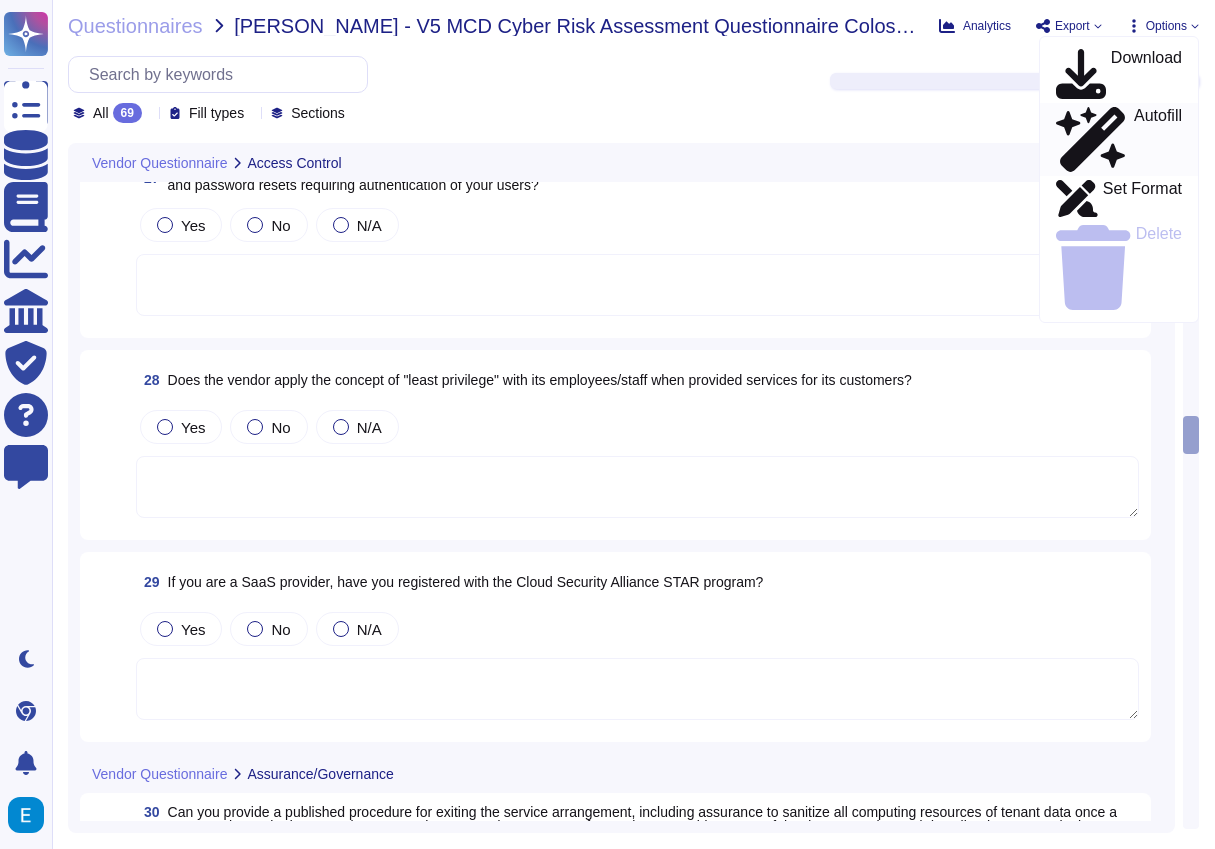 click on "Autofill" at bounding box center (1158, 140) 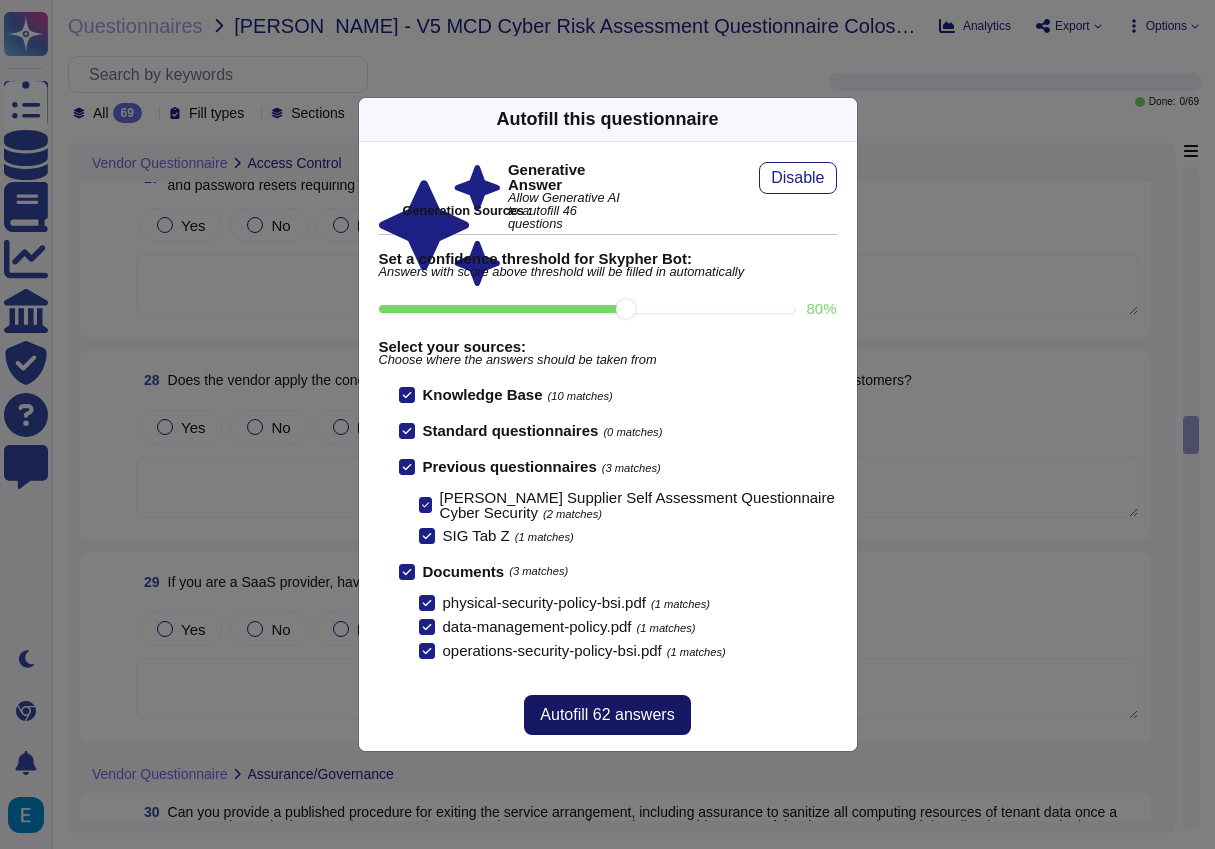 click on "Autofill 62 answers" at bounding box center [607, 715] 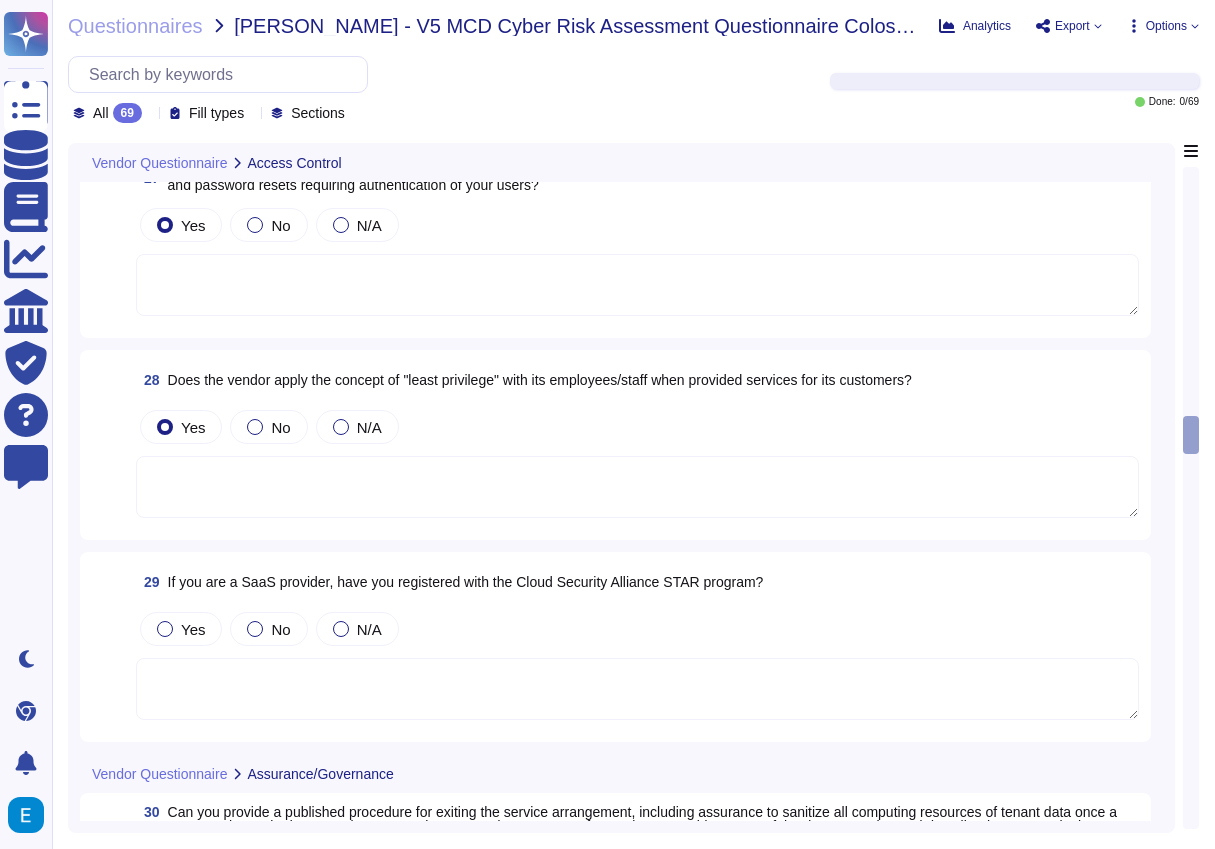 type on "Access to information computing resources is limited to personnel with a business requirement for such access. Some employees have admin access to their workstations due to the nature of their roles and the services they support. However, we are actively implementing controls to limit and manage this access, such as leveraging JumpCloud MDM to enforce security policies, manage privileges, and ensure compliance with our access control framework.
Colossyan employees generally do not have access to customer data, and access may only be granted in certain cases with customer permission. Additionally, access is authorized for authenticated personnel only, although there are some areas of the system without records to handle access accountability." 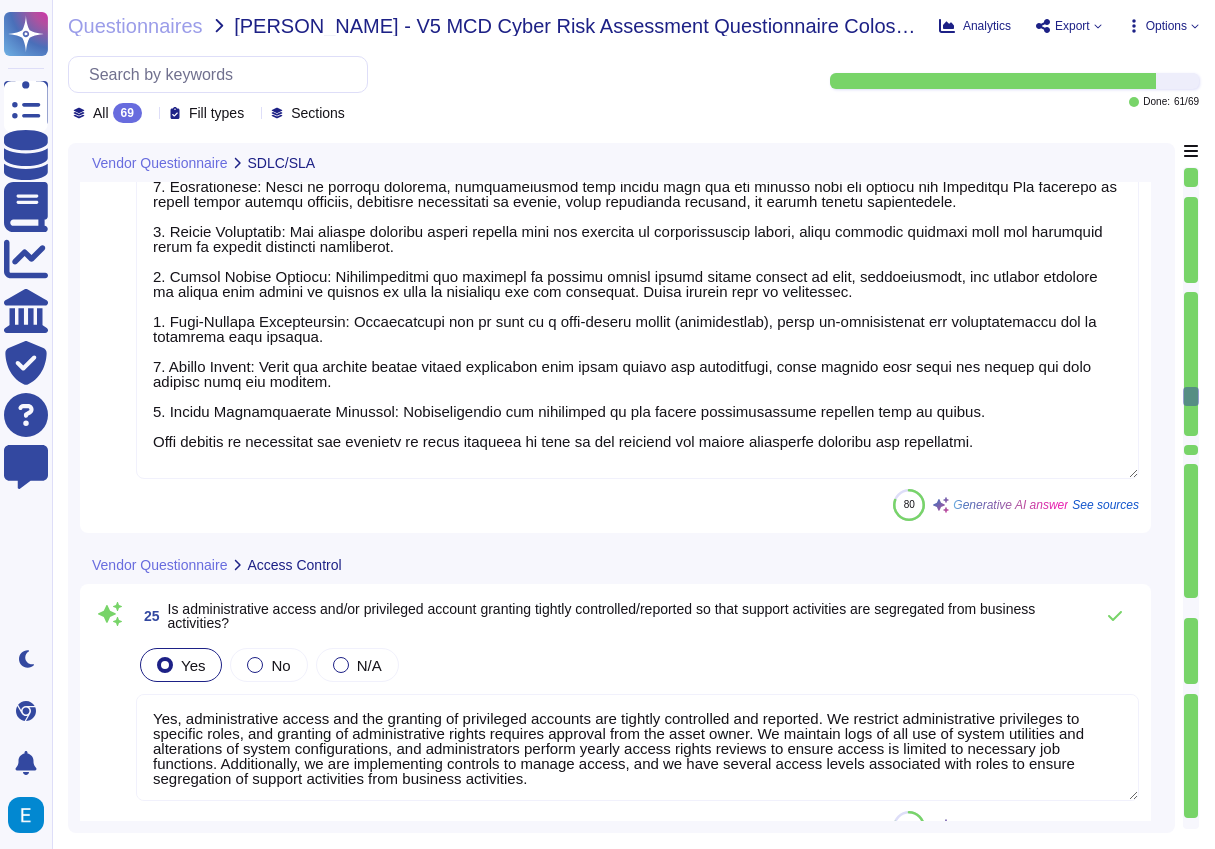 type on "Yes, customers are notified at least 4 weeks in advance of any scheduled maintenance. The primary communication method for notifying customers is through Zendesk, as well as via our subscribable status page." 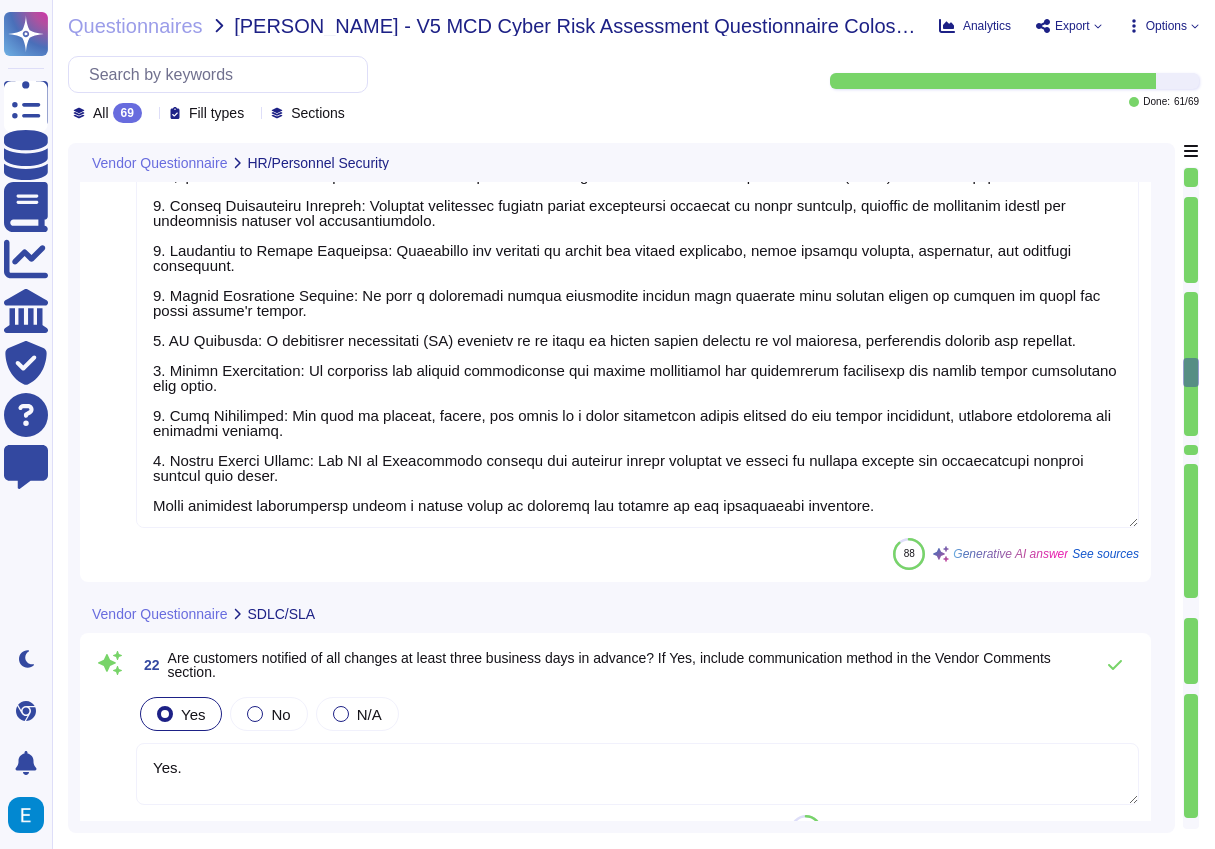 type on "All employees are required to take annual security awareness training. However, there is no information provided regarding contractors and third parties being required to take this training." 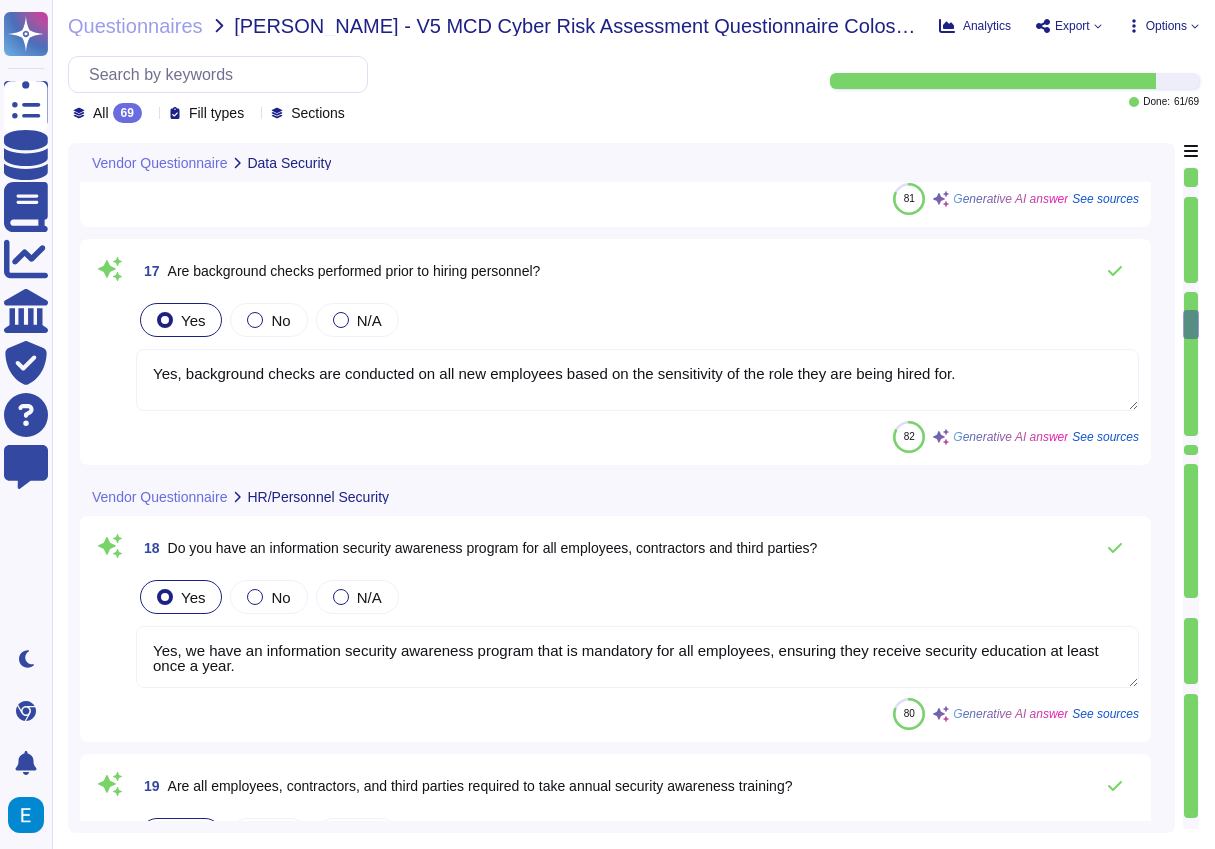 type on "Transfer of information is permitted only for purposes explicitly determined by [PERSON_NAME]." 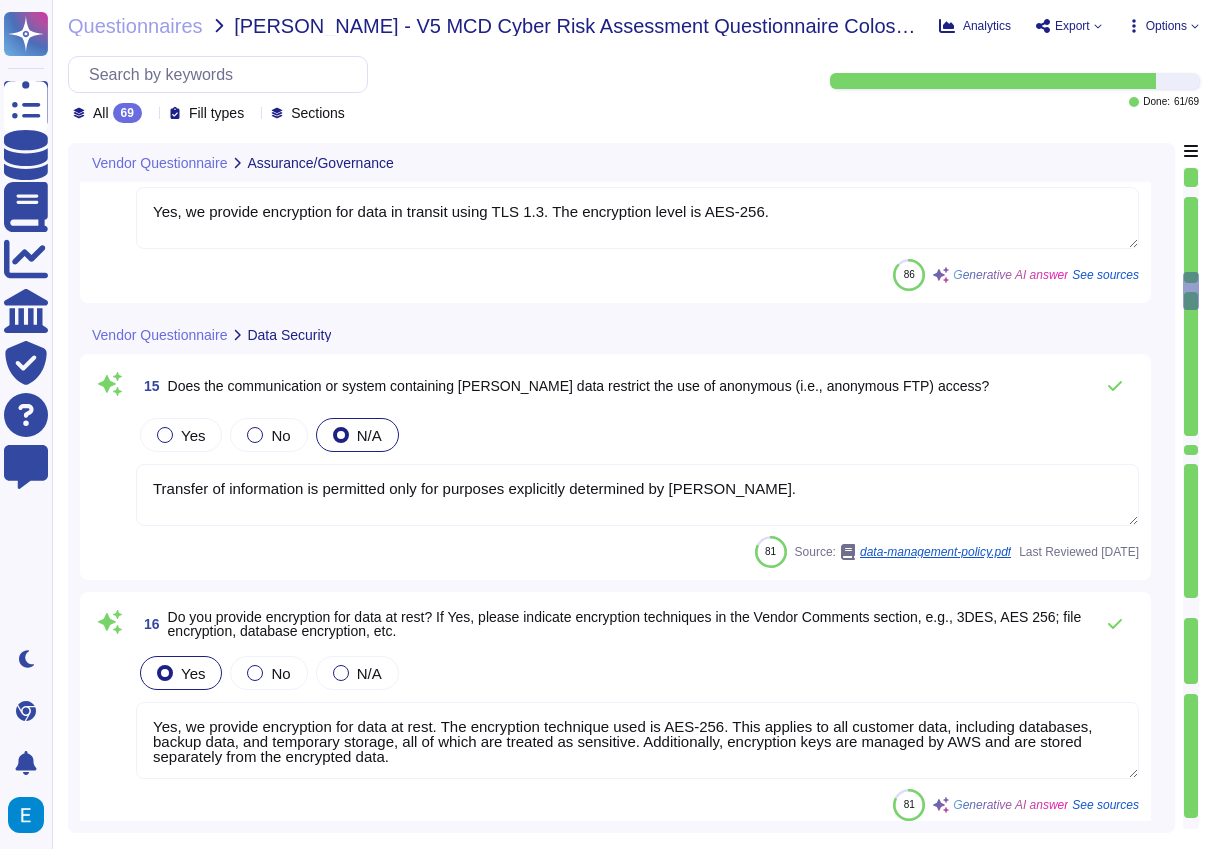 type on "Yes, the vendor's security controls are reviewed as part of the vendor management process, which includes assessing the adequacy of third-party physical security controls. Compliance with the policy is measured and verified through various methods, including ongoing monitoring and both internal and external audits." 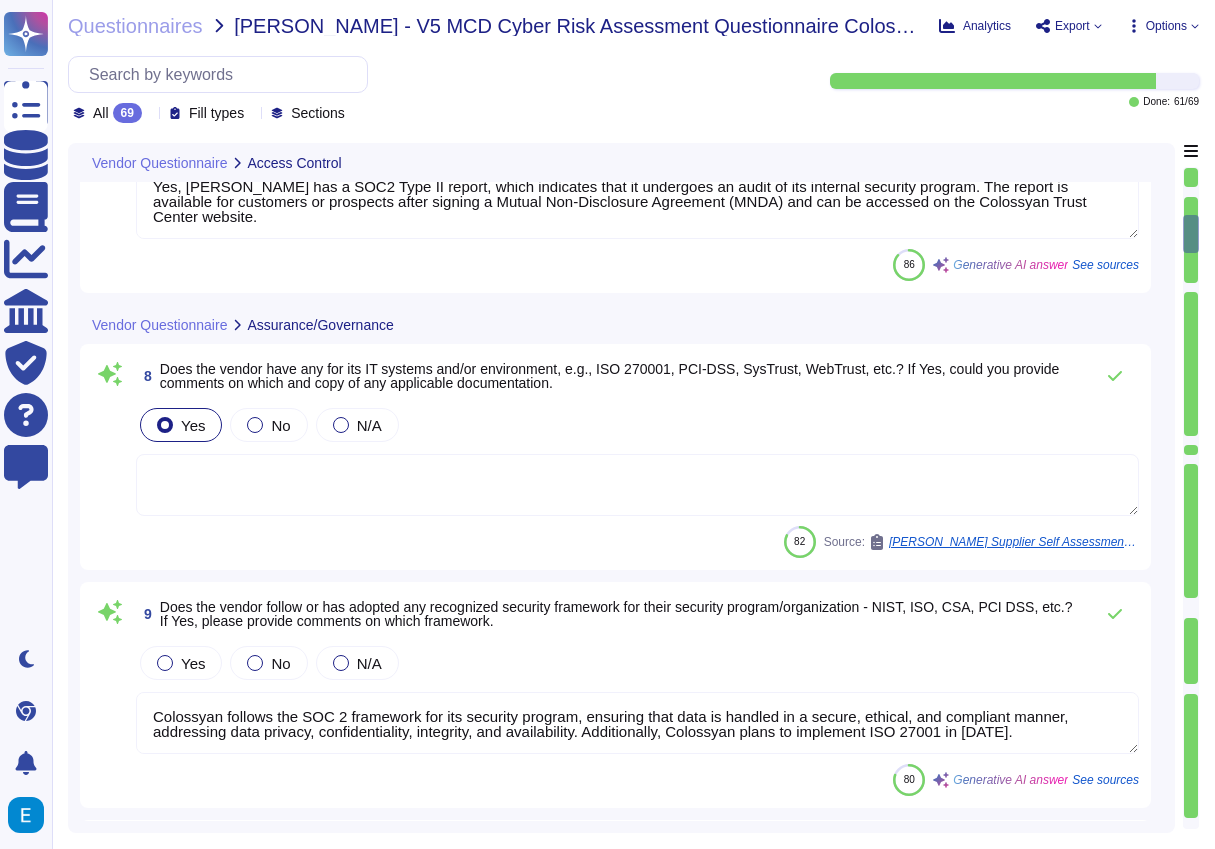 type on "Yes, the system/application supports strong password policies." 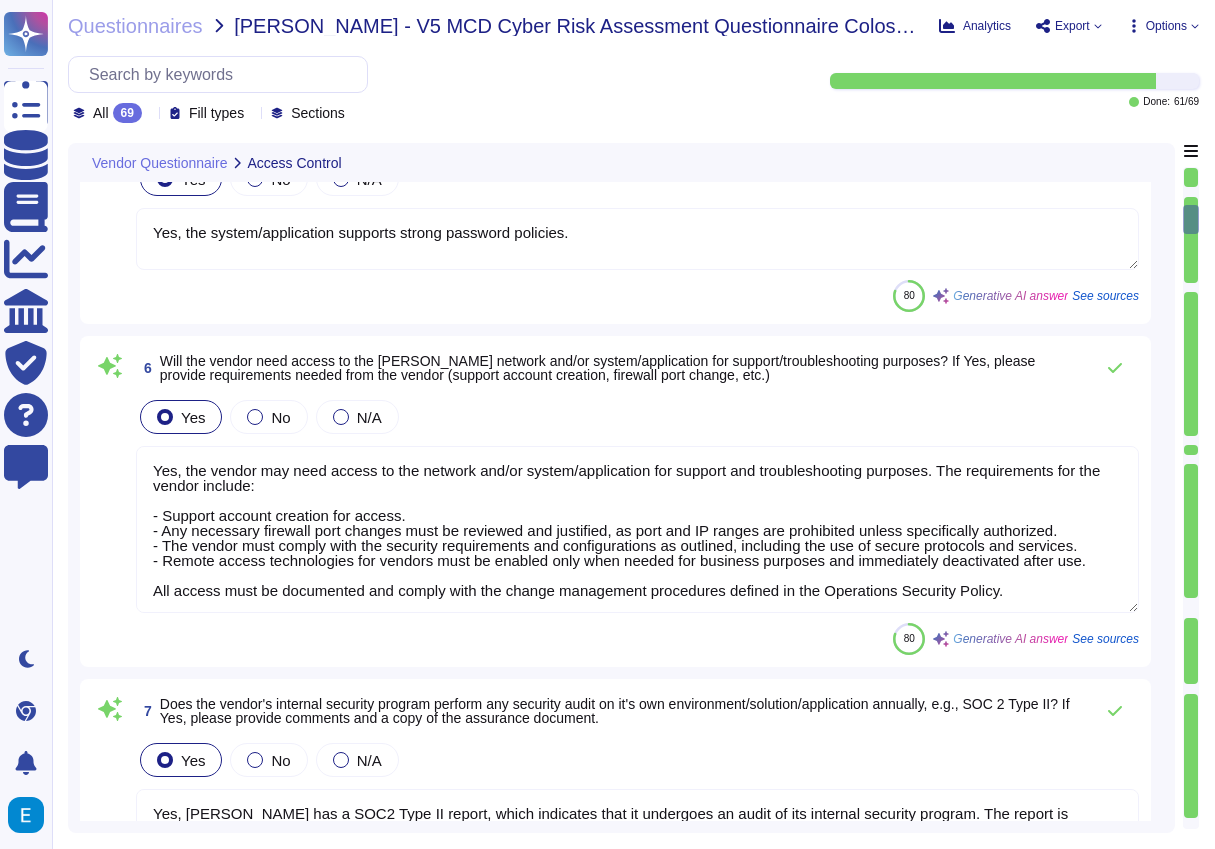 type on "Yes, our application requires login credentials, which indicates that interactive logon is necessary. This applies to all user accounts that access the system, including those with email + password authentication and SSO with Azure AD." 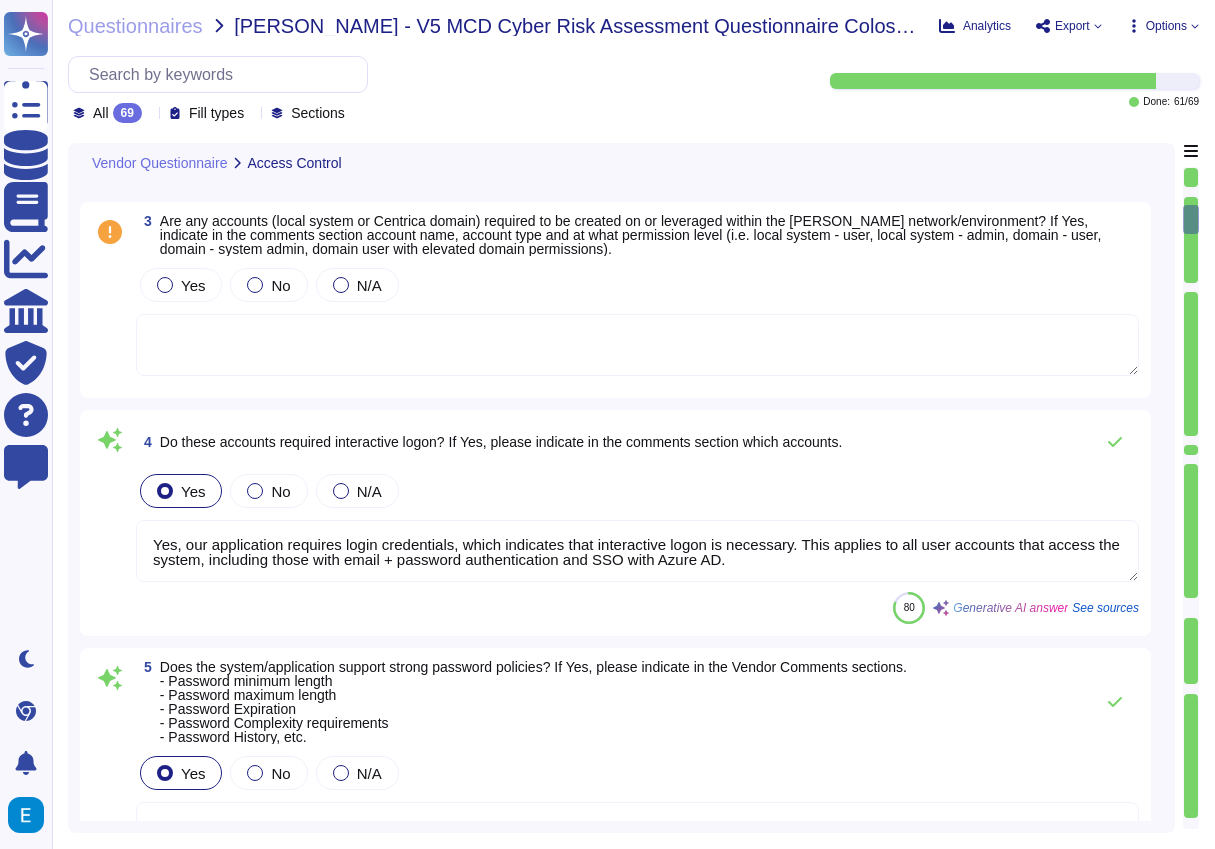 scroll, scrollTop: 0, scrollLeft: 0, axis: both 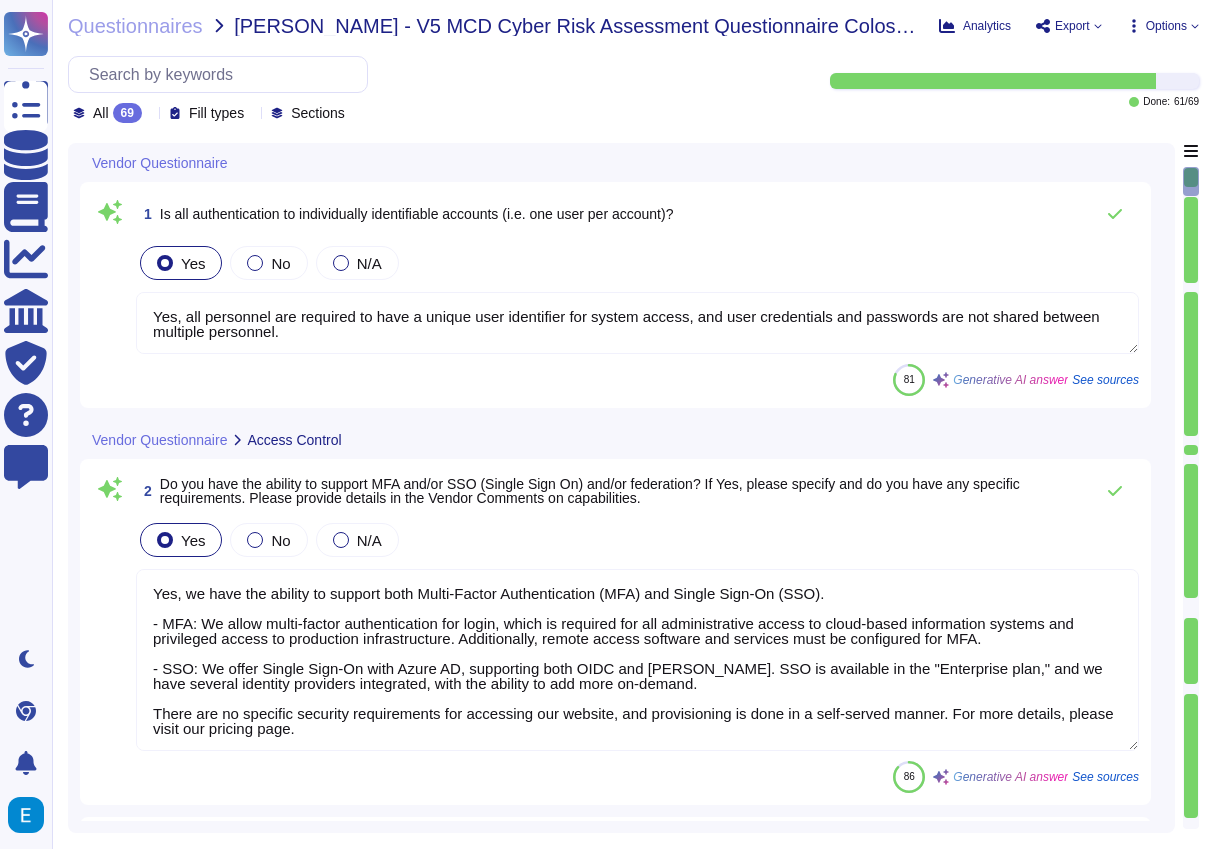 type on "Yes, all personnel are required to have a unique user identifier for system access, and user credentials and passwords are not shared between multiple personnel." 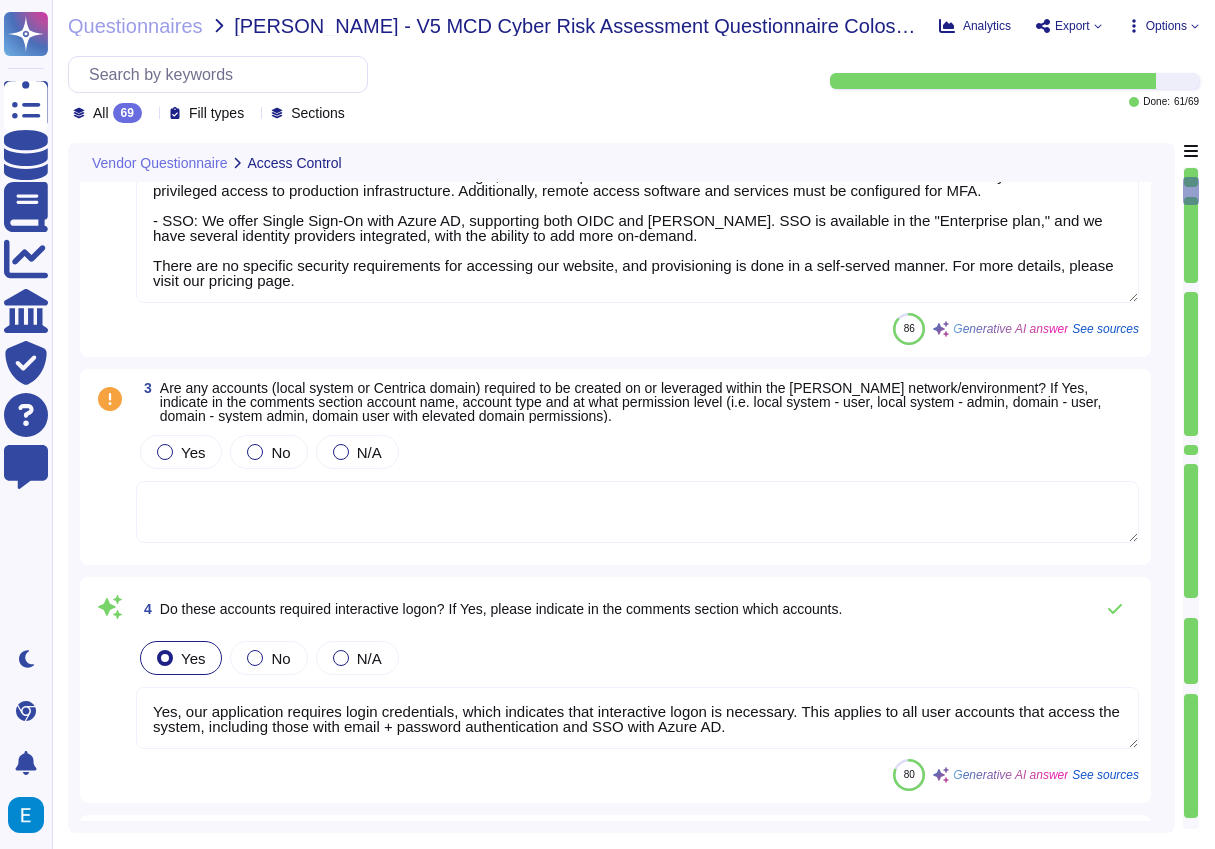type on "Yes, the vendor may need access to the network and/or system/application for support and troubleshooting purposes. The requirements for the vendor include:
- Support account creation for access.
- Any necessary firewall port changes must be reviewed and justified, as port and IP ranges are prohibited unless specifically authorized.
- The vendor must comply with the security requirements and configurations as outlined, including the use of secure protocols and services.
- Remote access technologies for vendors must be enabled only when needed for business purposes and immediately deactivated after use.
All access must be documented and comply with the change management procedures defined in the Operations Security Policy." 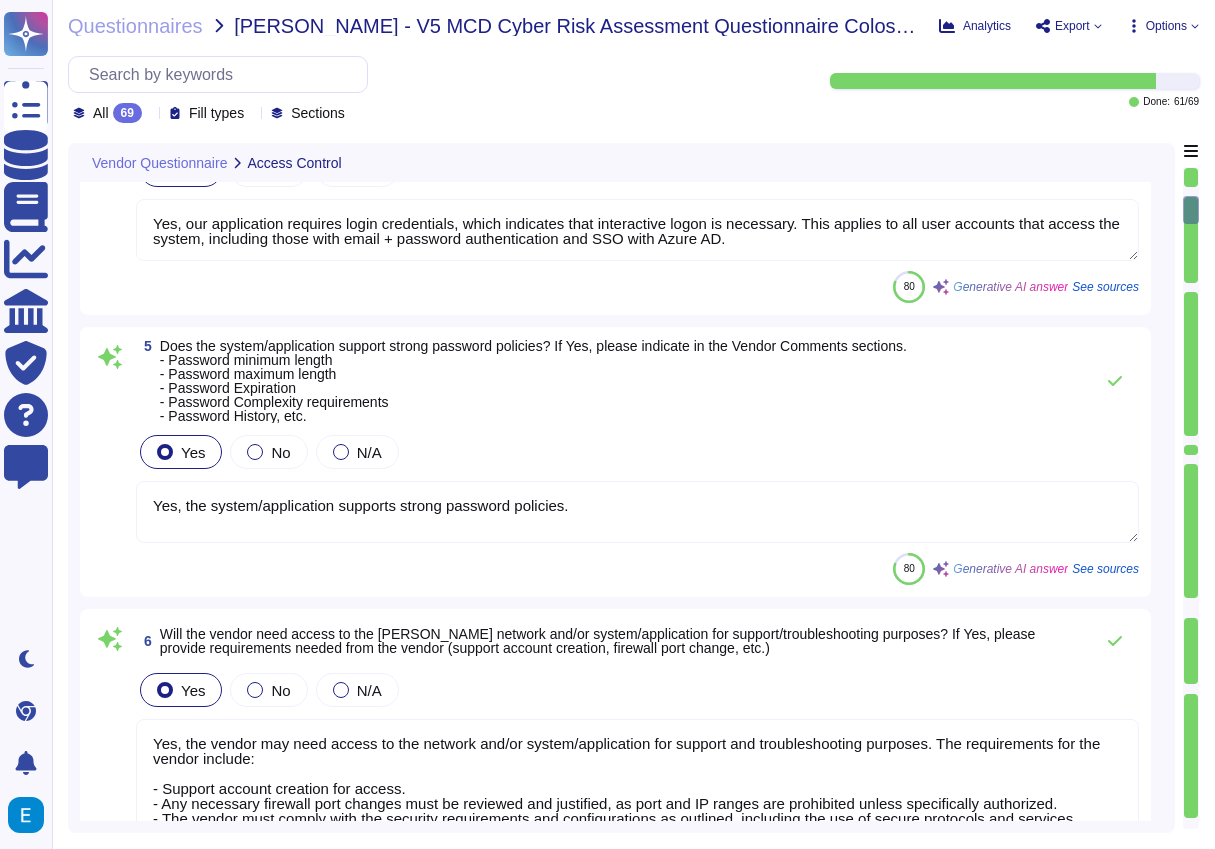 type on "Yes, [PERSON_NAME] has a SOC2 Type II report, which indicates that it undergoes an audit of its internal security program. The report is available for customers or prospects after signing a Mutual Non-Disclosure Agreement (MNDA) and can be accessed on the Colossyan Trust Center website." 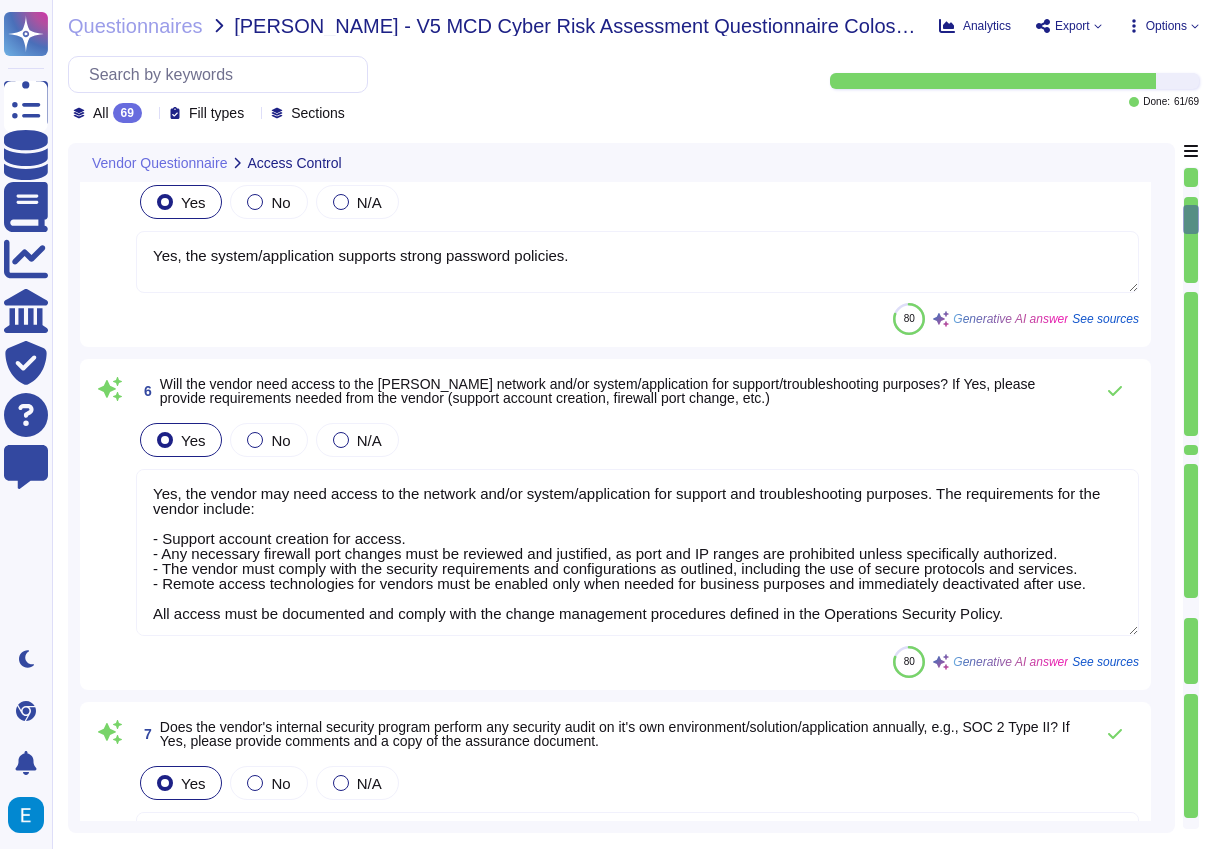 type on "Colossyan follows the SOC 2 framework for its security program, ensuring that data is handled in a secure, ethical, and compliant manner, addressing data privacy, confidentiality, integrity, and availability. Additionally, Colossyan plans to implement ISO 27001 in [DATE]." 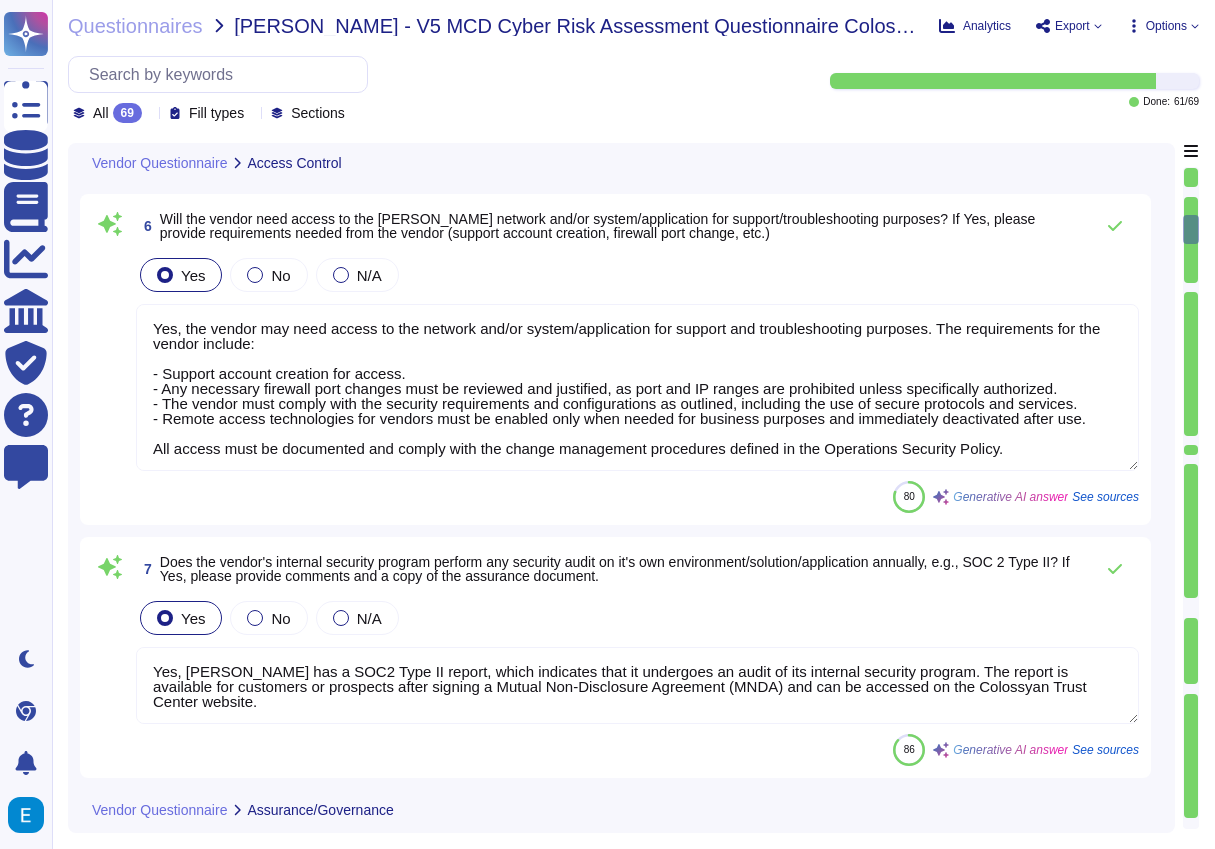 type on "Yes, [PERSON_NAME] complies with the GDPR. Proper GDPR policies are currently being established, and the requirements of GDPR and CCPA overlap by more than 90%. For more detailed information, you can refer to our privacy policy here: [URL][DOMAIN_NAME] and read more about how we use personal data in regard to third parties in our privacy policy: [URL][DOMAIN_NAME]. Additionally, you can see section 3.7 of the DPA executed between the parties for more specific details." 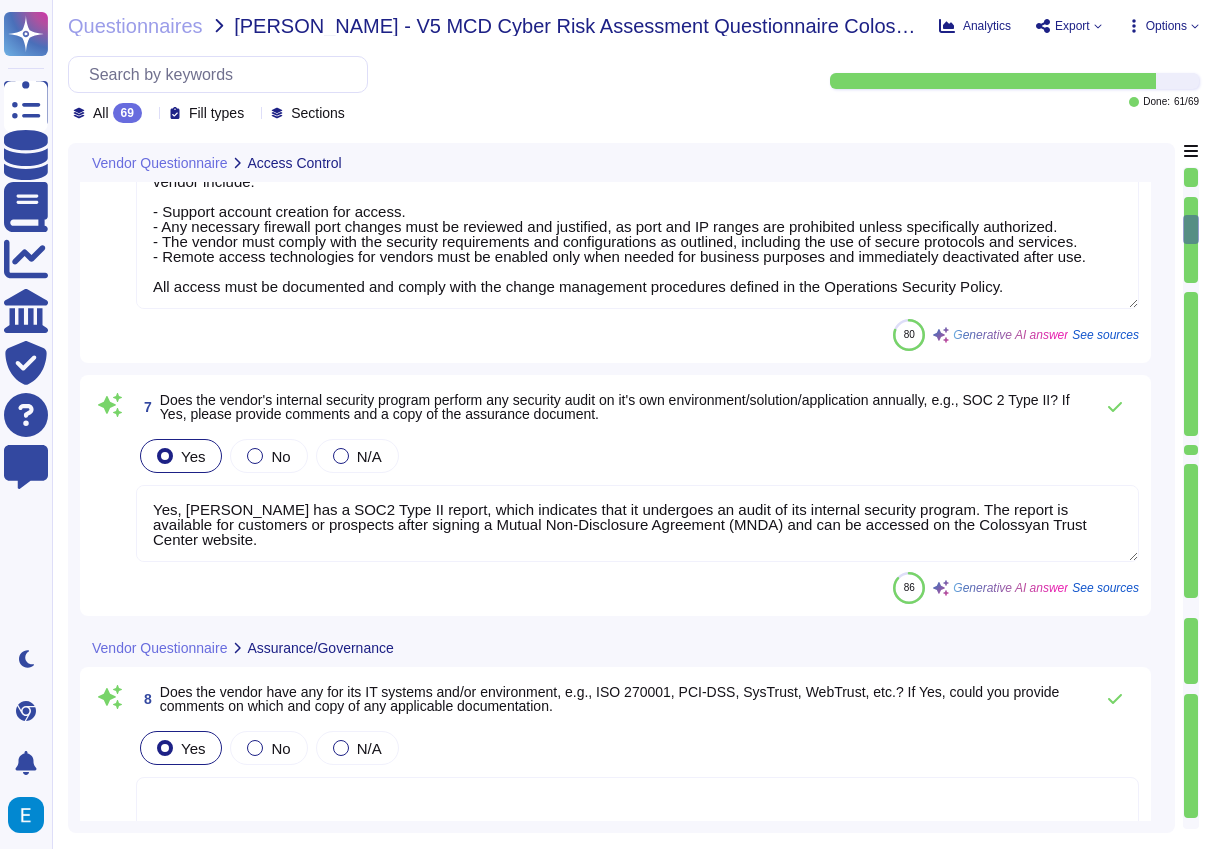 scroll, scrollTop: 1513, scrollLeft: 0, axis: vertical 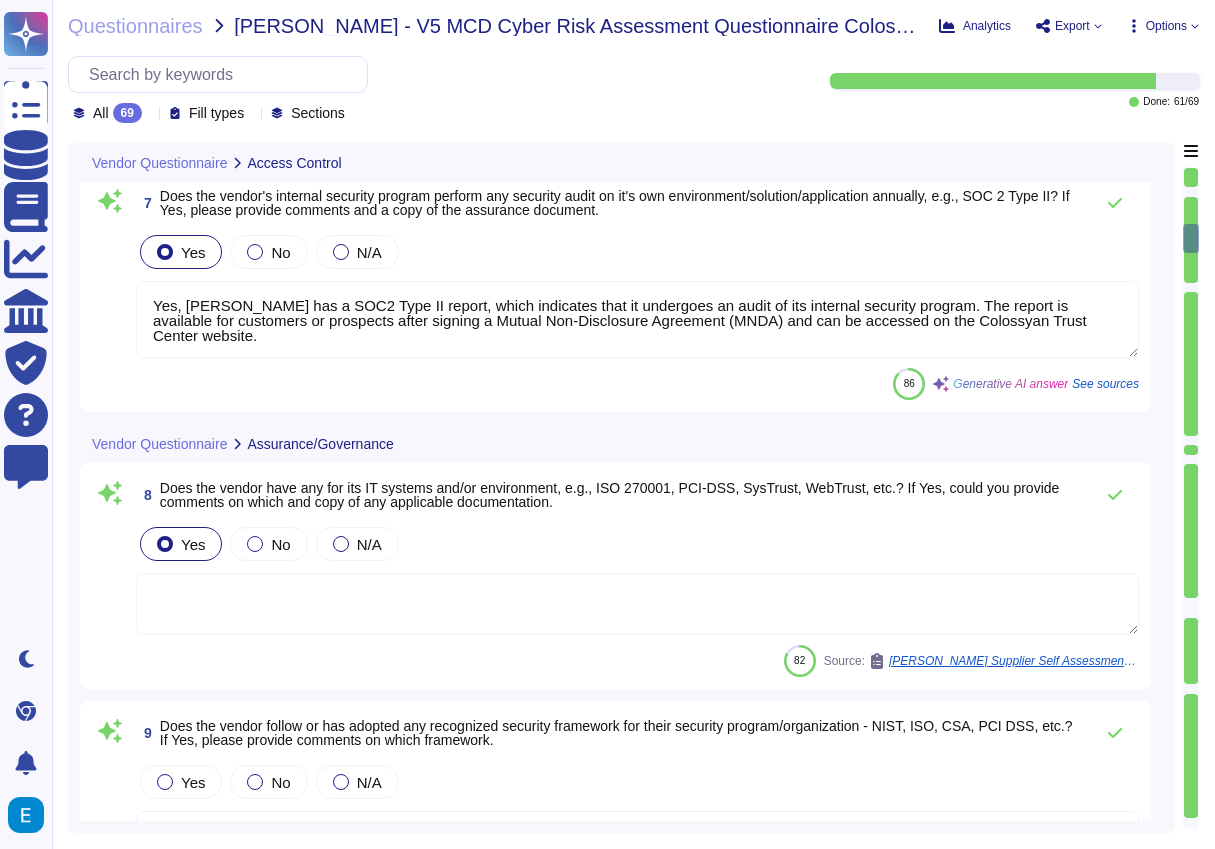 type on "Yes, the vendor's security controls are reviewed as part of the vendor management process, which includes assessing the adequacy of third-party physical security controls. Compliance with the policy is measured and verified through various methods, including ongoing monitoring and both internal and external audits." 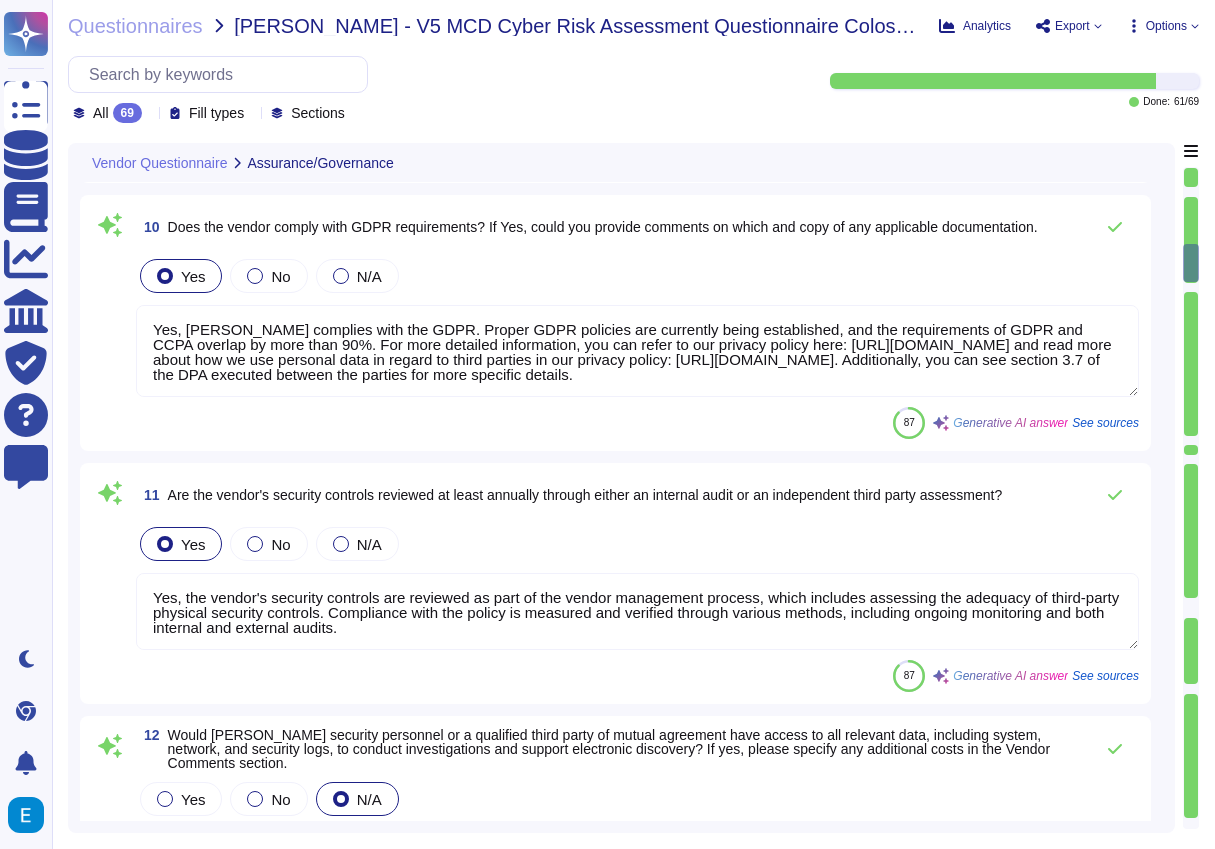 type on "Access to relevant data, including system, network, and security logs, for investigations and electronic discovery would depend on the specific agreement between the parties involved. We are open to discussing the details and confirming alignment with our logging capabilities. However, any additional costs would need to be specified in the Vendor Comments section, as they are not detailed in the provided context." 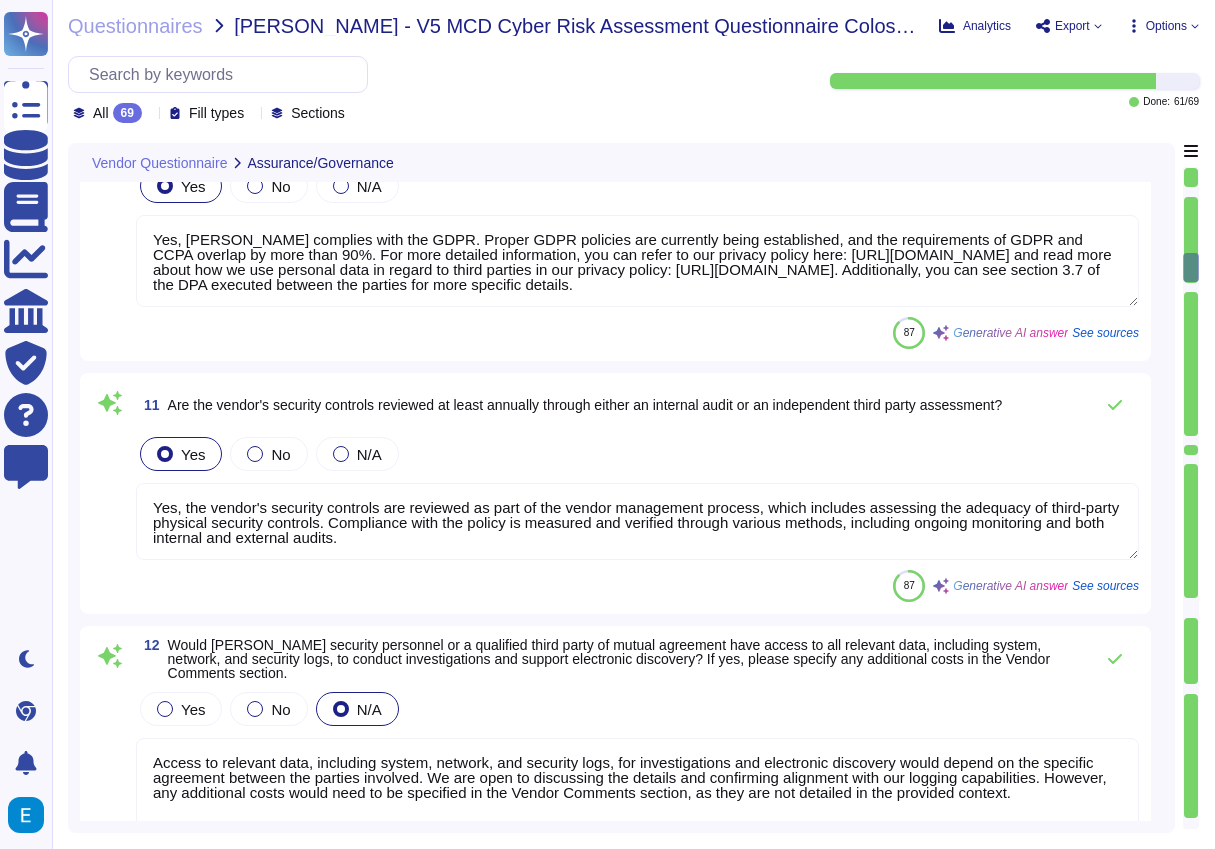 scroll, scrollTop: 2415, scrollLeft: 0, axis: vertical 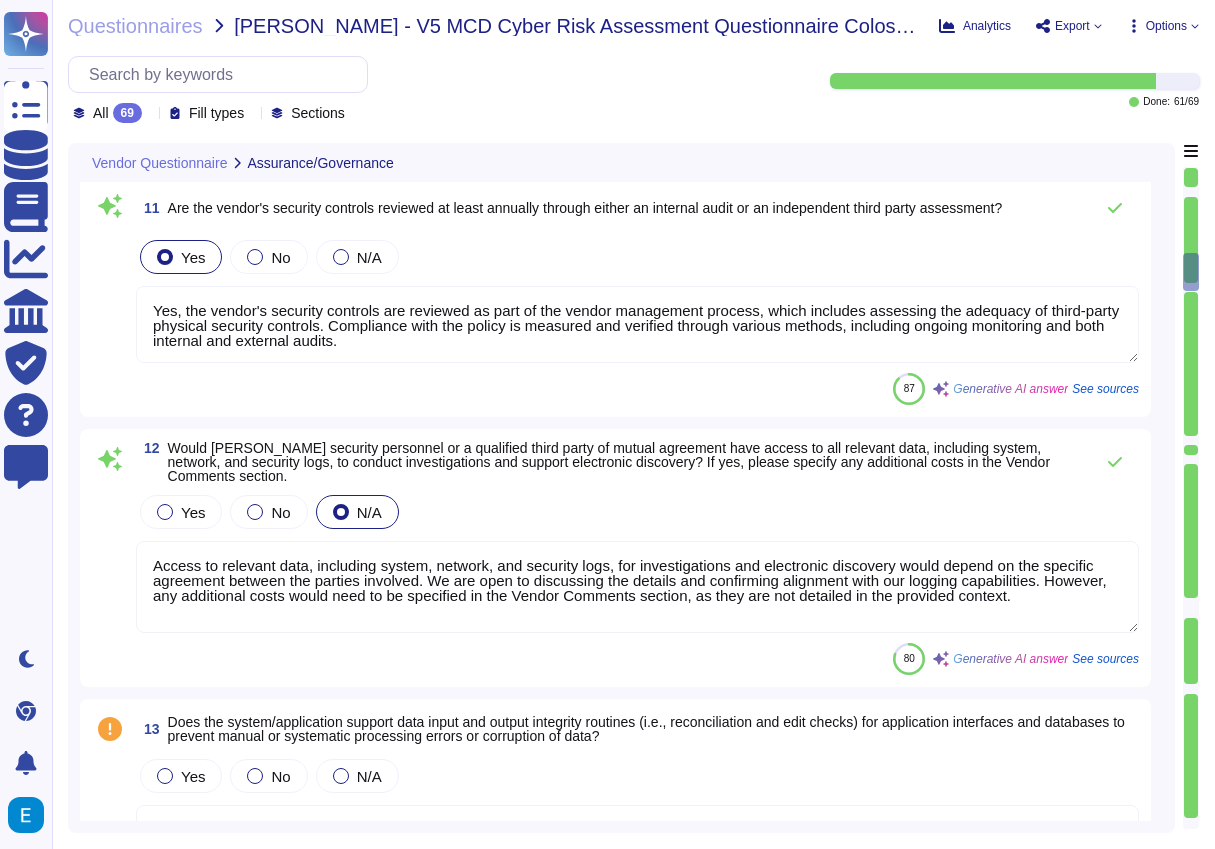 type on "Transfer of information is permitted only for purposes explicitly determined by [PERSON_NAME]." 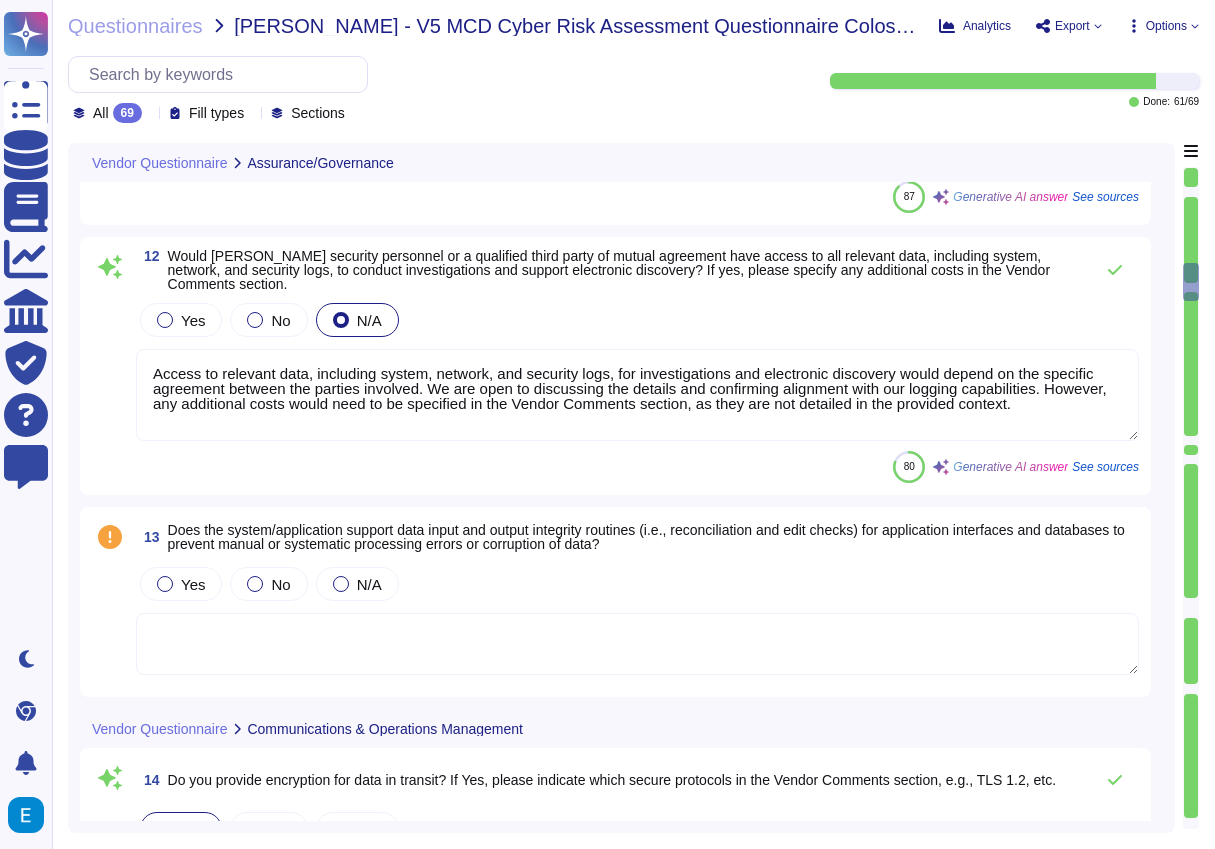 type on "Yes, we provide encryption for data at rest. The encryption technique used is AES-256. This applies to all customer data, including databases, backup data, and temporary storage, all of which are treated as sensitive. Additionally, encryption keys are managed by AWS and are stored separately from the encrypted data." 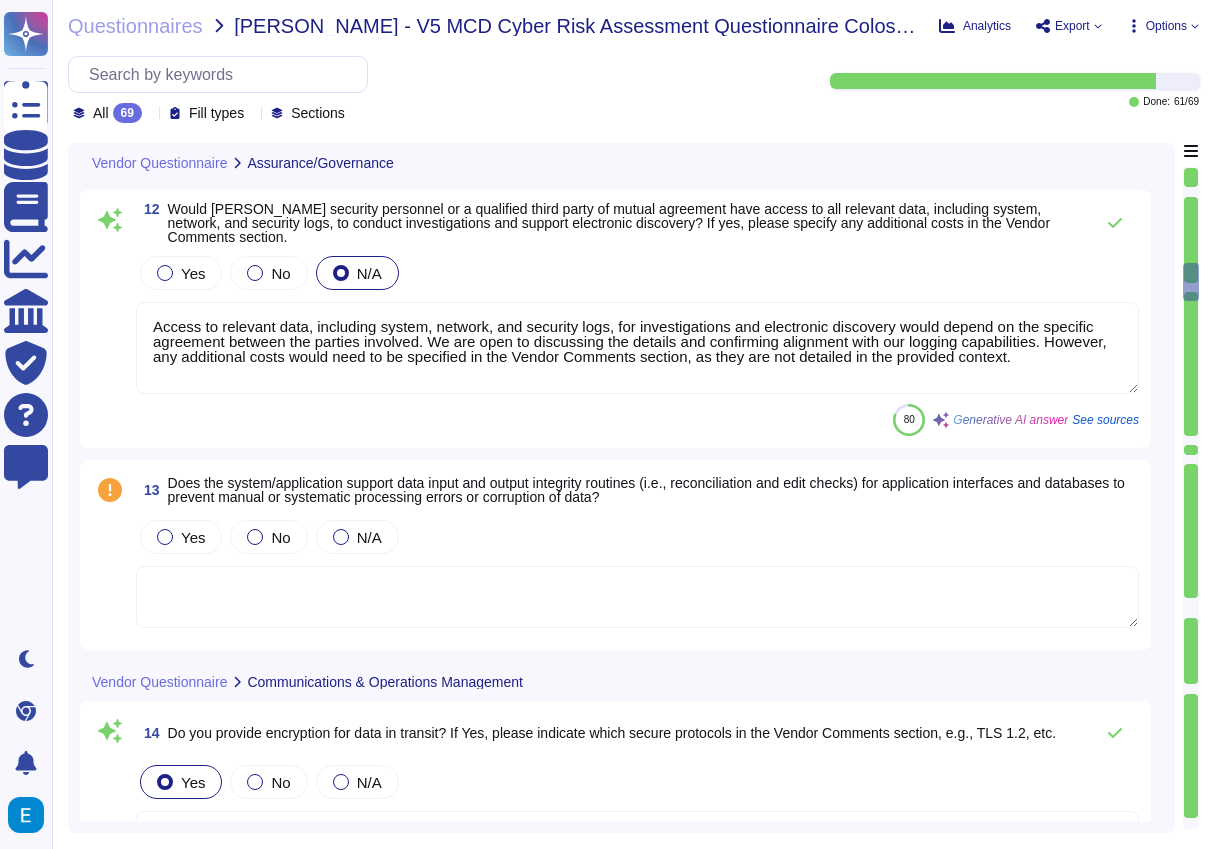 scroll, scrollTop: 2869, scrollLeft: 0, axis: vertical 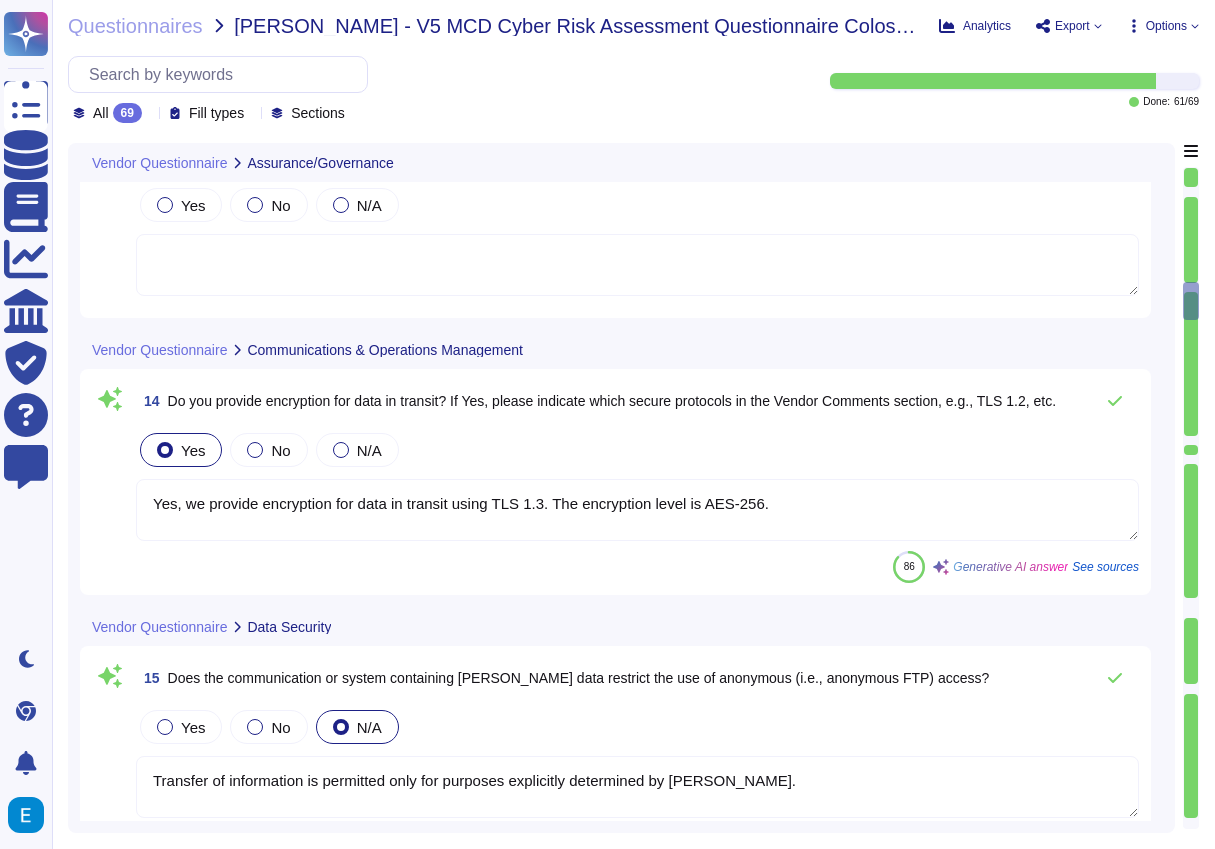 type on "Yes, background checks are conducted on all new employees based on the sensitivity of the role they are being hired for." 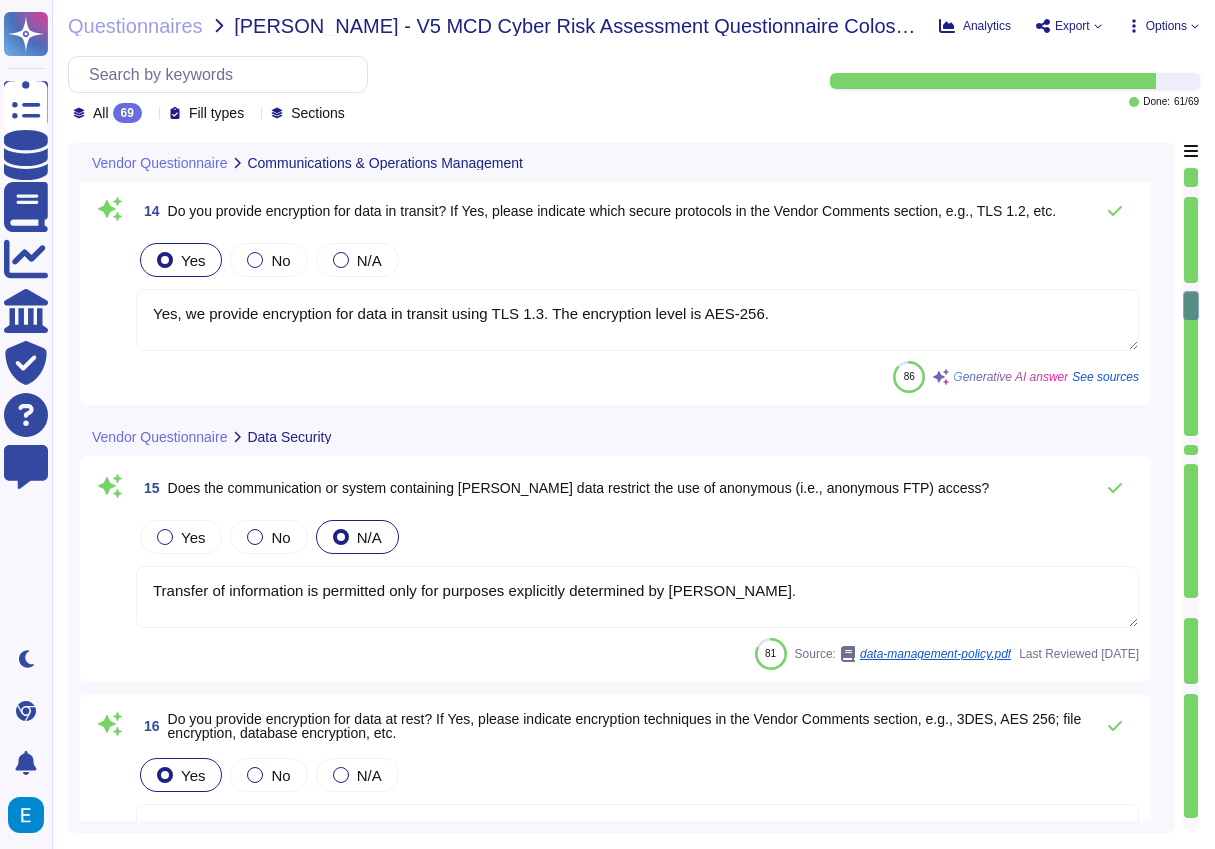 type on "Yes, we have an information security awareness program that is mandatory for all employees, ensuring they receive security education at least once a year." 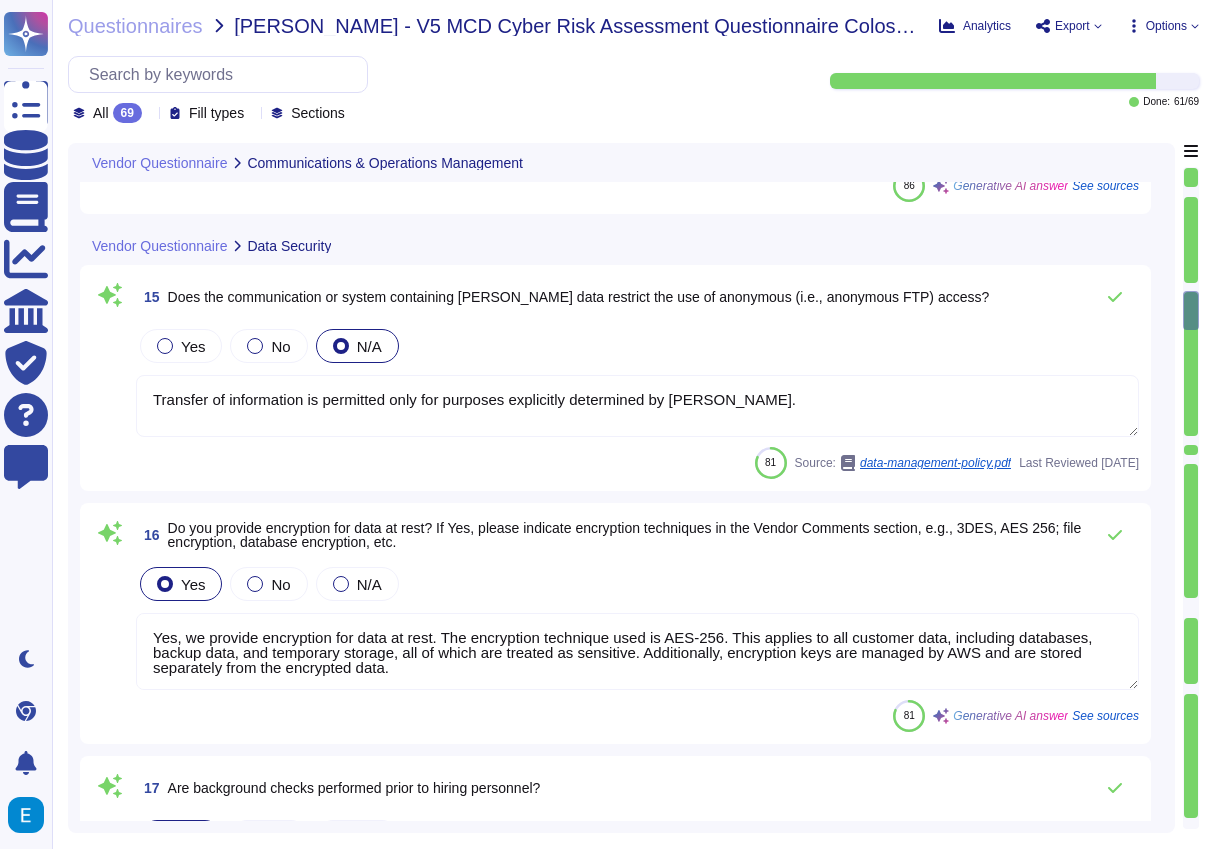 type on "All employees are required to take annual security awareness training. However, there is no information provided regarding contractors and third parties being required to take this training." 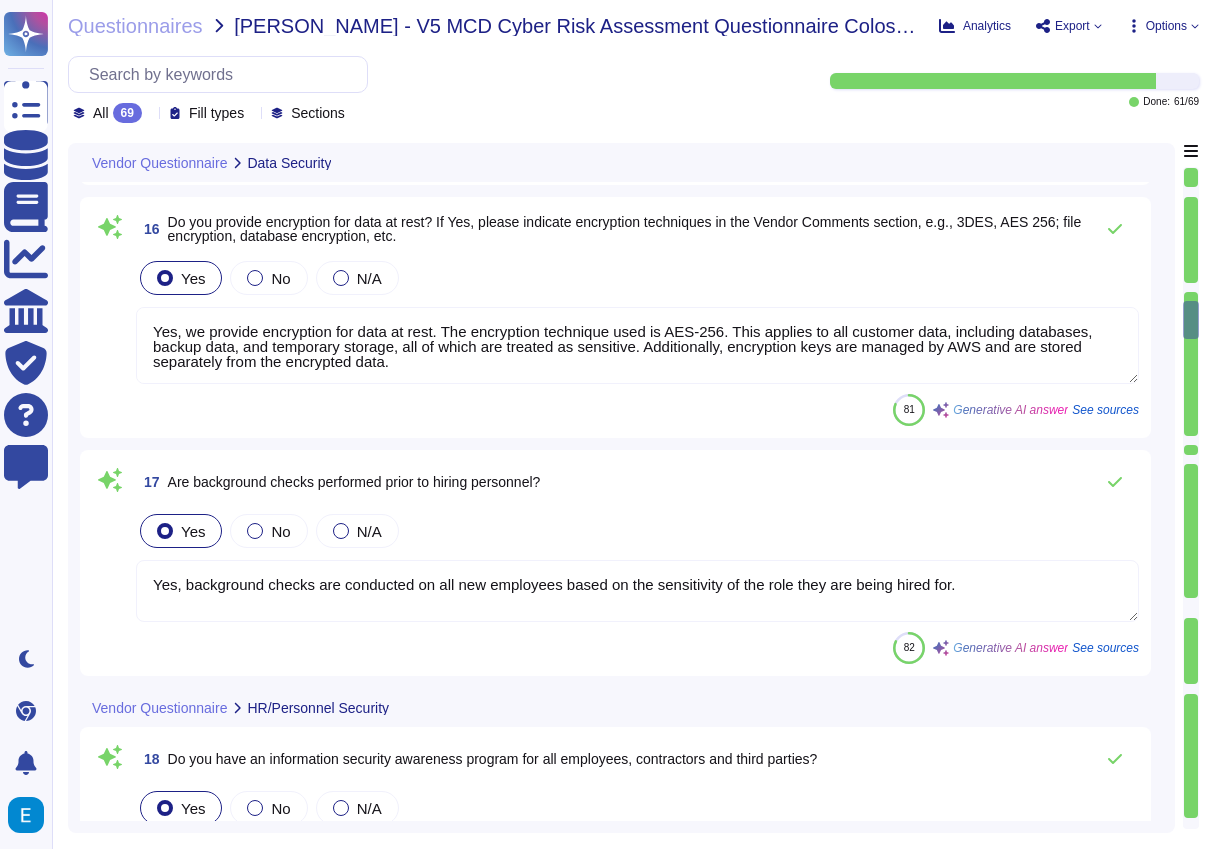 type on "Yes, there is an established process to remove access rights for users once access is no longer needed. Access rights are promptly removed upon termination of employment or [DEMOGRAPHIC_DATA], or when rights are no longer needed due to a [MEDICAL_DATA] function or role. The maximum allowable time period for access termination is 24 business hours. Additionally, access rights are reviewed as part of any job role change, including promotion, demotion, or transfer within the company. User IDs are also promptly disabled or removed when users leave the organization or when [DEMOGRAPHIC_DATA] work ends, in accordance with service level agreements." 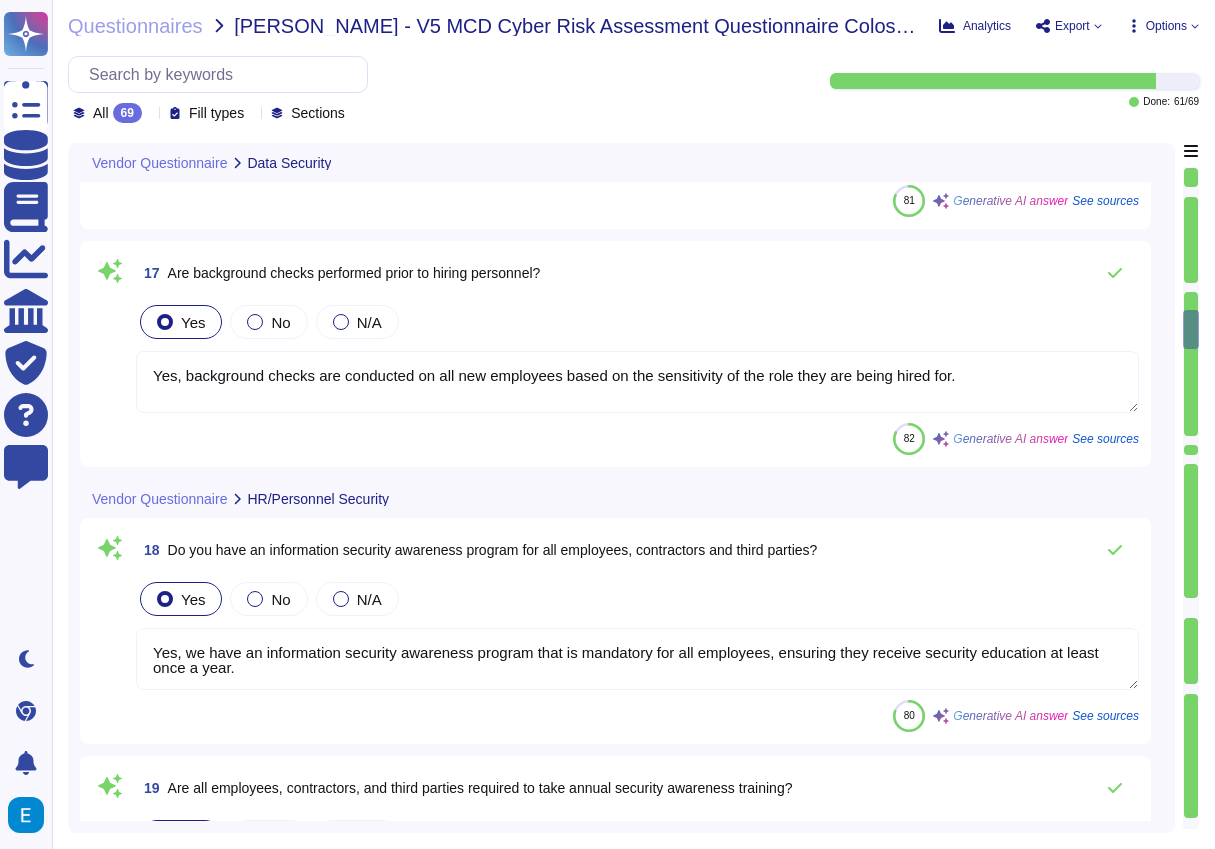 type on "Yes, we follow industry standards to build in security for our Systems/Software Development Lifecycle (SDLC). The key practices include:
1. Secure Development Training: Software developers receive secure development training at least annually, focusing on preventing common web application attacks and vulnerabilities.
2. Adherence to Coding Standards: Developers are expected to follow our coding standards, which include quality, commenting, and security guidelines.
3. Change Management Process: We have a documented change management process that requires each product update to undergo at least one other person's review.
4. CI Pipeline: A continuous integration (CI) pipeline is in place to ensure stable rollout of new versions, maintaining quality and security.
5. Secure Environments: We establish and protect environments for system development and integration throughout the entire system development life cycle.
6. Code Management: All code is written, tested, and saved in a local repository before syn..." 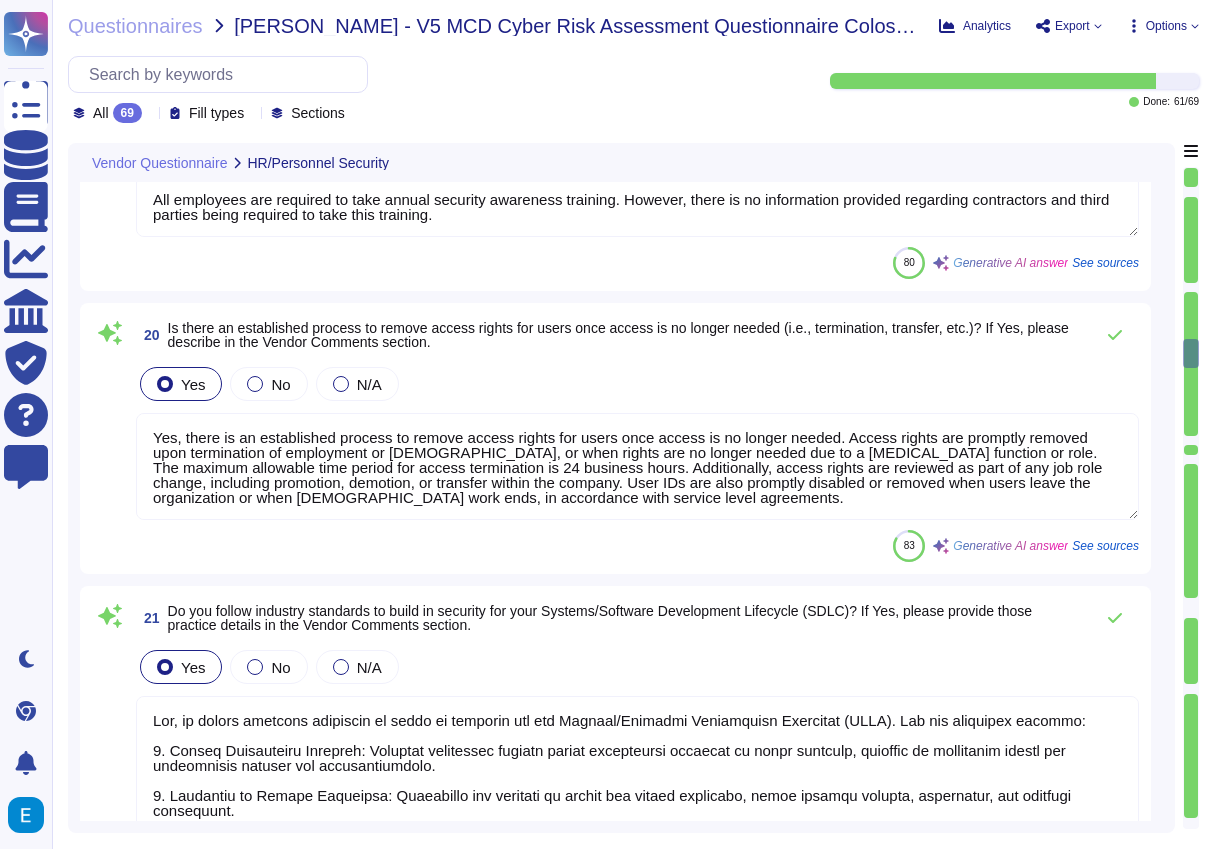 type on "Yes." 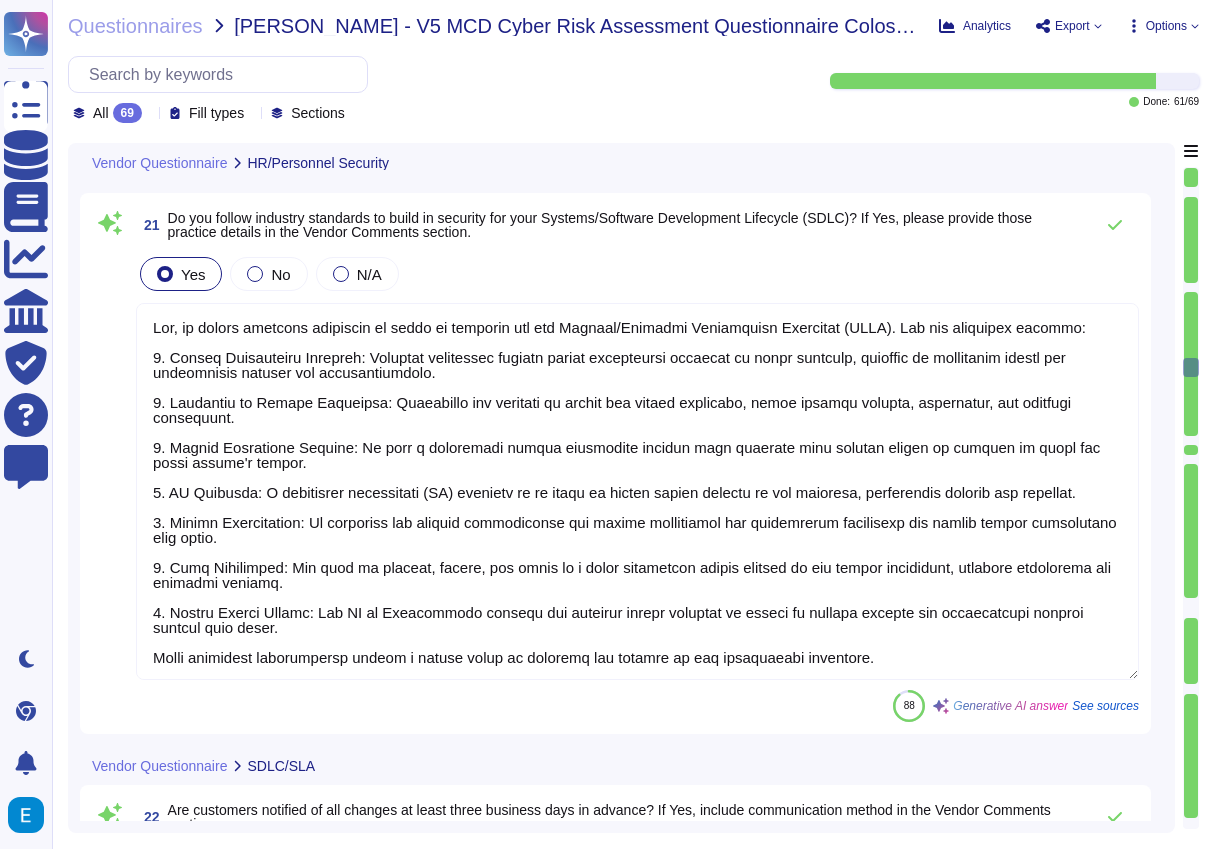 type on "Yes, customers are notified at least 4 weeks in advance of any scheduled maintenance. The primary communication method for notifying customers is through Zendesk, as well as via our subscribable status page." 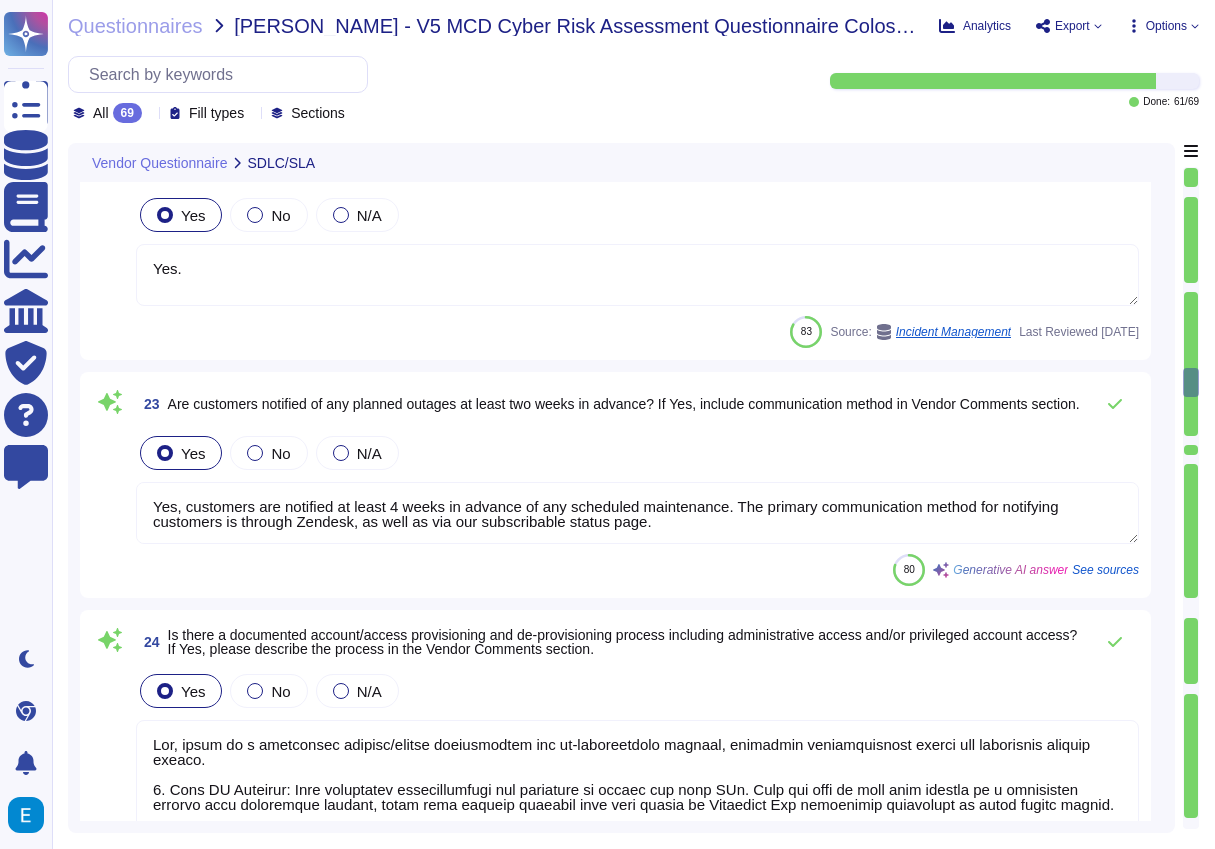 type on "Yes, administrative access and the granting of privileged accounts are tightly controlled and reported. We restrict administrative privileges to specific roles, and granting of administrative rights requires approval from the asset owner. We maintain logs of all use of system utilities and alterations of system configurations, and administrators perform yearly access rights reviews to ensure access is limited to necessary job functions. Additionally, we are implementing controls to manage access, and we have several access levels associated with roles to ensure segregation of support activities from business activities." 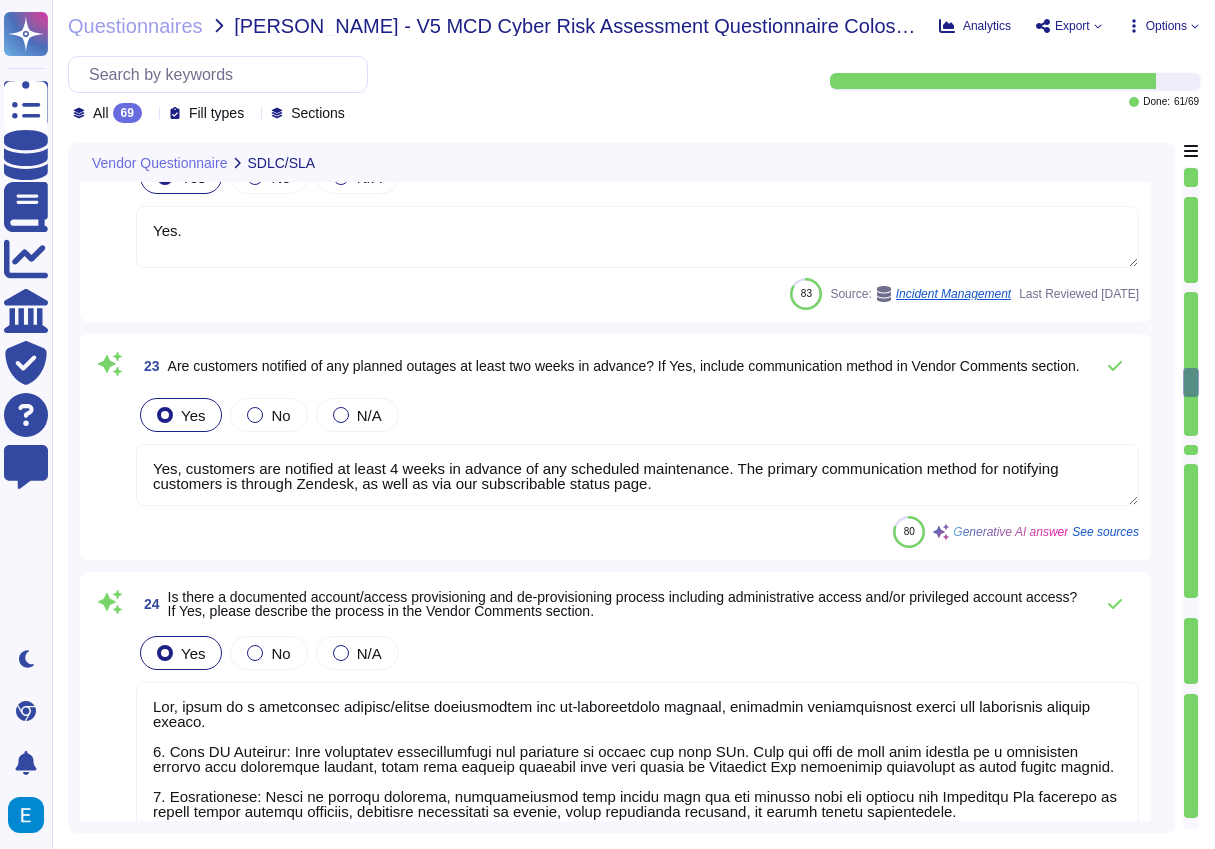 scroll, scrollTop: 2, scrollLeft: 0, axis: vertical 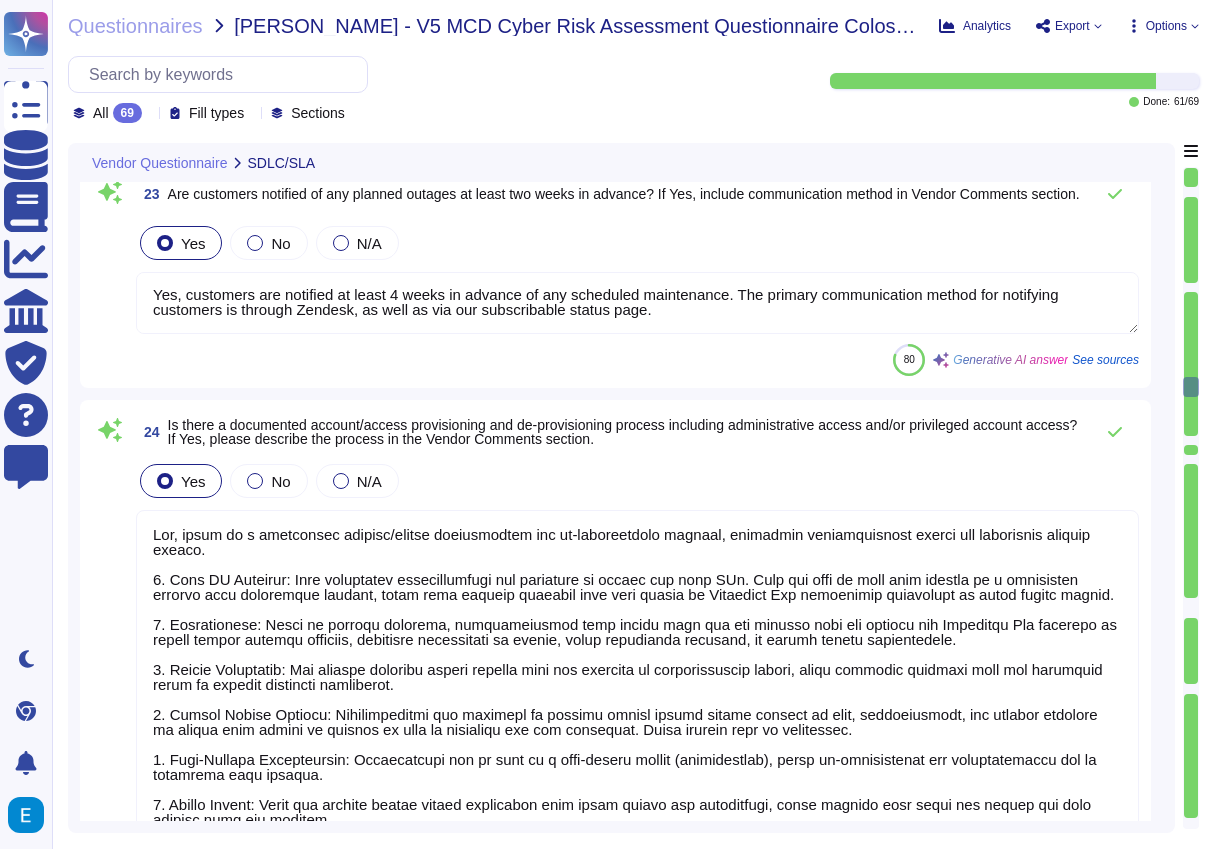 type on "Access to information computing resources is limited to personnel with a business requirement for such access. Some employees have admin access to their workstations due to the nature of their roles and the services they support. However, we are actively implementing controls to limit and manage this access, such as leveraging JumpCloud MDM to enforce security policies, manage privileges, and ensure compliance with our access control framework.
Colossyan employees generally do not have access to customer data, and access may only be granted in certain cases with customer permission. Additionally, access is authorized for authenticated personnel only, although there are some areas of the system without records to handle access accountability." 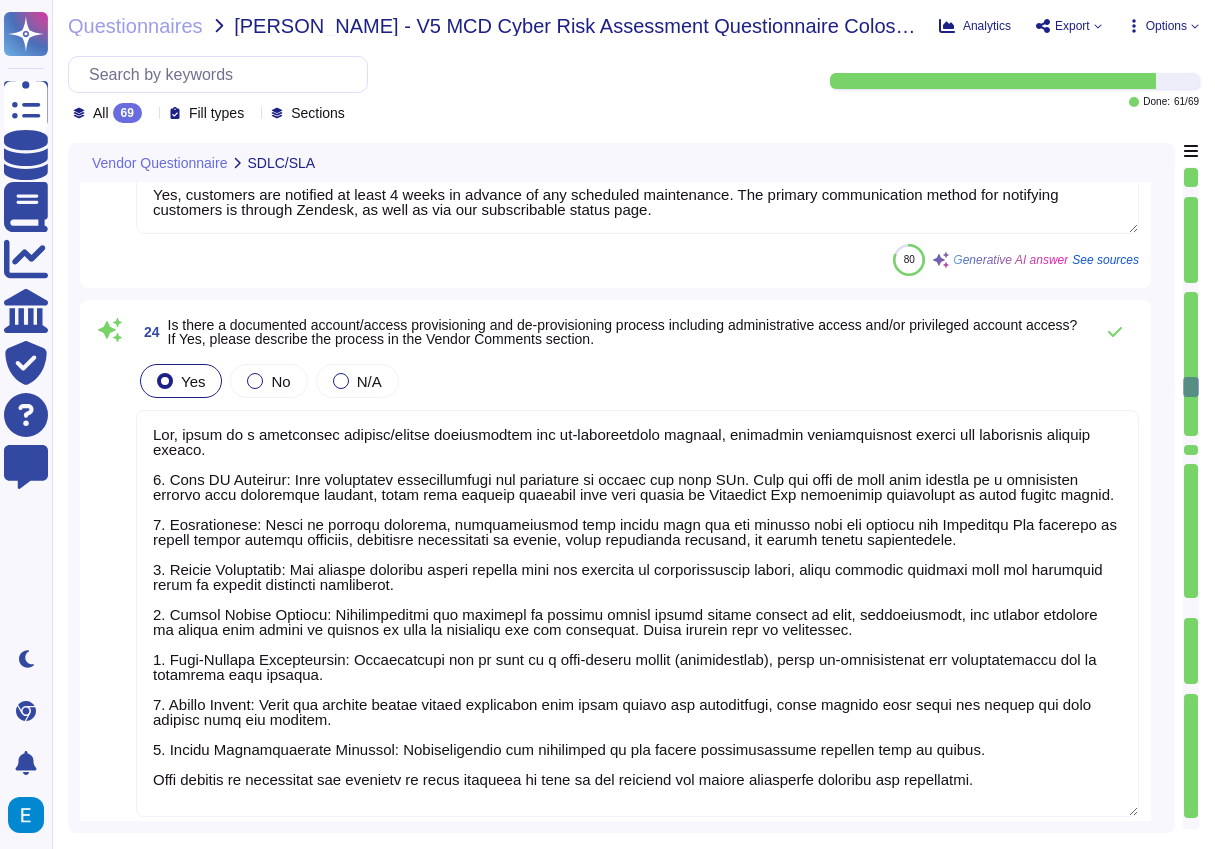 scroll, scrollTop: 6051, scrollLeft: 0, axis: vertical 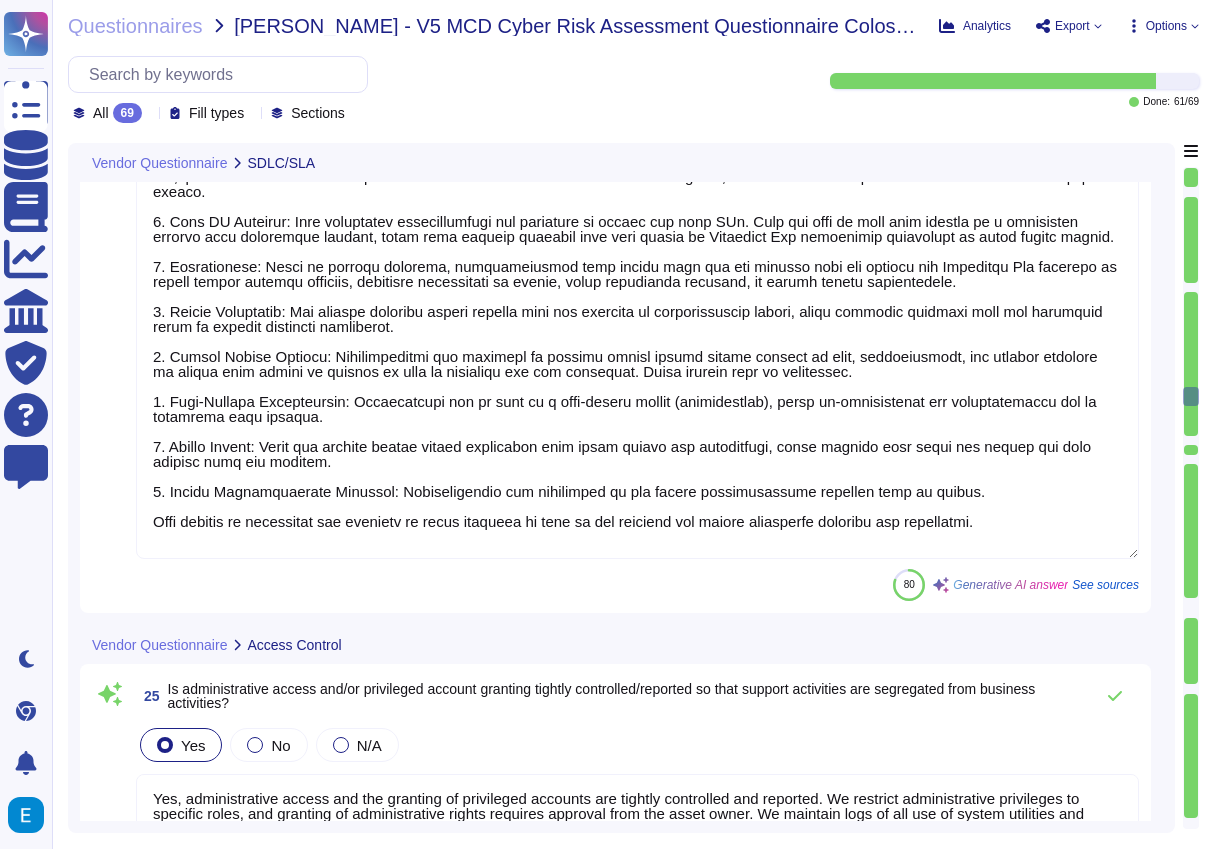 type on "Yes, there is a formal password management process implemented at Colossyan Inc. This process includes the enforcement of strong password criteria, which require passwords to include numbers, symbols, and a mix of uppercase and lowercase letters, as well as a minimum length. Passwords must exclude personal identifying characteristics and easily guessable terms, and they are verified against known password dictionaries and publicly leaked password lists.
While we recommend a password reset when there is clear evidence of a security breach, we follow NIST guidelines, which discourage mandatory periodic password changes unless there is evidence of compromise. Password resets are required to be unique and random.
Control and management of individual user passwords is the responsibility of all Colossyan Inc personnel and third-party users. Multi-Factor Authentication (MFA) is encouraged as a security measure." 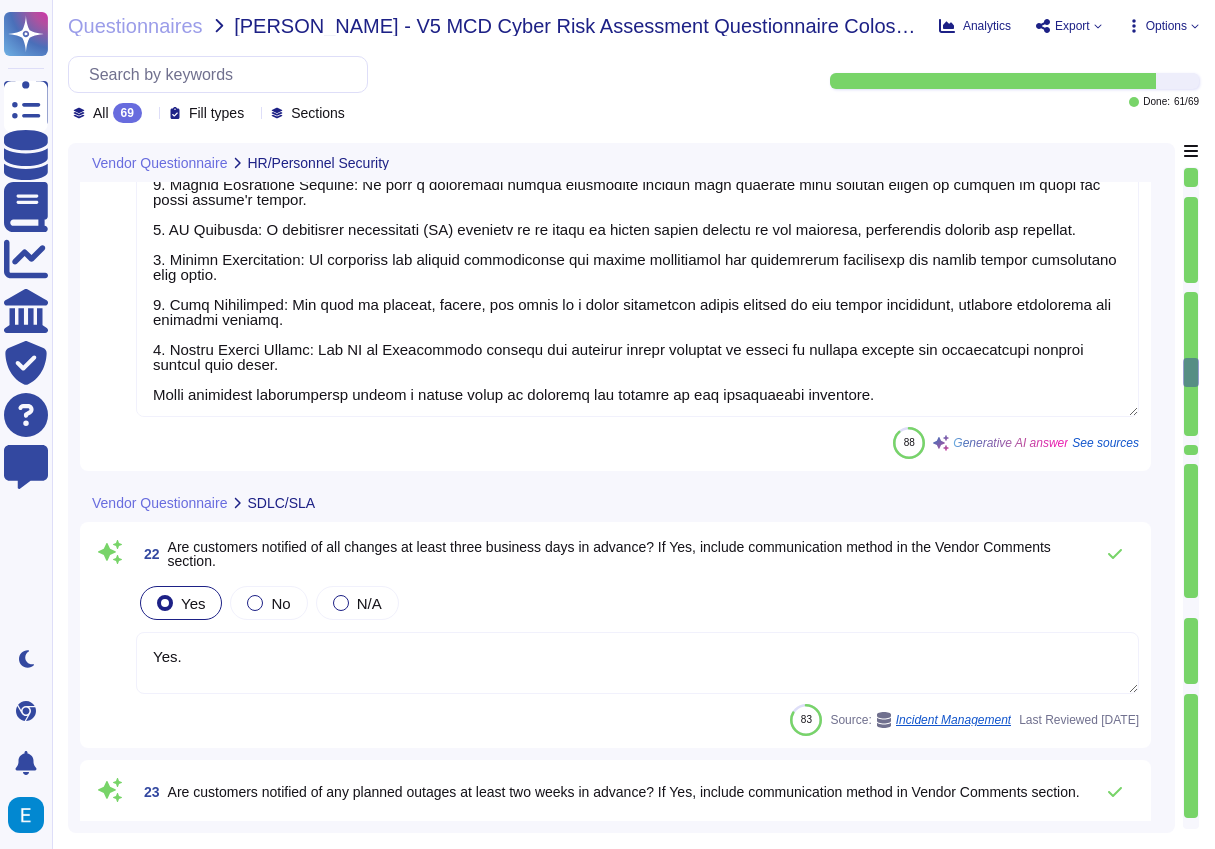 type on "Yes, we follow industry standards to build in security for our Systems/Software Development Lifecycle (SDLC). The key practices include:
1. Secure Development Training: Software developers receive secure development training at least annually, focusing on preventing common web application attacks and vulnerabilities.
2. Adherence to Coding Standards: Developers are expected to follow our coding standards, which include quality, commenting, and security guidelines.
3. Change Management Process: We have a documented change management process that requires each product update to undergo at least one other person's review.
4. CI Pipeline: A continuous integration (CI) pipeline is in place to ensure stable rollout of new versions, maintaining quality and security.
5. Secure Environments: We establish and protect environments for system development and integration throughout the entire system development life cycle.
6. Code Management: All code is written, tested, and saved in a local repository before syn..." 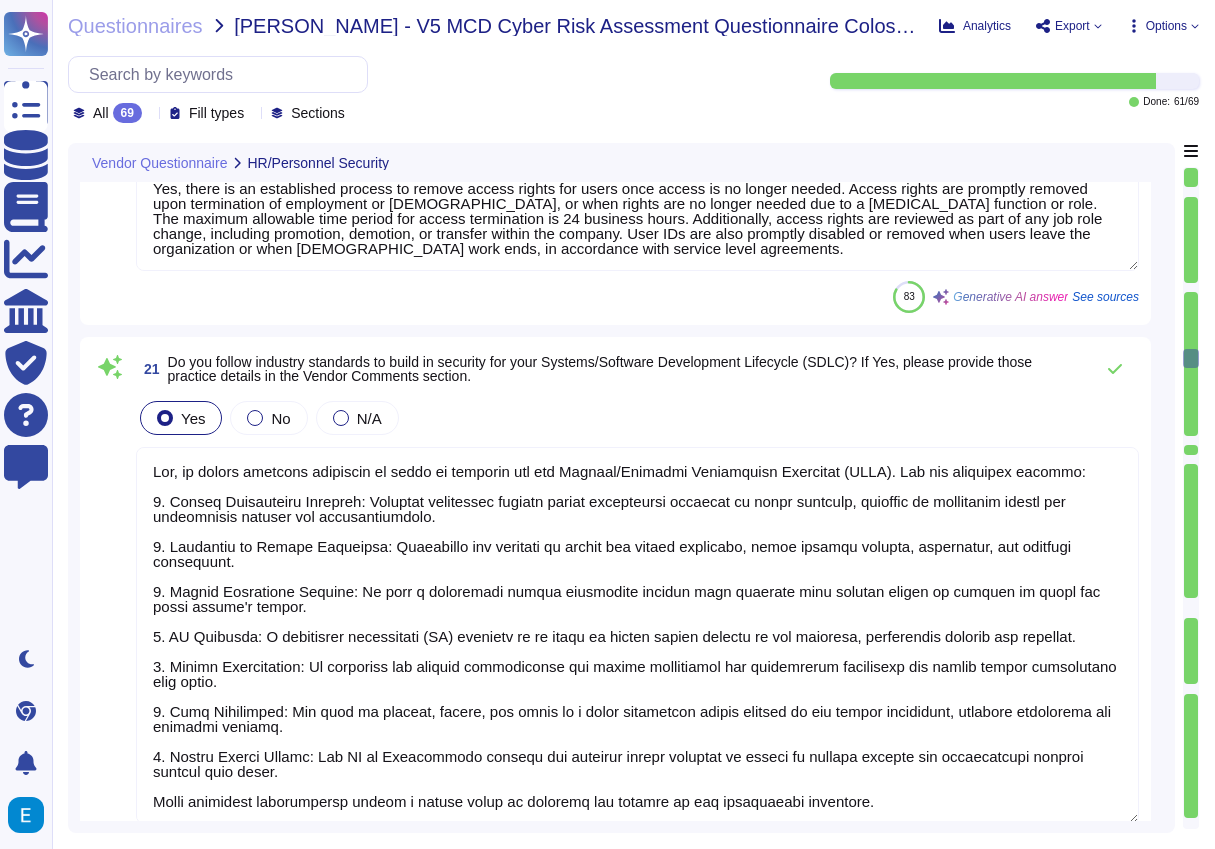 type on "Yes, we have an information security awareness program that is mandatory for all employees, ensuring they receive security education at least once a year." 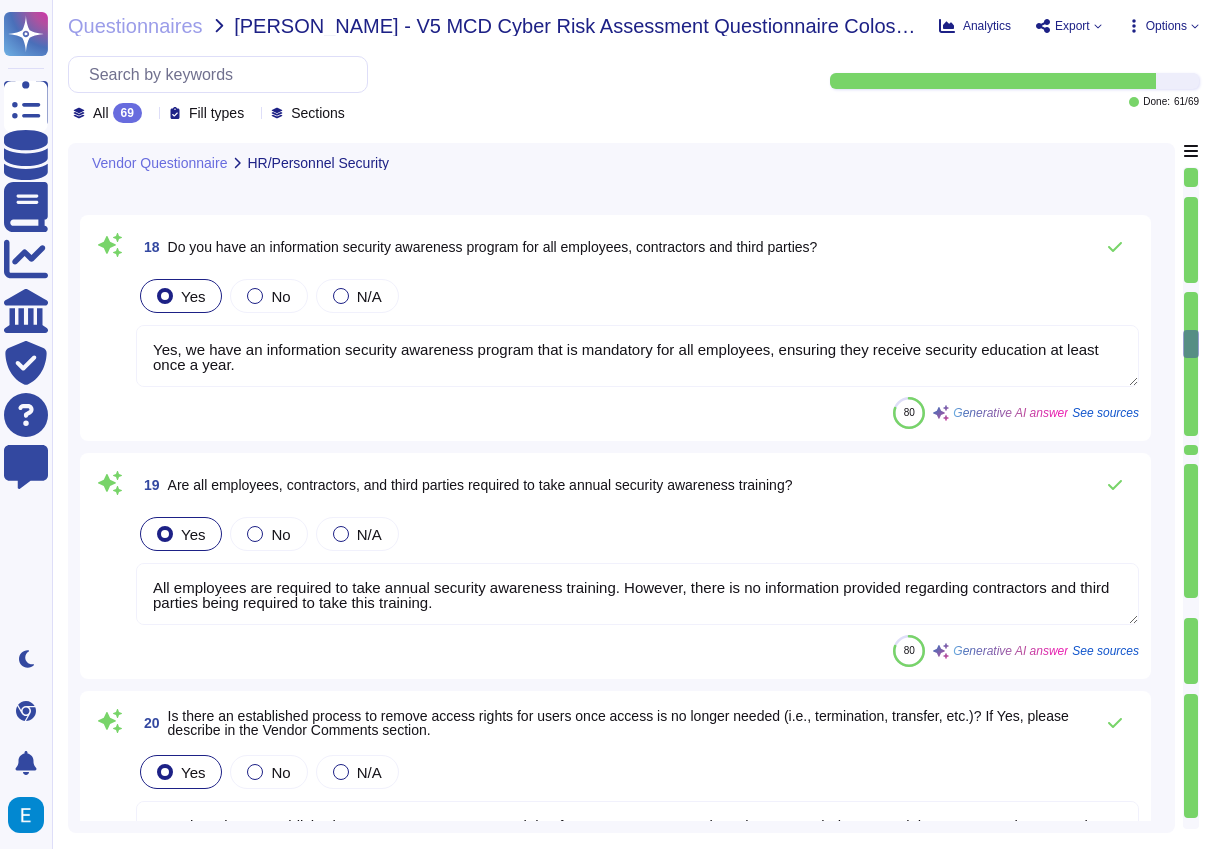 scroll, scrollTop: 4050, scrollLeft: 0, axis: vertical 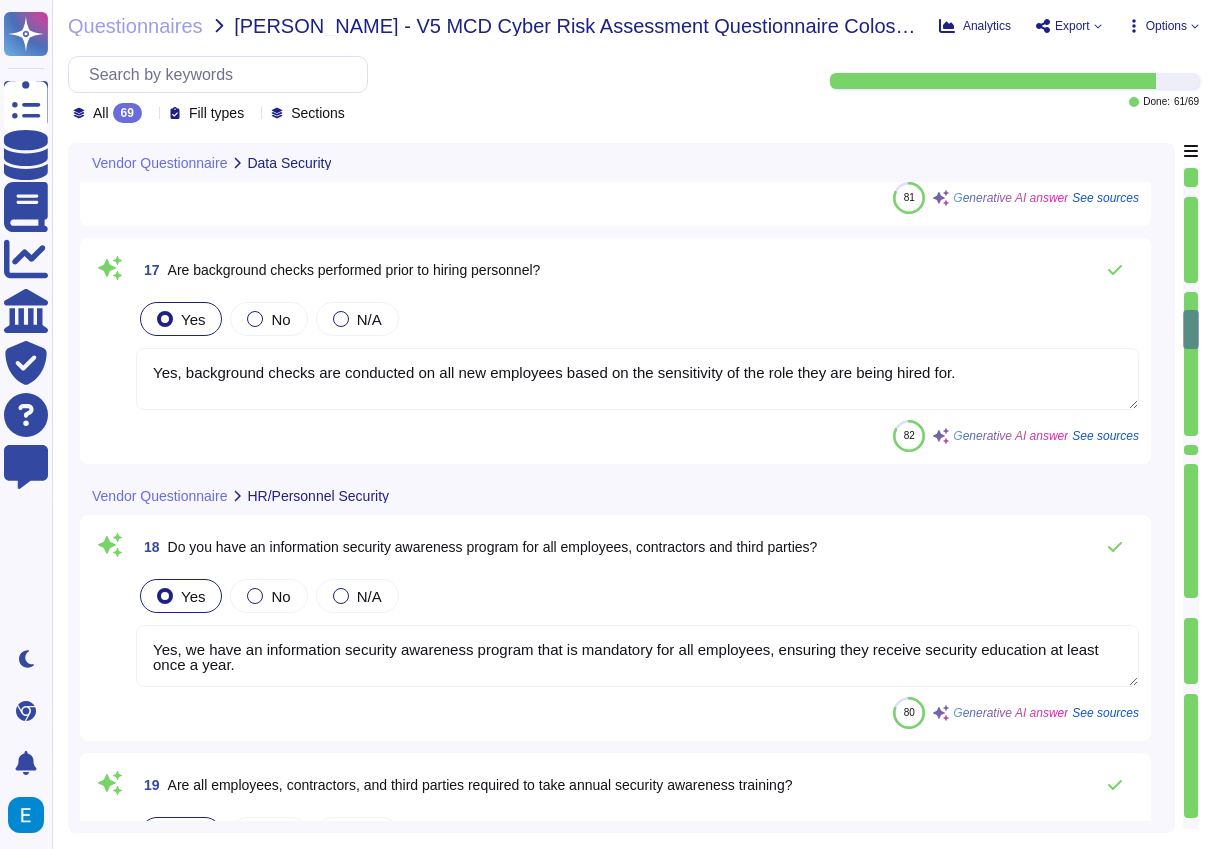 type on "Transfer of information is permitted only for purposes explicitly determined by [PERSON_NAME]." 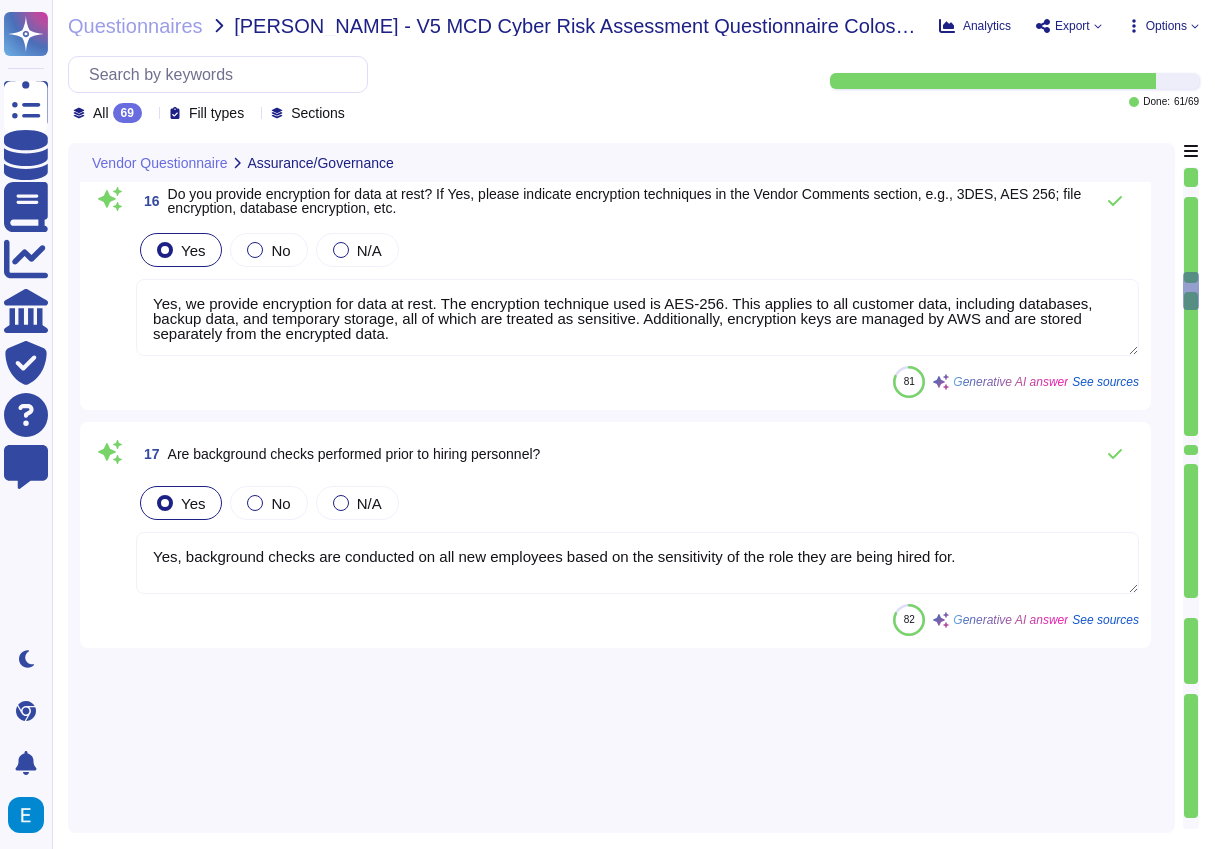 type on "Yes, the vendor's security controls are reviewed as part of the vendor management process, which includes assessing the adequacy of third-party physical security controls. Compliance with the policy is measured and verified through various methods, including ongoing monitoring and both internal and external audits." 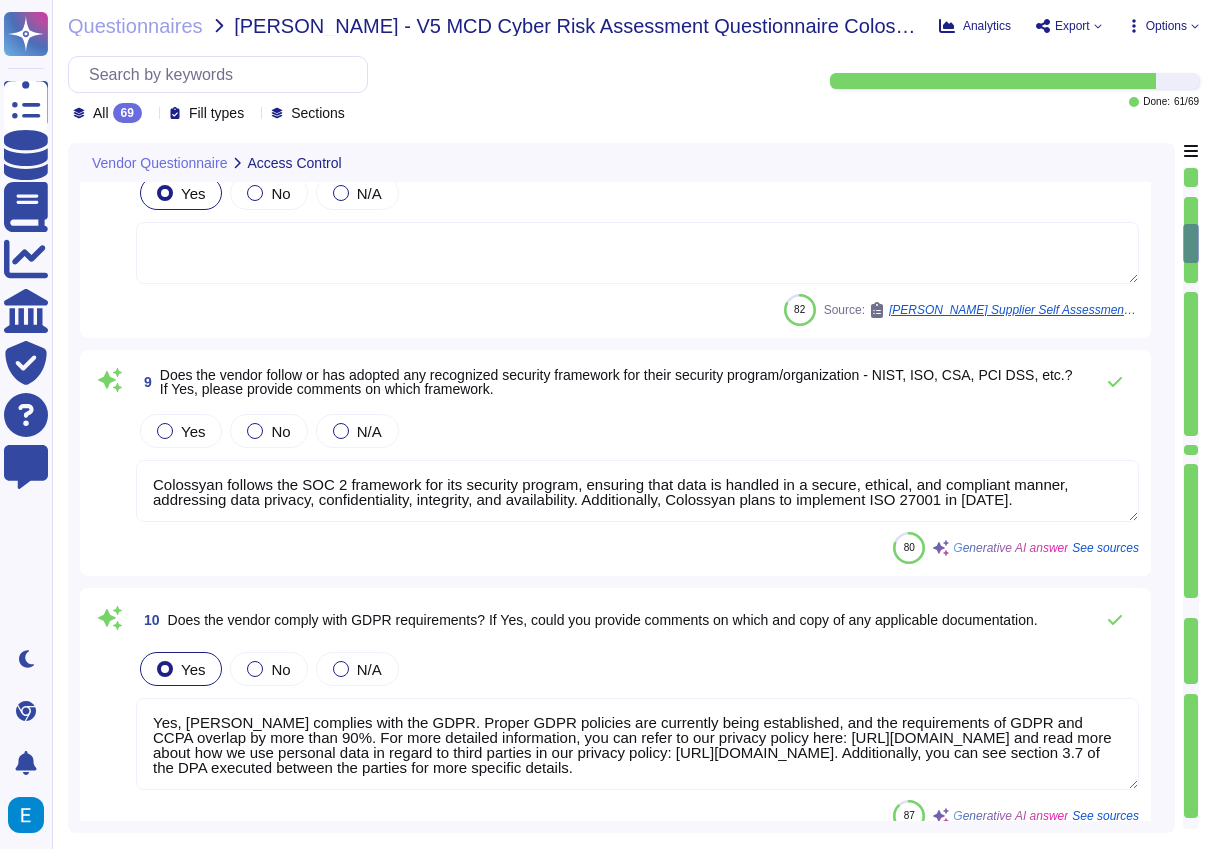 type on "Yes, the vendor may need access to the network and/or system/application for support and troubleshooting purposes. The requirements for the vendor include:
- Support account creation for access.
- Any necessary firewall port changes must be reviewed and justified, as port and IP ranges are prohibited unless specifically authorized.
- The vendor must comply with the security requirements and configurations as outlined, including the use of secure protocols and services.
- Remote access technologies for vendors must be enabled only when needed for business purposes and immediately deactivated after use.
All access must be documented and comply with the change management procedures defined in the Operations Security Policy." 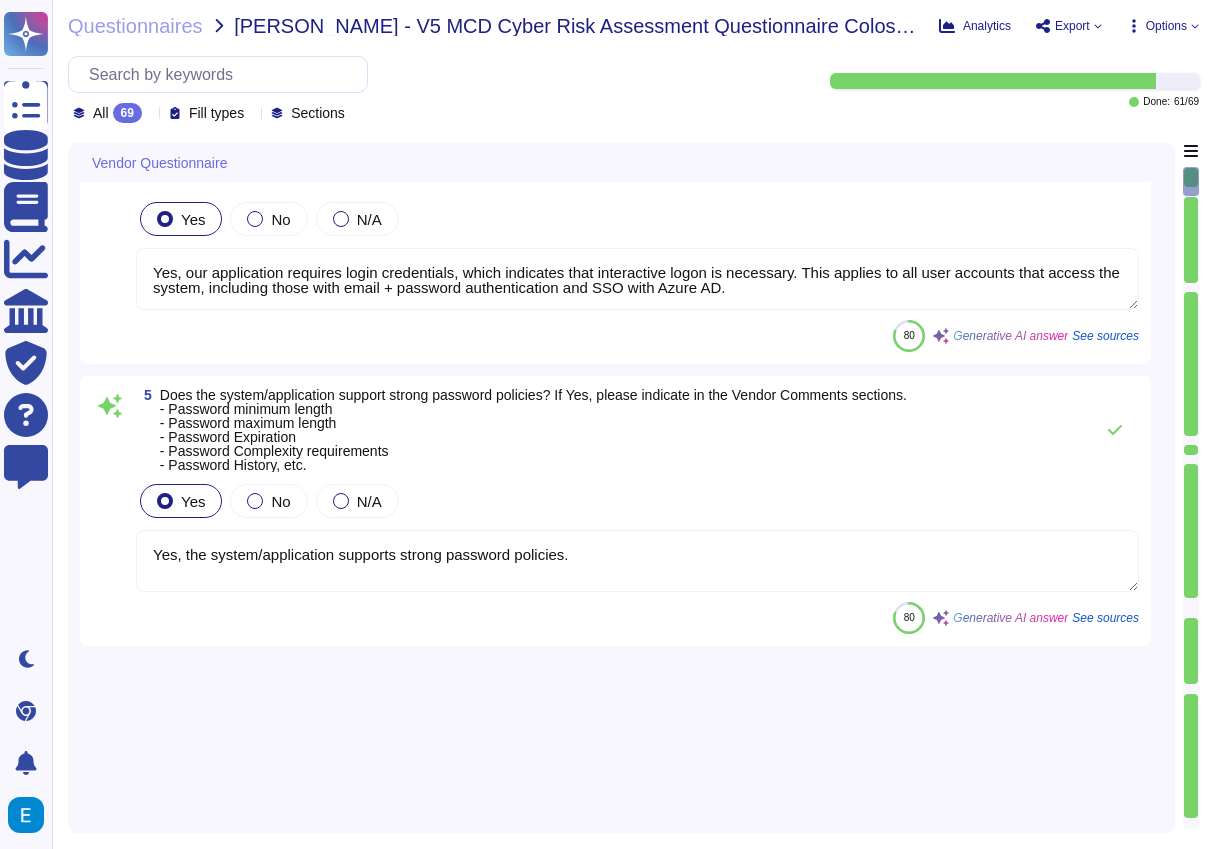scroll, scrollTop: 0, scrollLeft: 0, axis: both 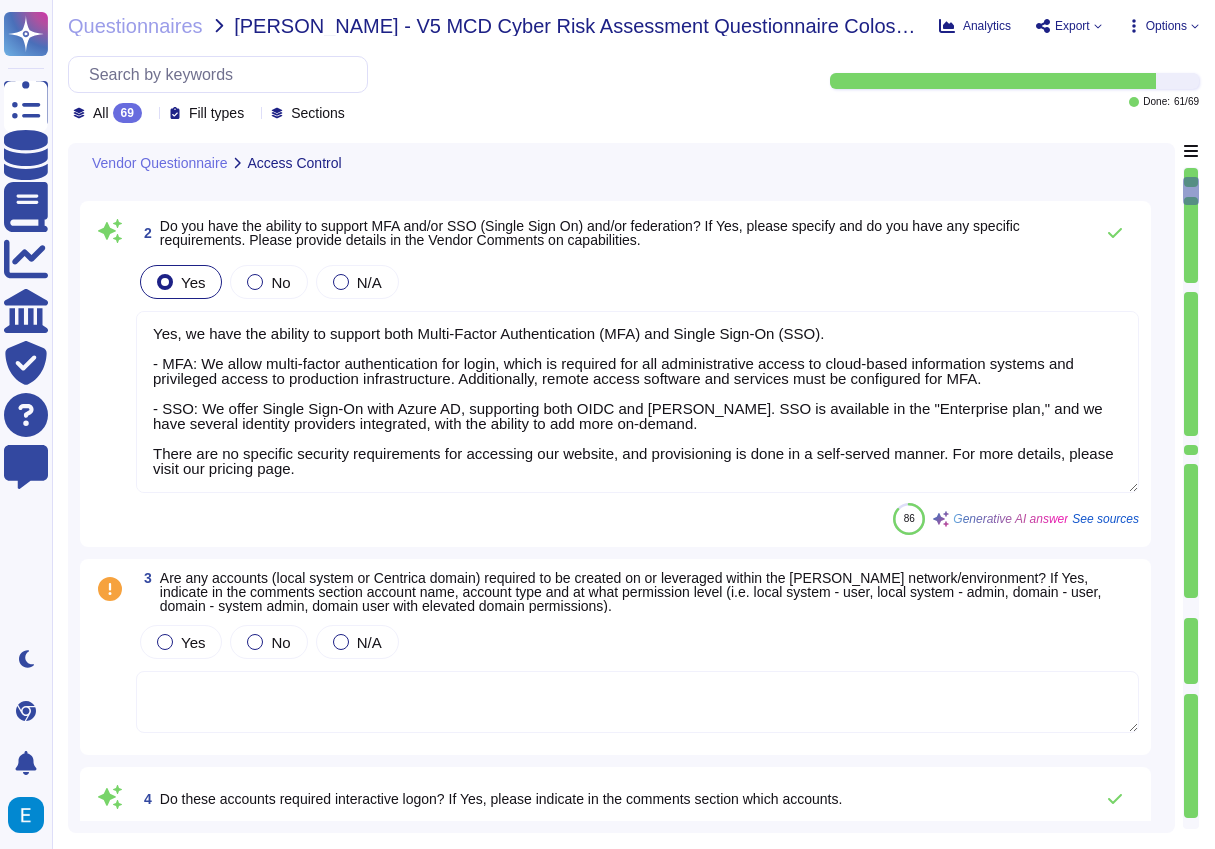 type on "Yes, the vendor may need access to the network and/or system/application for support and troubleshooting purposes. The requirements for the vendor include:
- Support account creation for access.
- Any necessary firewall port changes must be reviewed and justified, as port and IP ranges are prohibited unless specifically authorized.
- The vendor must comply with the security requirements and configurations as outlined, including the use of secure protocols and services.
- Remote access technologies for vendors must be enabled only when needed for business purposes and immediately deactivated after use.
All access must be documented and comply with the change management procedures defined in the Operations Security Policy." 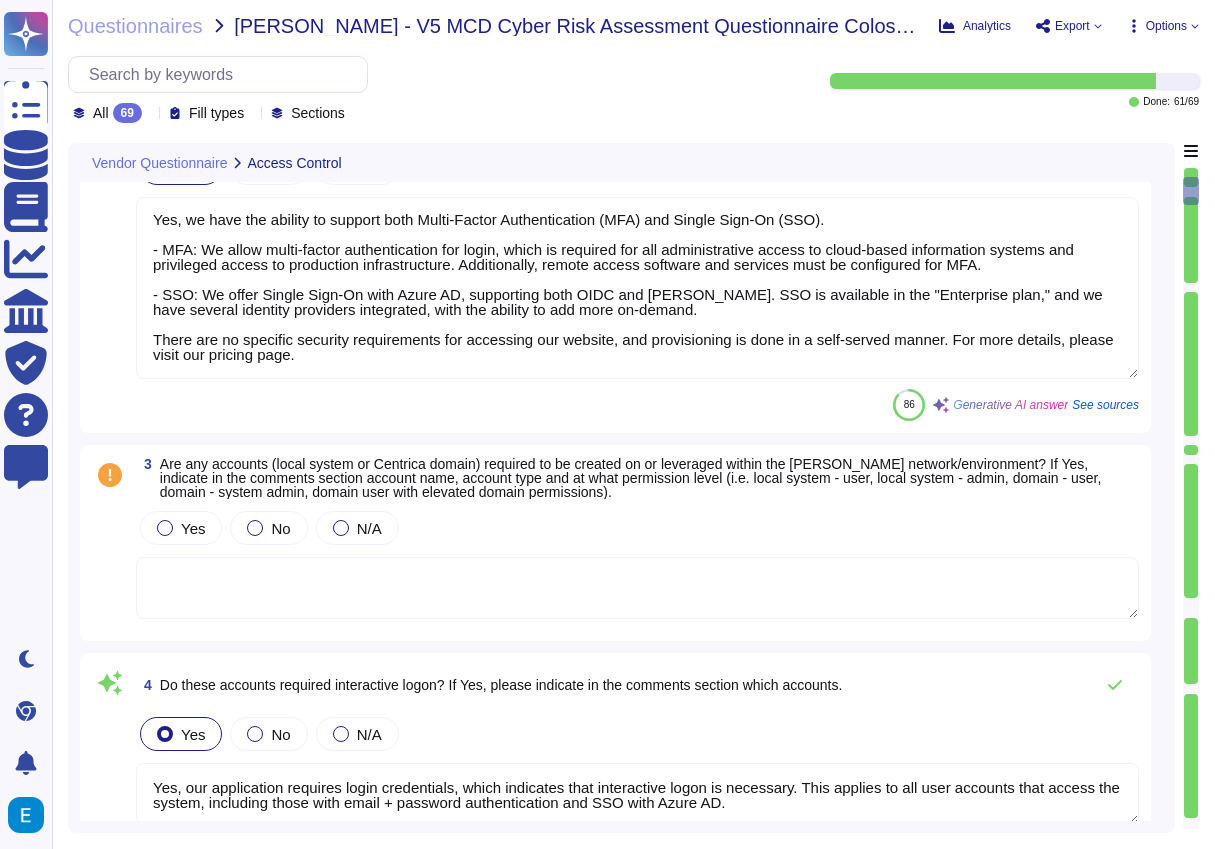 scroll, scrollTop: 508, scrollLeft: 0, axis: vertical 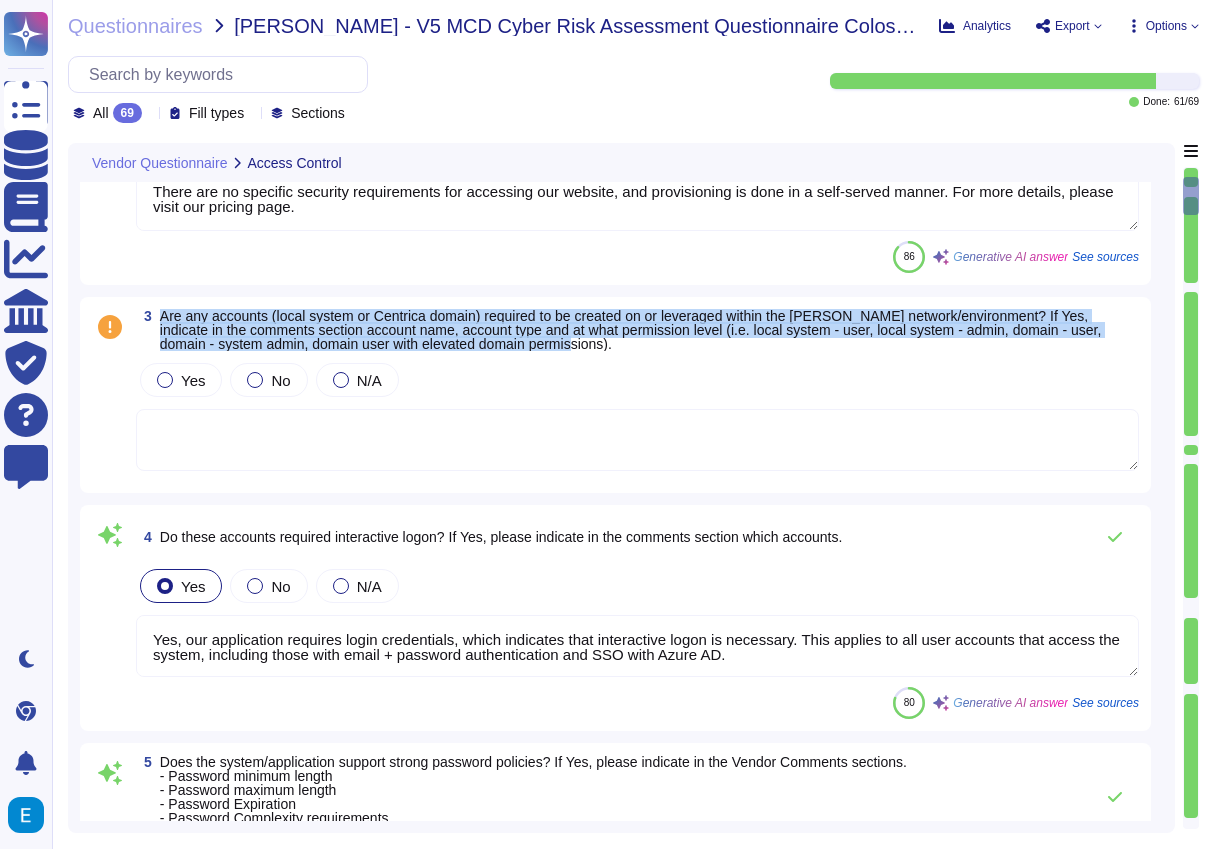 drag, startPoint x: 661, startPoint y: 340, endPoint x: 164, endPoint y: 317, distance: 497.53192 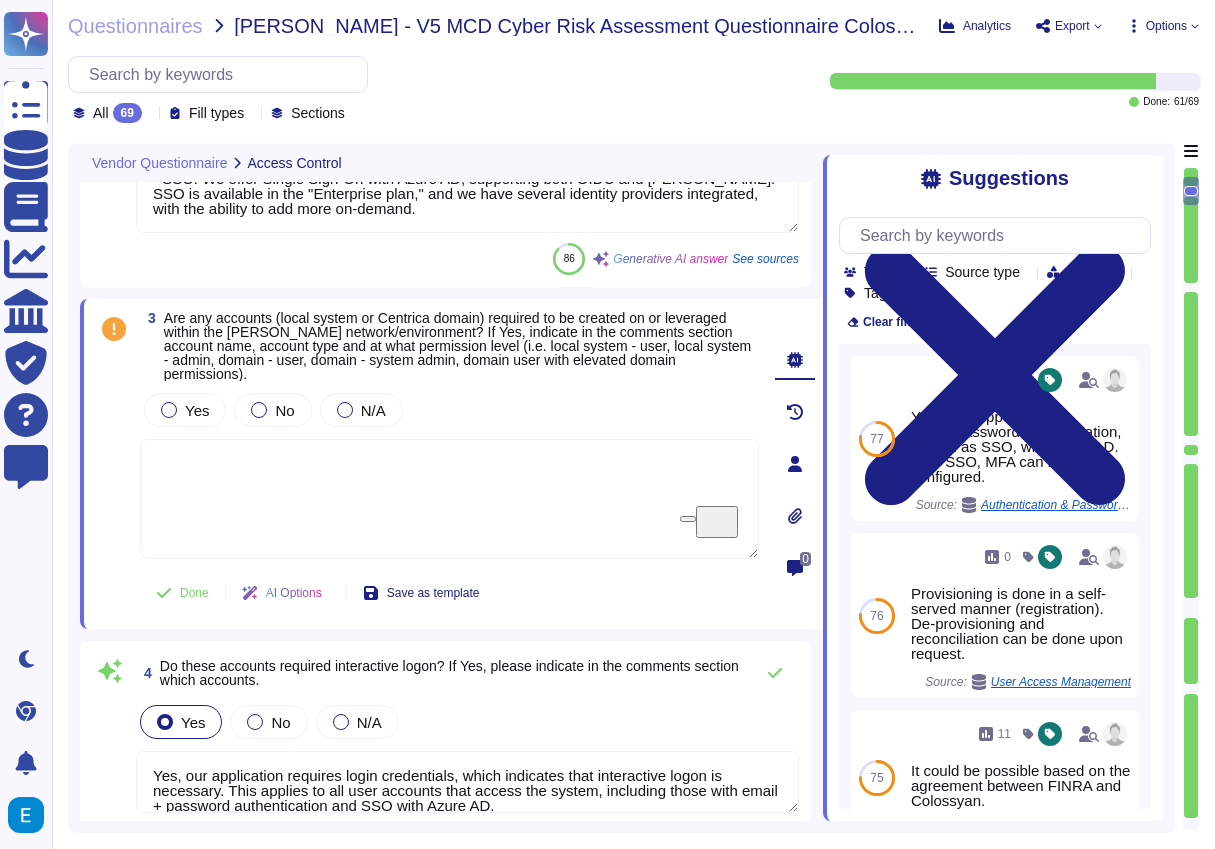 click on "Are any accounts (local system or Centrica domain) required to be created on or leveraged within the [PERSON_NAME] network/environment?  If Yes,  indicate in the comments section account name, account type and at what permission level (i.e. local system - user, local system - admin, domain - user, domain - system admin, domain user with elevated domain permissions)." at bounding box center [461, 346] 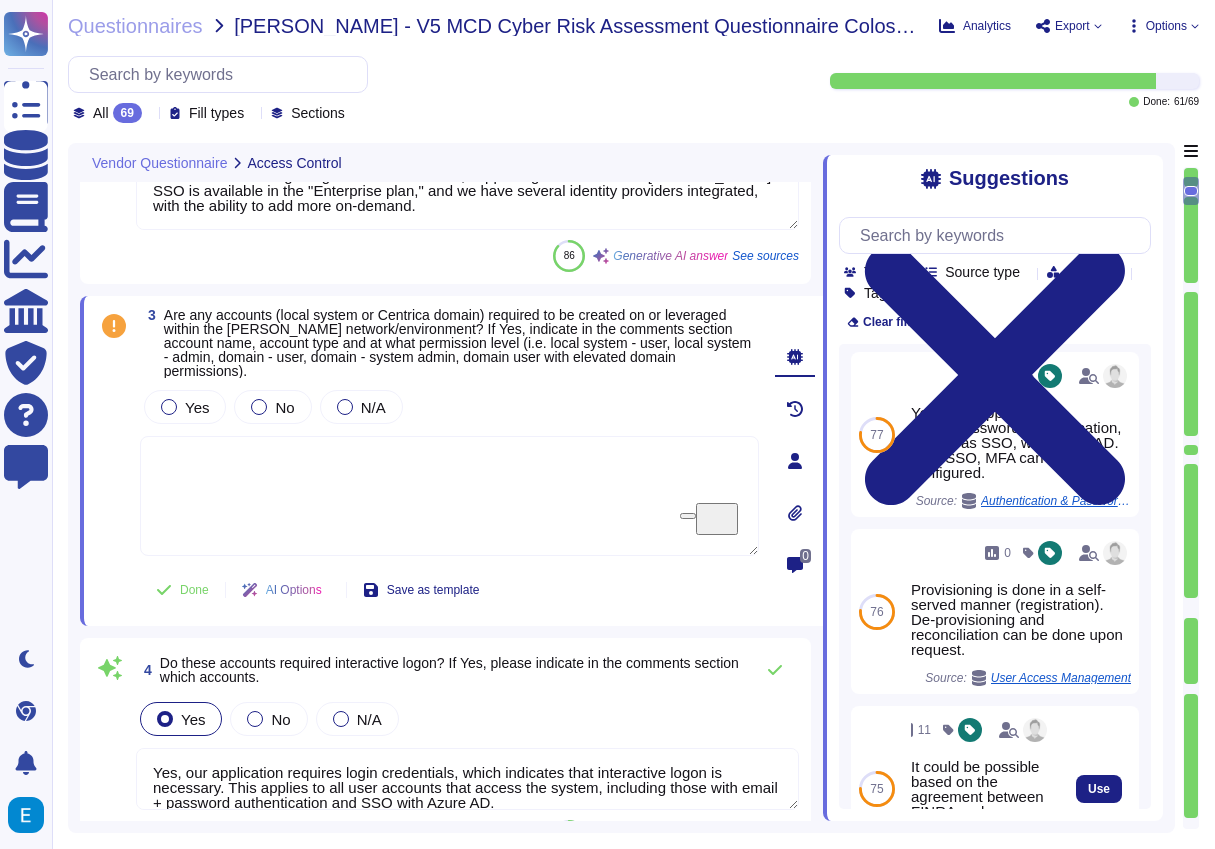 scroll, scrollTop: 0, scrollLeft: 0, axis: both 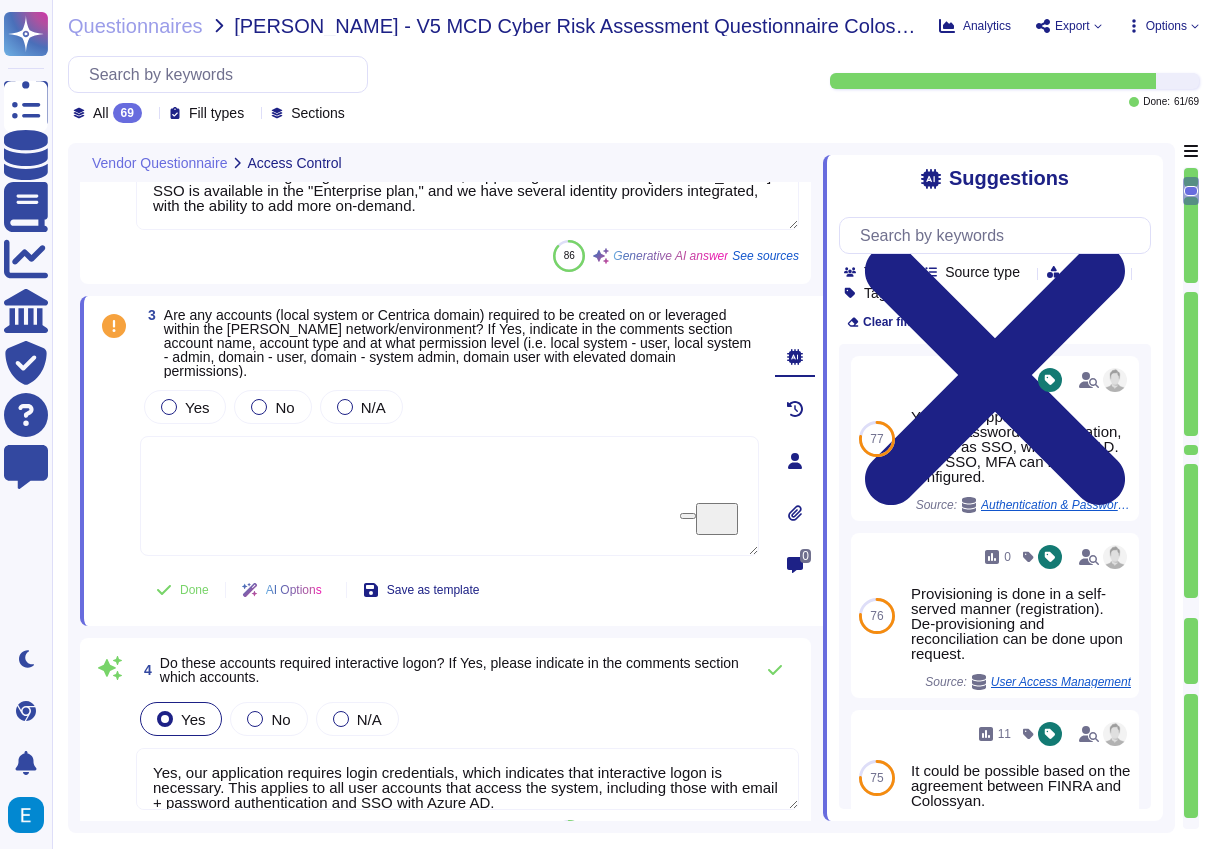 click 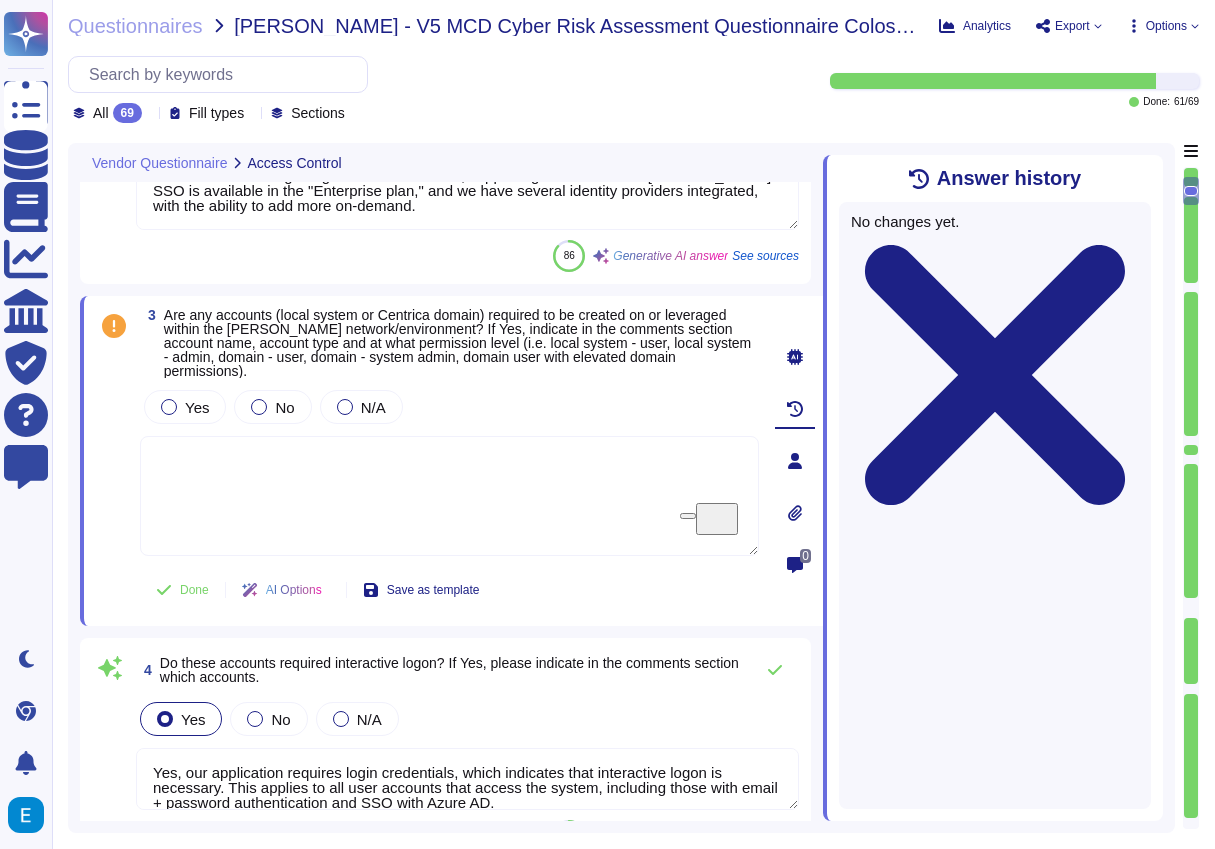 click at bounding box center [795, 461] 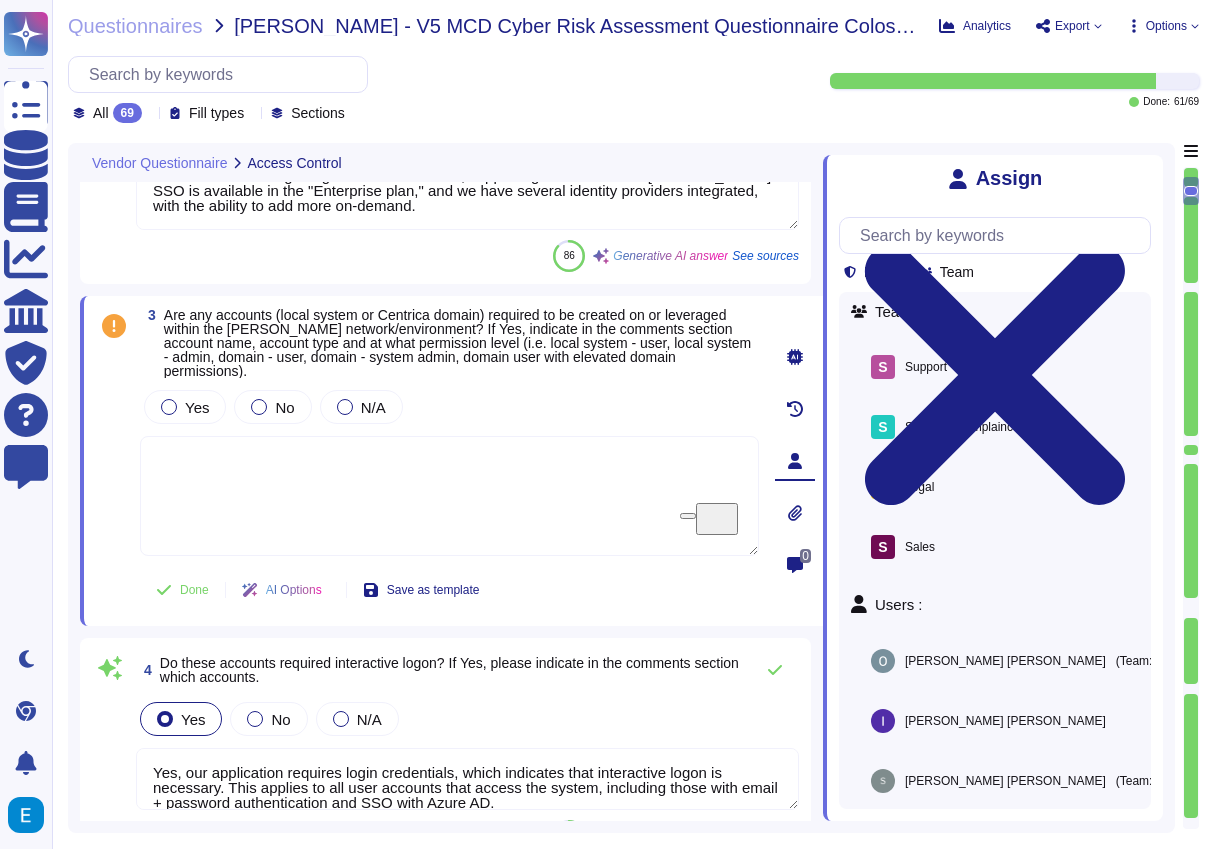 click on "0" at bounding box center (795, 461) 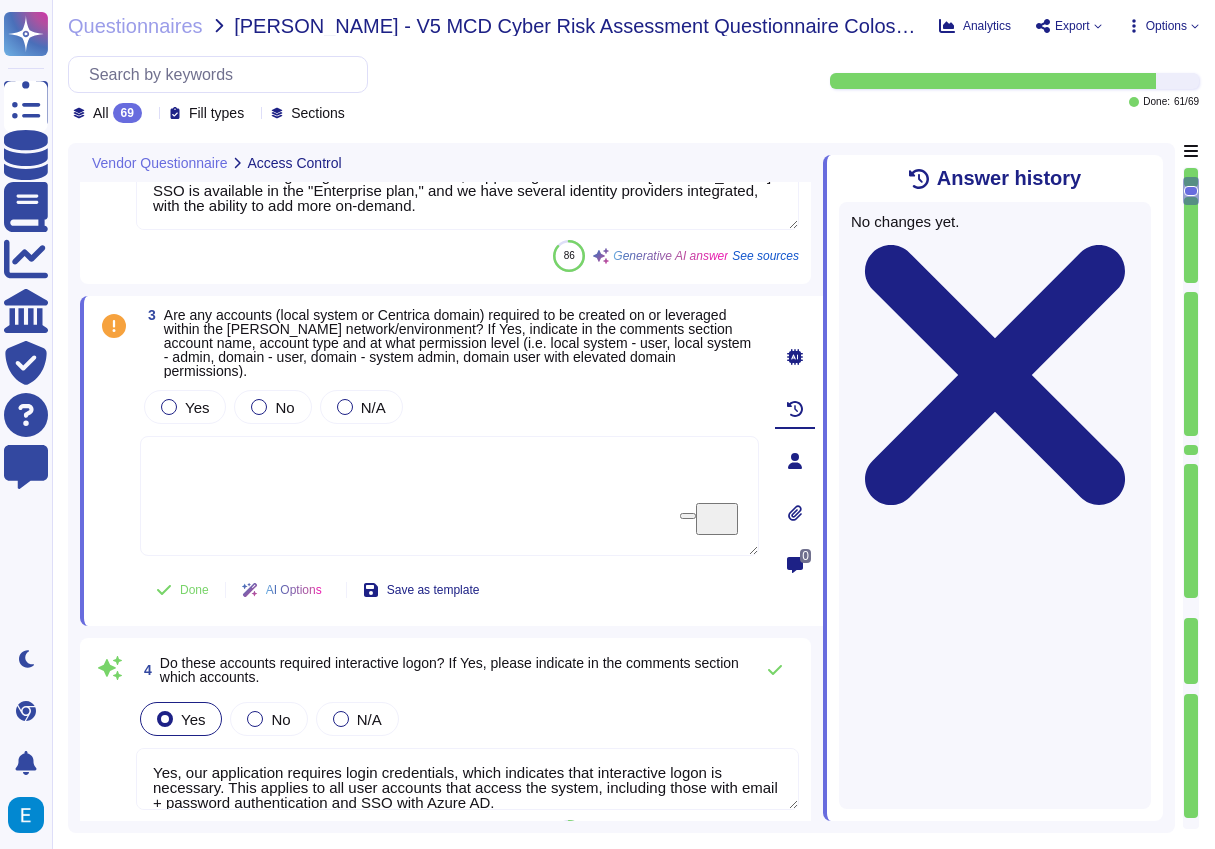 click 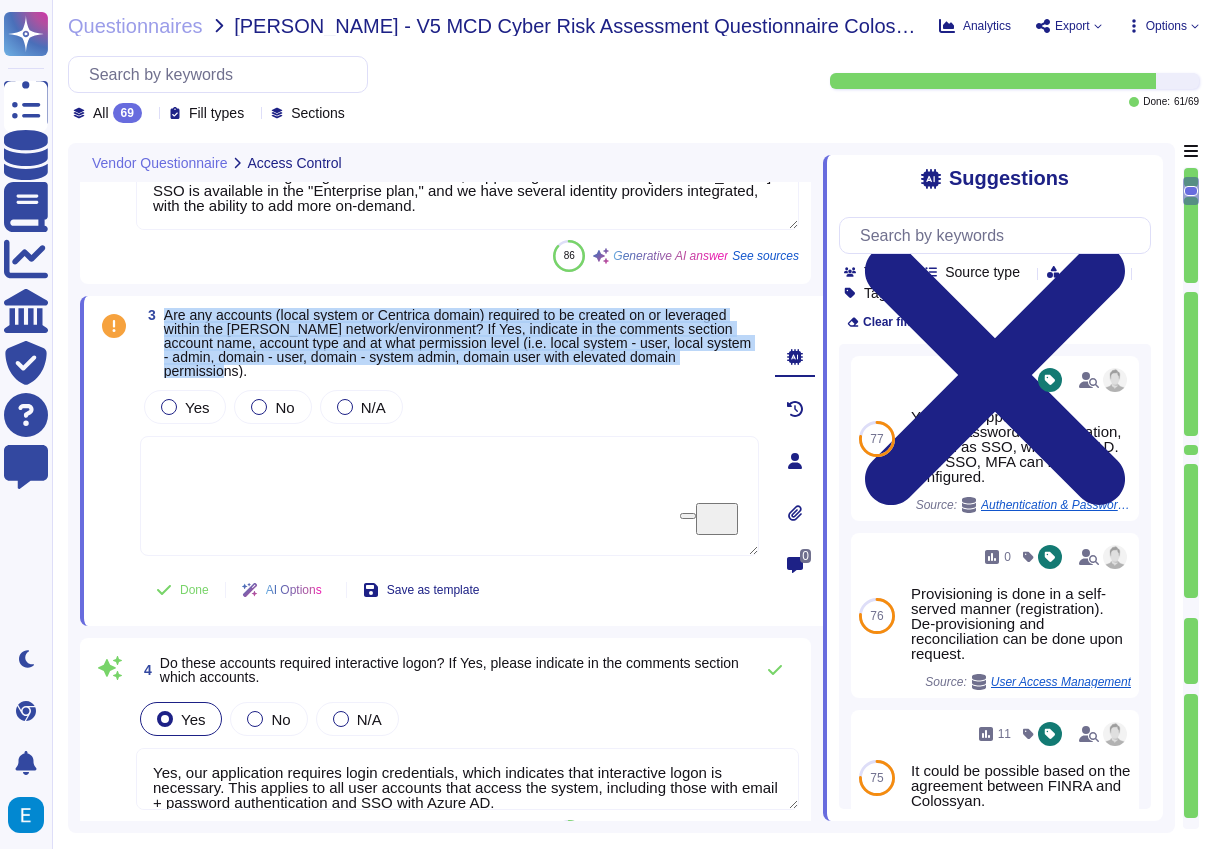 drag, startPoint x: 321, startPoint y: 366, endPoint x: 162, endPoint y: 316, distance: 166.67633 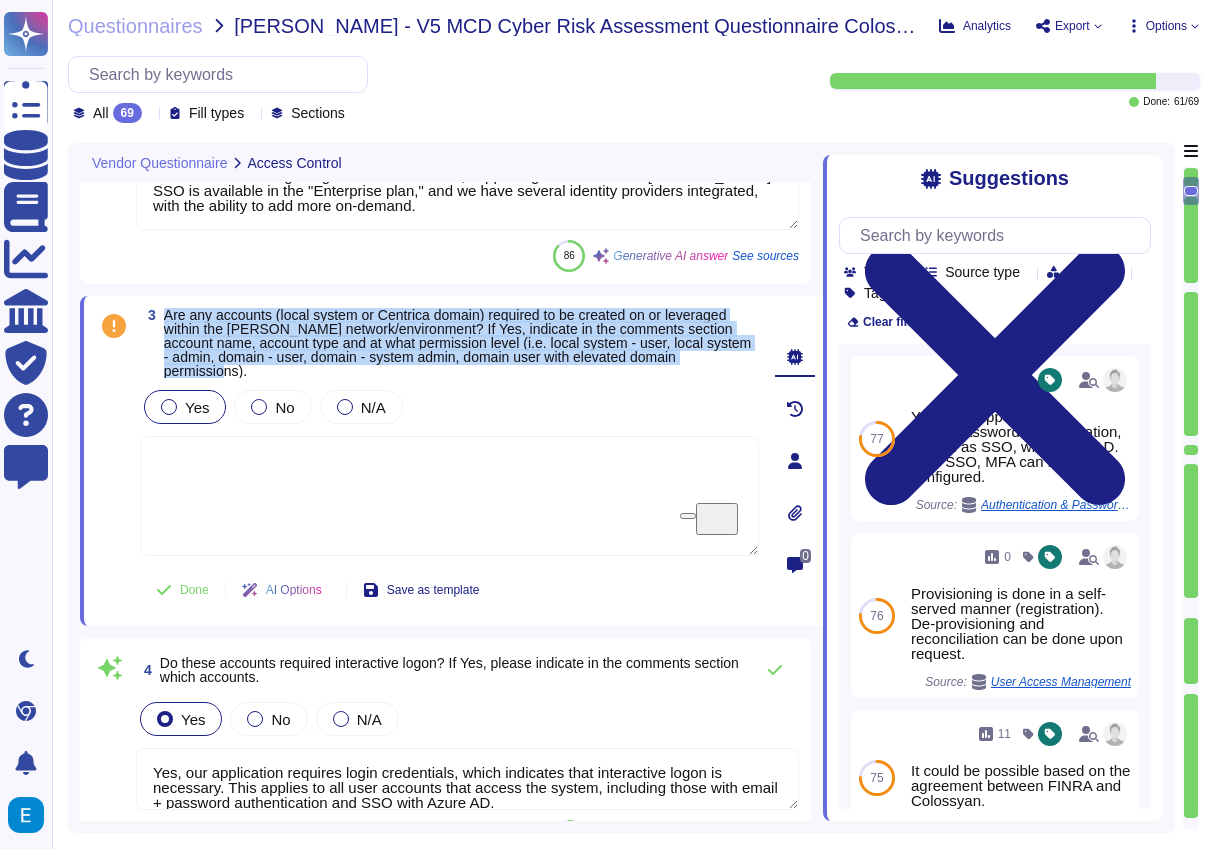 click at bounding box center [169, 407] 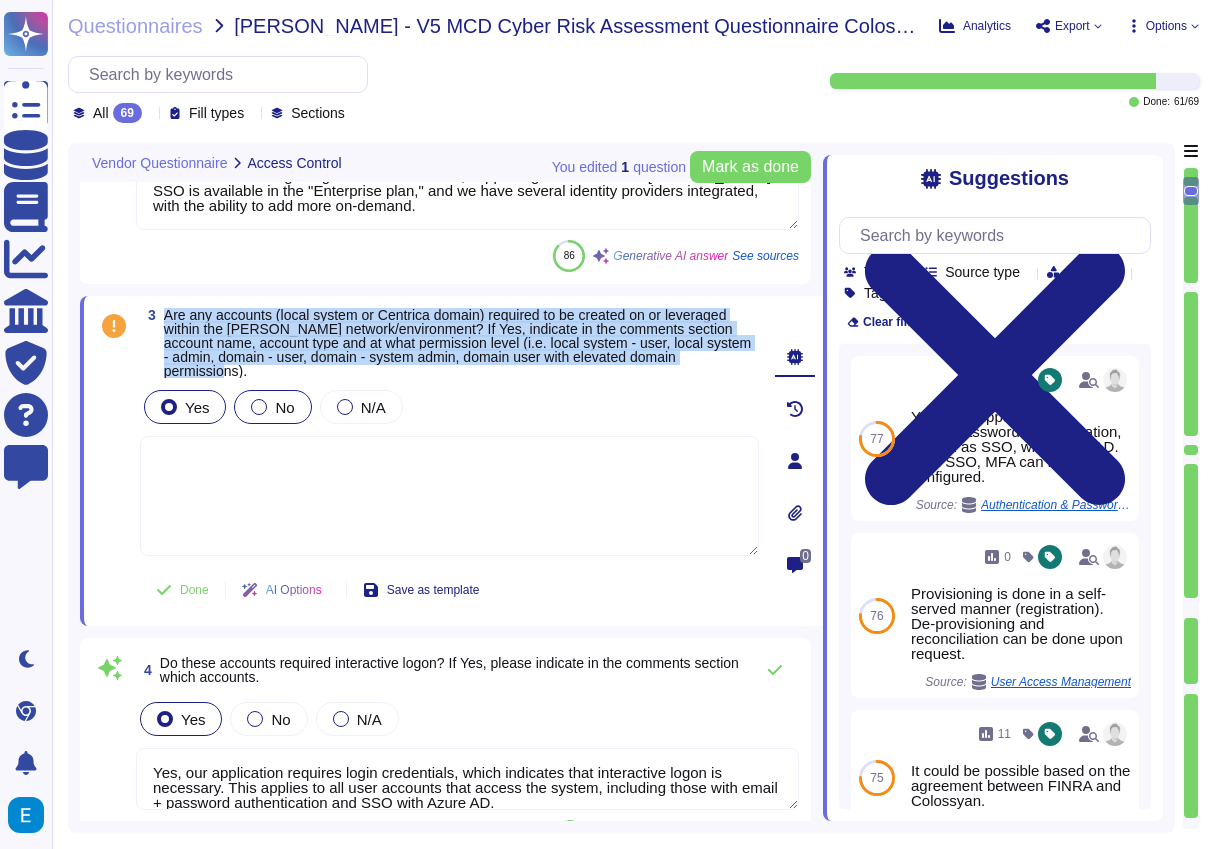 scroll, scrollTop: 512, scrollLeft: 0, axis: vertical 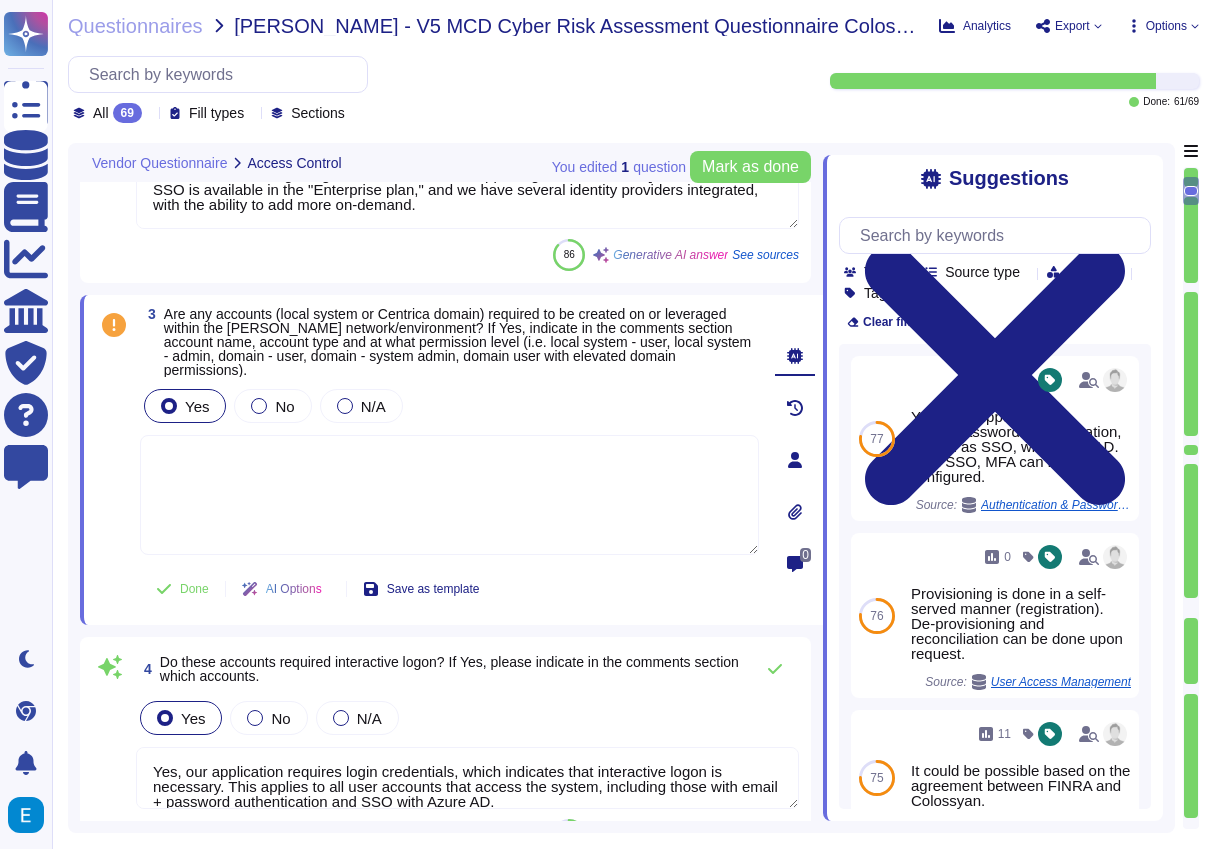 click on "3 Are any accounts (local system or Centrica domain) required to be created on or leveraged within the McDermott network/environment?  If Yes,  indicate in the comments section account name, account type and at what permission level (i.e. local system - user, local system - admin, domain - user, domain - system admin, domain user with elevated domain permissions). Yes No N/A Done AI Options Save as template" at bounding box center [427, 460] 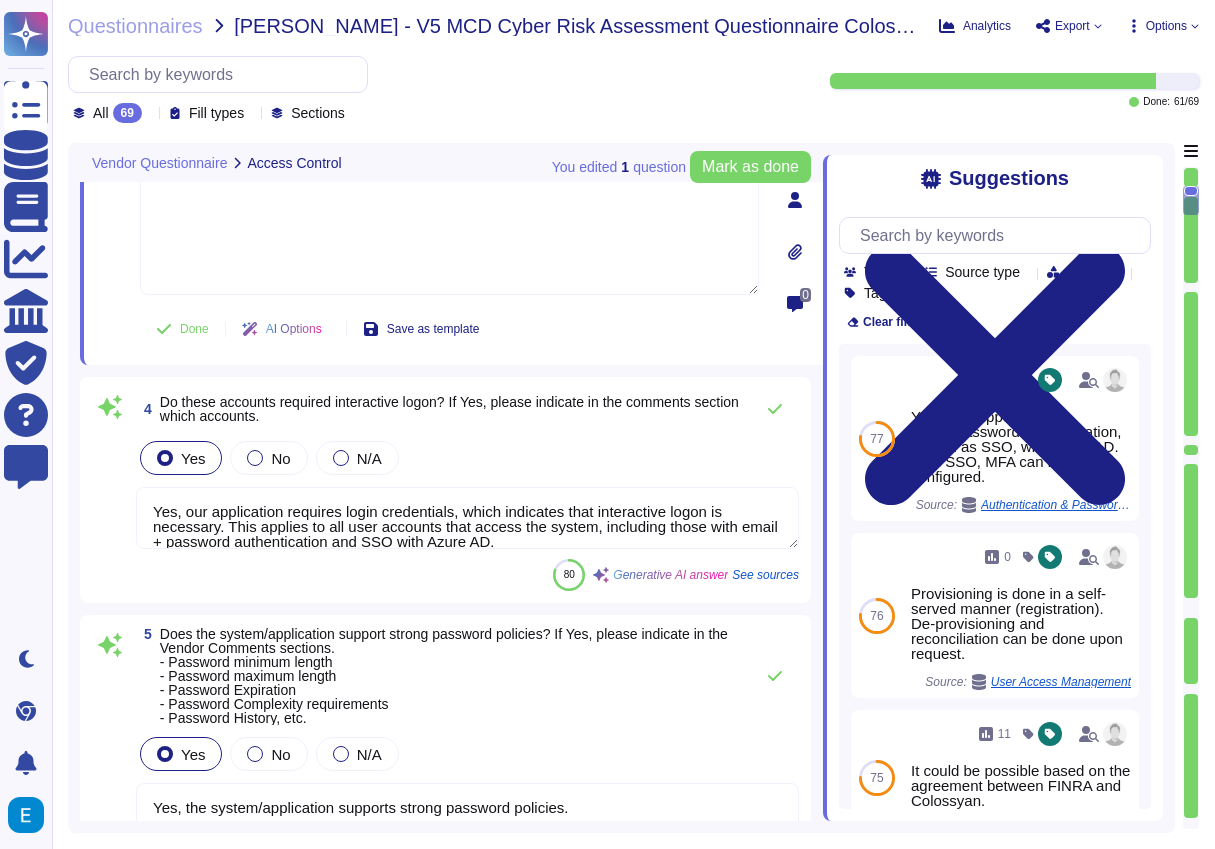type on "Yes, [PERSON_NAME] has a SOC2 Type II report, which indicates that it undergoes an audit of its internal security program. The report is available for customers or prospects after signing a Mutual Non-Disclosure Agreement (MNDA) and can be accessed on the Colossyan Trust Center website." 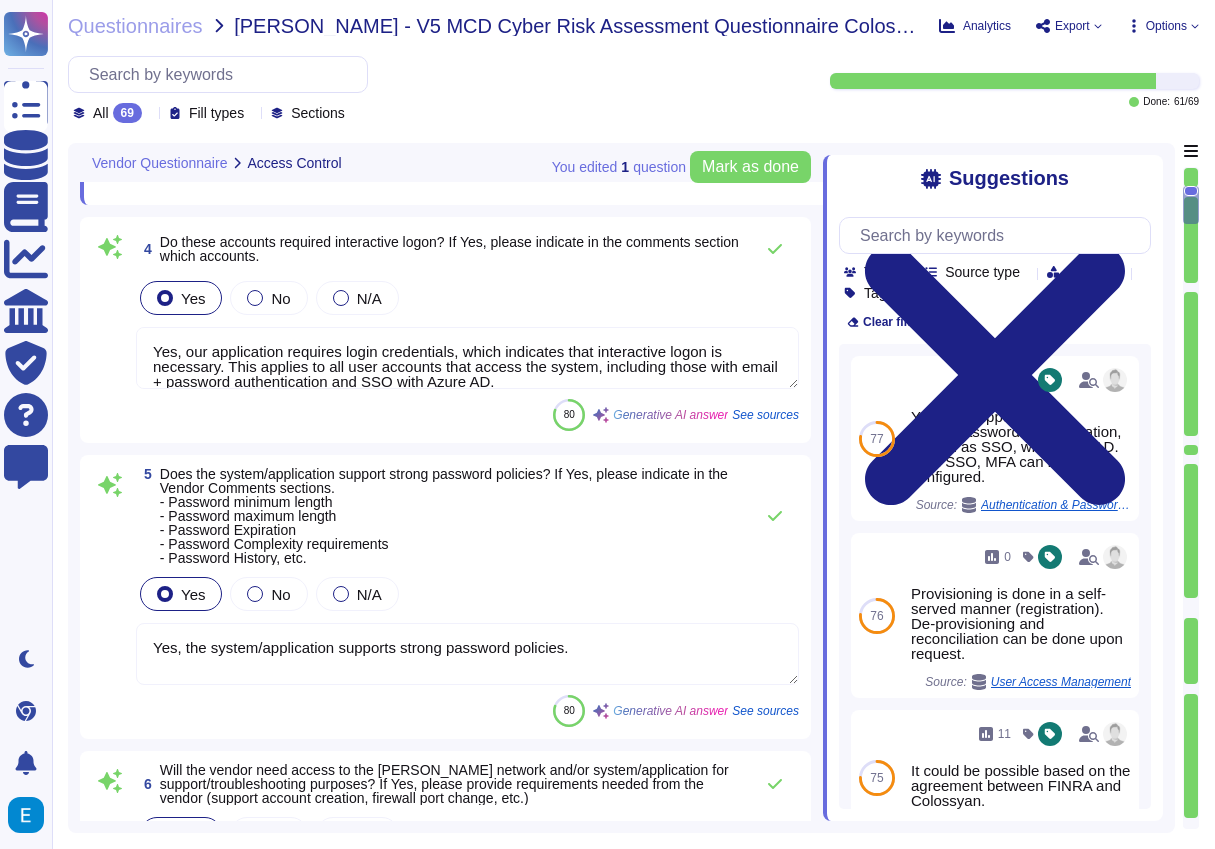 scroll, scrollTop: 978, scrollLeft: 0, axis: vertical 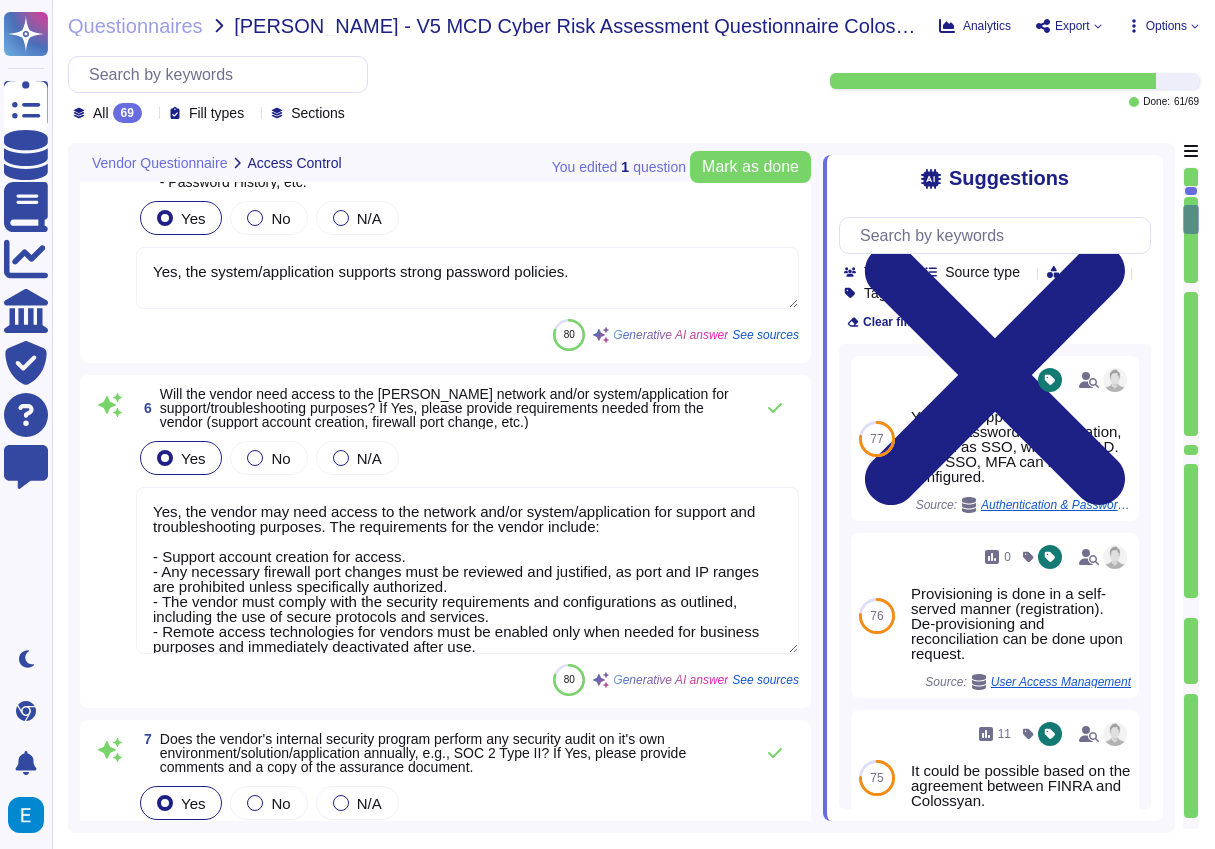type on "Colossyan follows the SOC 2 framework for its security program, ensuring that data is handled in a secure, ethical, and compliant manner, addressing data privacy, confidentiality, integrity, and availability. Additionally, Colossyan plans to implement ISO 27001 in [DATE]." 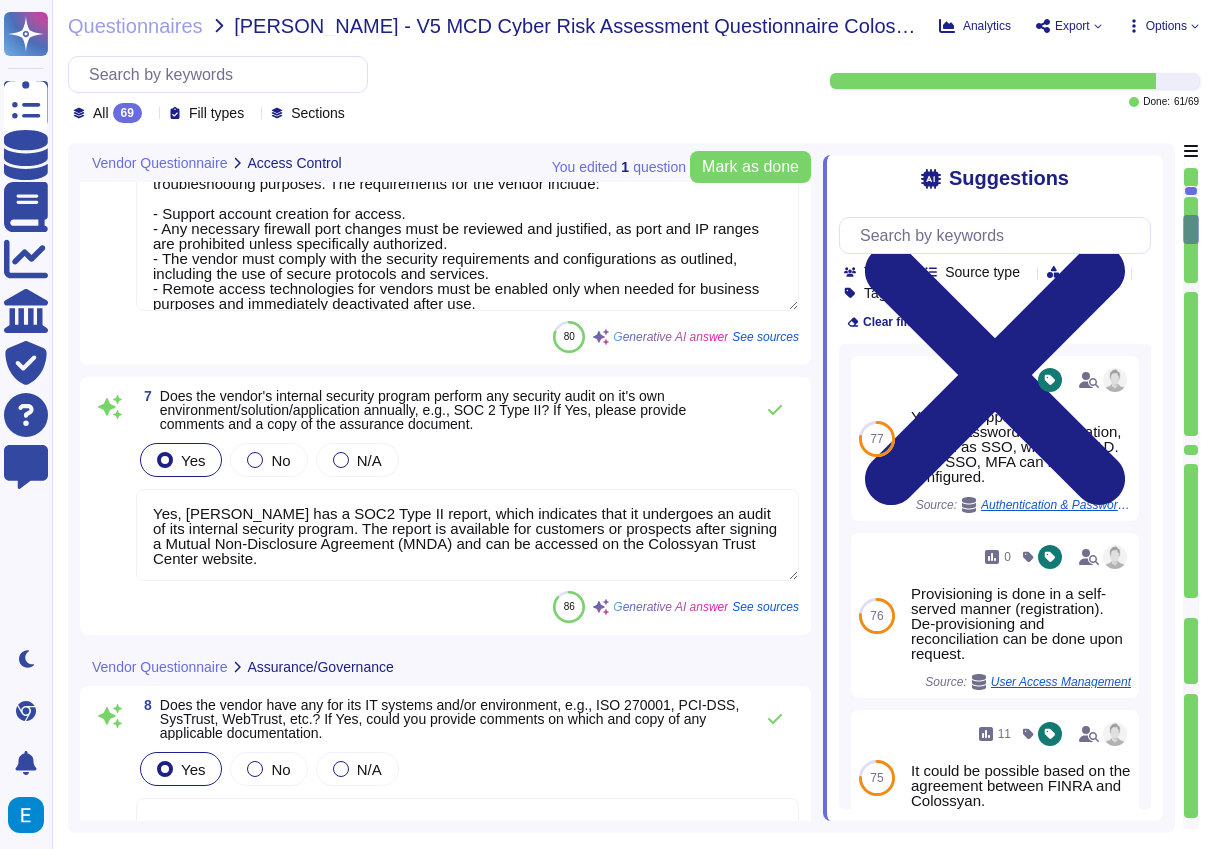 type on "Yes, [PERSON_NAME] complies with the GDPR. Proper GDPR policies are currently being established, and the requirements of GDPR and CCPA overlap by more than 90%. For more detailed information, you can refer to our privacy policy here: [URL][DOMAIN_NAME] and read more about how we use personal data in regard to third parties in our privacy policy: [URL][DOMAIN_NAME]. Additionally, you can see section 3.7 of the DPA executed between the parties for more specific details." 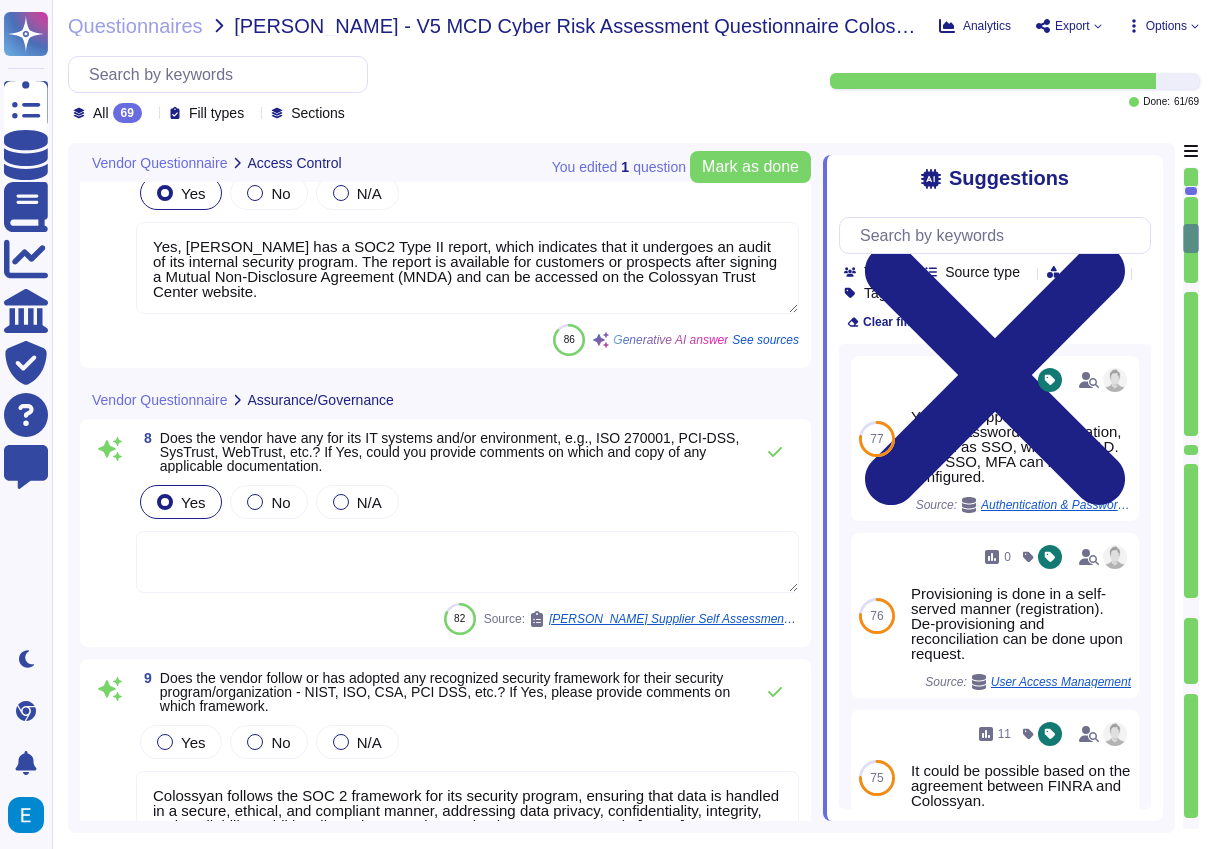 type on "Yes, the vendor's security controls are reviewed as part of the vendor management process, which includes assessing the adequacy of third-party physical security controls. Compliance with the policy is measured and verified through various methods, including ongoing monitoring and both internal and external audits." 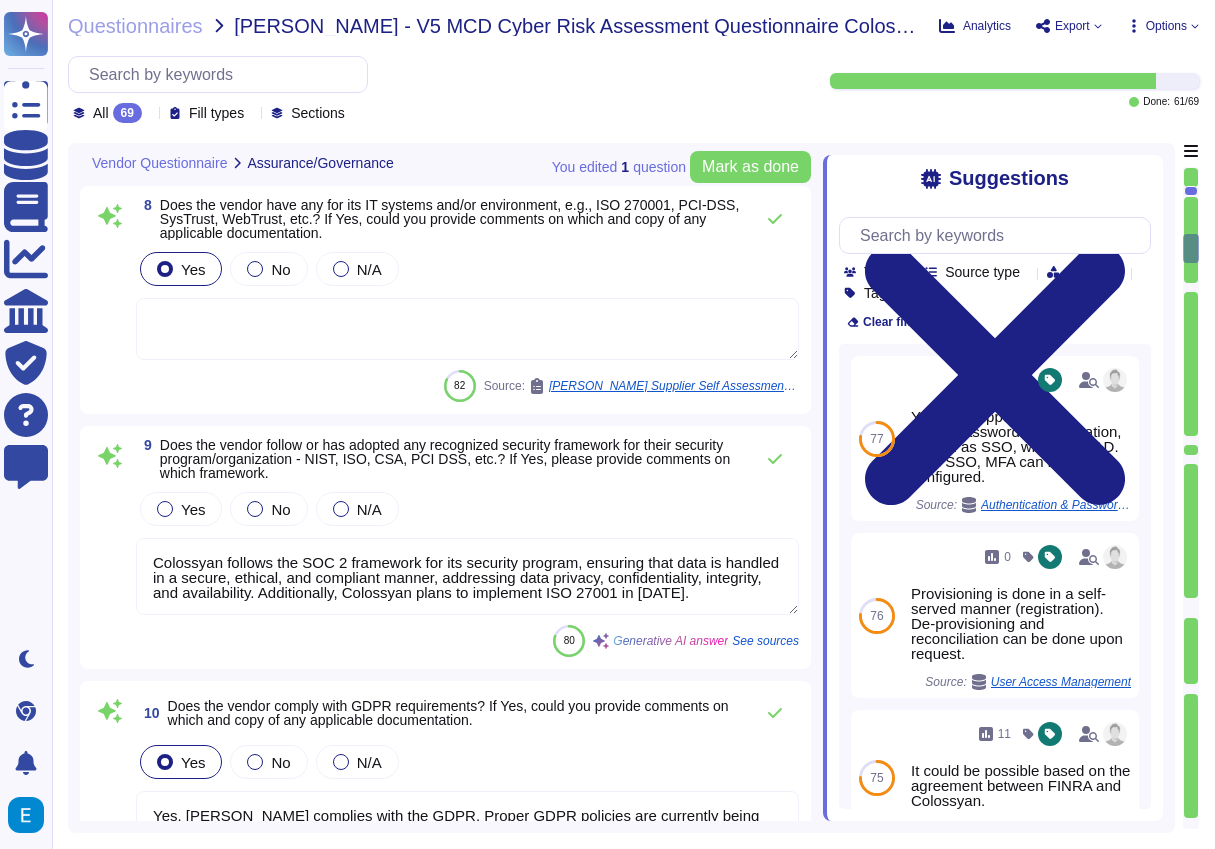 type on "Access to relevant data, including system, network, and security logs, for investigations and electronic discovery would depend on the specific agreement between the parties involved. We are open to discussing the details and confirming alignment with our logging capabilities. However, any additional costs would need to be specified in the Vendor Comments section, as they are not detailed in the provided context." 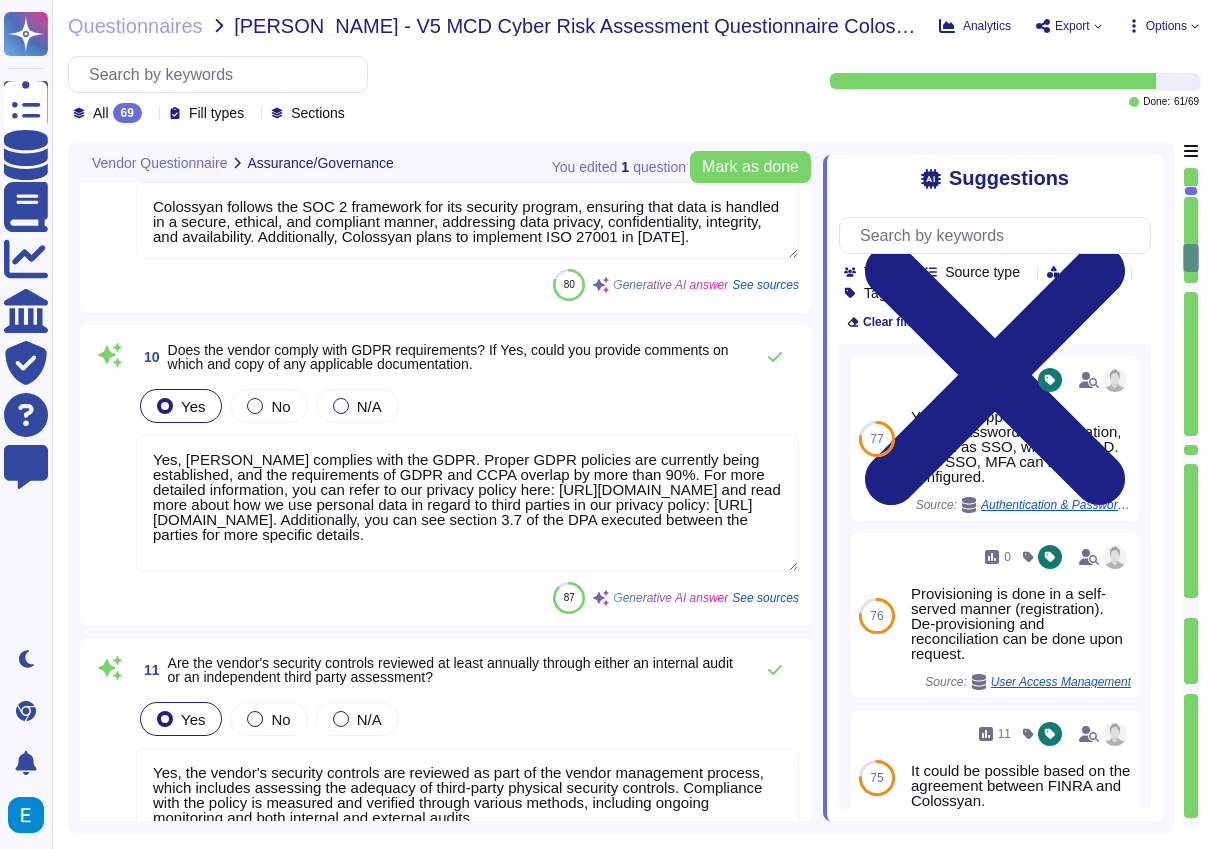 scroll, scrollTop: 2436, scrollLeft: 0, axis: vertical 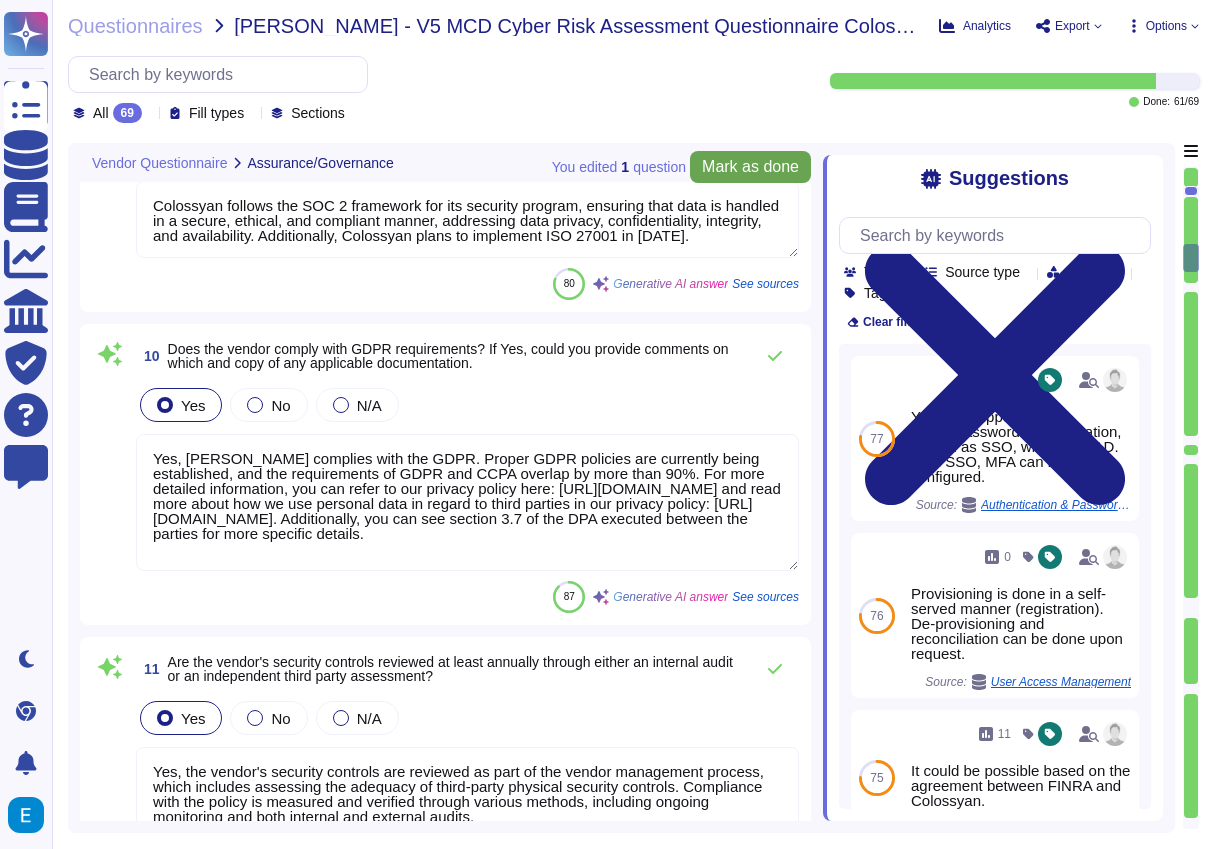 click on "Mark as done" at bounding box center [750, 167] 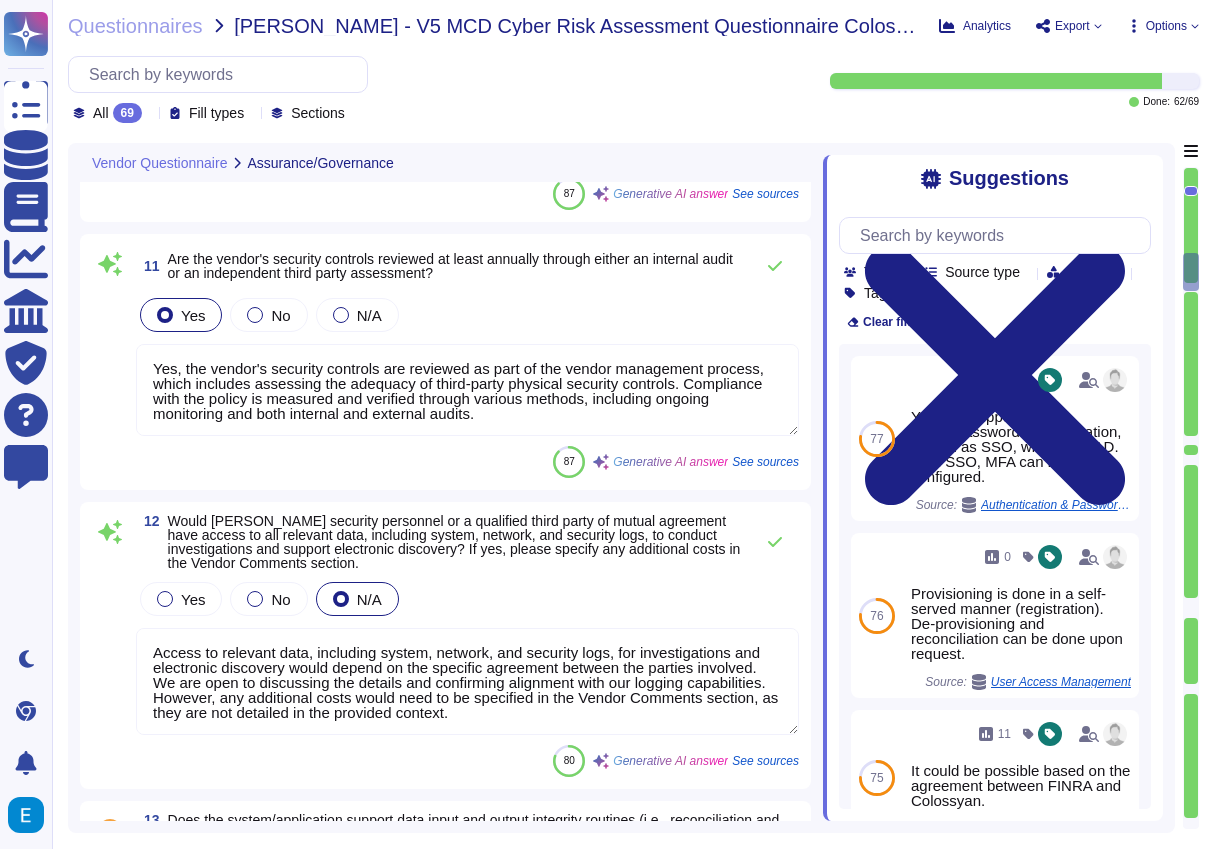 type on "Yes, we provide encryption for data in transit using TLS 1.3. The encryption level is AES-256." 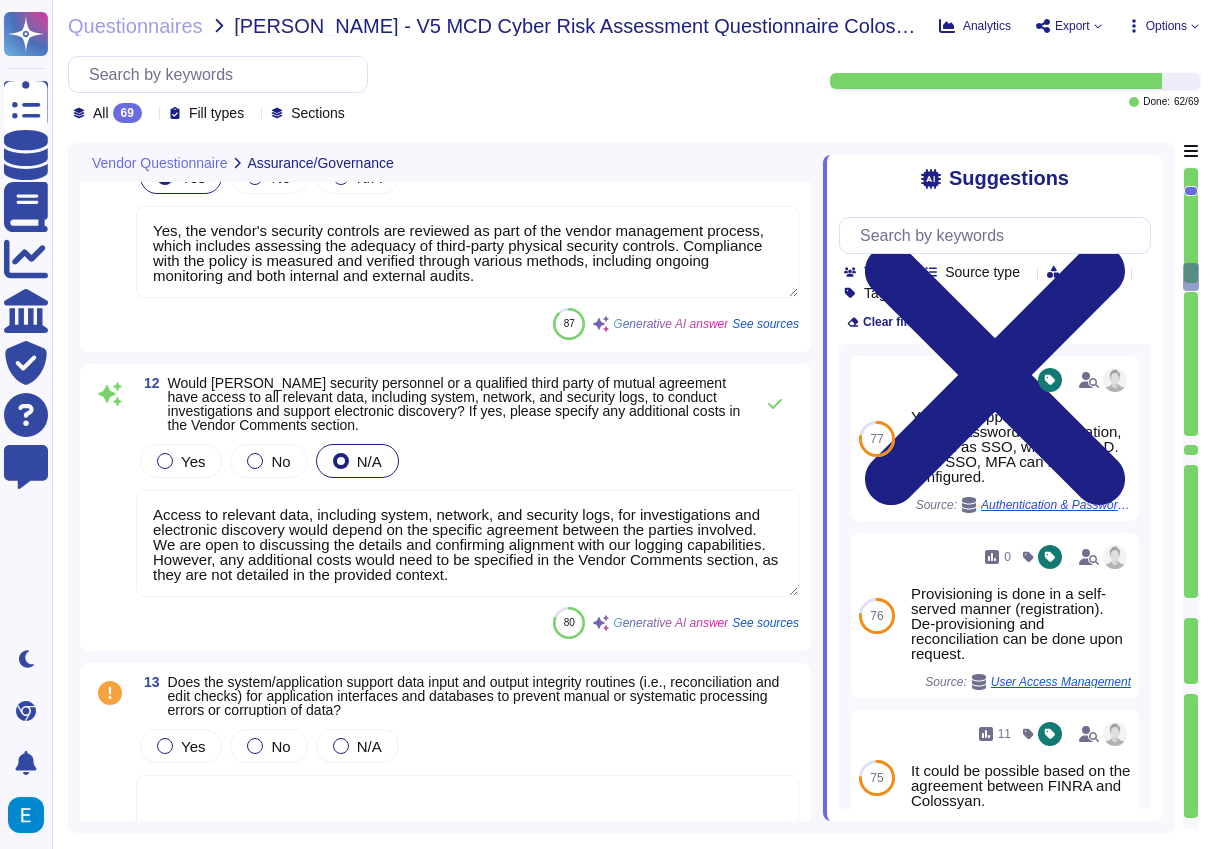 type on "Transfer of information is permitted only for purposes explicitly determined by [PERSON_NAME]." 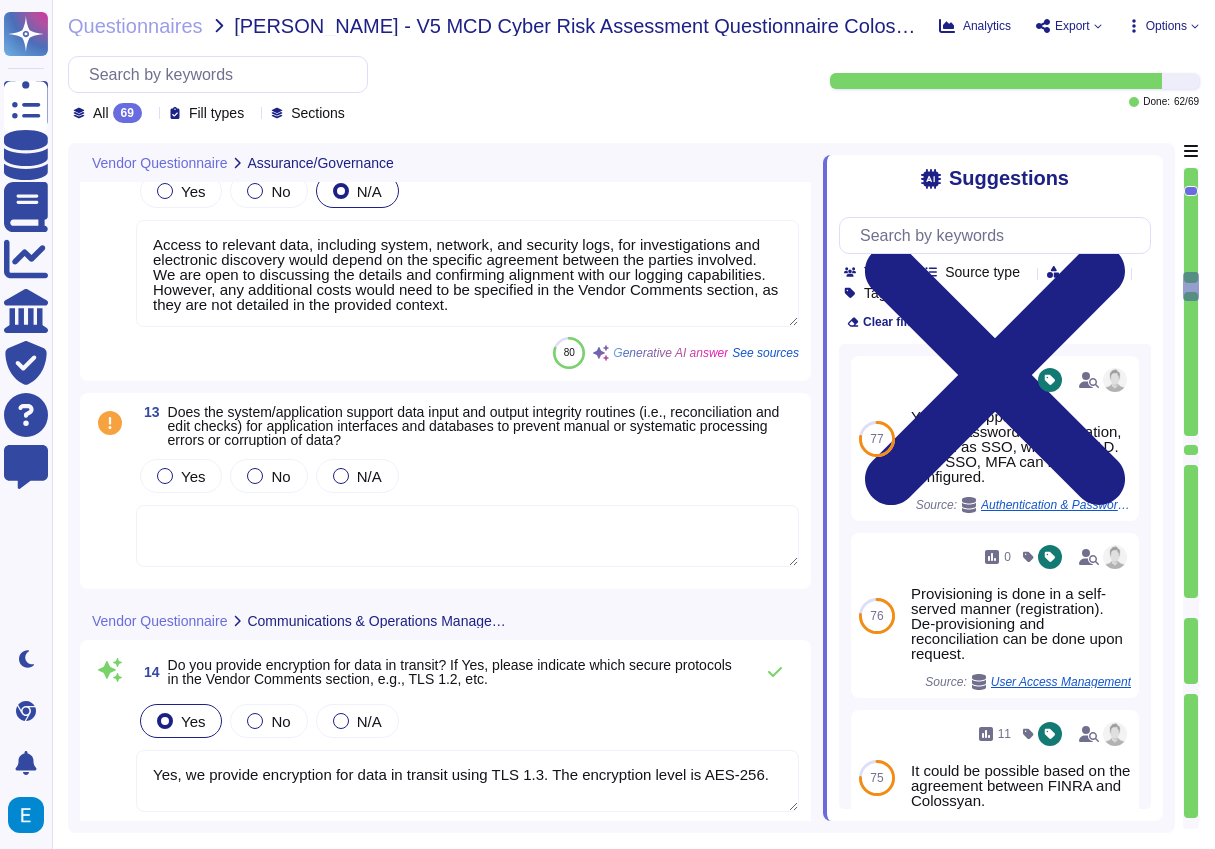 type on "Yes, we provide encryption for data at rest. The encryption technique used is AES-256. This applies to all customer data, including databases, backup data, and temporary storage, all of which are treated as sensitive. Additionally, encryption keys are managed by AWS and are stored separately from the encrypted data." 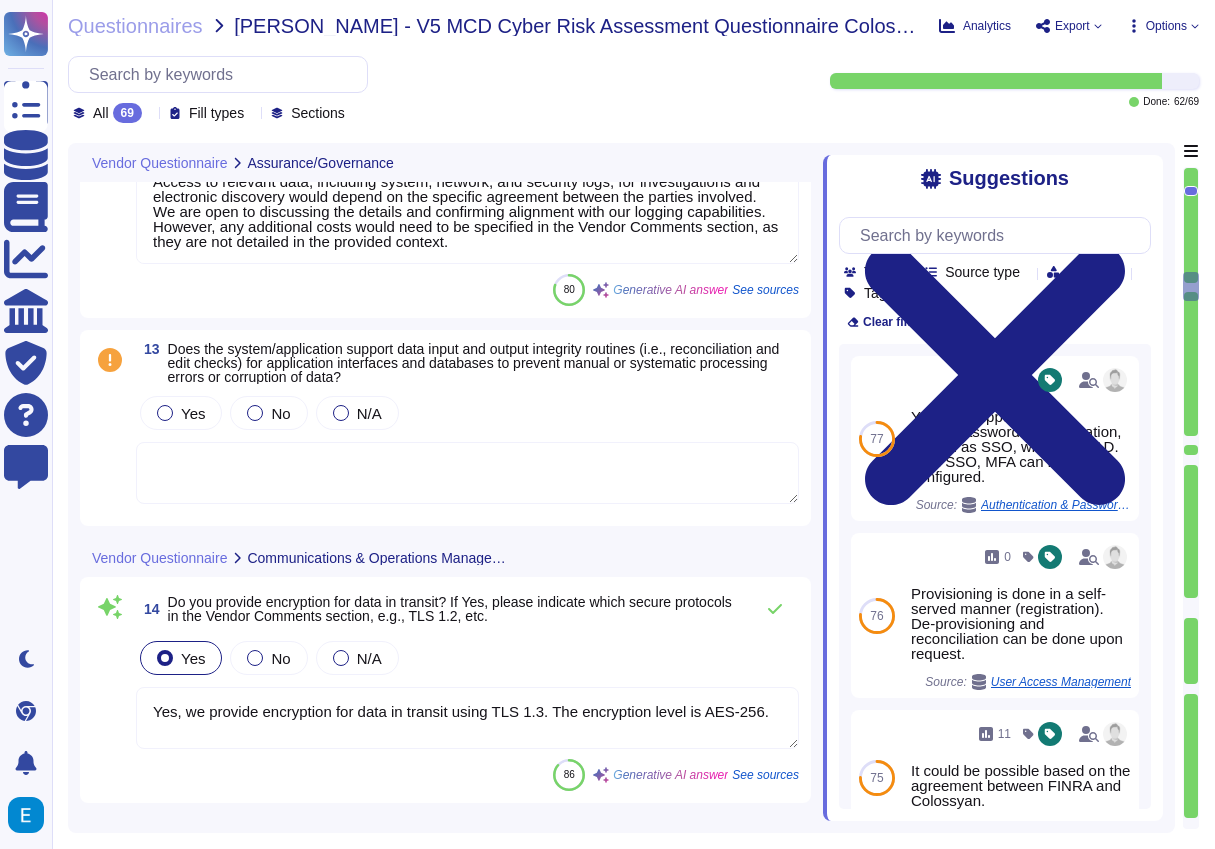scroll, scrollTop: 3290, scrollLeft: 0, axis: vertical 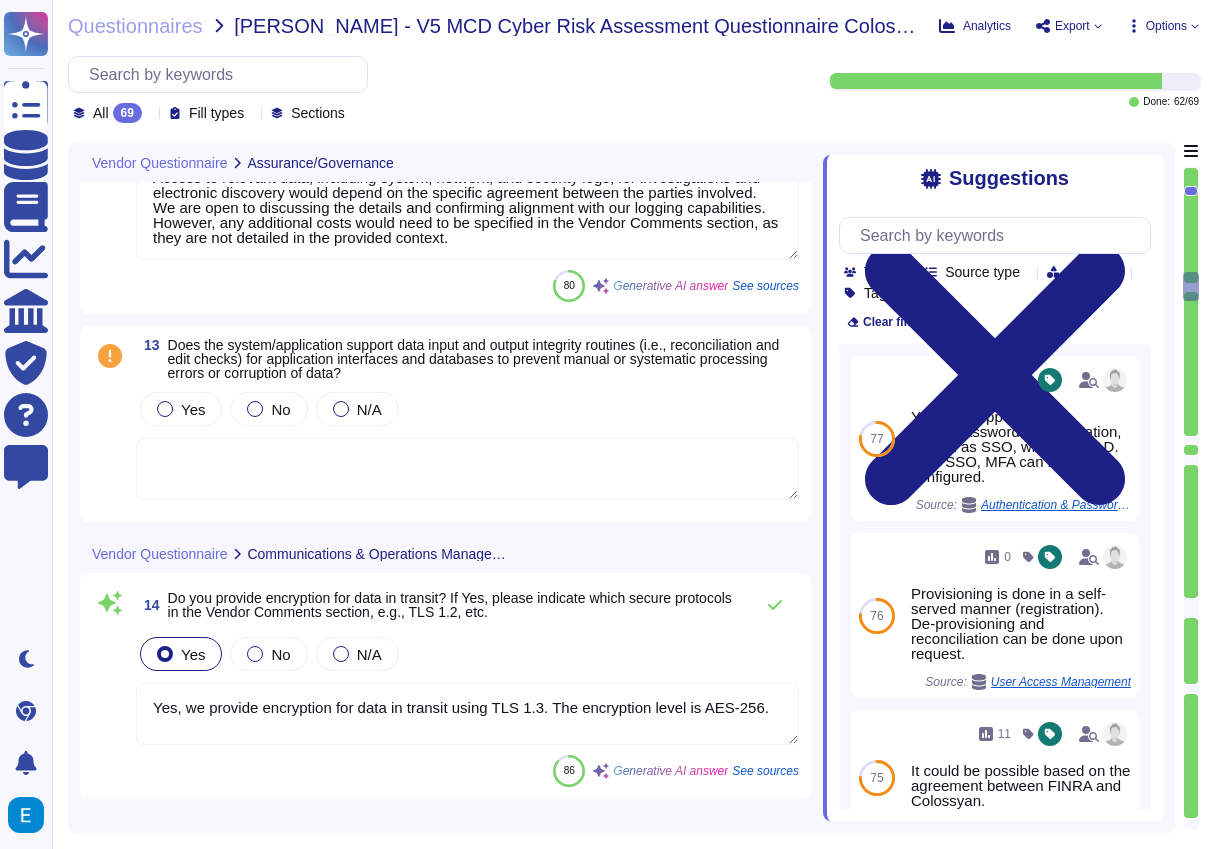 click on "Does the system/application support data input and output integrity routines (i.e., reconciliation and edit checks) for application interfaces and databases to prevent manual or systematic processing errors or corruption of data?" at bounding box center (483, 359) 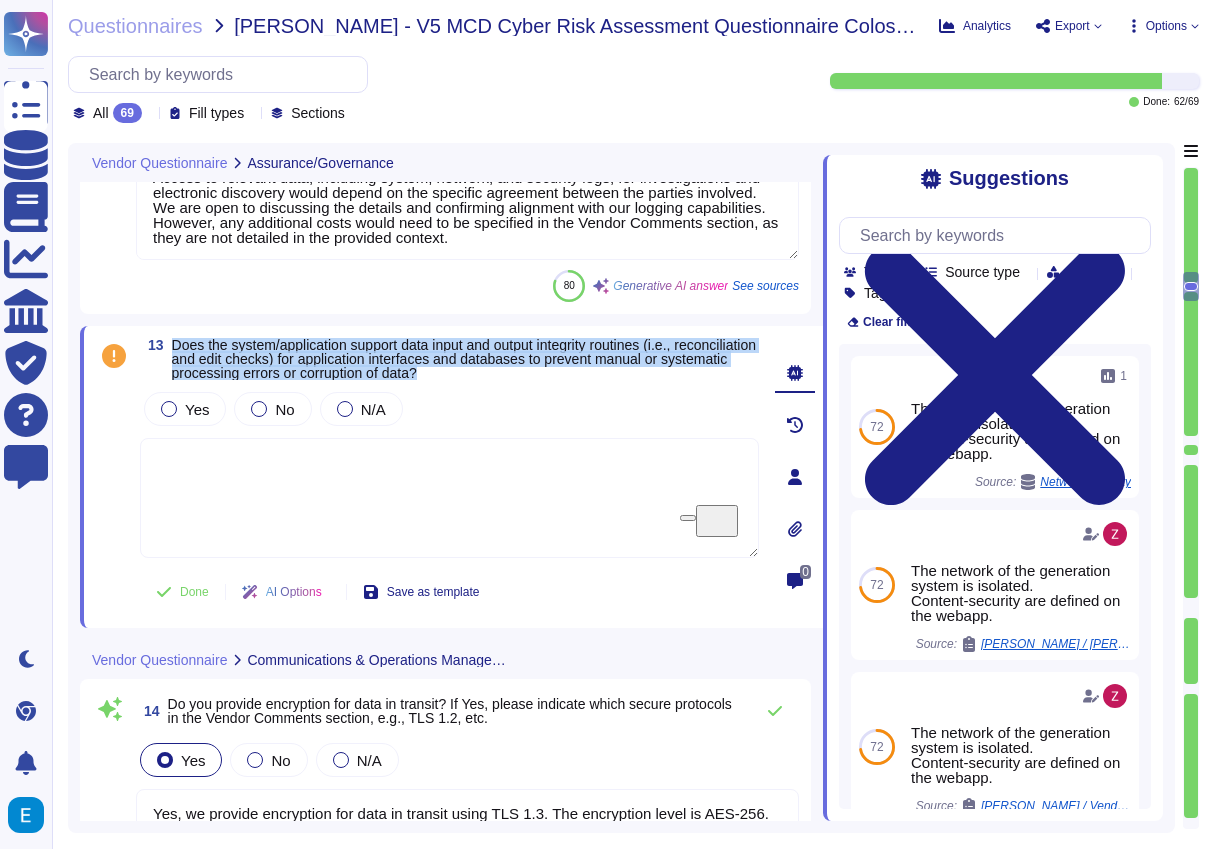 drag, startPoint x: 583, startPoint y: 375, endPoint x: 173, endPoint y: 342, distance: 411.3259 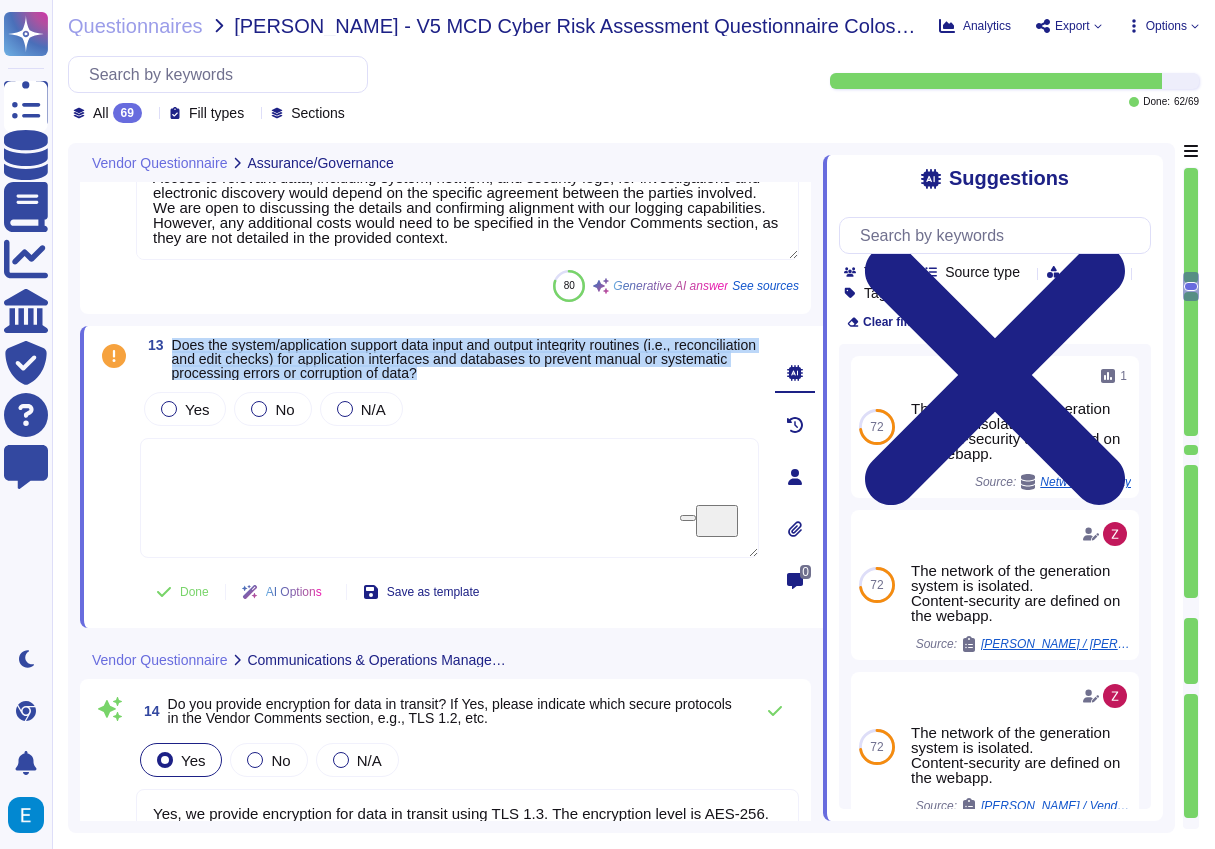 copy on "Does the system/application support data input and output integrity routines (i.e., reconciliation and edit checks) for application interfaces and databases to prevent manual or systematic processing errors or corruption of data?" 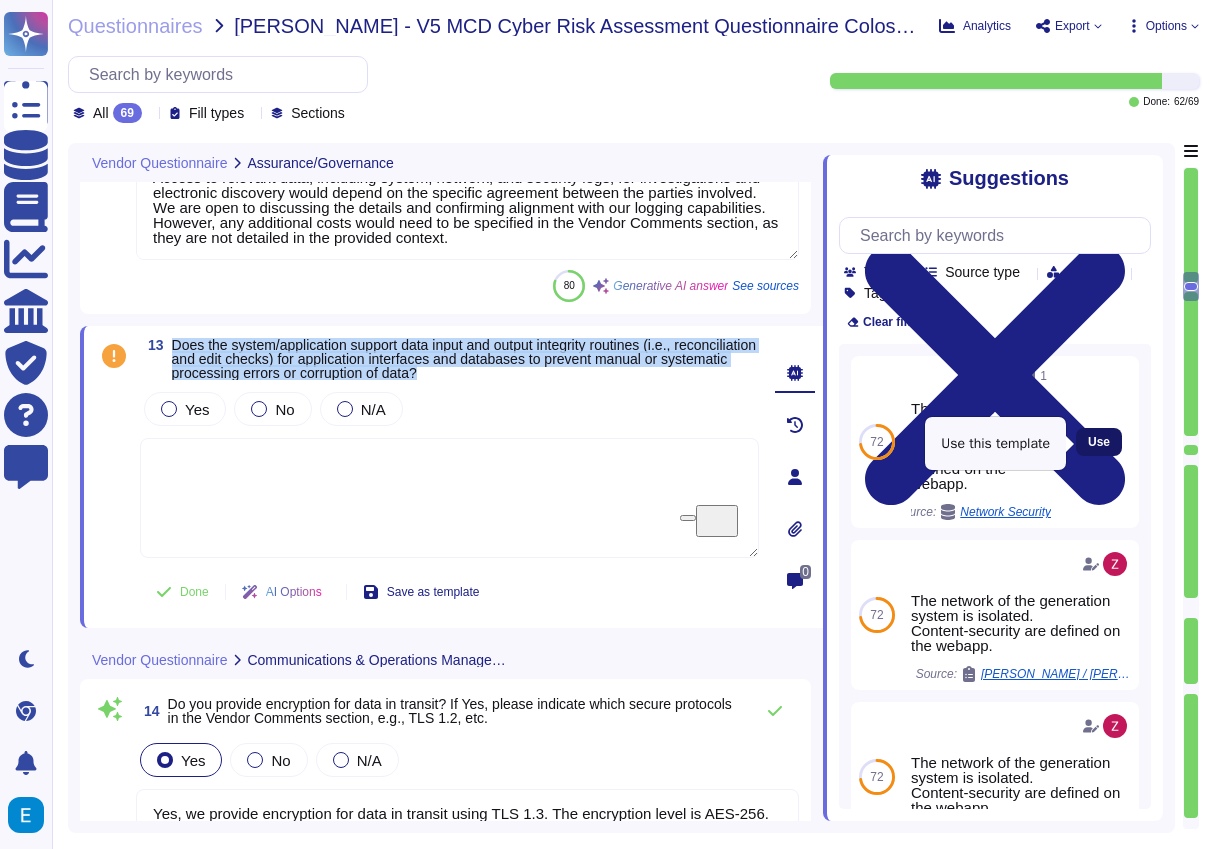 click on "Use" at bounding box center (1099, 442) 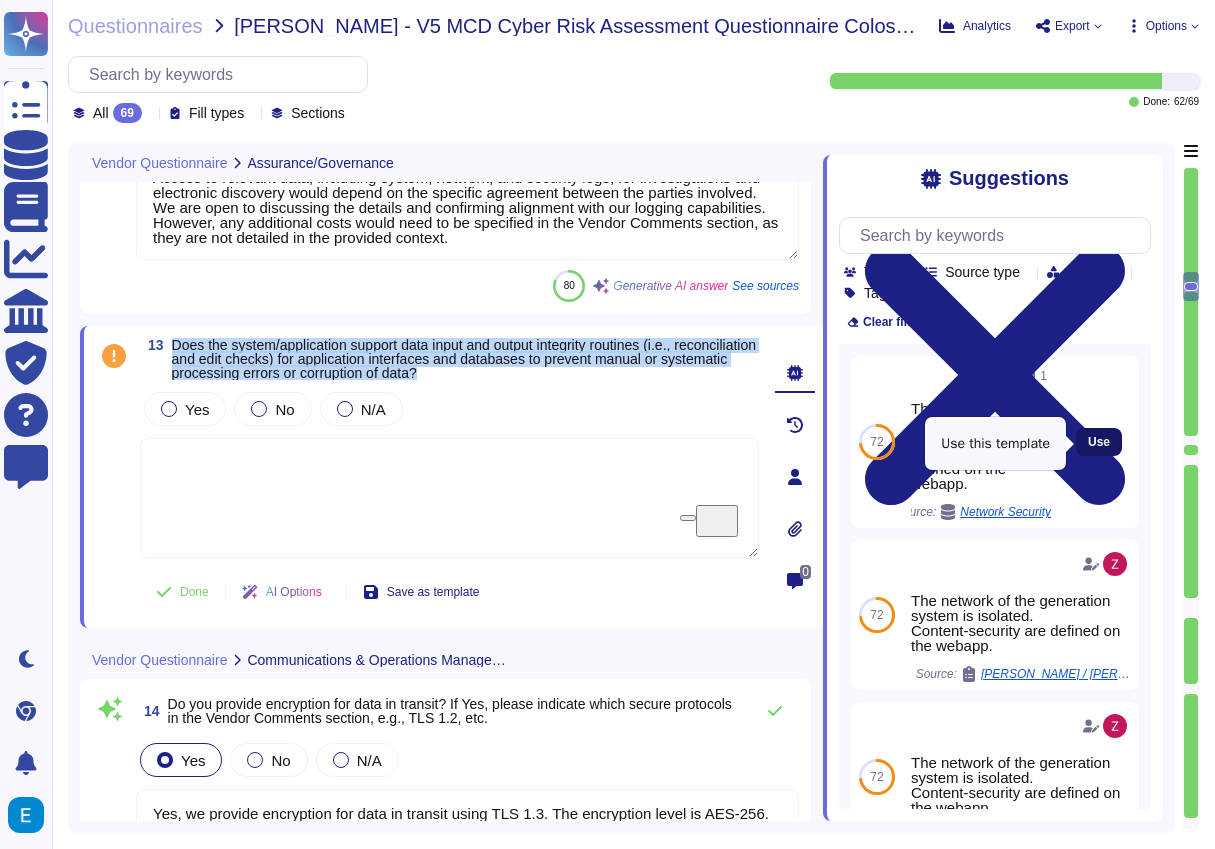type on "The network of the generation system is isolated.
Content-security are defined on the webapp." 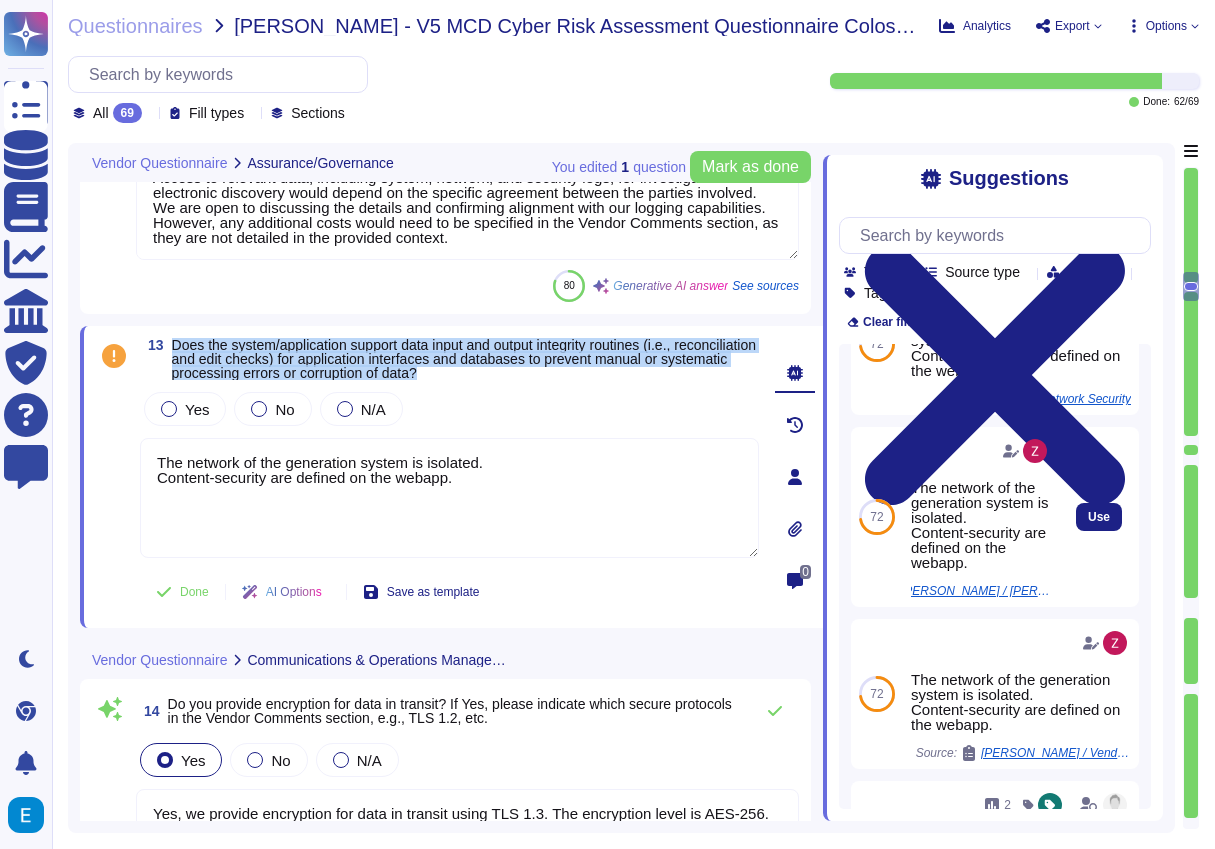 scroll, scrollTop: 0, scrollLeft: 0, axis: both 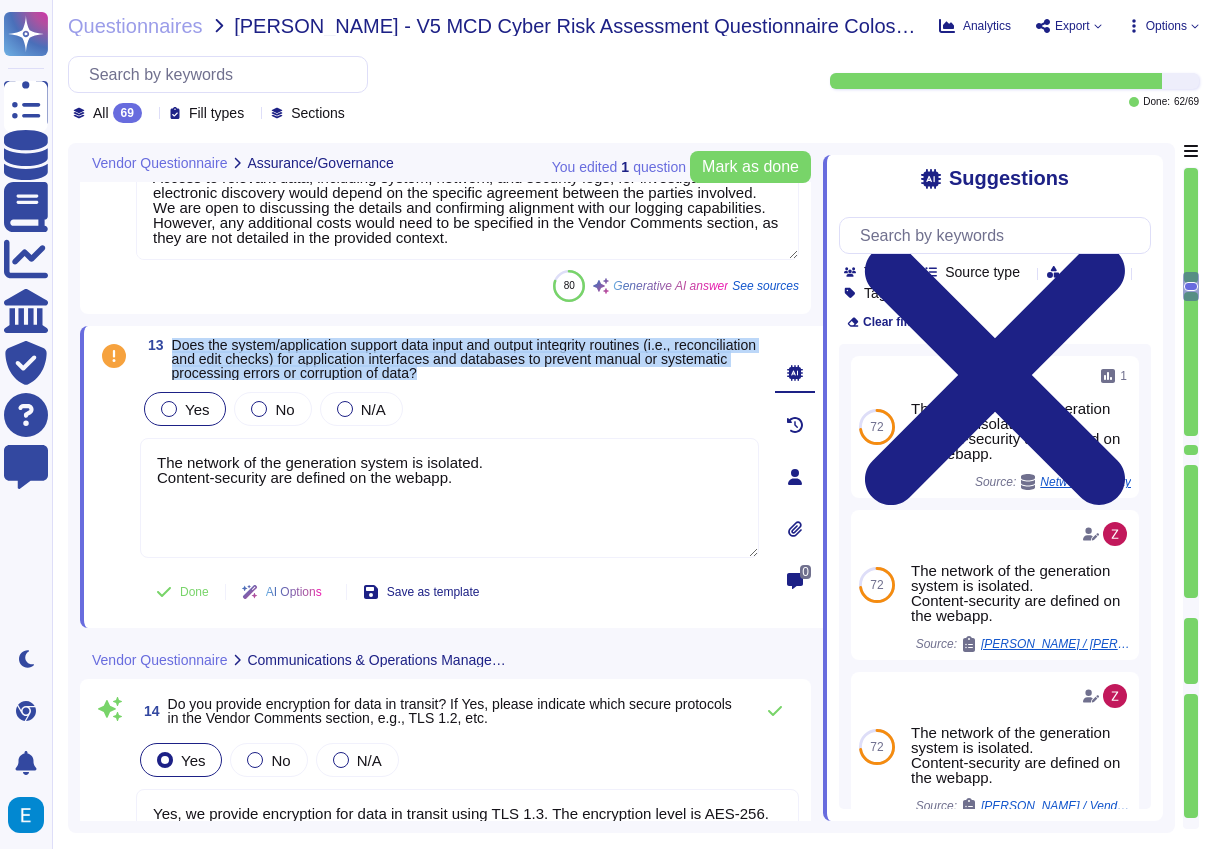 click at bounding box center [169, 409] 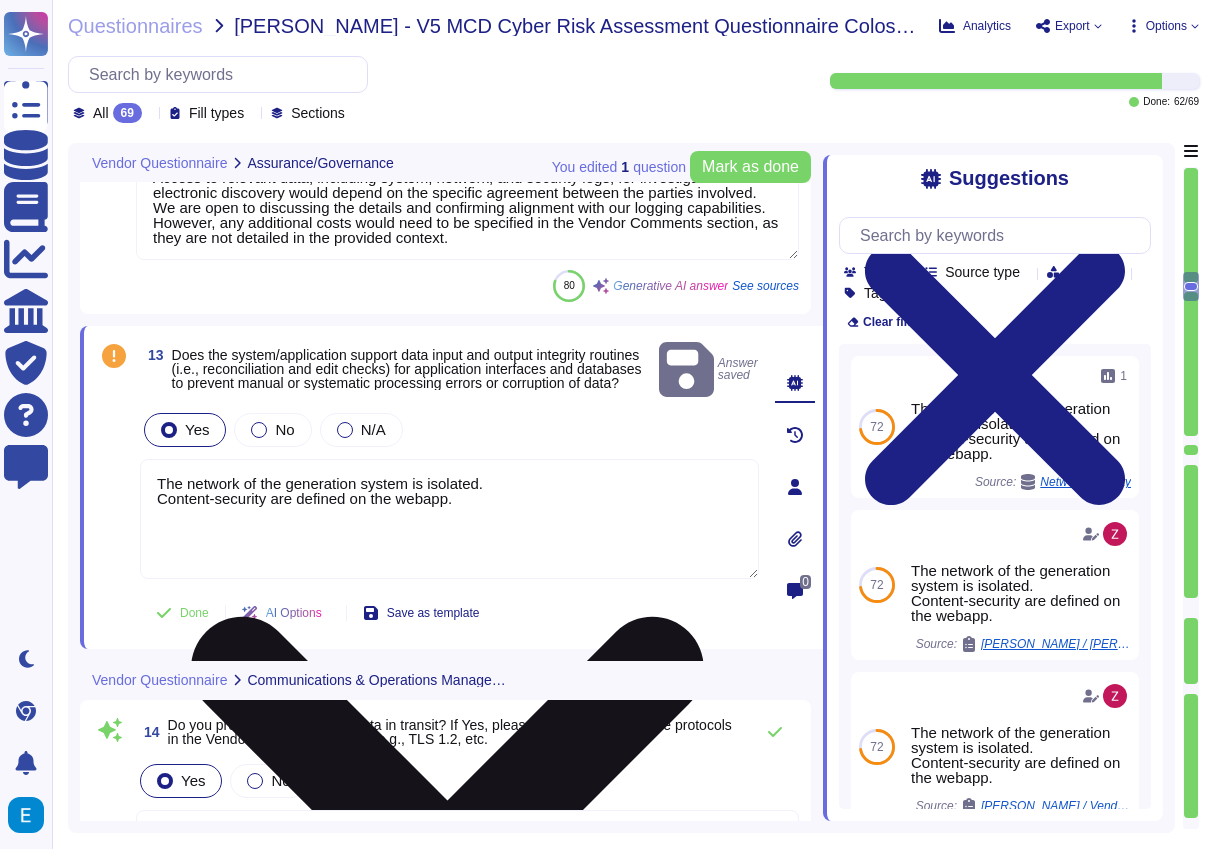 click on "The network of the generation system is isolated.
Content-security are defined on the webapp." at bounding box center (449, 519) 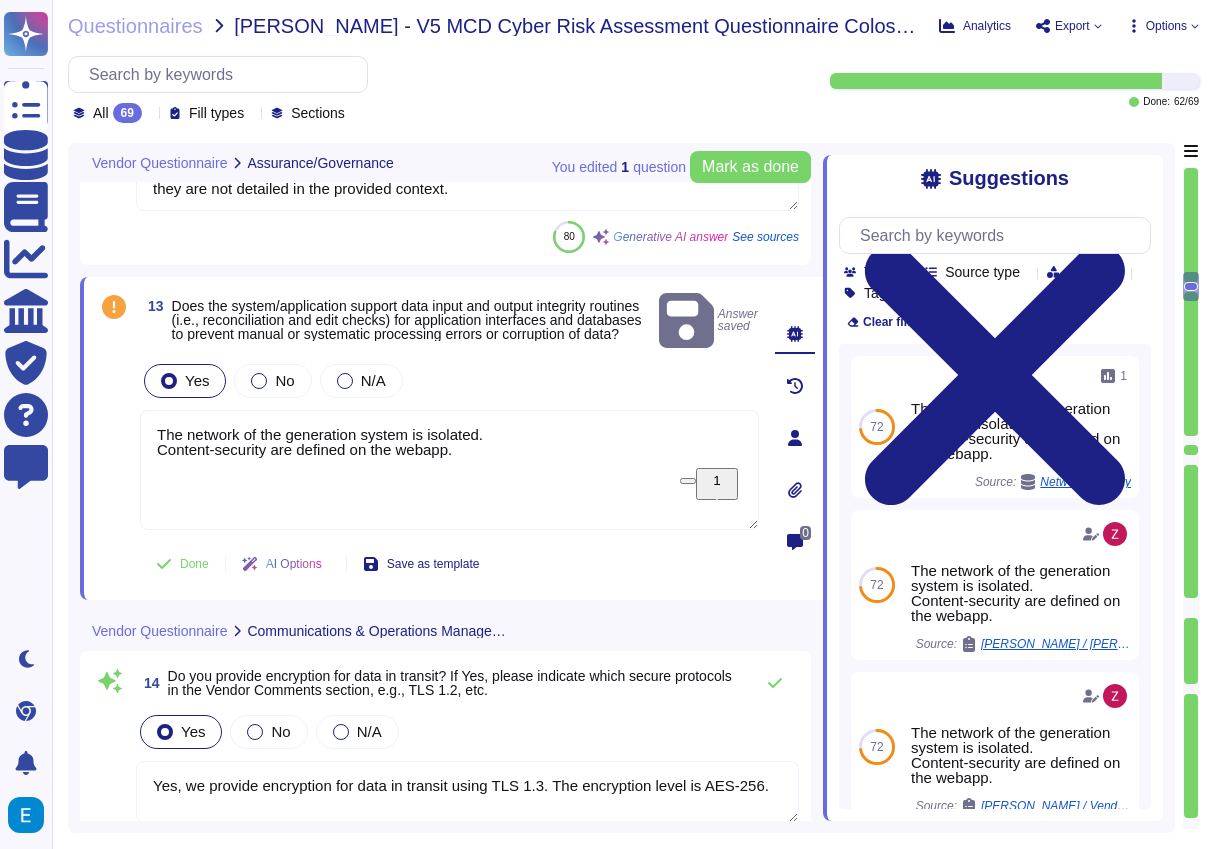 scroll, scrollTop: 3344, scrollLeft: 0, axis: vertical 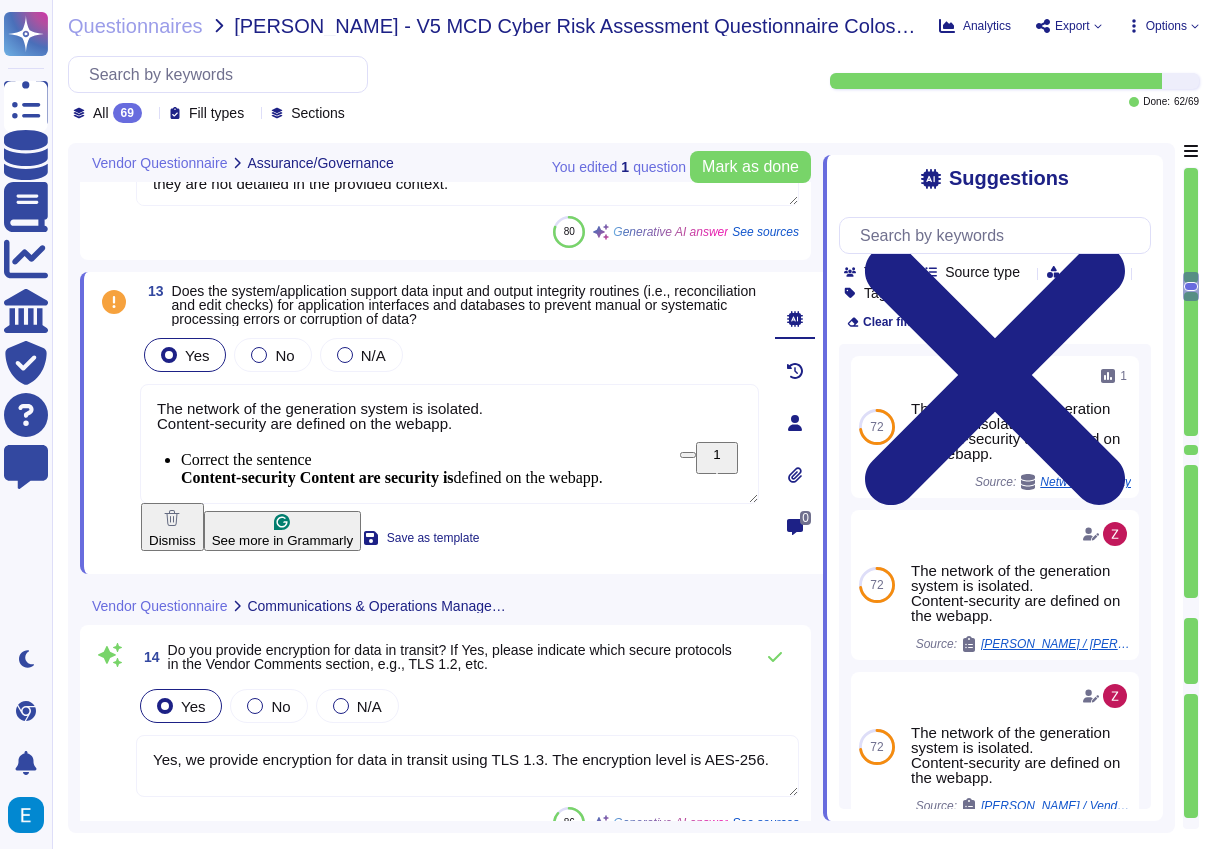 click on "Dismiss" at bounding box center (172, 527) 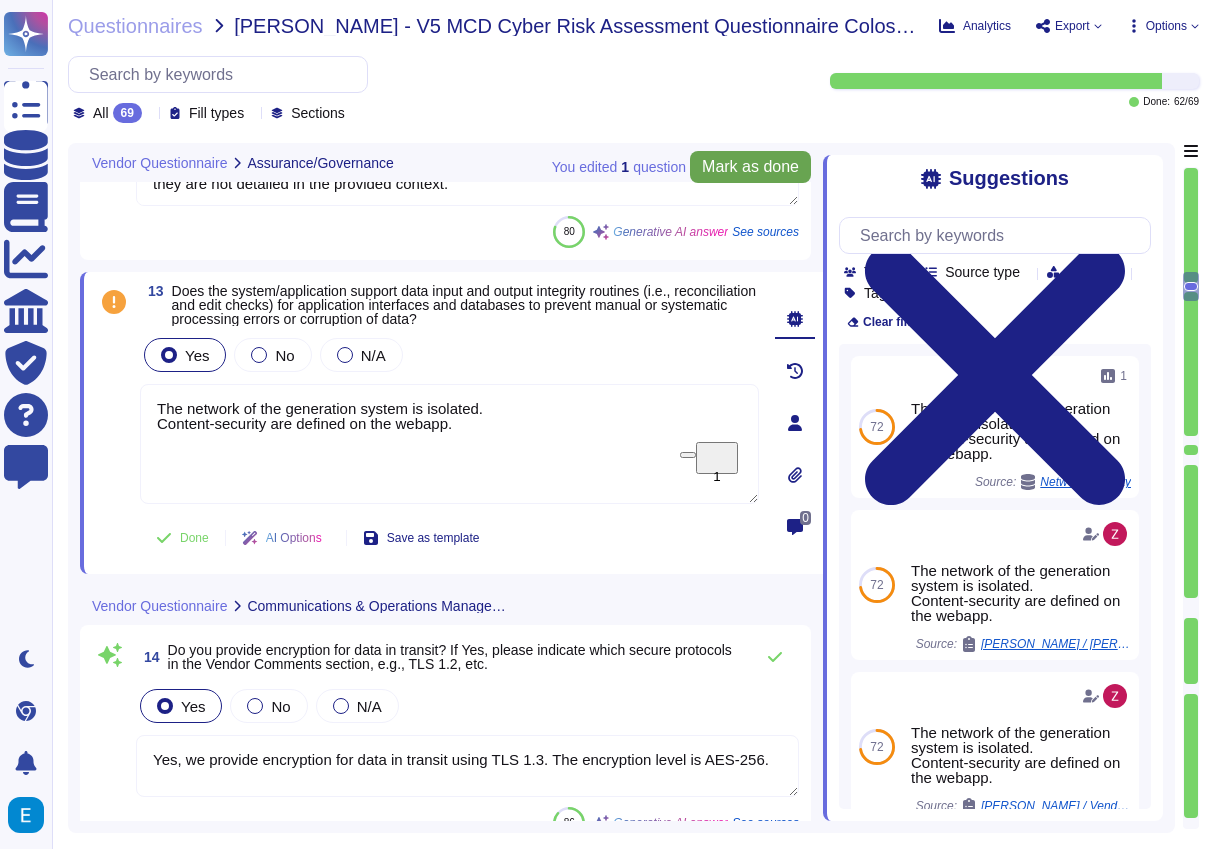 click on "Mark as done" at bounding box center (750, 167) 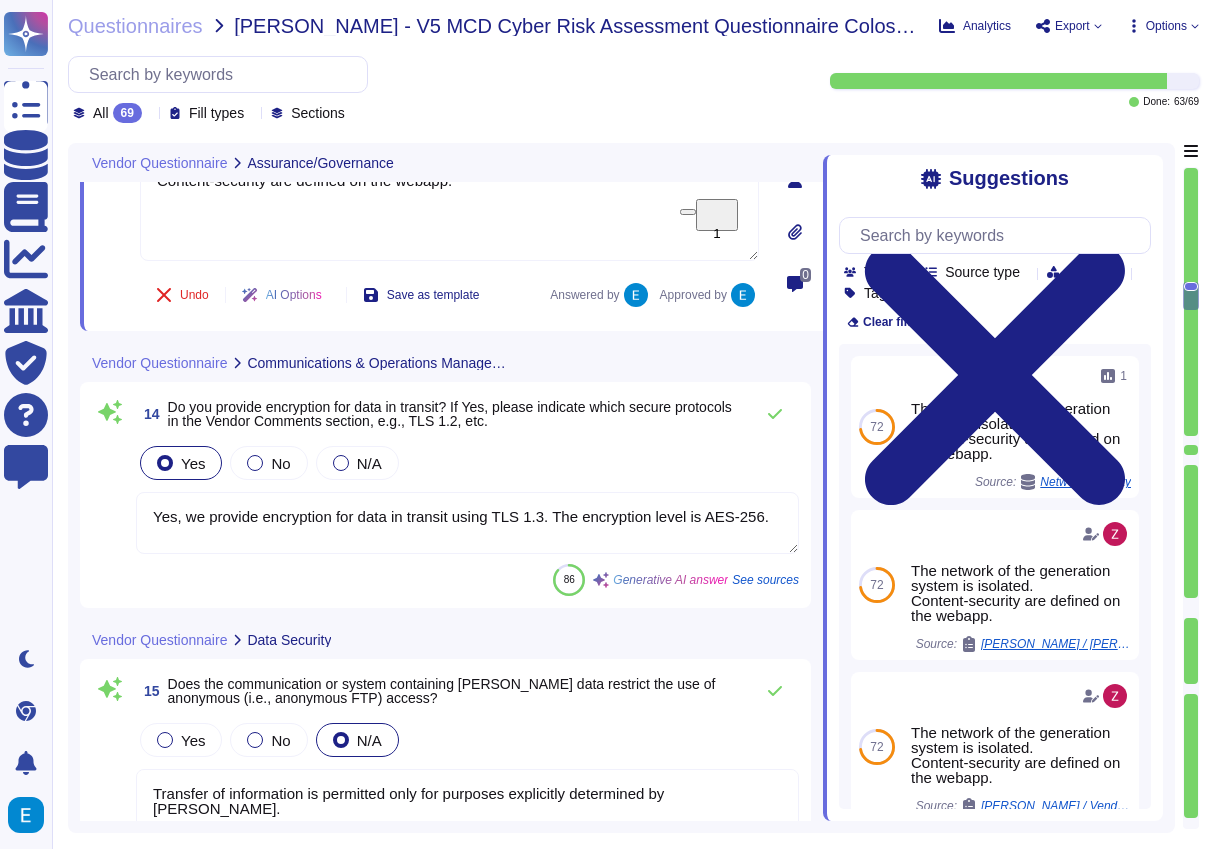 type on "Yes, background checks are conducted on all new employees based on the sensitivity of the role they are being hired for." 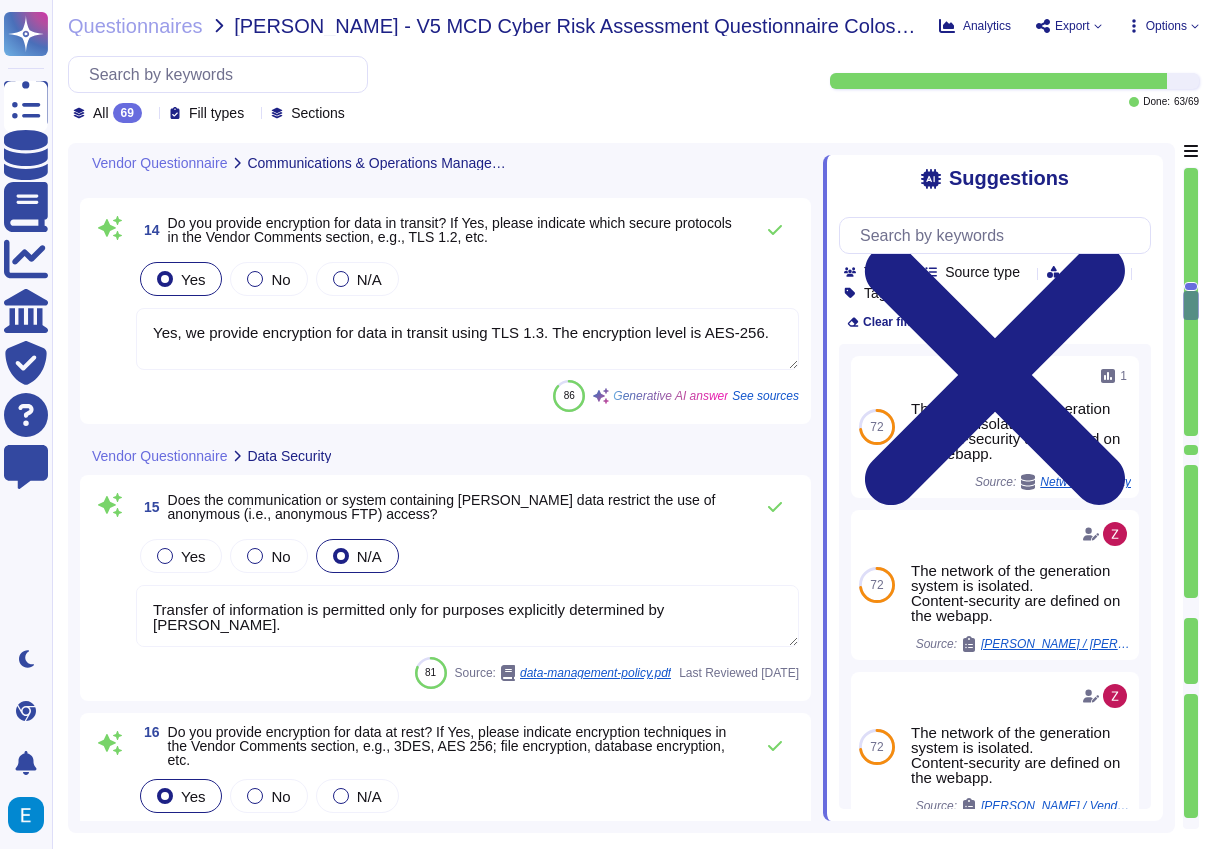 type on "Yes, we have an information security awareness program that is mandatory for all employees, ensuring they receive security education at least once a year." 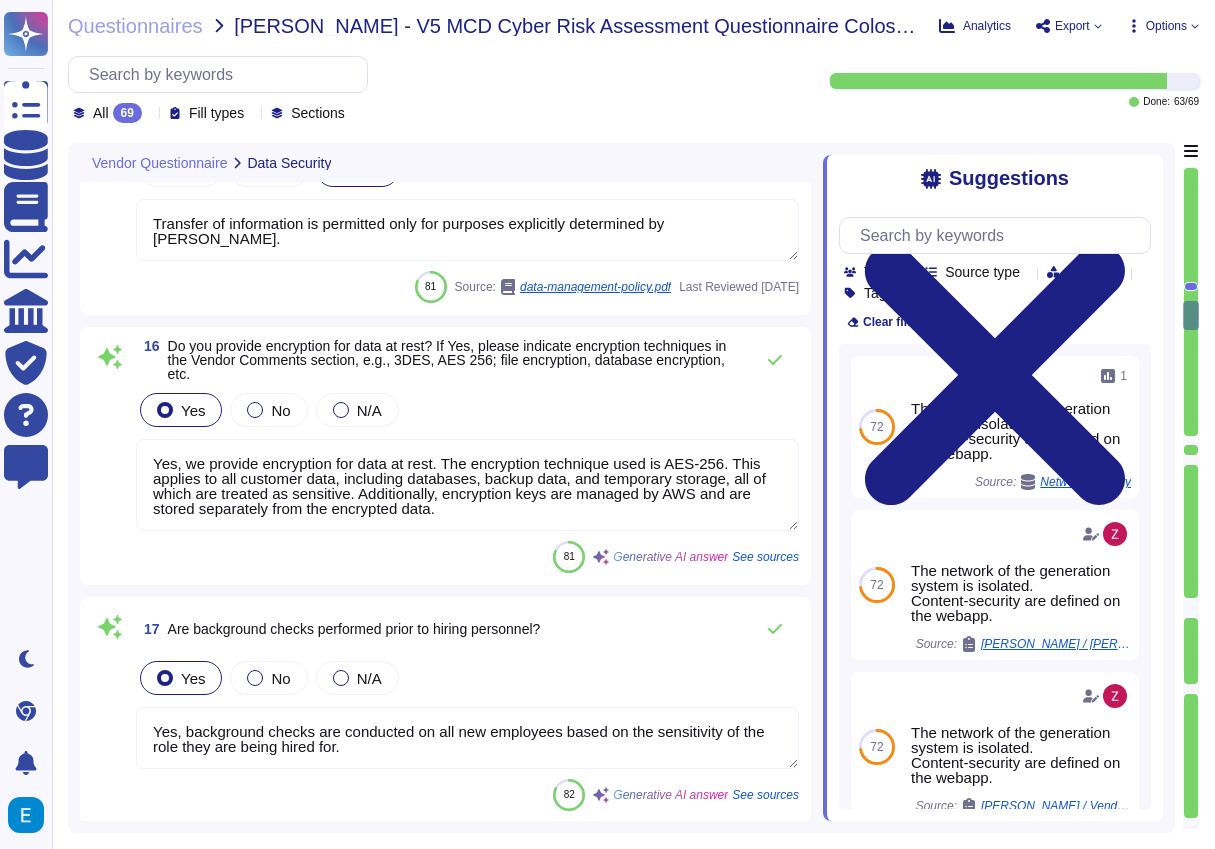 type on "All employees are required to take annual security awareness training. However, there is no information provided regarding contractors and third parties being required to take this training." 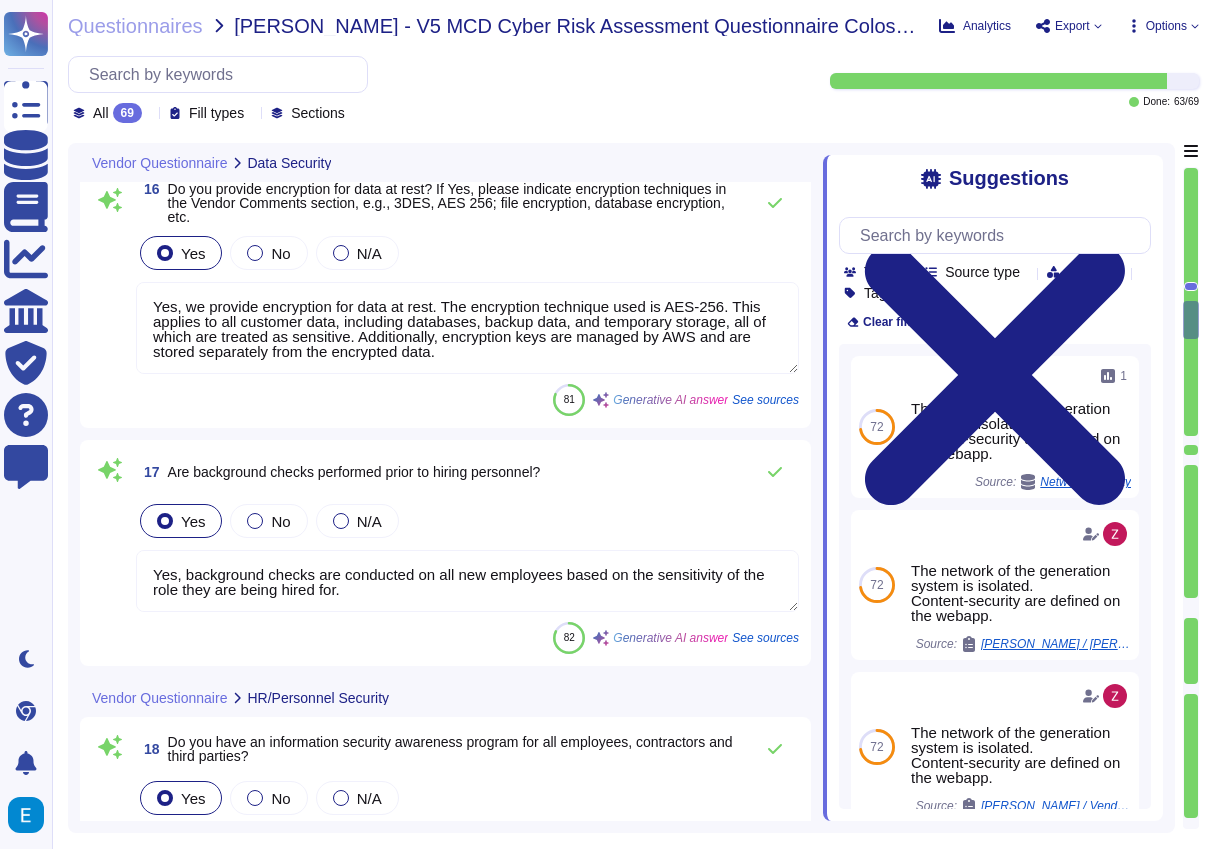type on "Yes, there is an established process to remove access rights for users once access is no longer needed. Access rights are promptly removed upon termination of employment or [DEMOGRAPHIC_DATA], or when rights are no longer needed due to a [MEDICAL_DATA] function or role. The maximum allowable time period for access termination is 24 business hours. Additionally, access rights are reviewed as part of any job role change, including promotion, demotion, or transfer within the company. User IDs are also promptly disabled or removed when users leave the organization or when [DEMOGRAPHIC_DATA] work ends, in accordance with service level agreements." 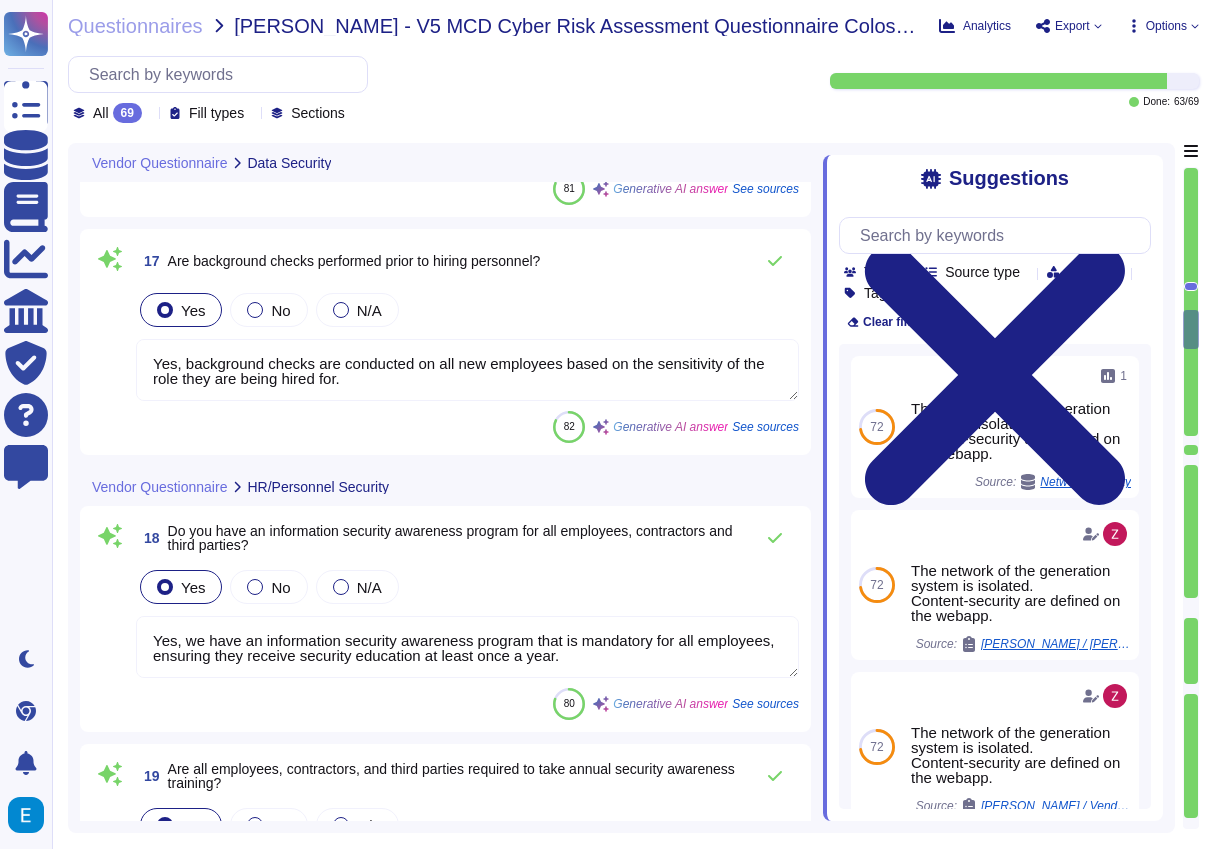 type on "Yes, we follow industry standards to build in security for our Systems/Software Development Lifecycle (SDLC). The key practices include:
1. Secure Development Training: Software developers receive secure development training at least annually, focusing on preventing common web application attacks and vulnerabilities.
2. Adherence to Coding Standards: Developers are expected to follow our coding standards, which include quality, commenting, and security guidelines.
3. Change Management Process: We have a documented change management process that requires each product update to undergo at least one other person's review.
4. CI Pipeline: A continuous integration (CI) pipeline is in place to ensure stable rollout of new versions, maintaining quality and security.
5. Secure Environments: We establish and protect environments for system development and integration throughout the entire system development life cycle.
6. Code Management: All code is written, tested, and saved in a local repository before syn..." 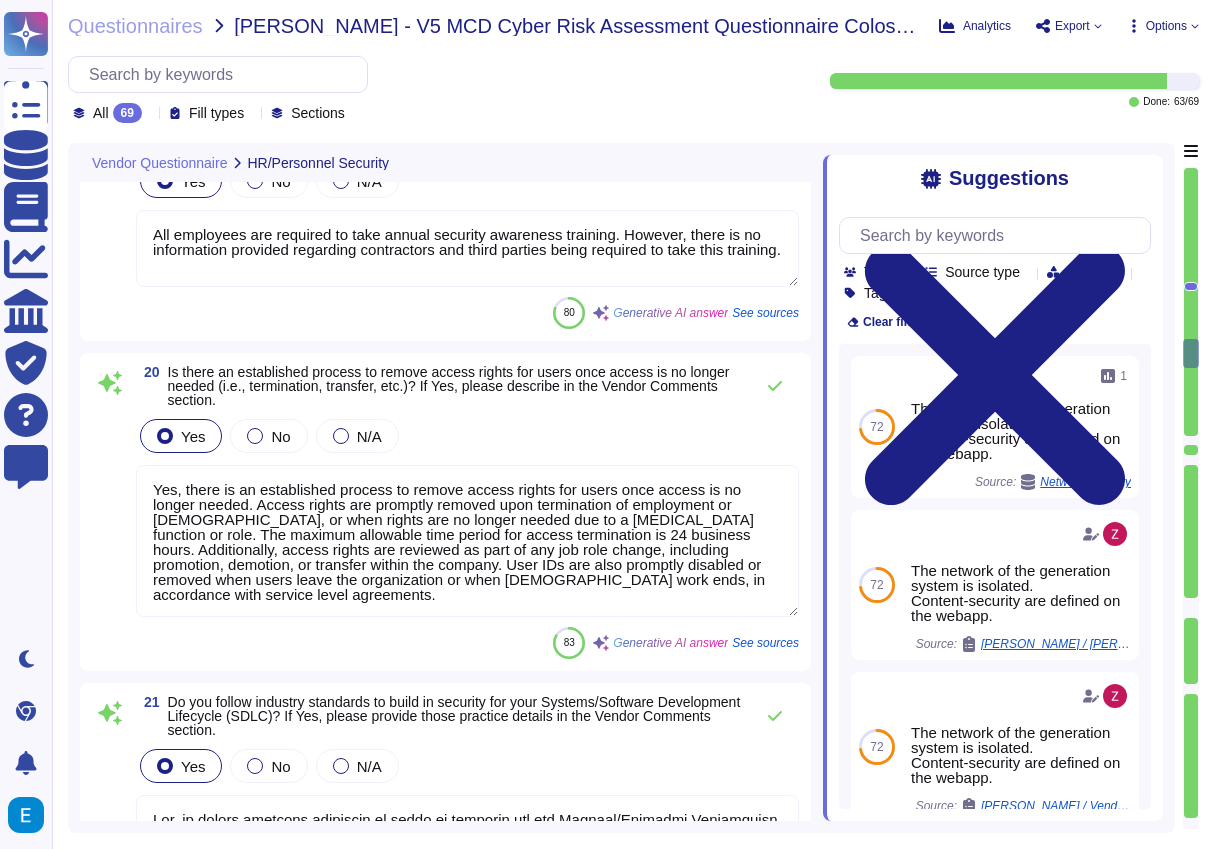 scroll, scrollTop: 5131, scrollLeft: 0, axis: vertical 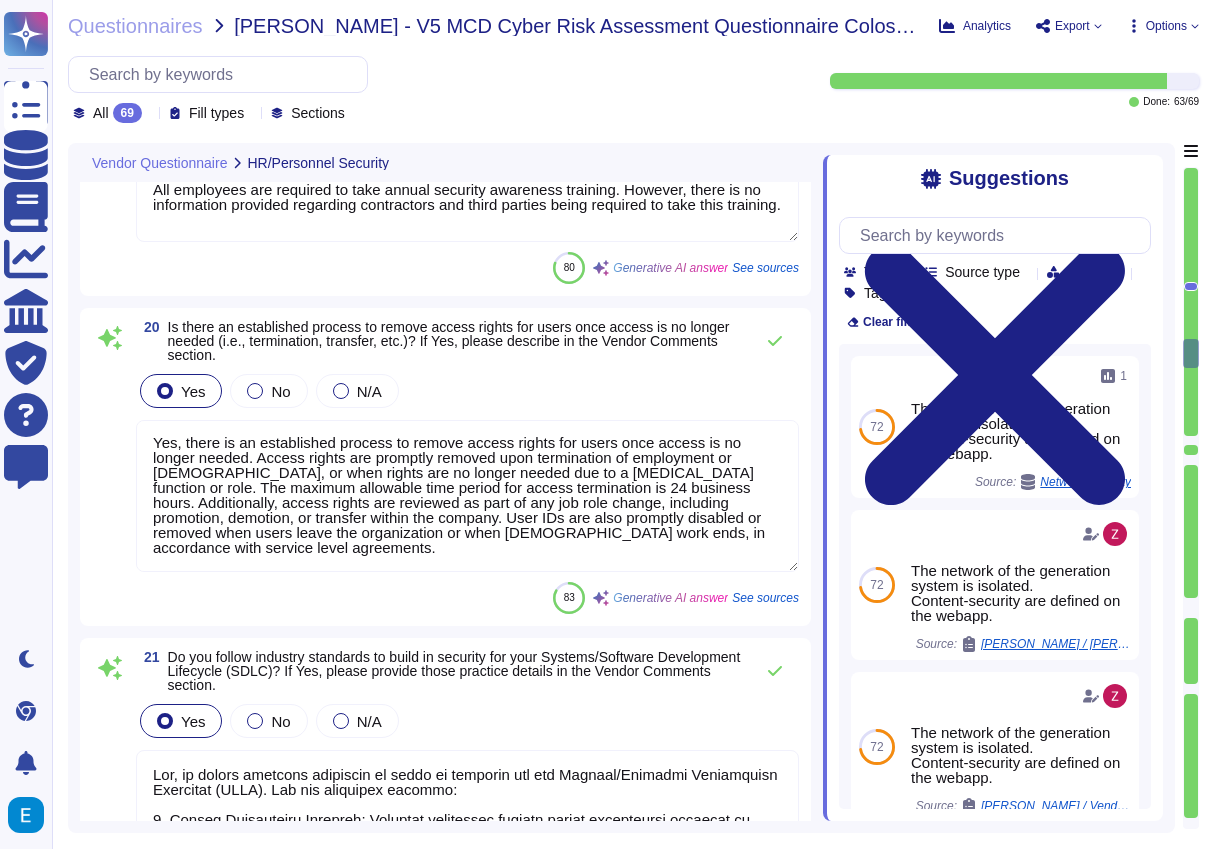 type on "Yes." 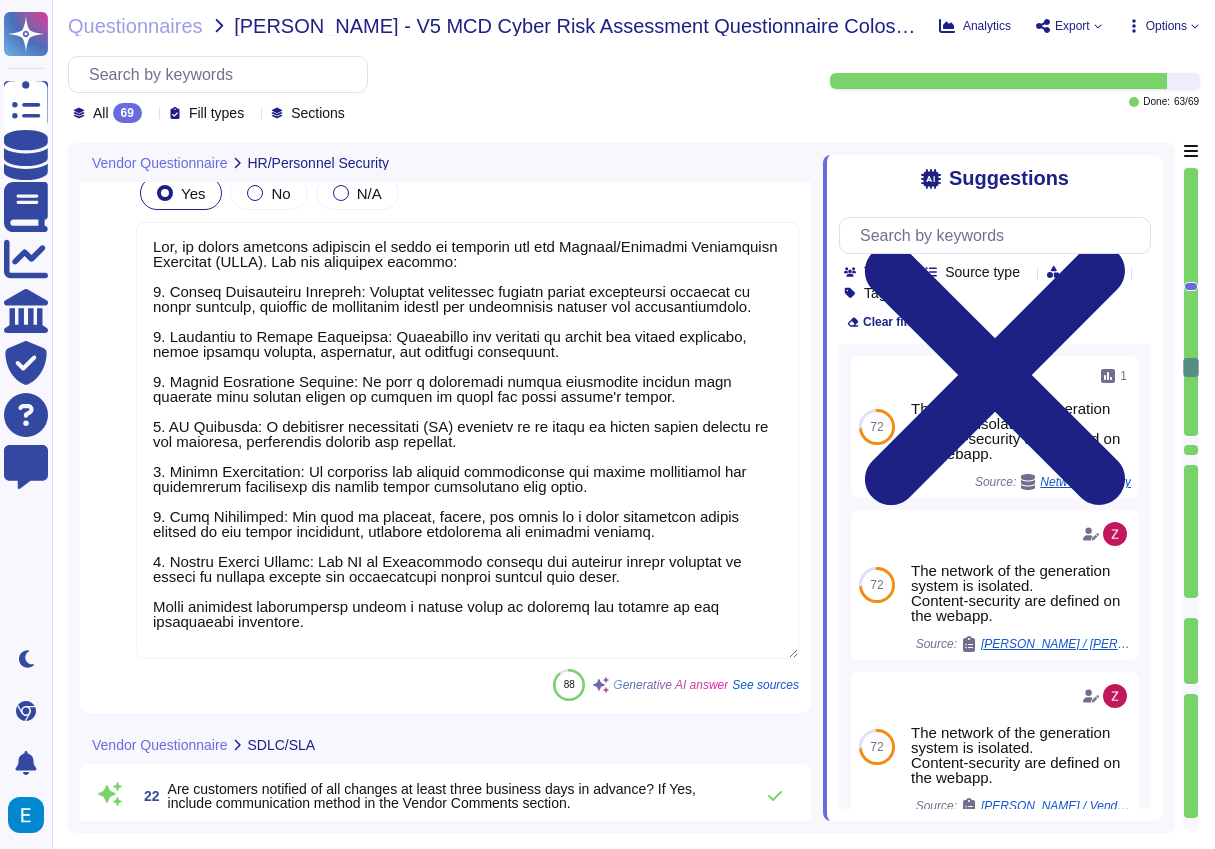 type on "Yes, customers are notified at least 4 weeks in advance of any scheduled maintenance. The primary communication method for notifying customers is through Zendesk, as well as via our subscribable status page." 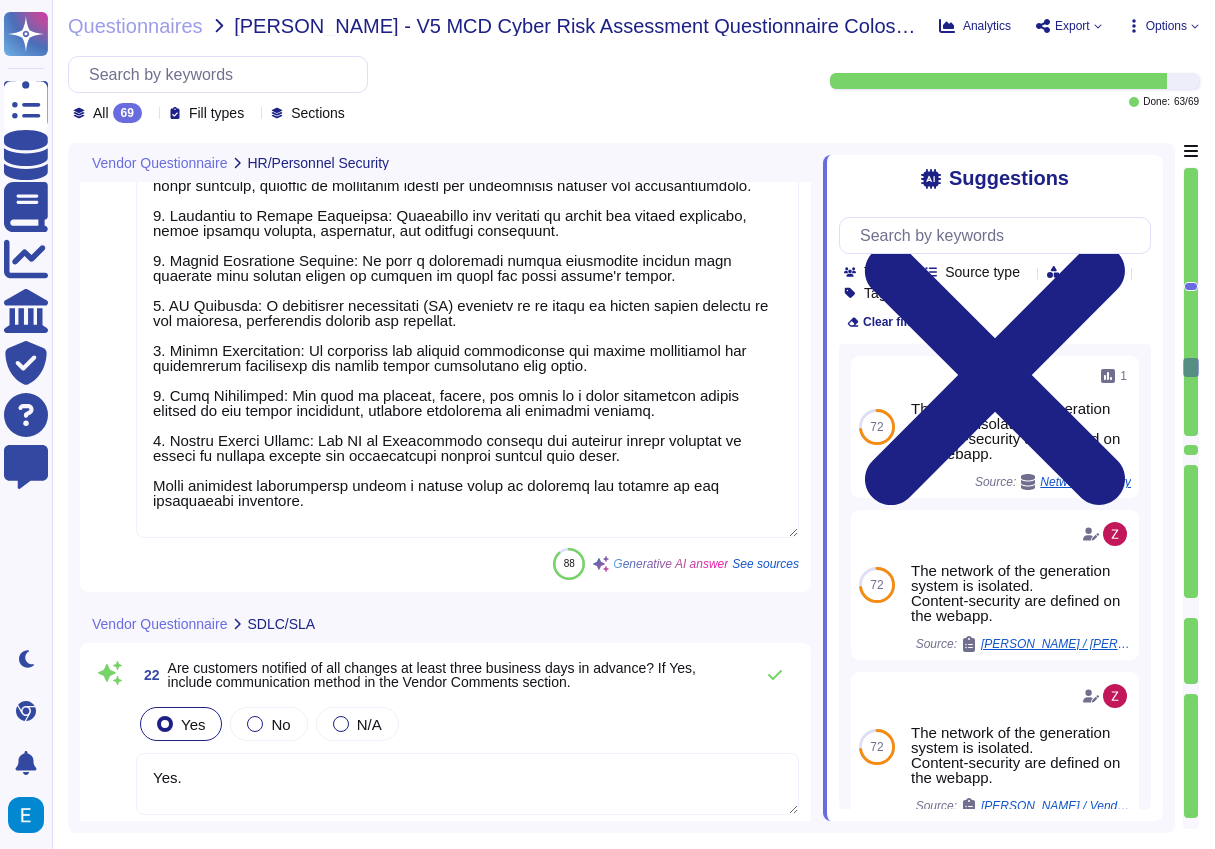 scroll, scrollTop: 5794, scrollLeft: 0, axis: vertical 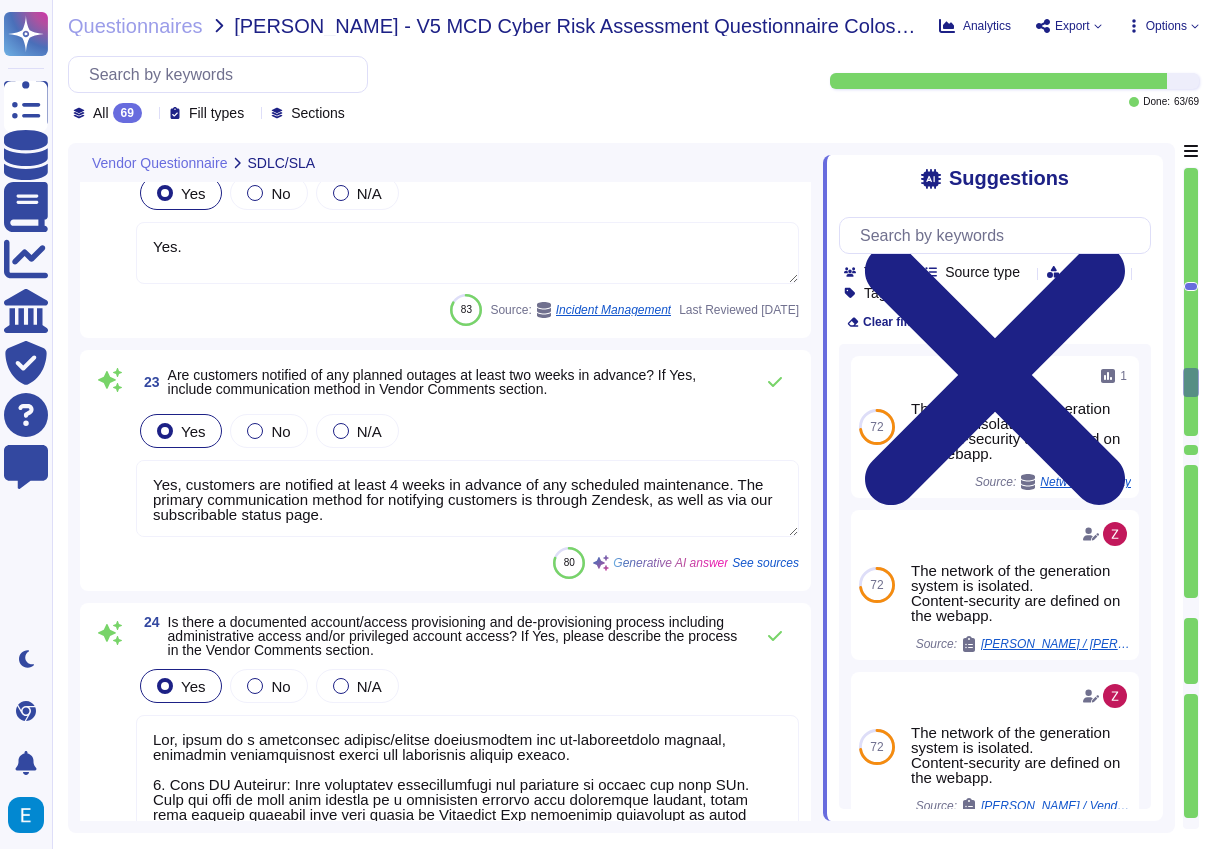 type on "Yes, administrative access and the granting of privileged accounts are tightly controlled and reported. We restrict administrative privileges to specific roles, and granting of administrative rights requires approval from the asset owner. We maintain logs of all use of system utilities and alterations of system configurations, and administrators perform yearly access rights reviews to ensure access is limited to necessary job functions. Additionally, we are implementing controls to manage access, and we have several access levels associated with roles to ensure segregation of support activities from business activities." 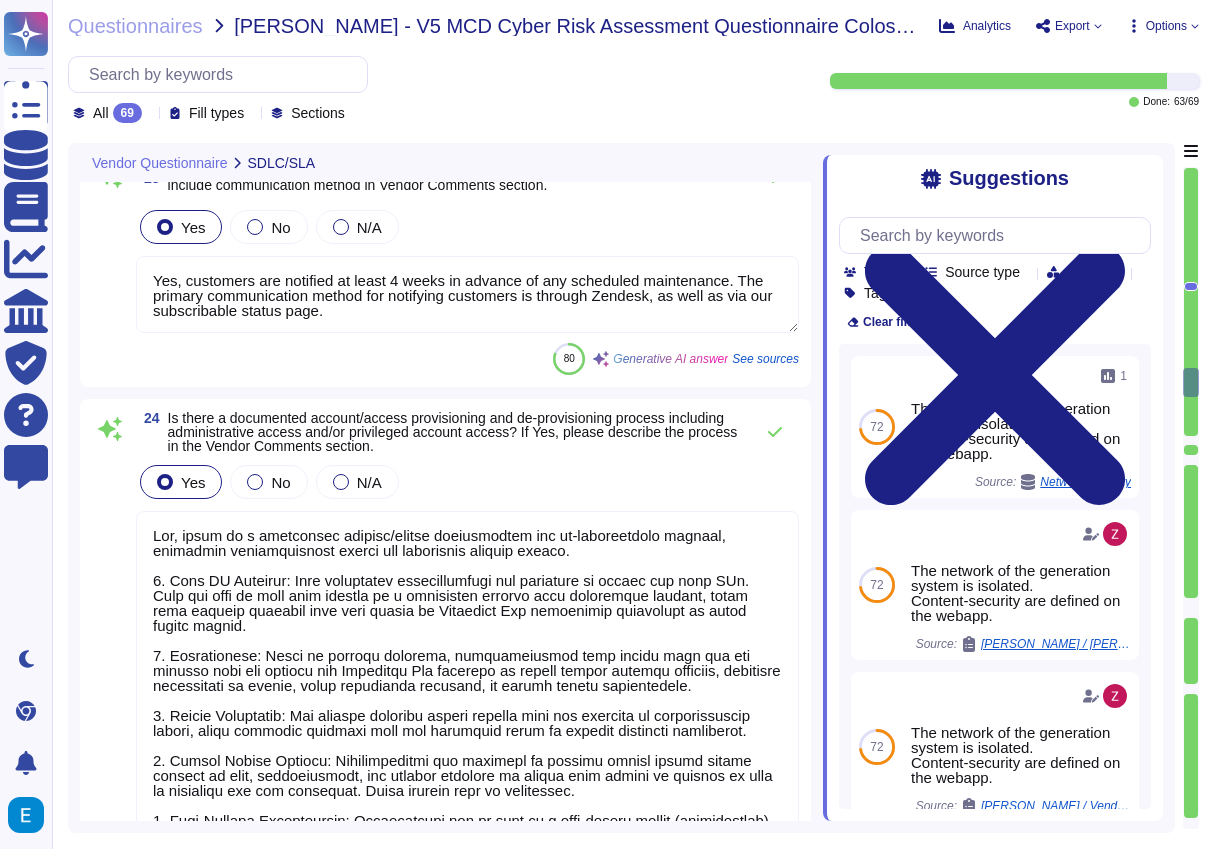 scroll, scrollTop: 6500, scrollLeft: 0, axis: vertical 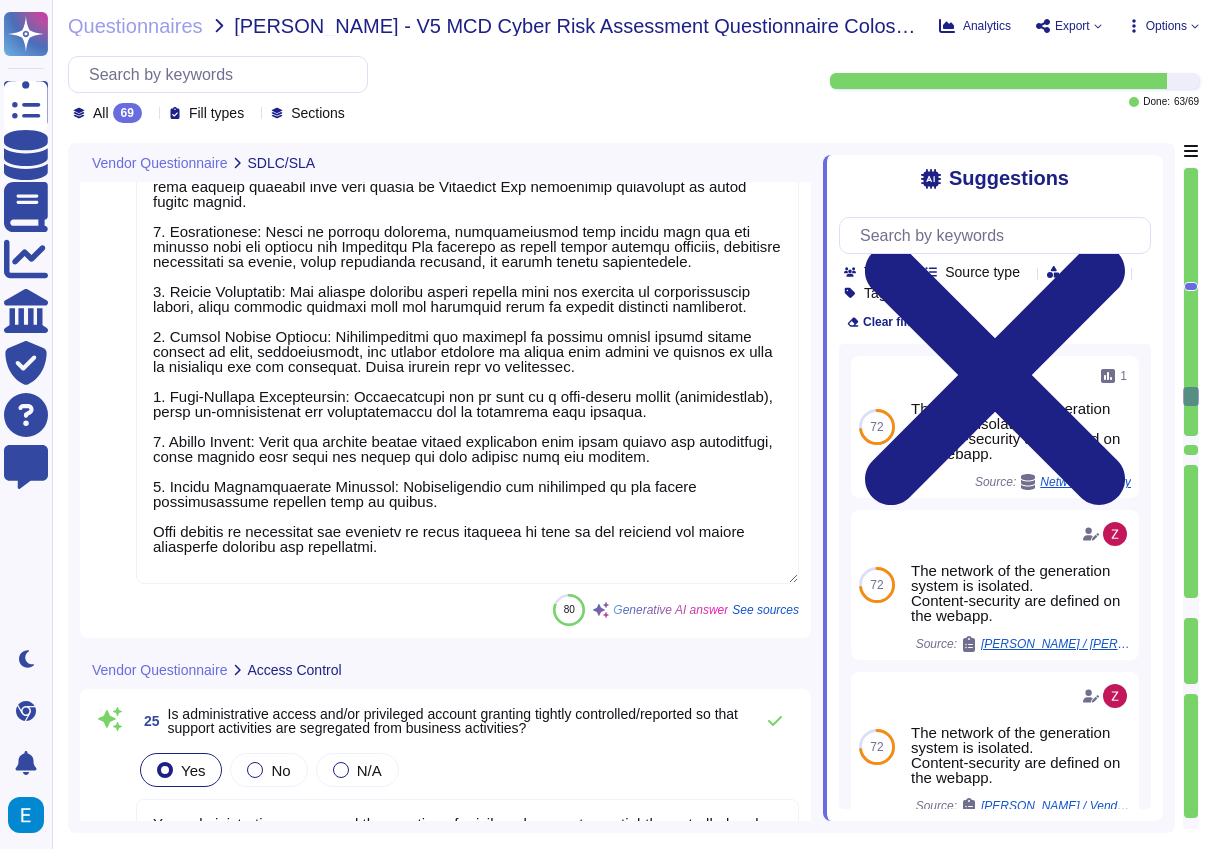 type on "Access to information computing resources is limited to personnel with a business requirement for such access. Some employees have admin access to their workstations due to the nature of their roles and the services they support. However, we are actively implementing controls to limit and manage this access, such as leveraging JumpCloud MDM to enforce security policies, manage privileges, and ensure compliance with our access control framework.
Colossyan employees generally do not have access to customer data, and access may only be granted in certain cases with customer permission. Additionally, access is authorized for authenticated personnel only, although there are some areas of the system without records to handle access accountability." 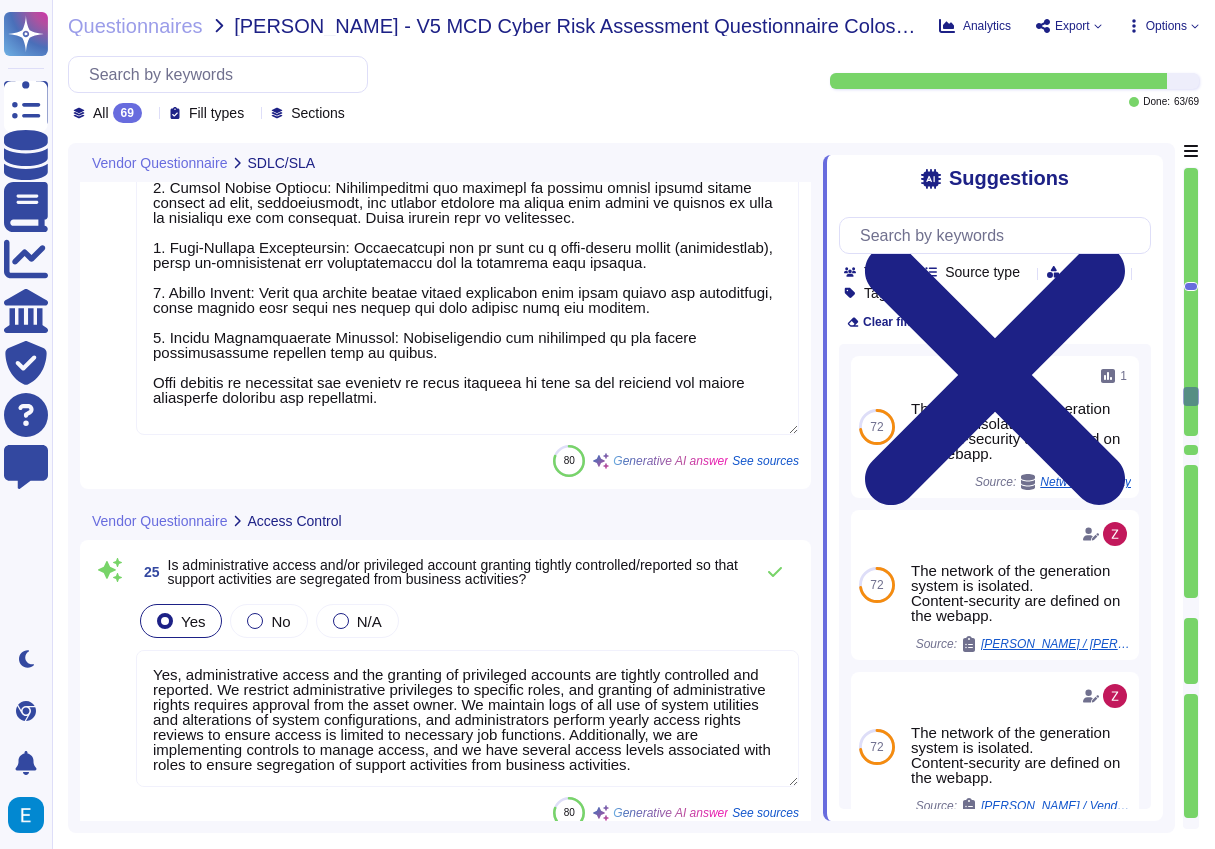 type on "Yes, there is a formal password management process implemented at Colossyan Inc. This process includes the enforcement of strong password criteria, which require passwords to include numbers, symbols, and a mix of uppercase and lowercase letters, as well as a minimum length. Passwords must exclude personal identifying characteristics and easily guessable terms, and they are verified against known password dictionaries and publicly leaked password lists.
While we recommend a password reset when there is clear evidence of a security breach, we follow NIST guidelines, which discourage mandatory periodic password changes unless there is evidence of compromise. Password resets are required to be unique and random.
Control and management of individual user passwords is the responsibility of all Colossyan Inc personnel and third-party users. Multi-Factor Authentication (MFA) is encouraged as a security measure." 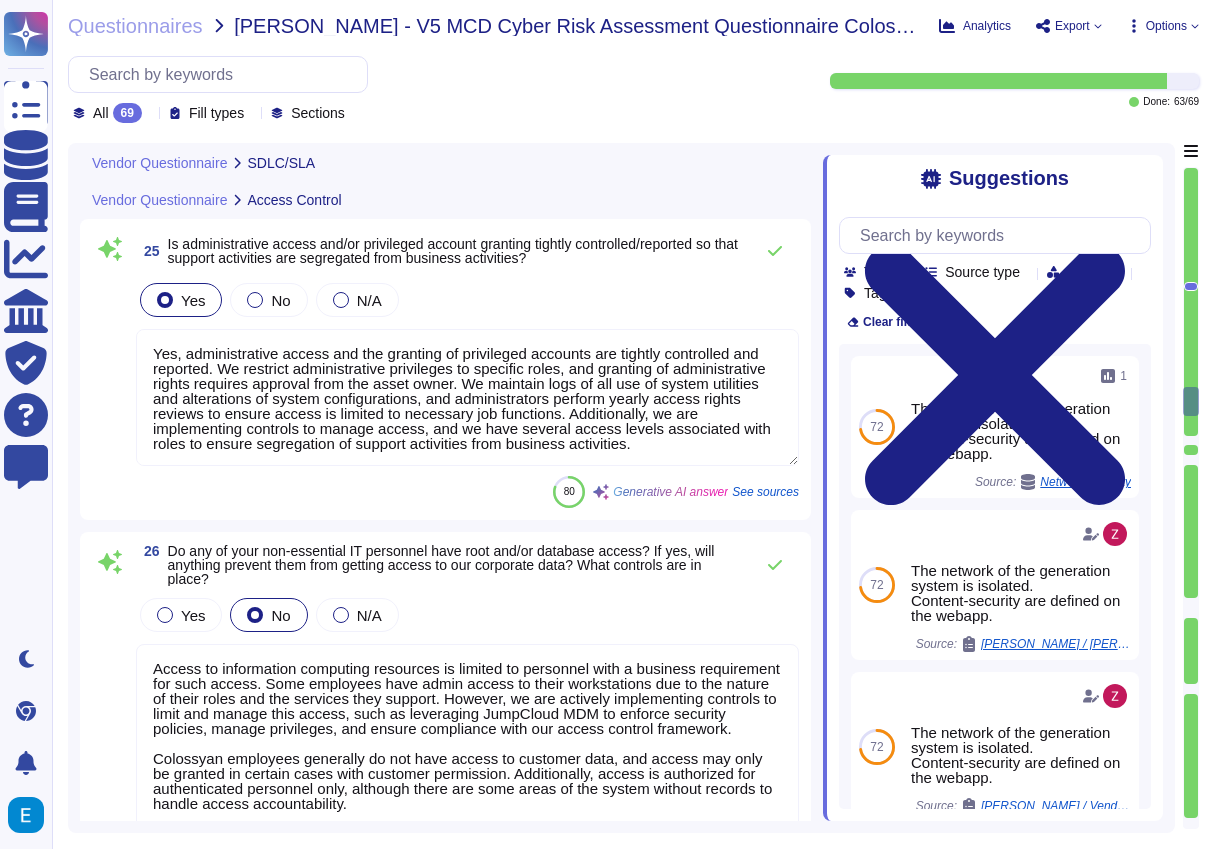 scroll, scrollTop: 7448, scrollLeft: 0, axis: vertical 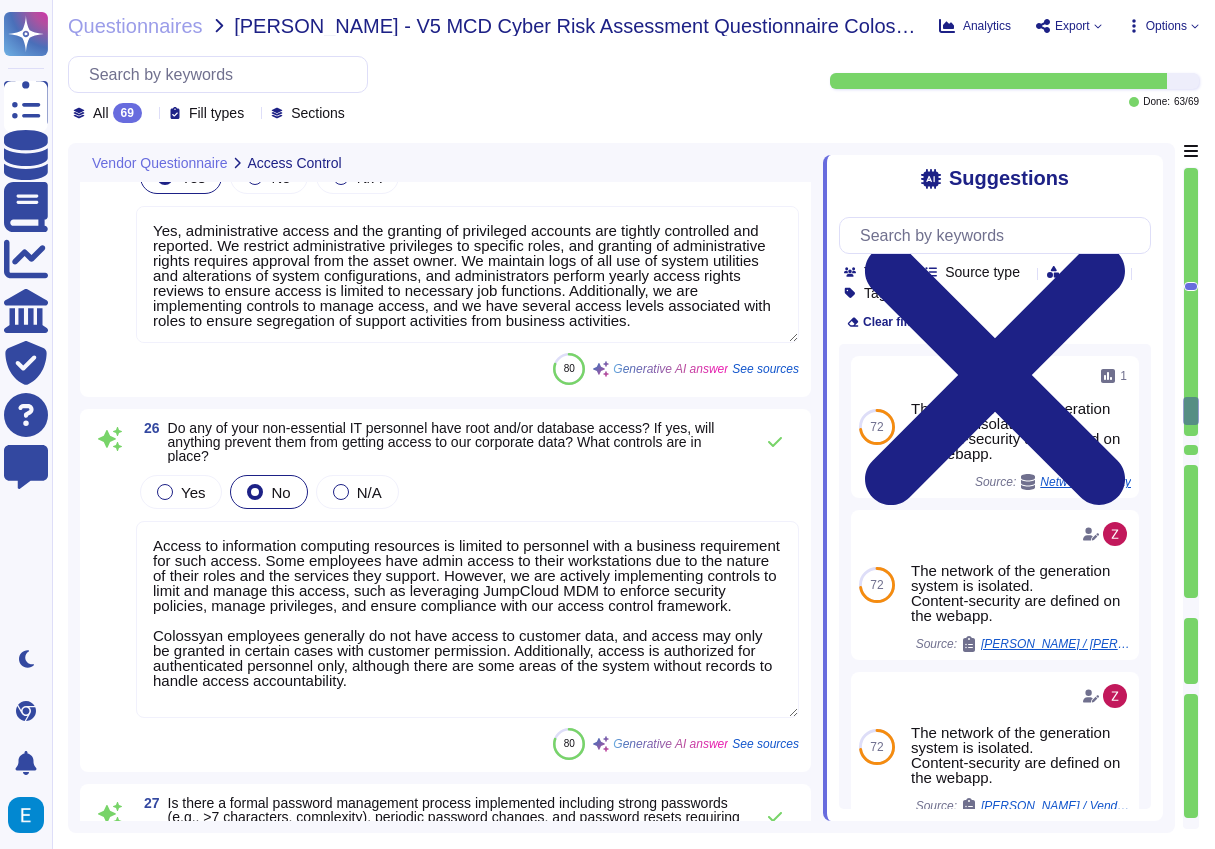 type on "Yes, Colossyan Inc applies the concept of "least privilege" with its employees/staff when providing services for its customers. This principle ensures that users are only granted the level of access absolutely required to perform their job functions, based on the company's business and security requirements. Additionally, permissions and access rights not expressly granted are, by default, prohibited." 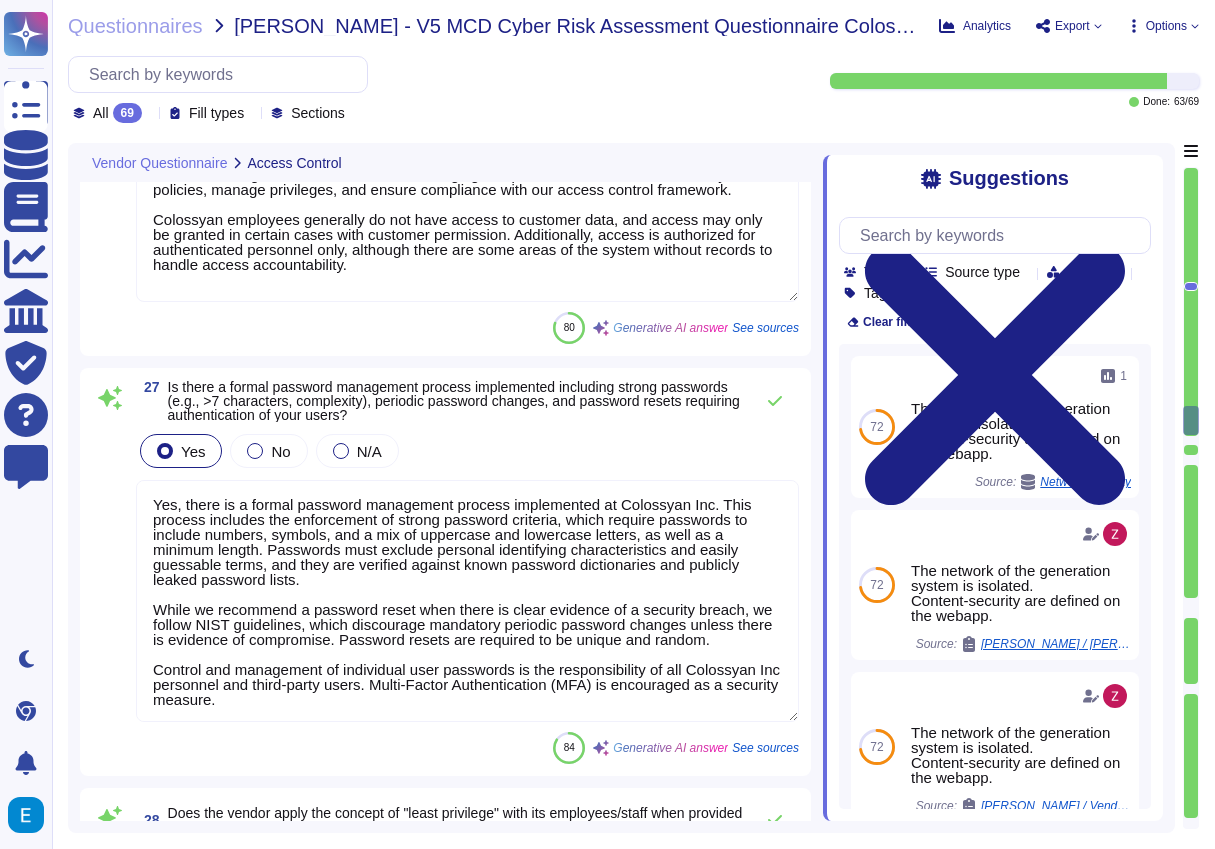 scroll, scrollTop: 7880, scrollLeft: 0, axis: vertical 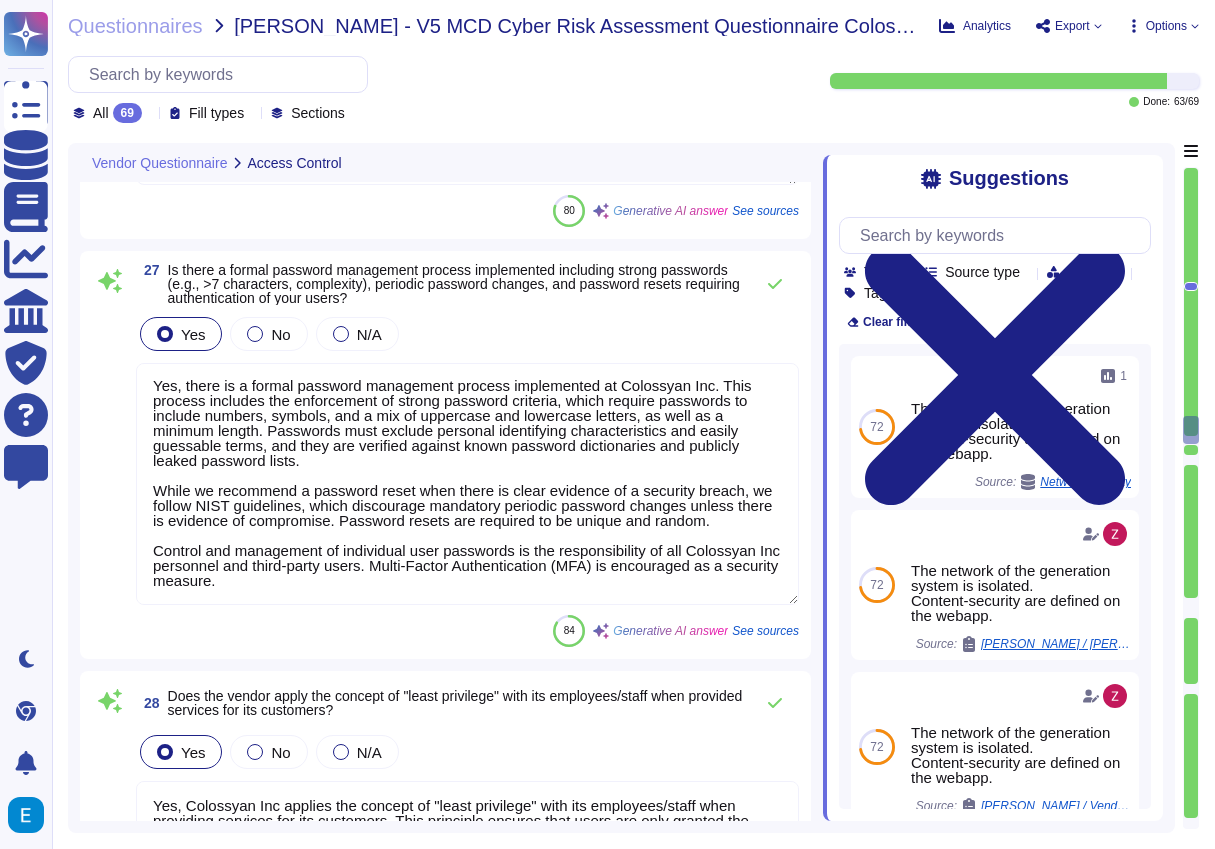 type on "Yes, we have procedures in place for exiting the service arrangement, which include the assurance to sanitize all computing resources of tenant data once a customer has exited our environment.
The process involves securely disposing of company devices and media that stored or processed confidential data. Data must be erased prior to disposal or re-use using approved technology to ensure that the data is not recoverable. Additionally, a Certificate of Destruction (COD) must be obtained for devices destroyed by a third-party service.
For further details and documentation, please refer to the Colossyan website, specifically the Security/Trust Center, where you can find the relevant procedures and guidelines." 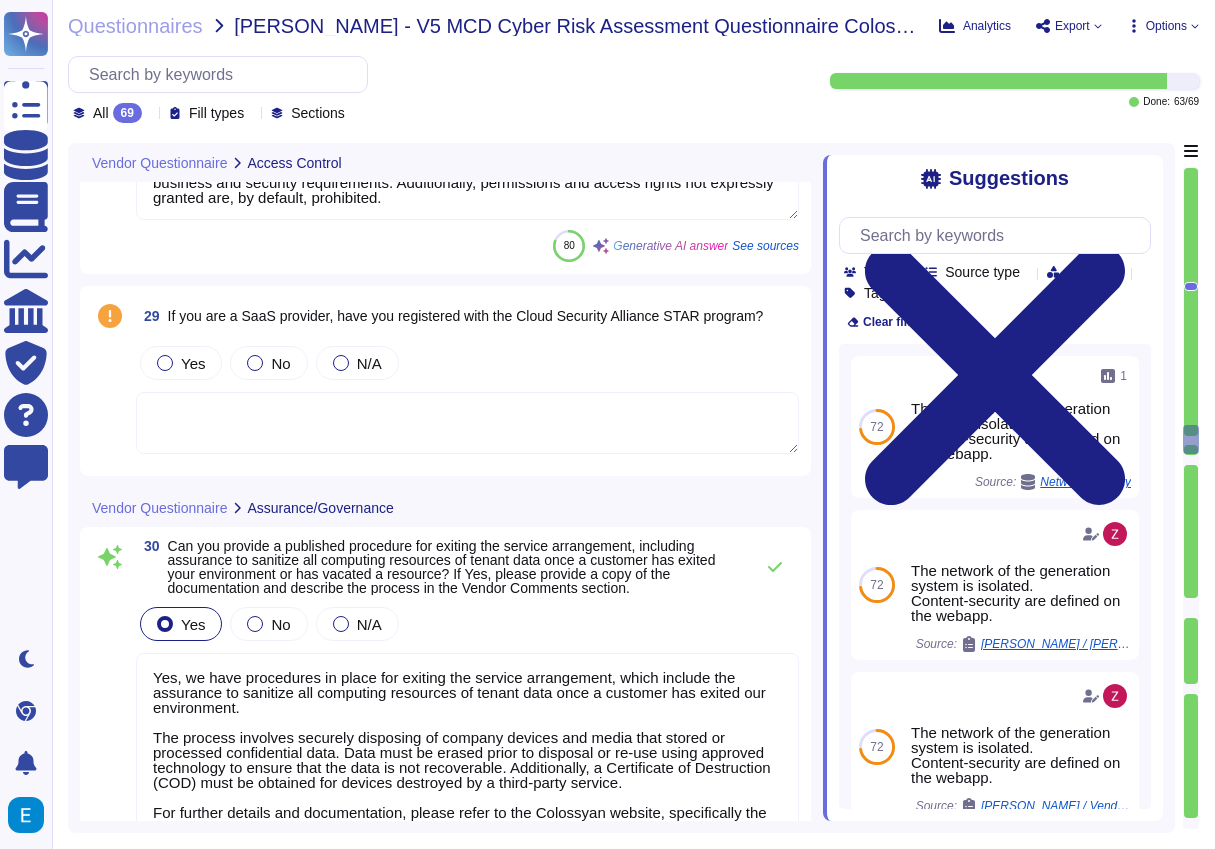 type on "Yes, the organization utilizes separate environments for development, staging, and production. Non-production environments are strictly segregated from the production environment to reduce risks and ensure data privacy and security. Changes are tested, reviewed, and approved prior to production deployment." 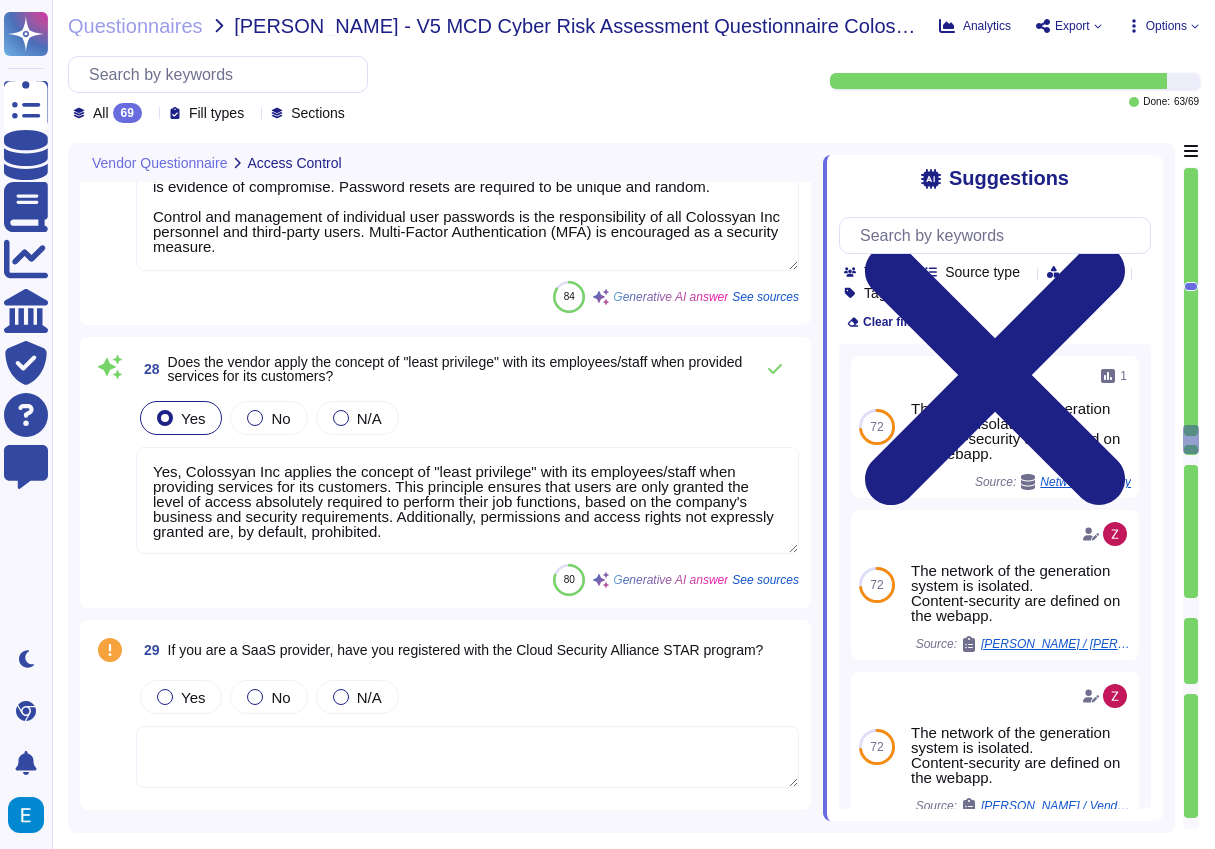 scroll, scrollTop: 8201, scrollLeft: 0, axis: vertical 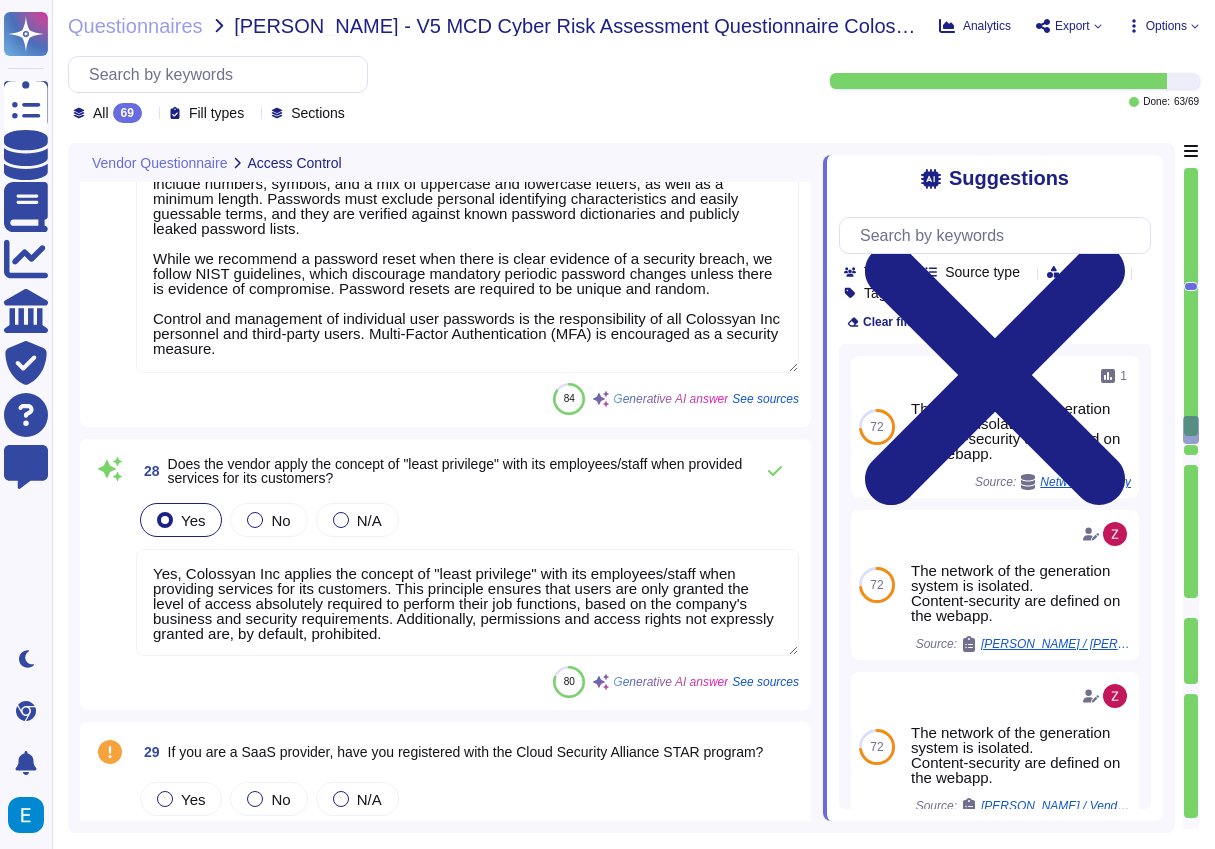 type on "Access to information computing resources is limited to personnel with a business requirement for such access. Some employees have admin access to their workstations due to the nature of their roles and the services they support. However, we are actively implementing controls to limit and manage this access, such as leveraging JumpCloud MDM to enforce security policies, manage privileges, and ensure compliance with our access control framework.
Colossyan employees generally do not have access to customer data, and access may only be granted in certain cases with customer permission. Additionally, access is authorized for authenticated personnel only, although there are some areas of the system without records to handle access accountability." 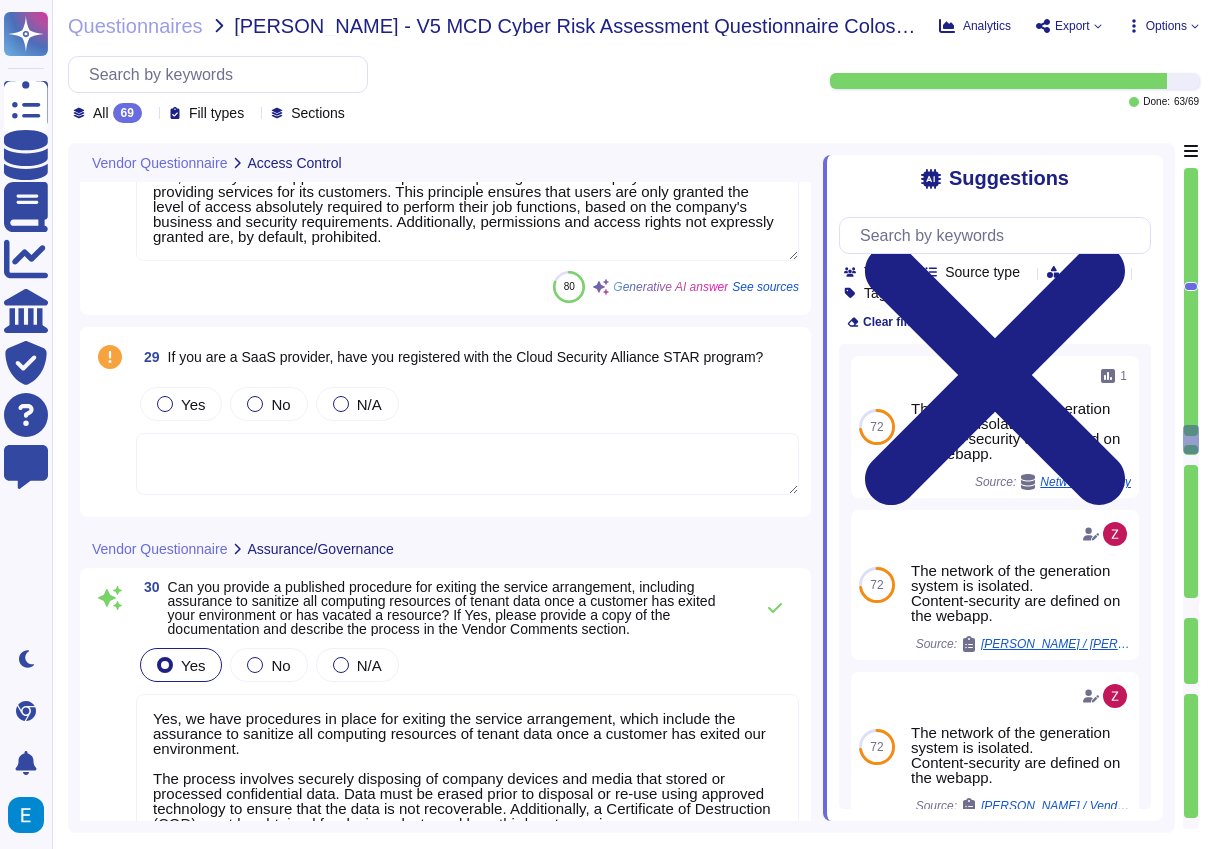 type on "Yes, the organization utilizes separate environments for development, staging, and production. Non-production environments are strictly segregated from the production environment to reduce risks and ensure data privacy and security. Changes are tested, reviewed, and approved prior to production deployment." 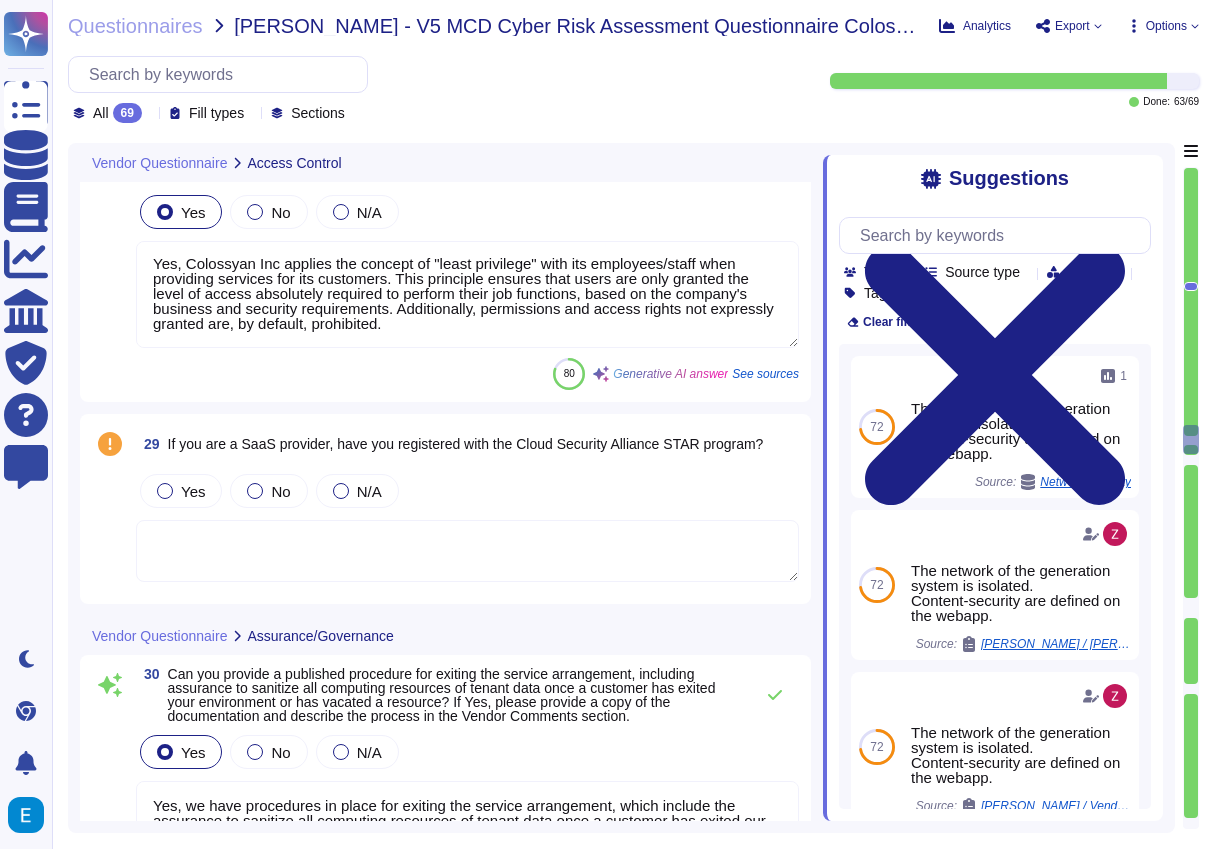 scroll, scrollTop: 8458, scrollLeft: 0, axis: vertical 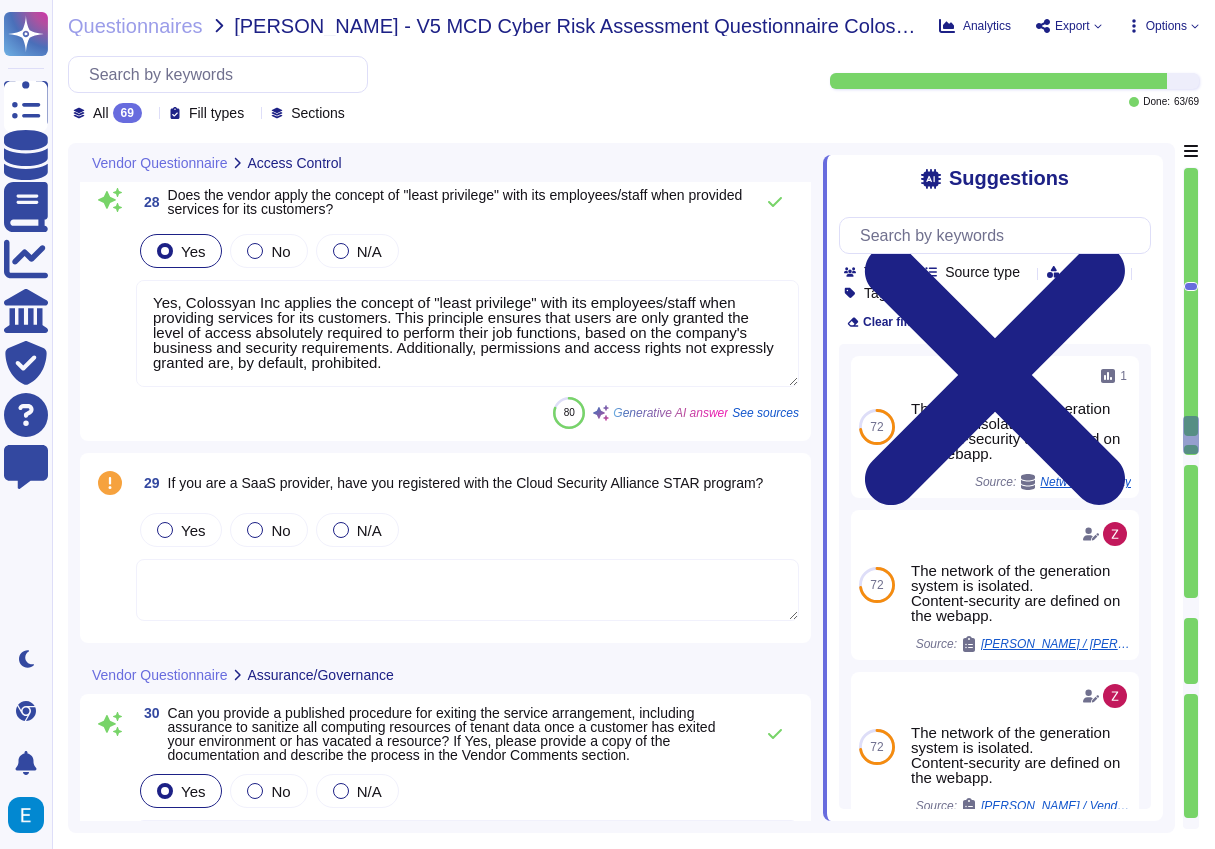 click on "If you are a SaaS provider, have you registered with the Cloud Security Alliance STAR program?" at bounding box center (466, 483) 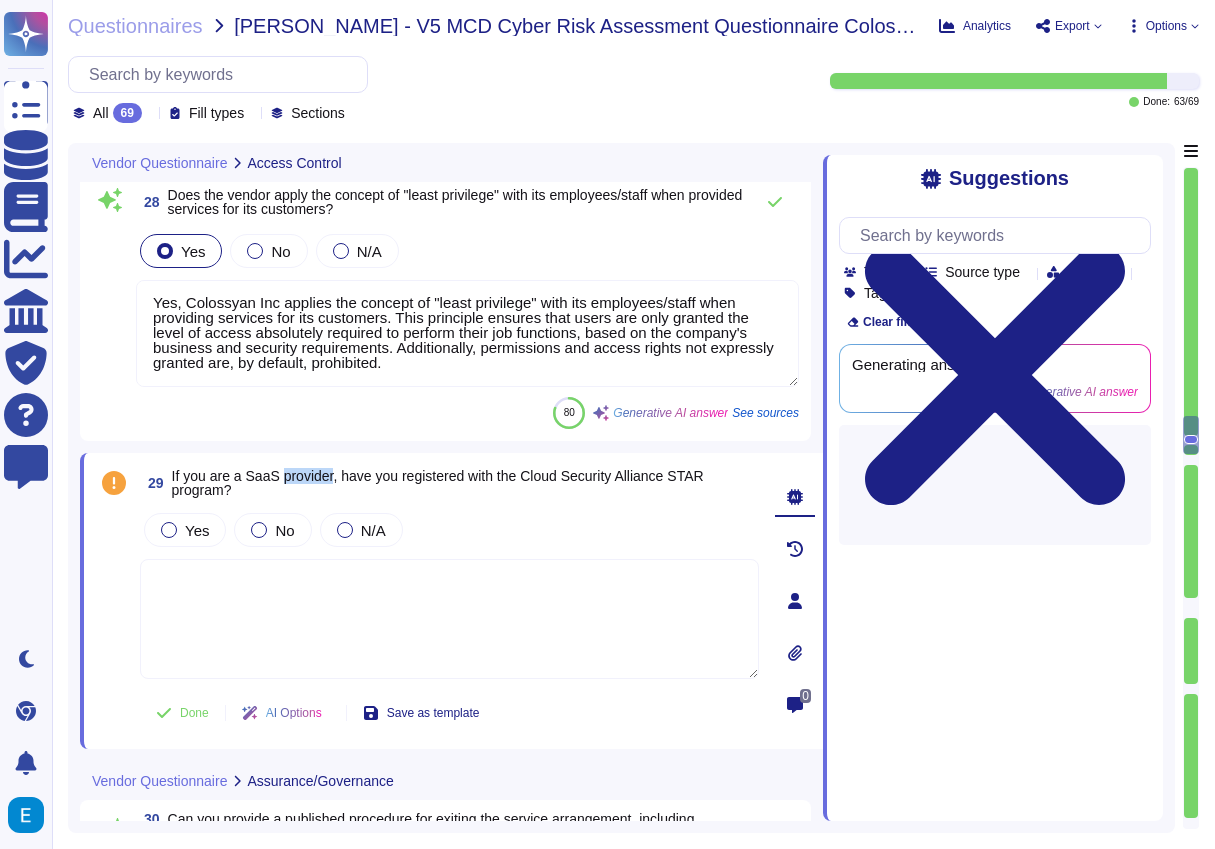 click on "If you are a SaaS provider, have you registered with the Cloud Security Alliance STAR program?" at bounding box center (438, 483) 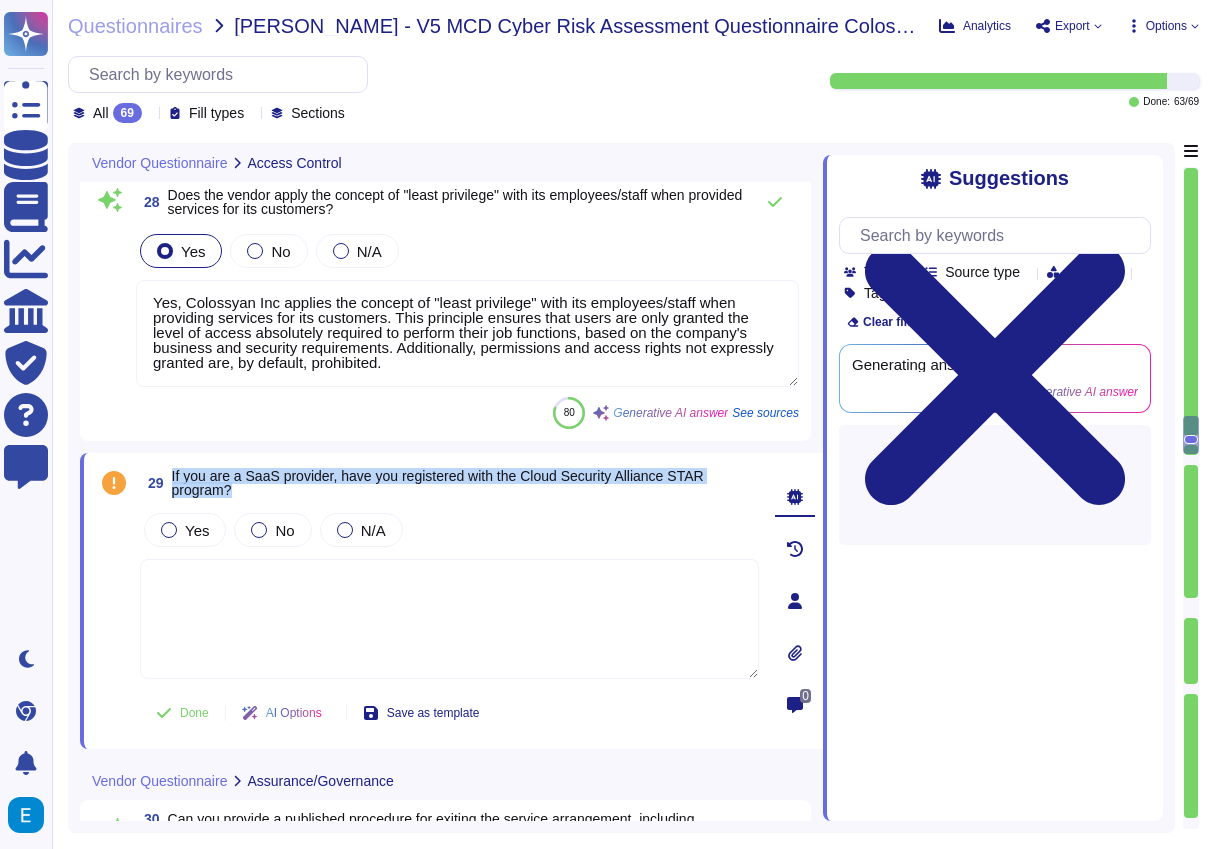click on "If you are a SaaS provider, have you registered with the Cloud Security Alliance STAR program?" at bounding box center [438, 483] 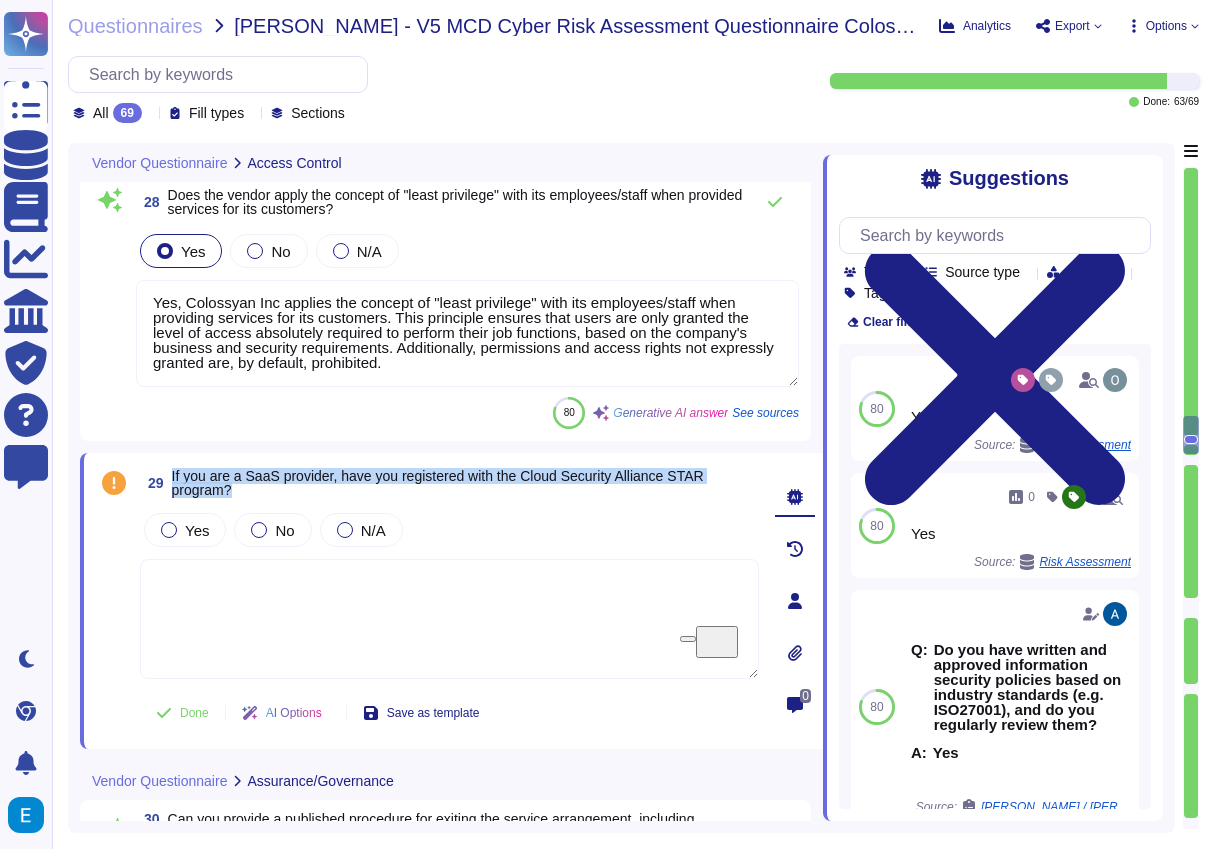 copy on "If you are a SaaS provider, have you registered with the Cloud Security Alliance STAR program?" 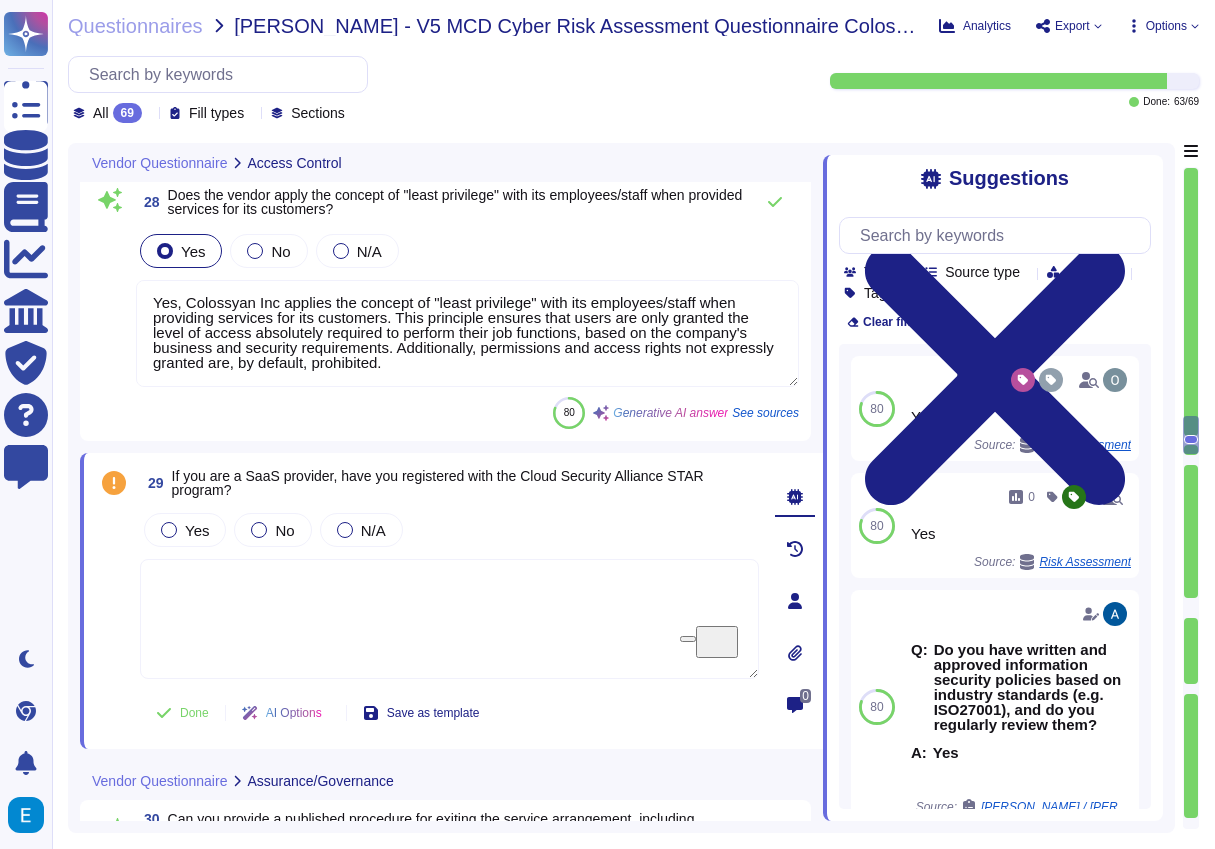click on "Yes No N/A" at bounding box center [449, 530] 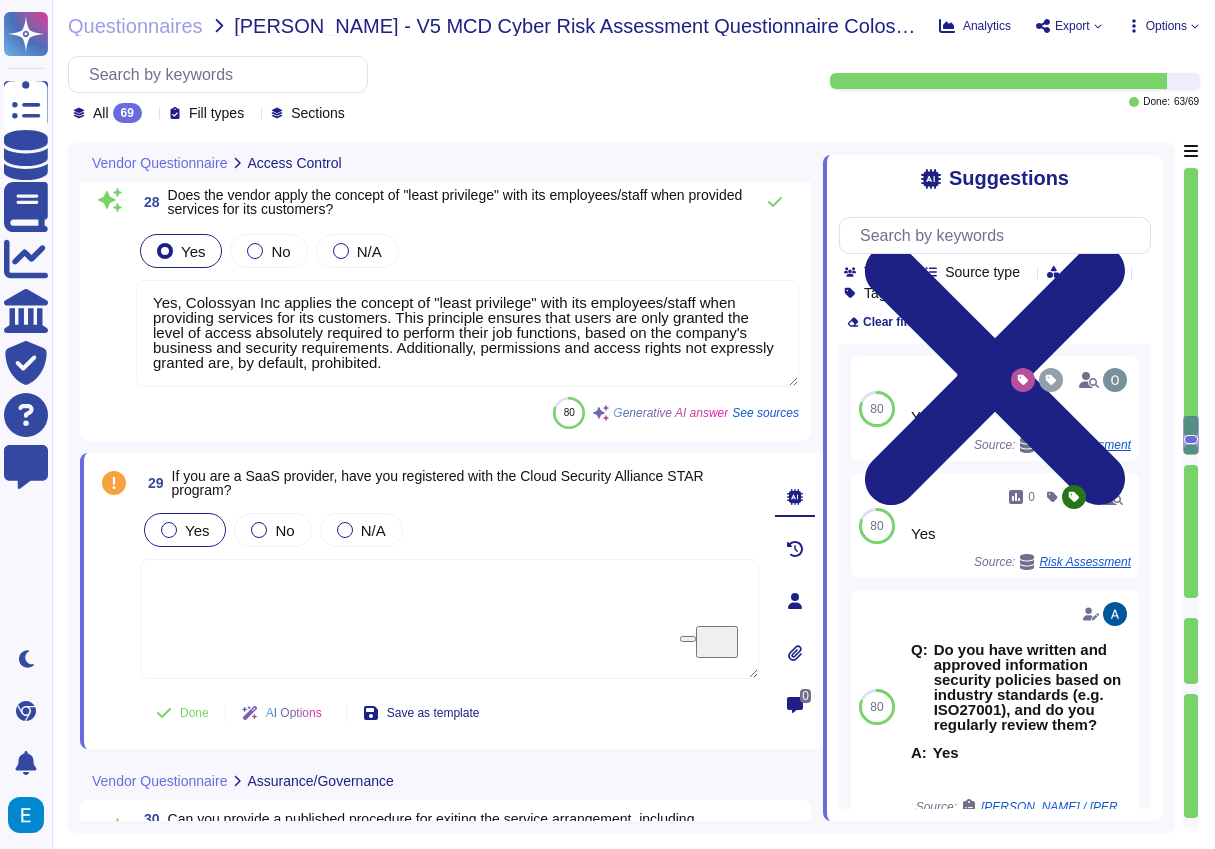 click on "Yes" at bounding box center (185, 530) 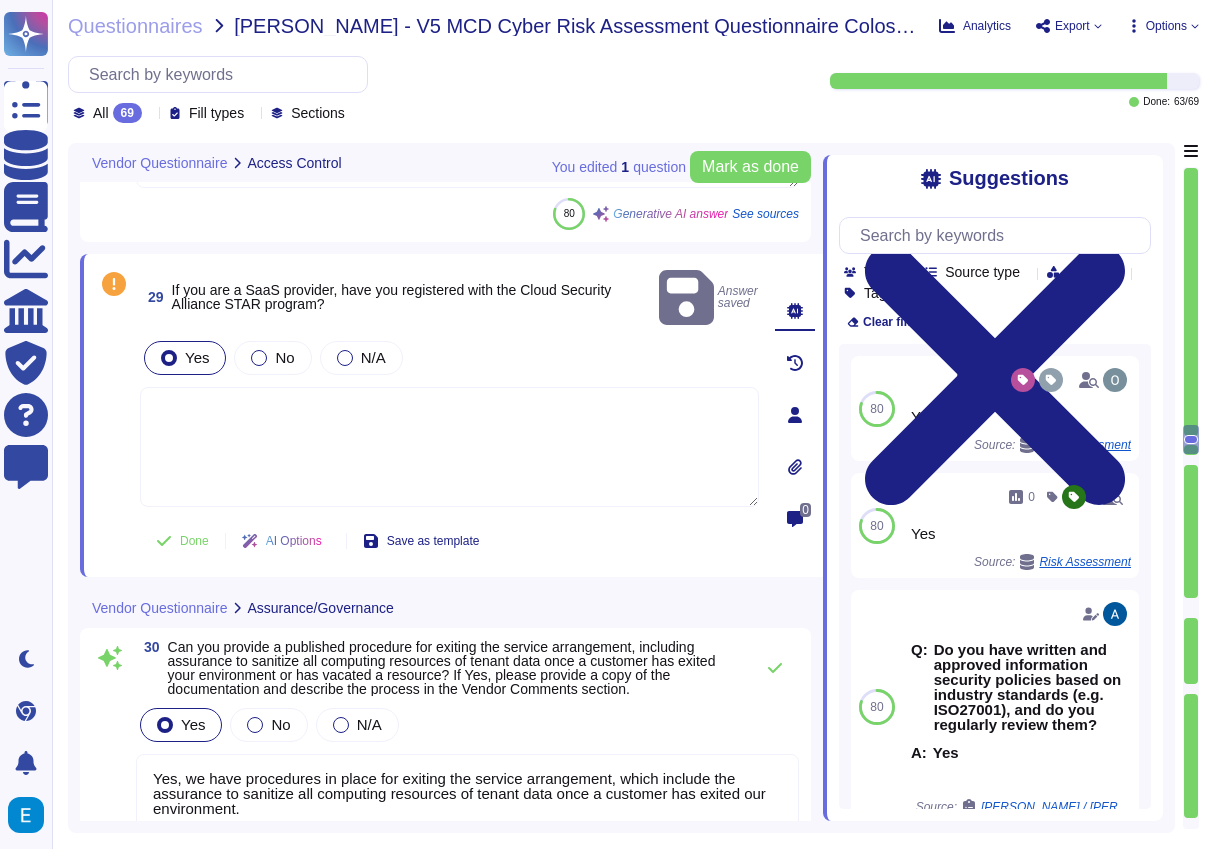 type on "Yes, the organization utilizes separate environments for development, staging, and production. Non-production environments are strictly segregated from the production environment to reduce risks and ensure data privacy and security. Changes are tested, reviewed, and approved prior to production deployment." 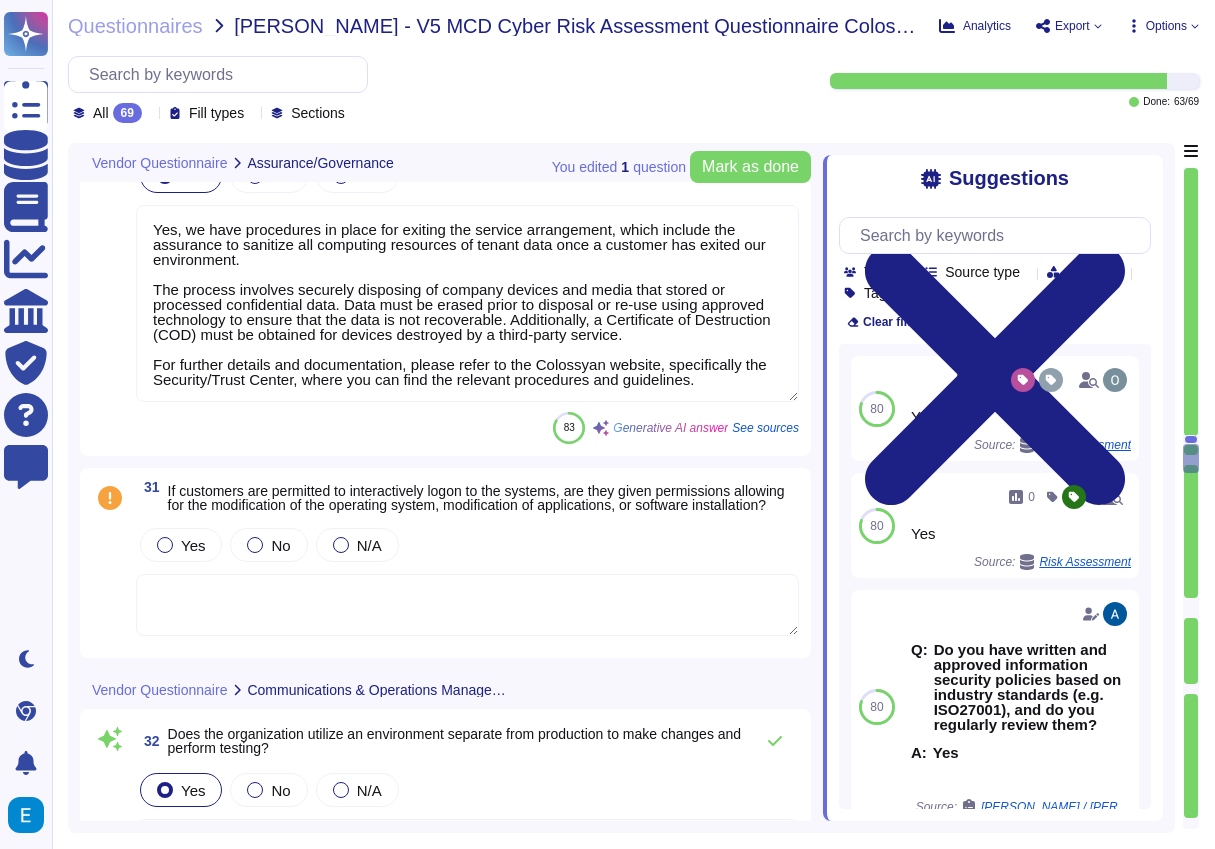 type on "Separate IDS systems are used." 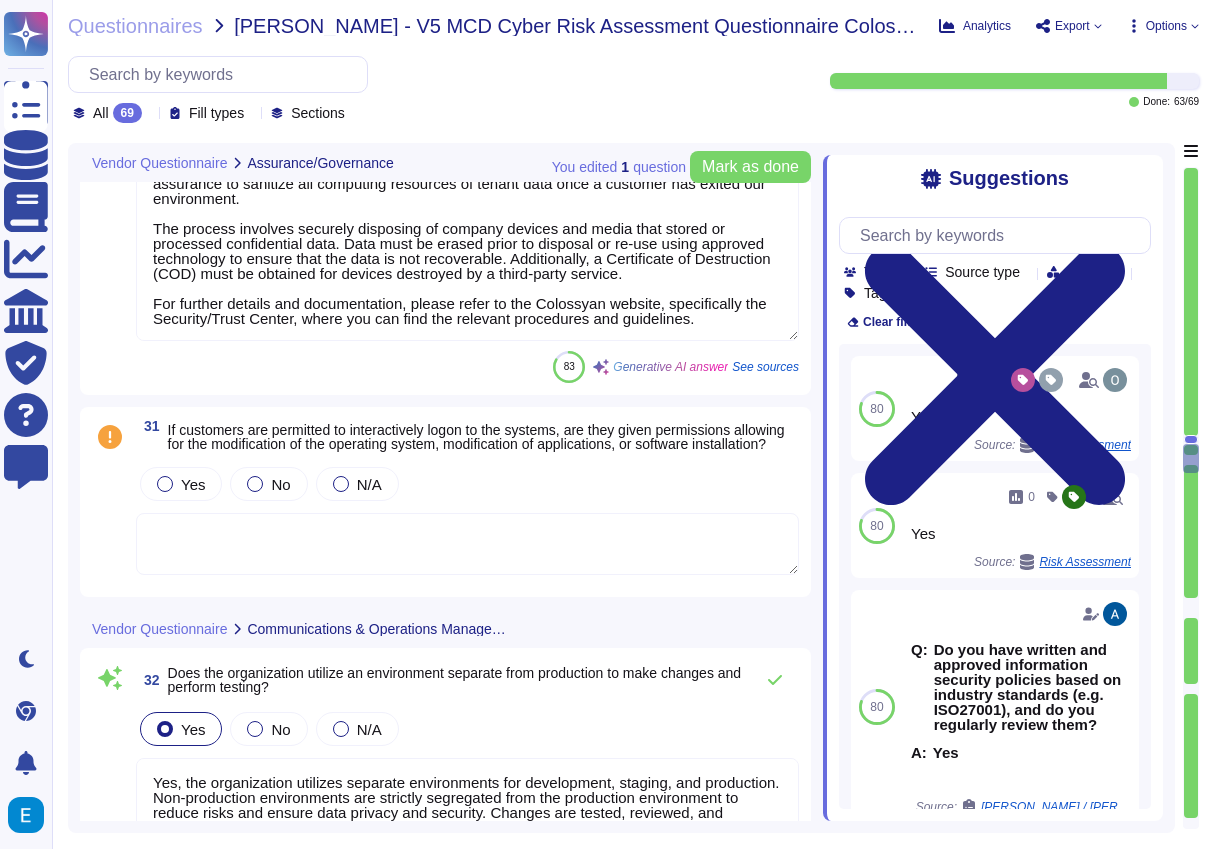 scroll, scrollTop: 9160, scrollLeft: 0, axis: vertical 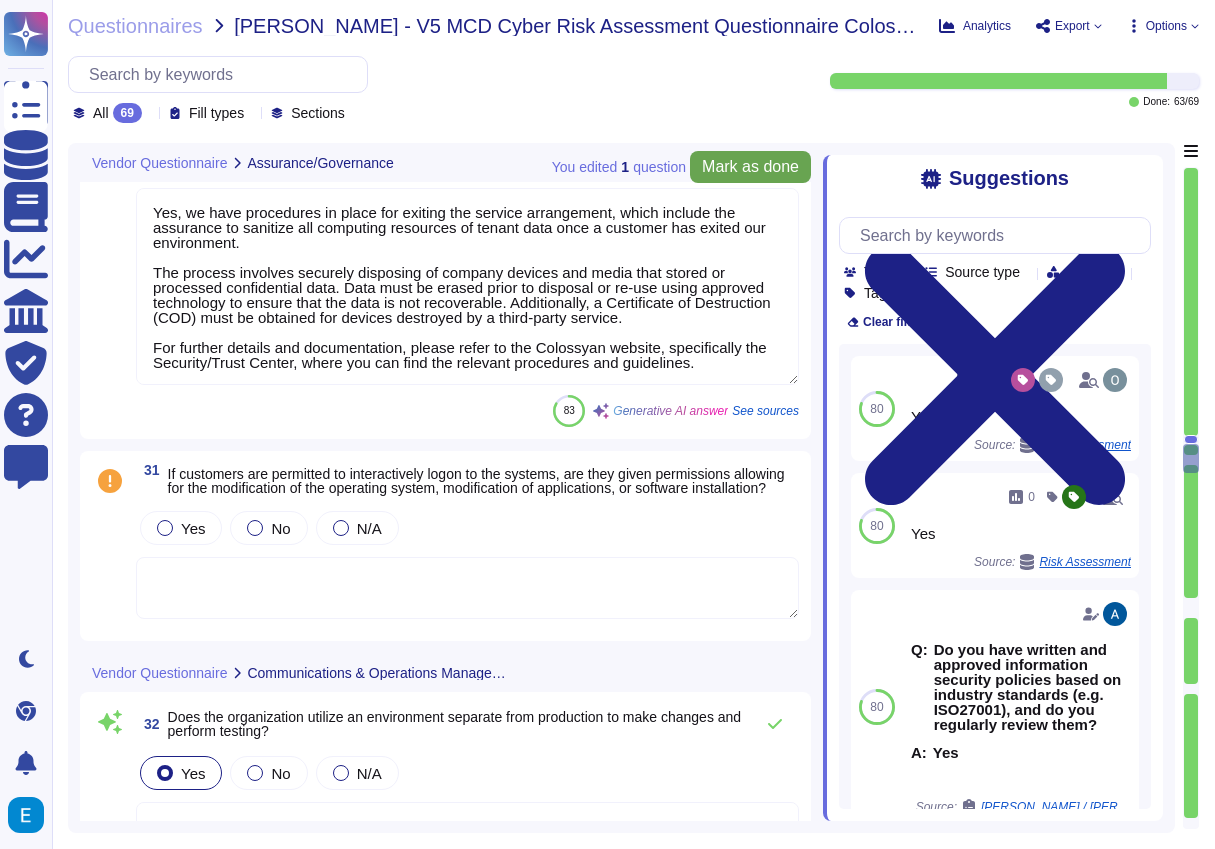 click on "Mark as done" at bounding box center [750, 167] 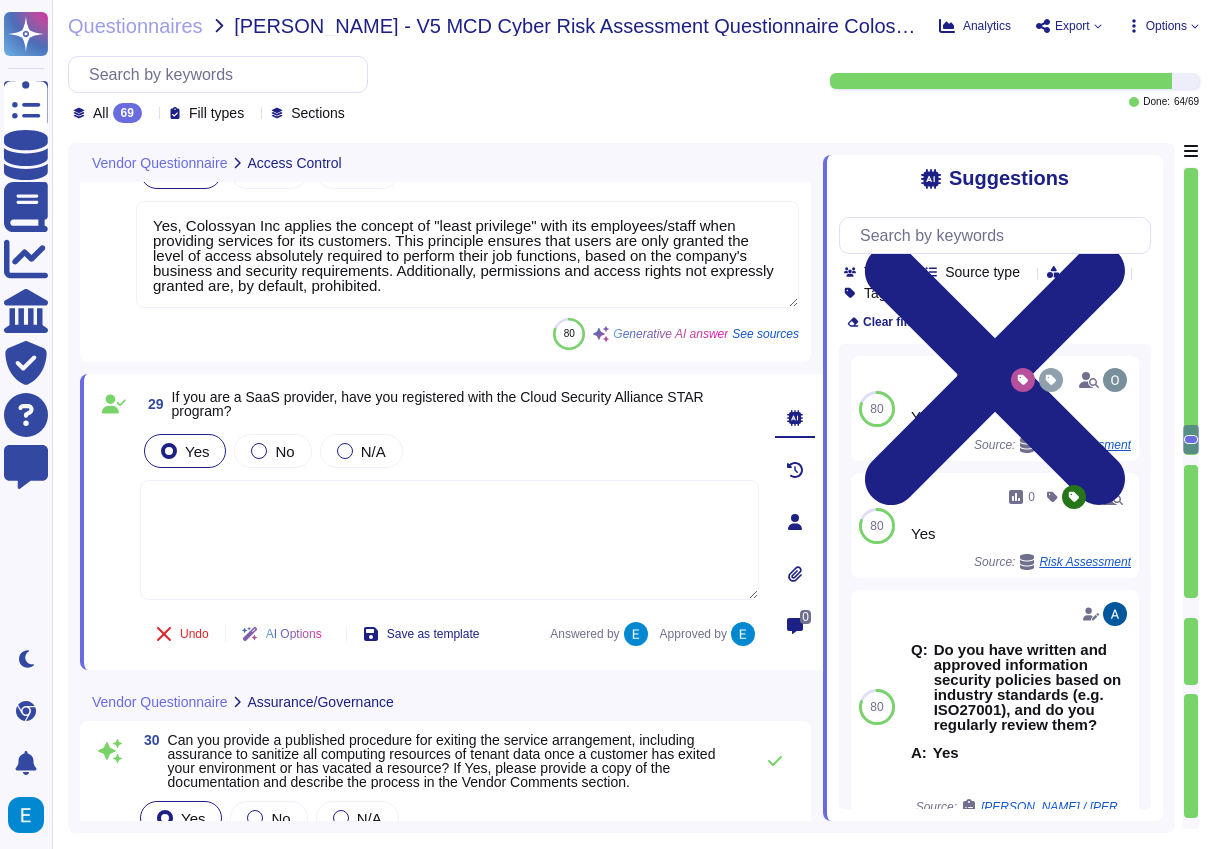 type on "Yes, there is a formal password management process implemented at Colossyan Inc. This process includes the enforcement of strong password criteria, which require passwords to include numbers, symbols, and a mix of uppercase and lowercase letters, as well as a minimum length. Passwords must exclude personal identifying characteristics and easily guessable terms, and they are verified against known password dictionaries and publicly leaked password lists.
While we recommend a password reset when there is clear evidence of a security breach, we follow NIST guidelines, which discourage mandatory periodic password changes unless there is evidence of compromise. Password resets are required to be unique and random.
Control and management of individual user passwords is the responsibility of all Colossyan Inc personnel and third-party users. Multi-Factor Authentication (MFA) is encouraged as a security measure." 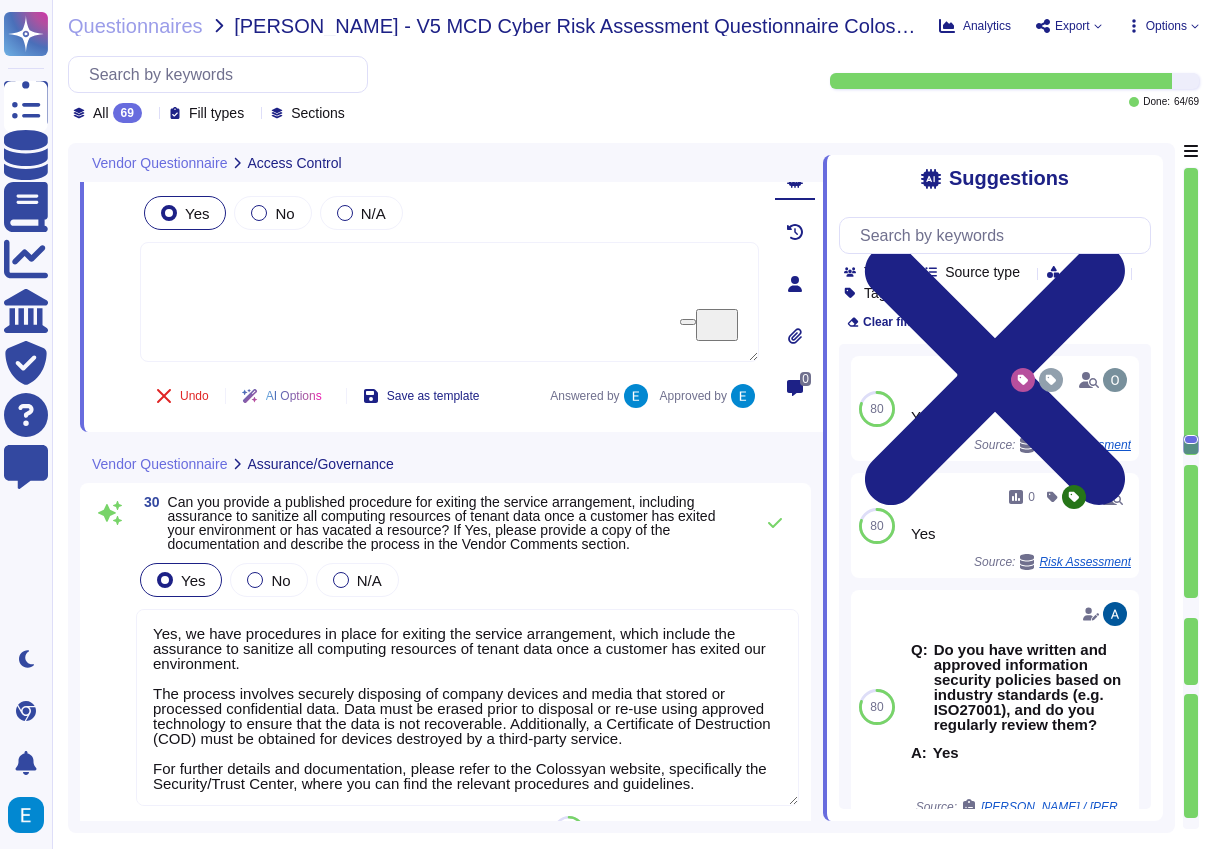 type on "Yes, the organization utilizes separate environments for development, staging, and production. Non-production environments are strictly segregated from the production environment to reduce risks and ensure data privacy and security. Changes are tested, reviewed, and approved prior to production deployment." 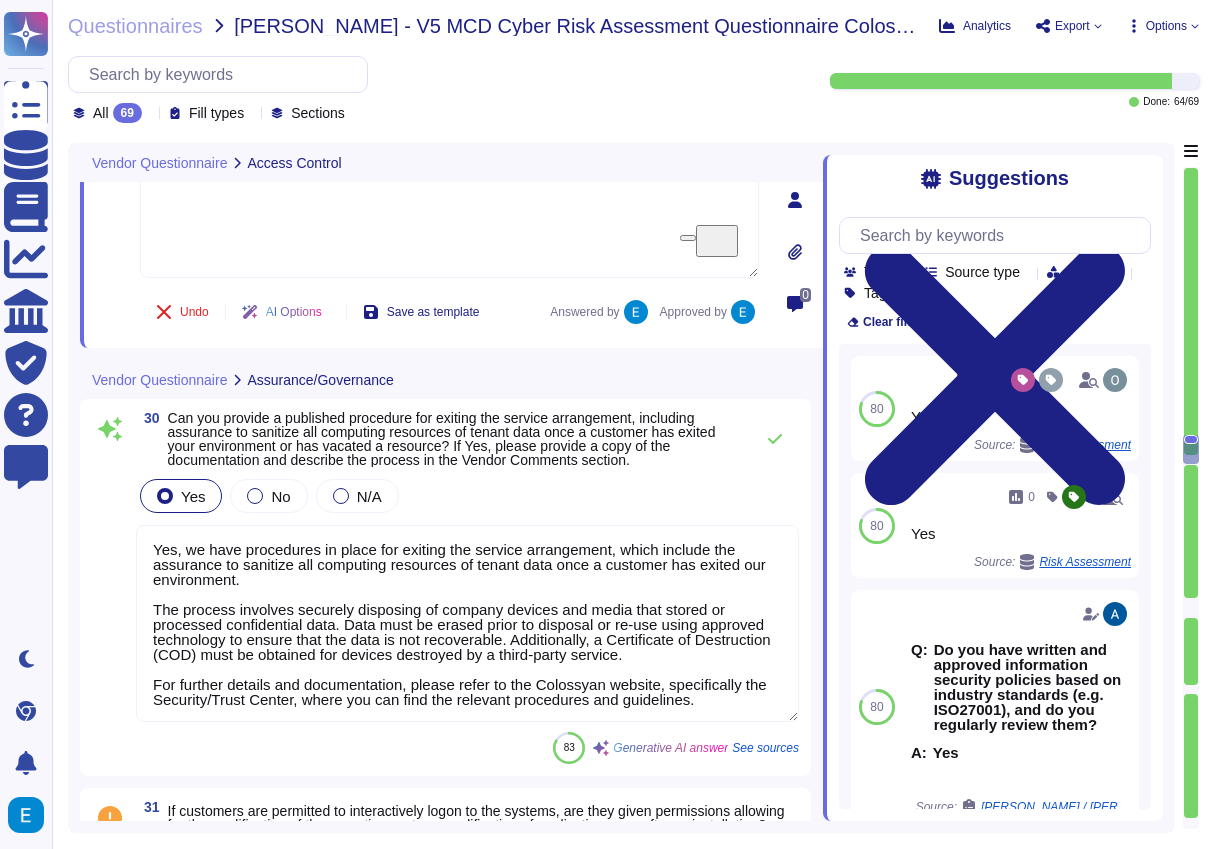type on "Separate IDS systems are used." 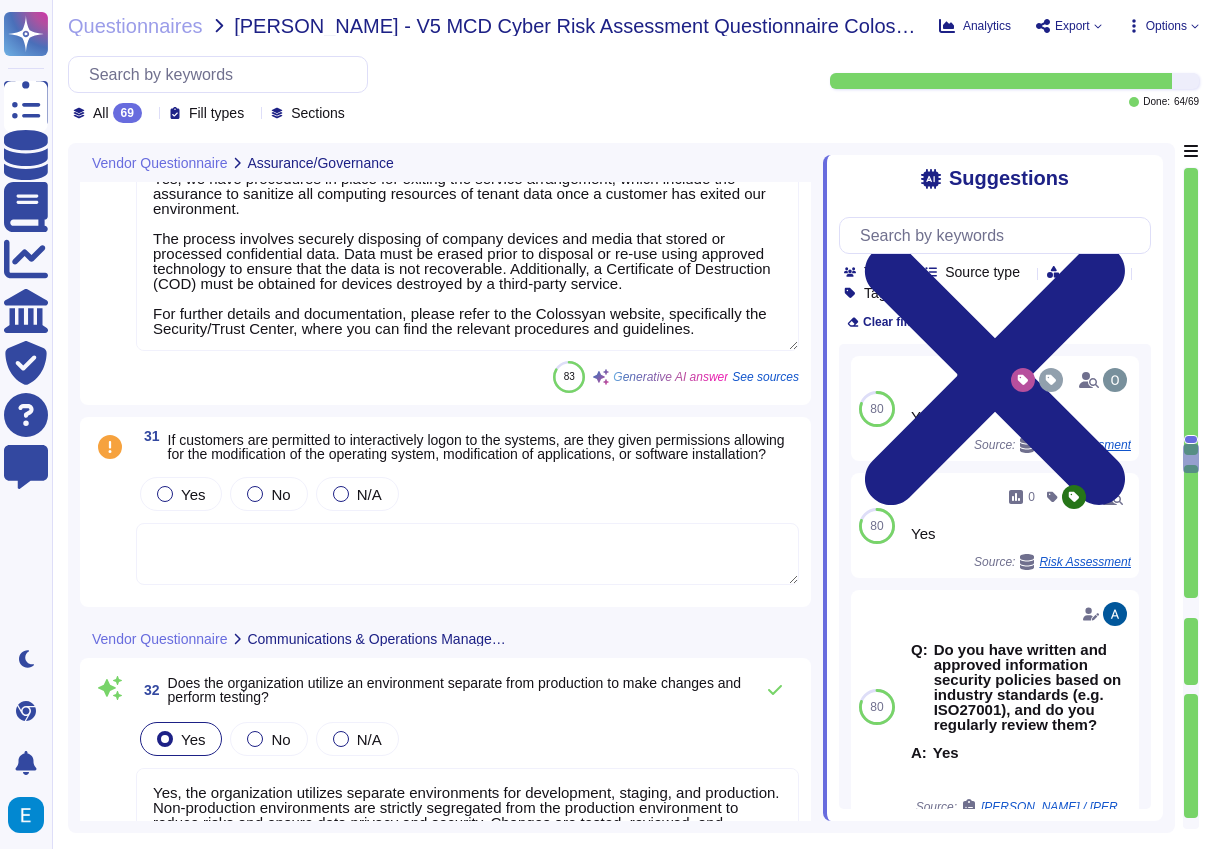 type on "Yes, a comprehensive patch management program is in place.
The patching process for all machines includes the following steps:
1. Identification of Security Patches: All security patches identified as critical and high must be applied to systems within the established Service Level Agreements (SLAs).
2. Deployment Timeline: Critical security patches are deployed [DATE] of vendor release, while non-critical security patches are deployed [DATE] of vendor release.
3. Automation and Scanning: Anti-malware software is configured to automatically scan, and the software is updated automatically on all servers. Additionally, Upguard scans the network perimeter daily, and container images are continuously scanned by AWS Inspector.
4. Documentation and Review: A vulnerability management policy has been established, approved, and reviewed at least annually. Detailed descriptions and mitigation strategies for vulnerabilities are documented and available.
5. Cleanup and Long-term Fixes: The patch..." 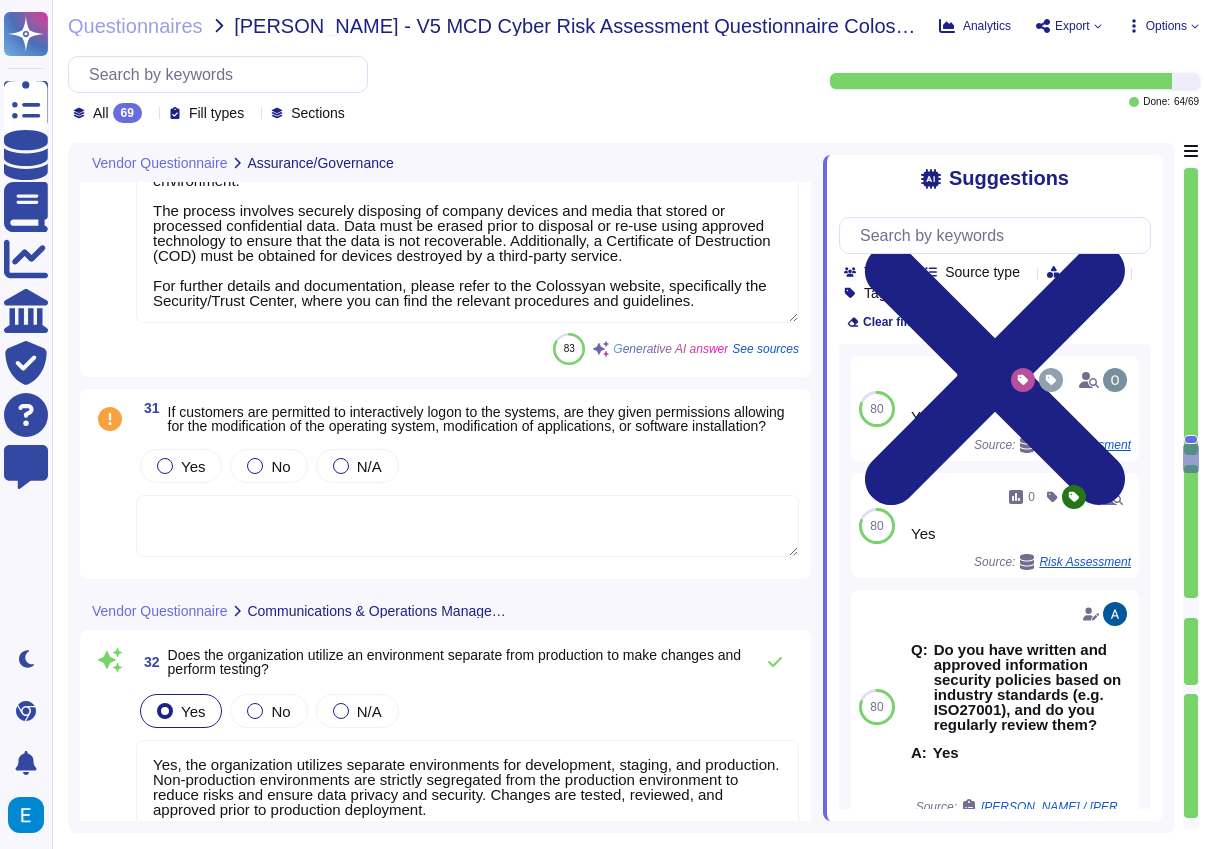 scroll, scrollTop: 9224, scrollLeft: 0, axis: vertical 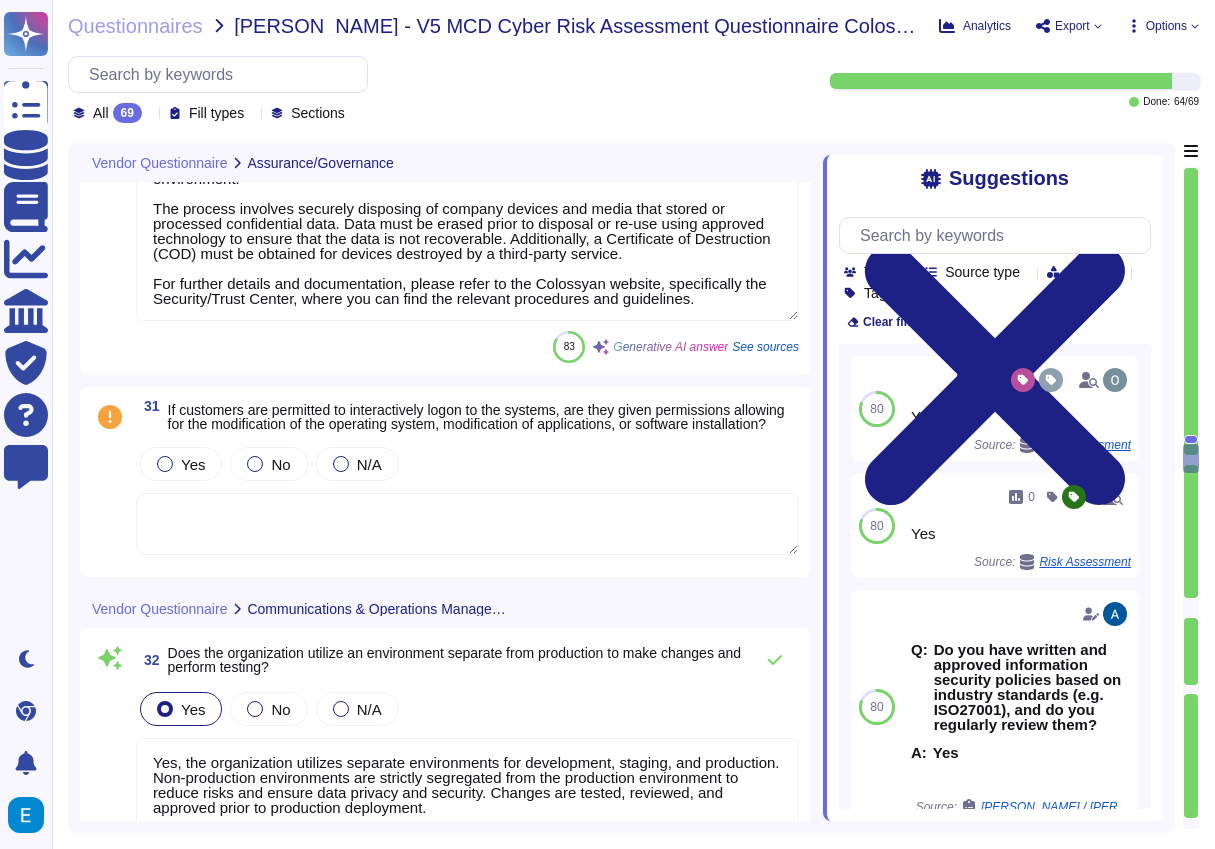 click on "If customers are permitted to interactively logon to the systems, are they given permissions allowing for the modification of the operating system, modification of applications, or software installation?" at bounding box center [483, 417] 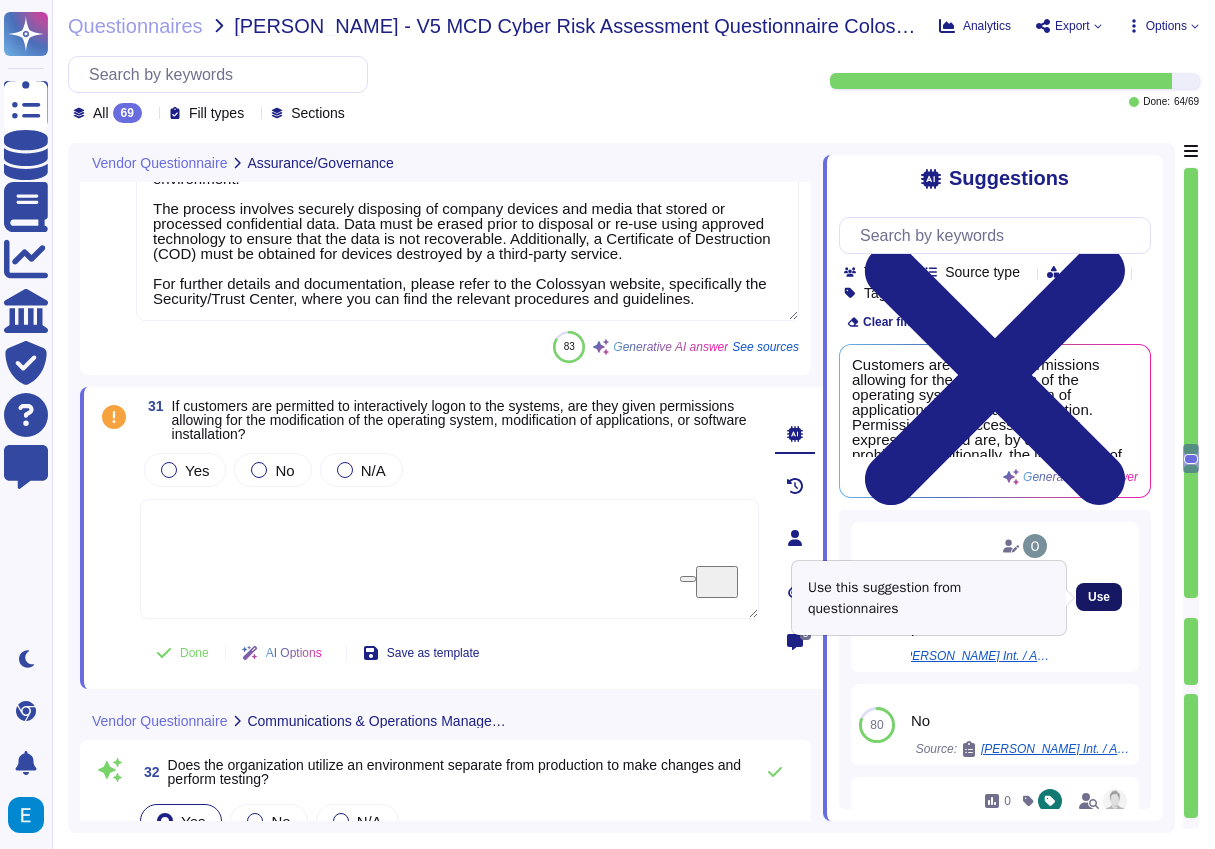 click on "Use" at bounding box center (1099, 597) 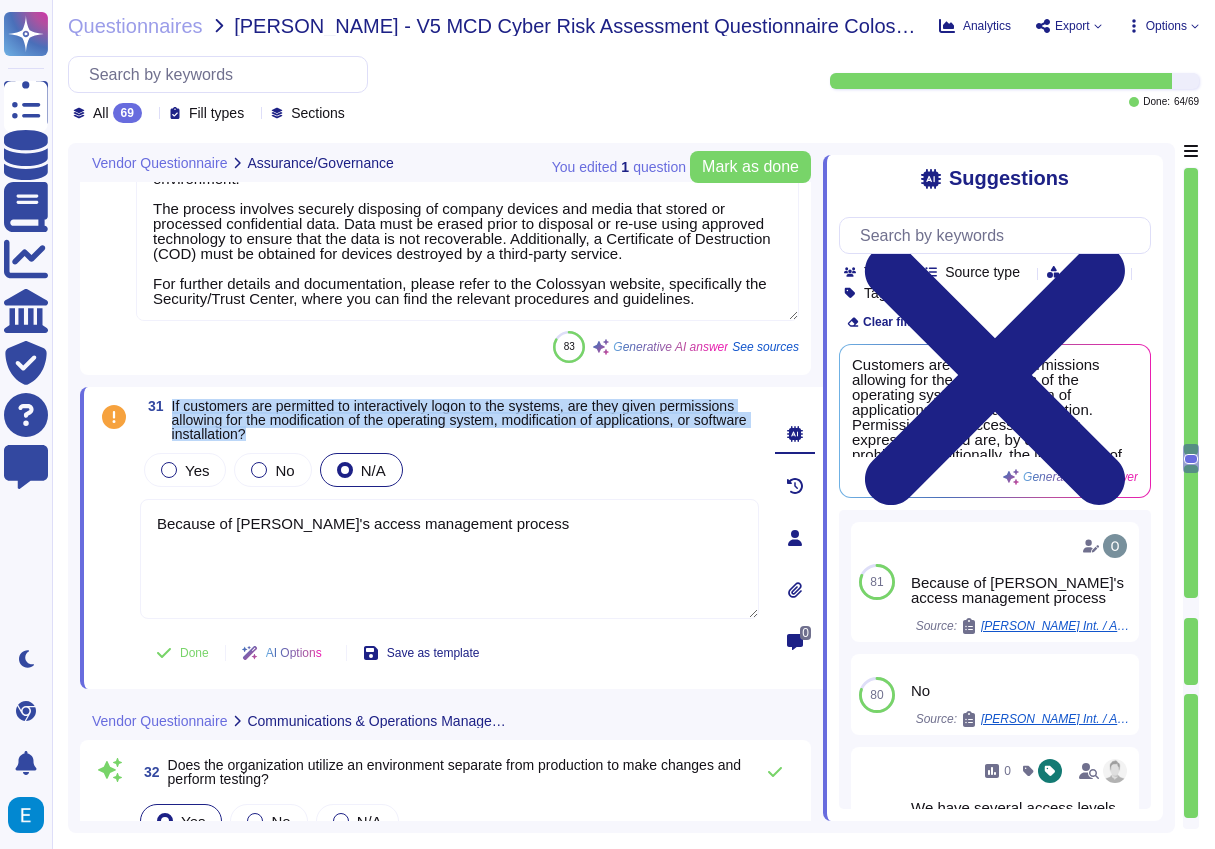 drag, startPoint x: 586, startPoint y: 433, endPoint x: 164, endPoint y: 410, distance: 422.6263 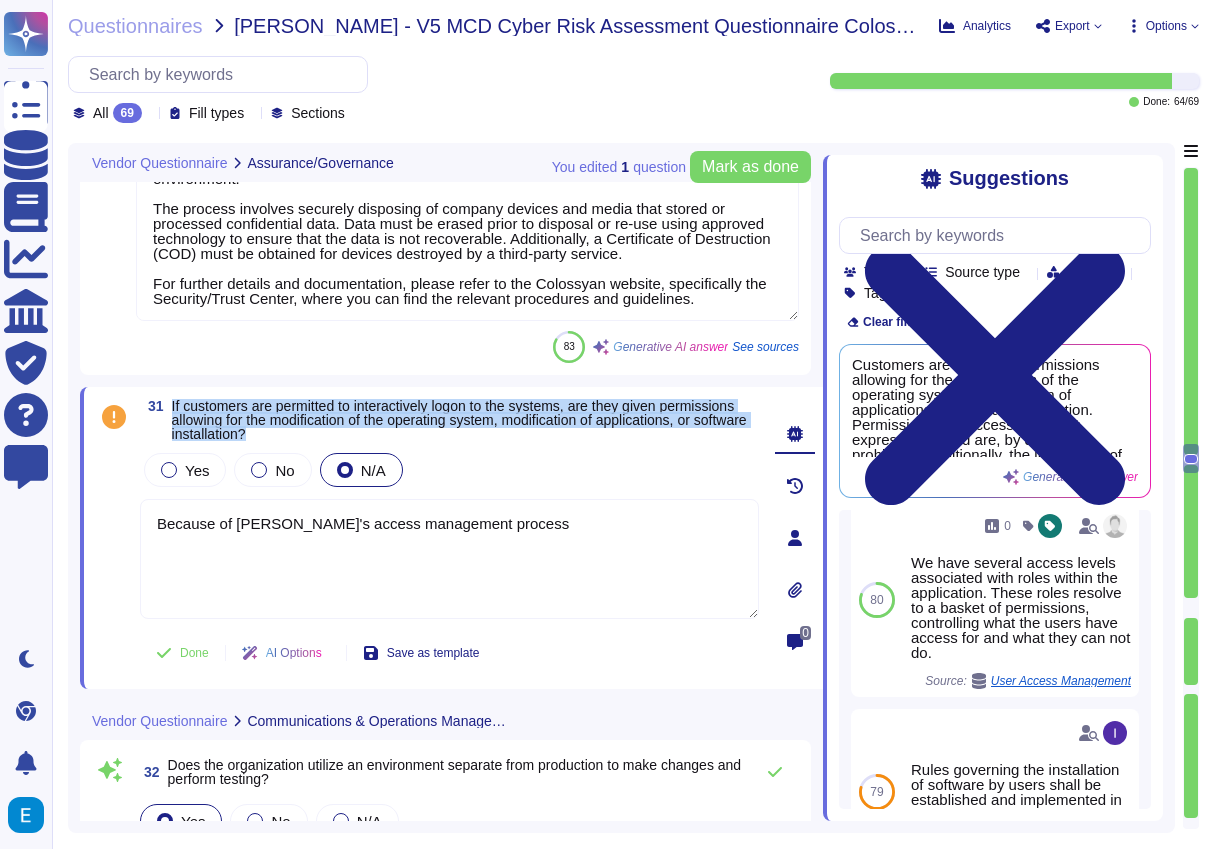 scroll, scrollTop: 240, scrollLeft: 0, axis: vertical 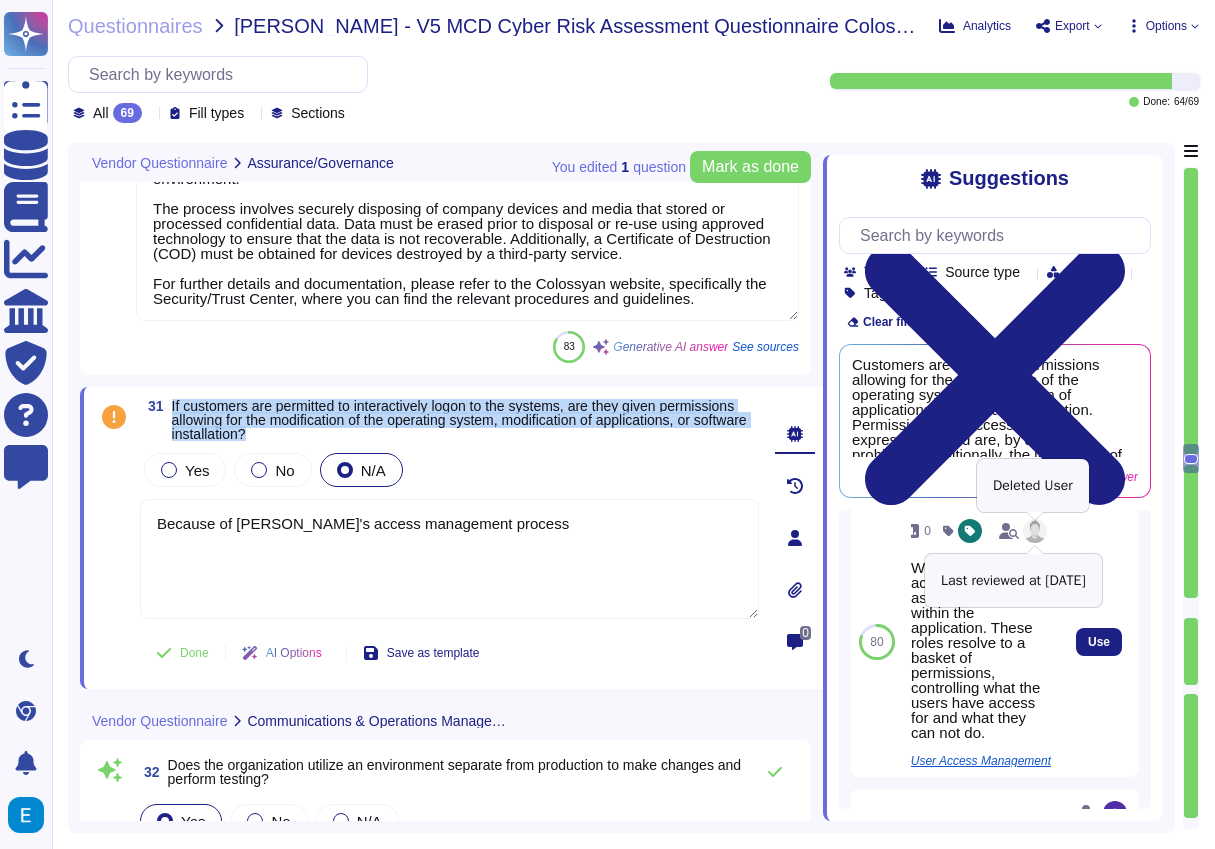click at bounding box center [1035, 531] 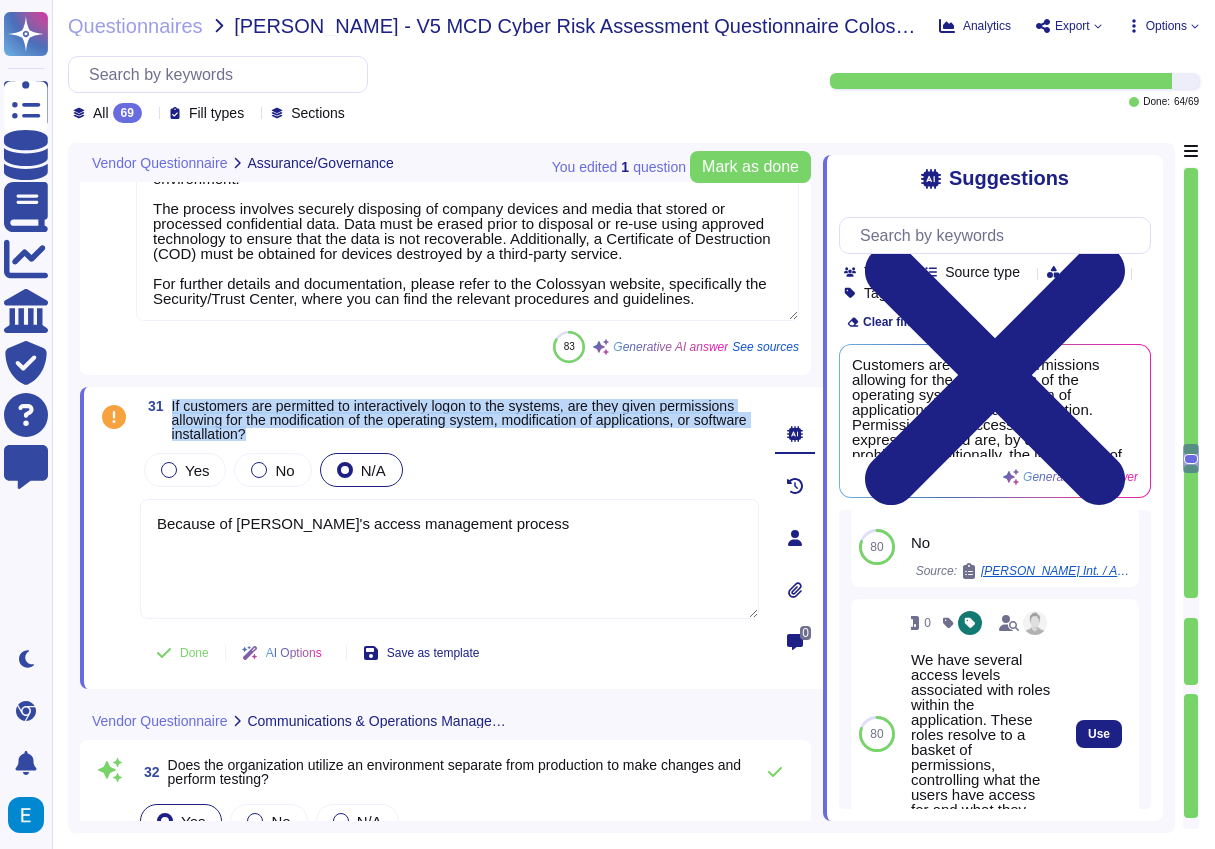 scroll, scrollTop: 0, scrollLeft: 0, axis: both 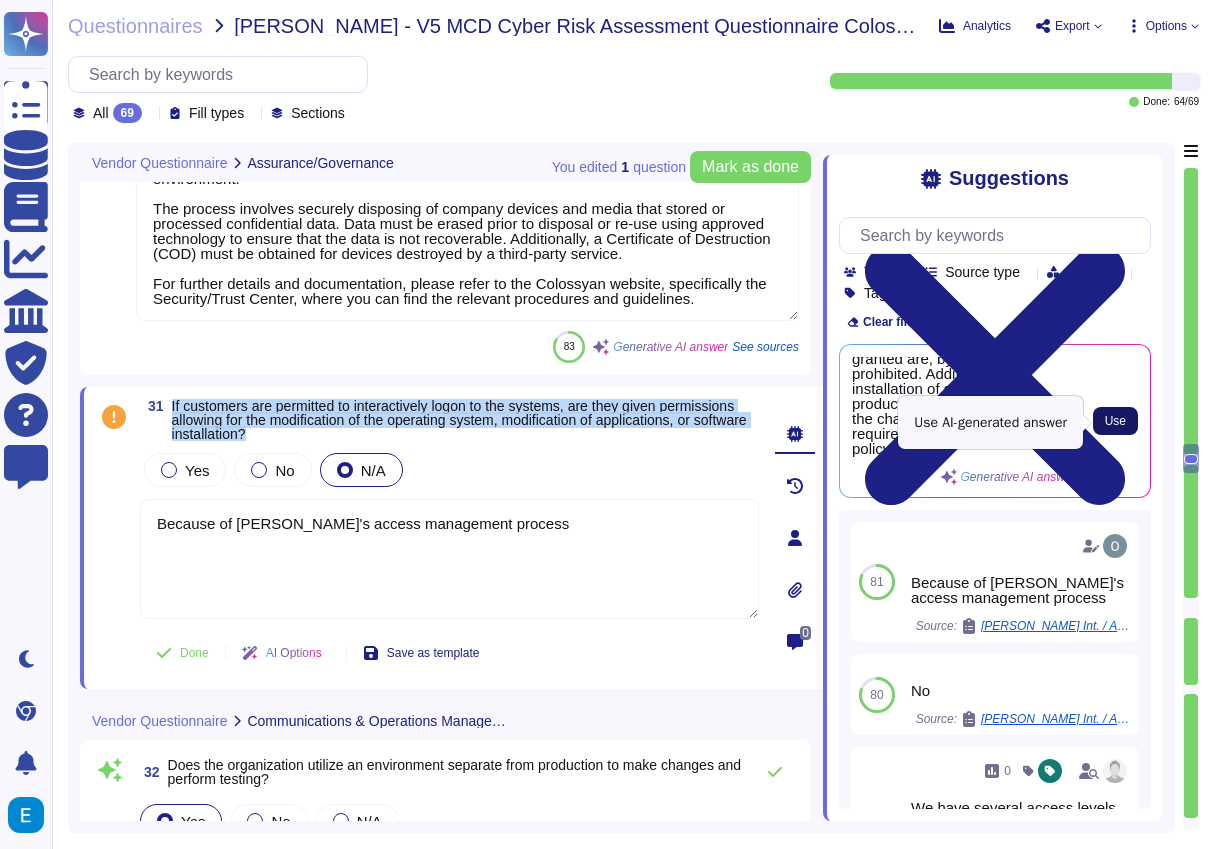 click on "Use" at bounding box center (1115, 421) 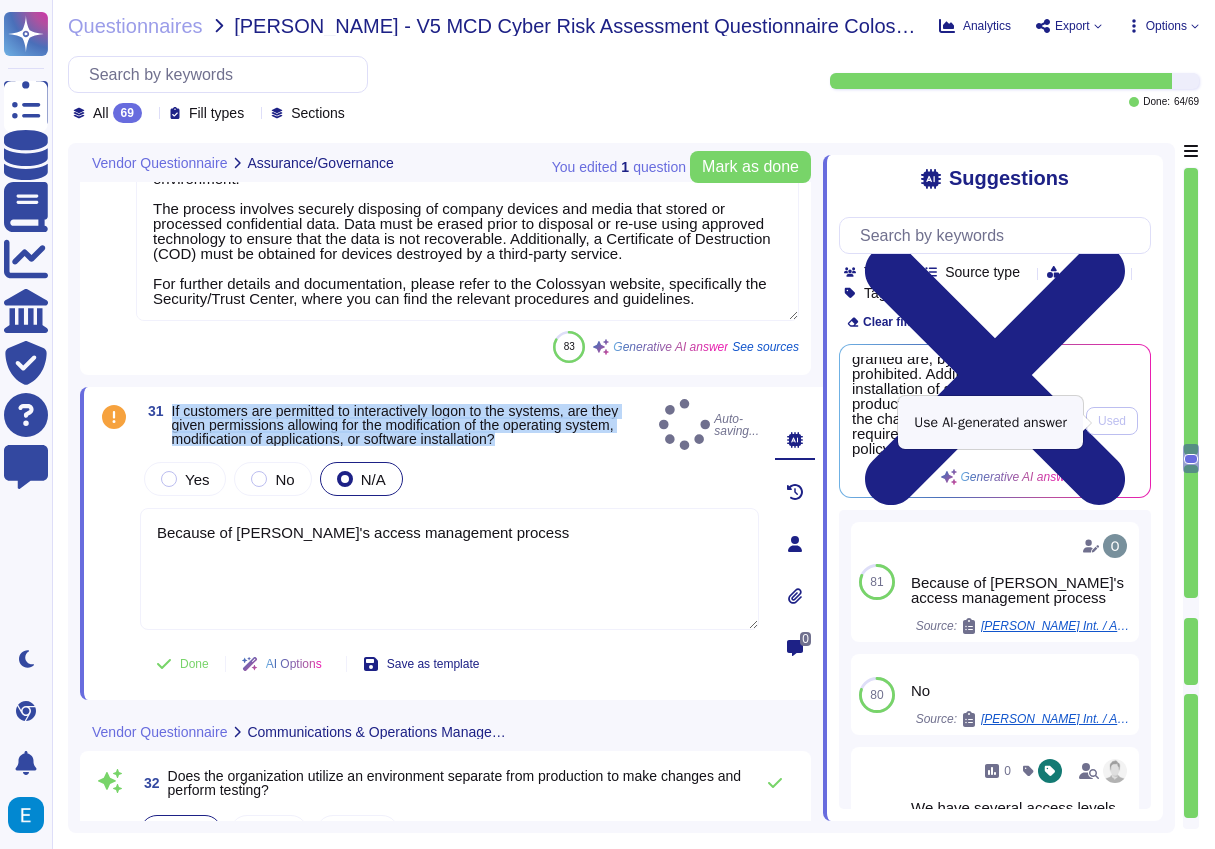 type on "Because of Colossyan's access management process
Customers are not given permissions allowing for the modification of the operating system, modification of applications, or software installation. Permissions and access rights not expressly granted are, by default, prohibited. Additionally, the installation of software on production systems must follow the change management requirements defined in the policy." 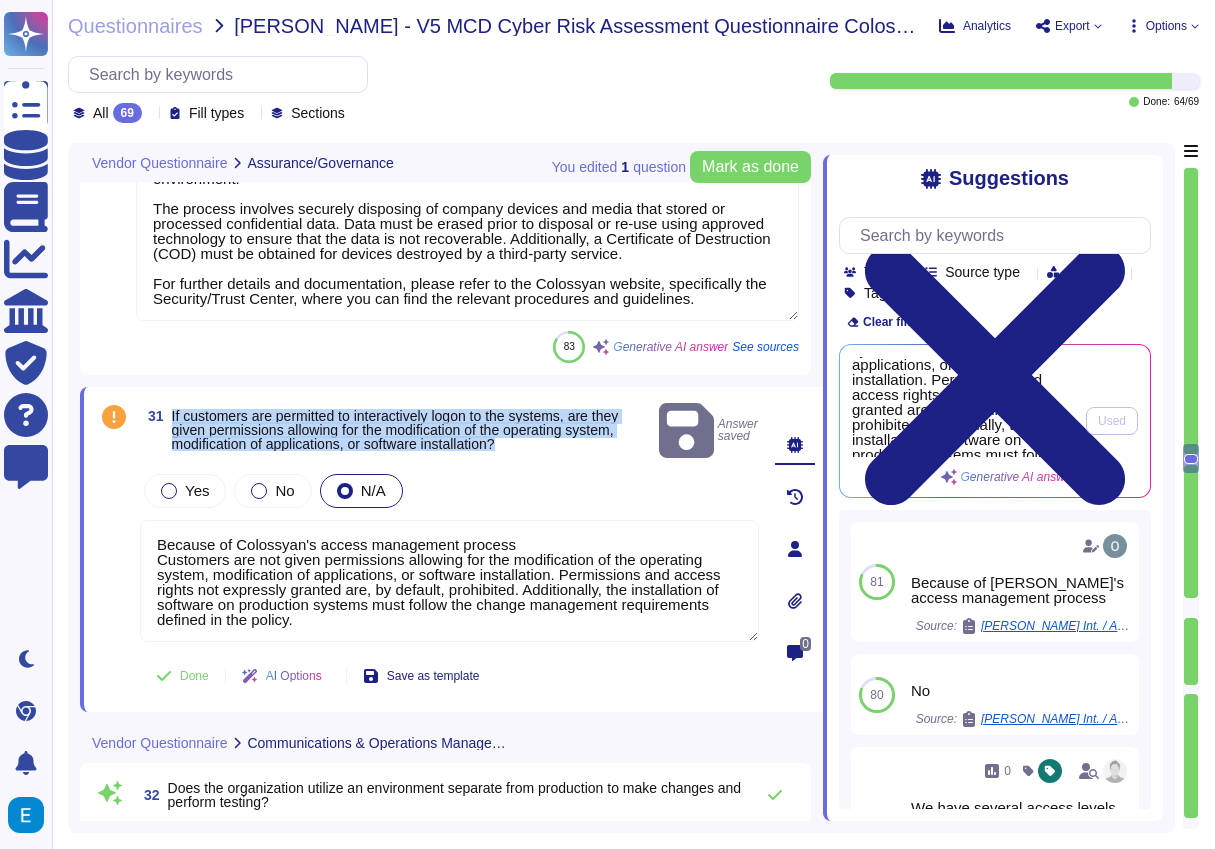 scroll, scrollTop: 0, scrollLeft: 0, axis: both 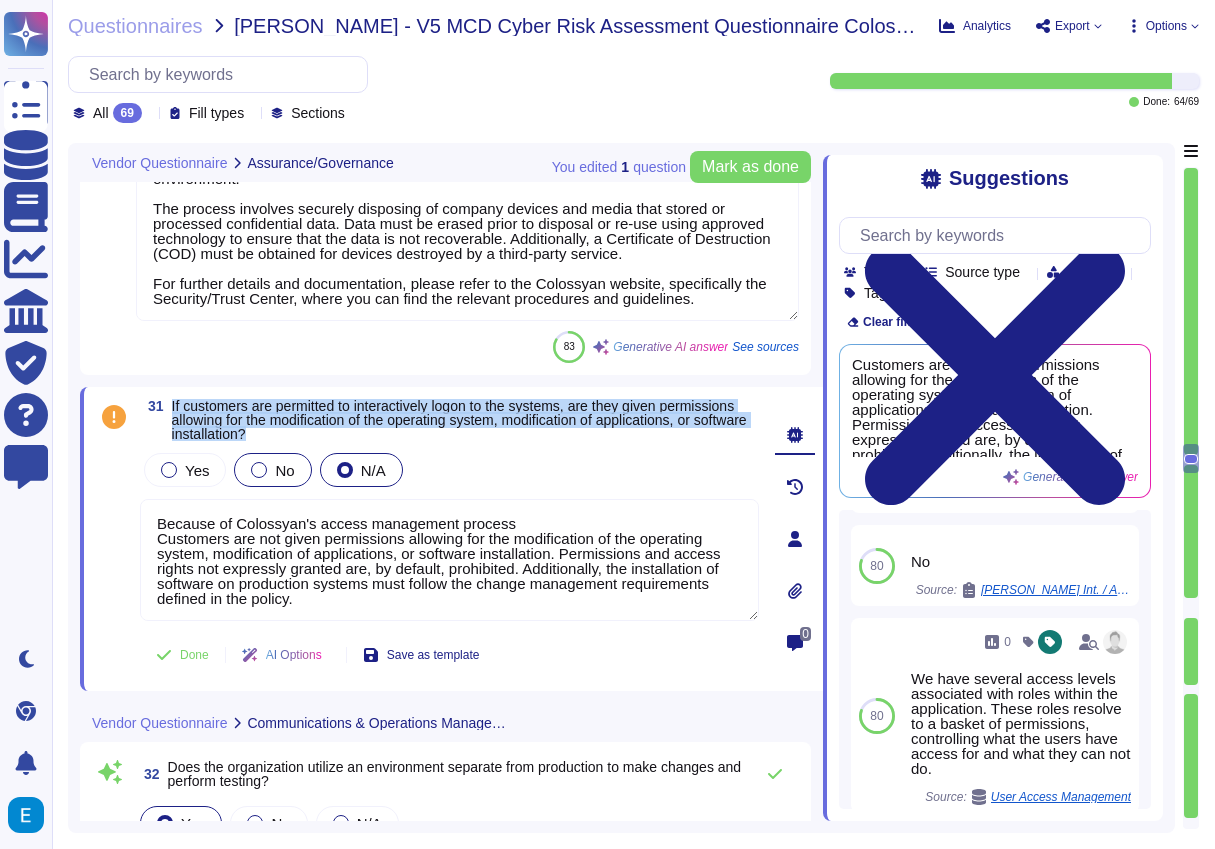 click on "No" at bounding box center [284, 470] 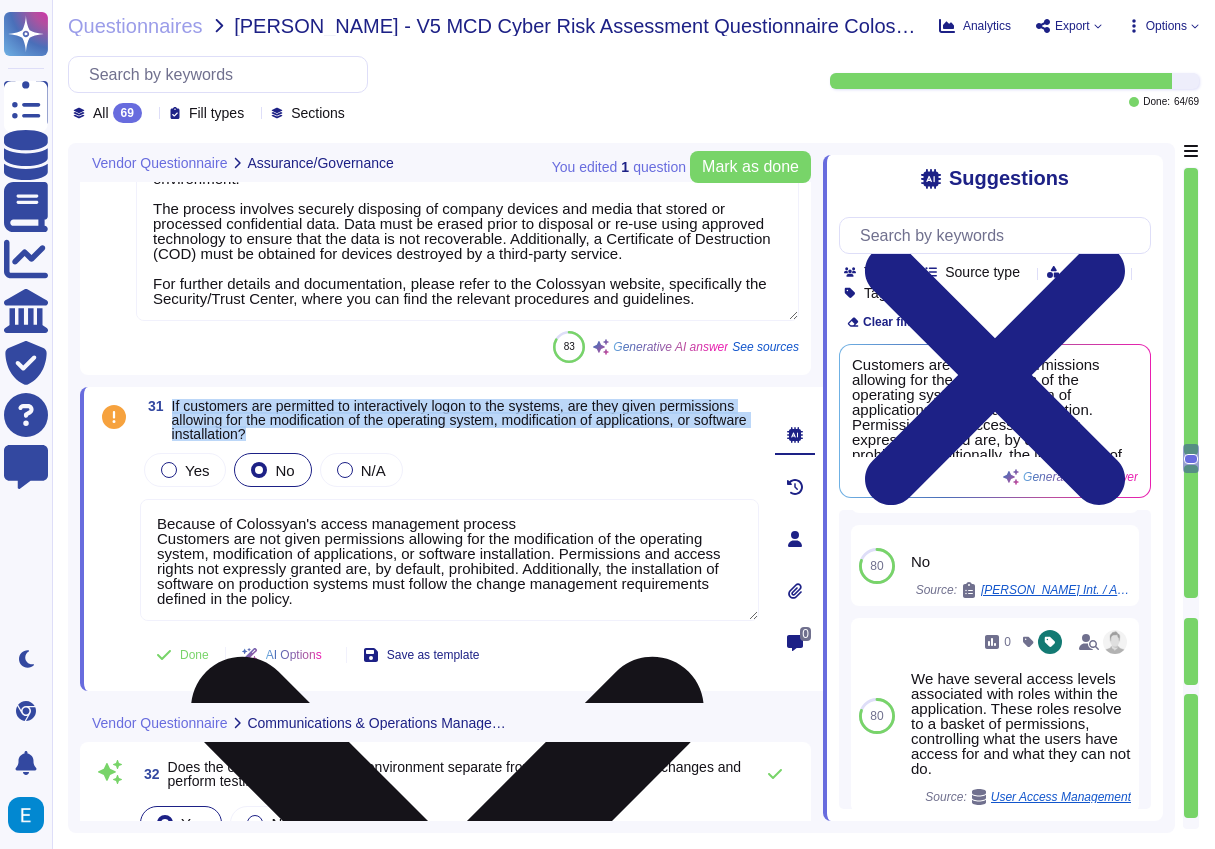 scroll, scrollTop: 2, scrollLeft: 0, axis: vertical 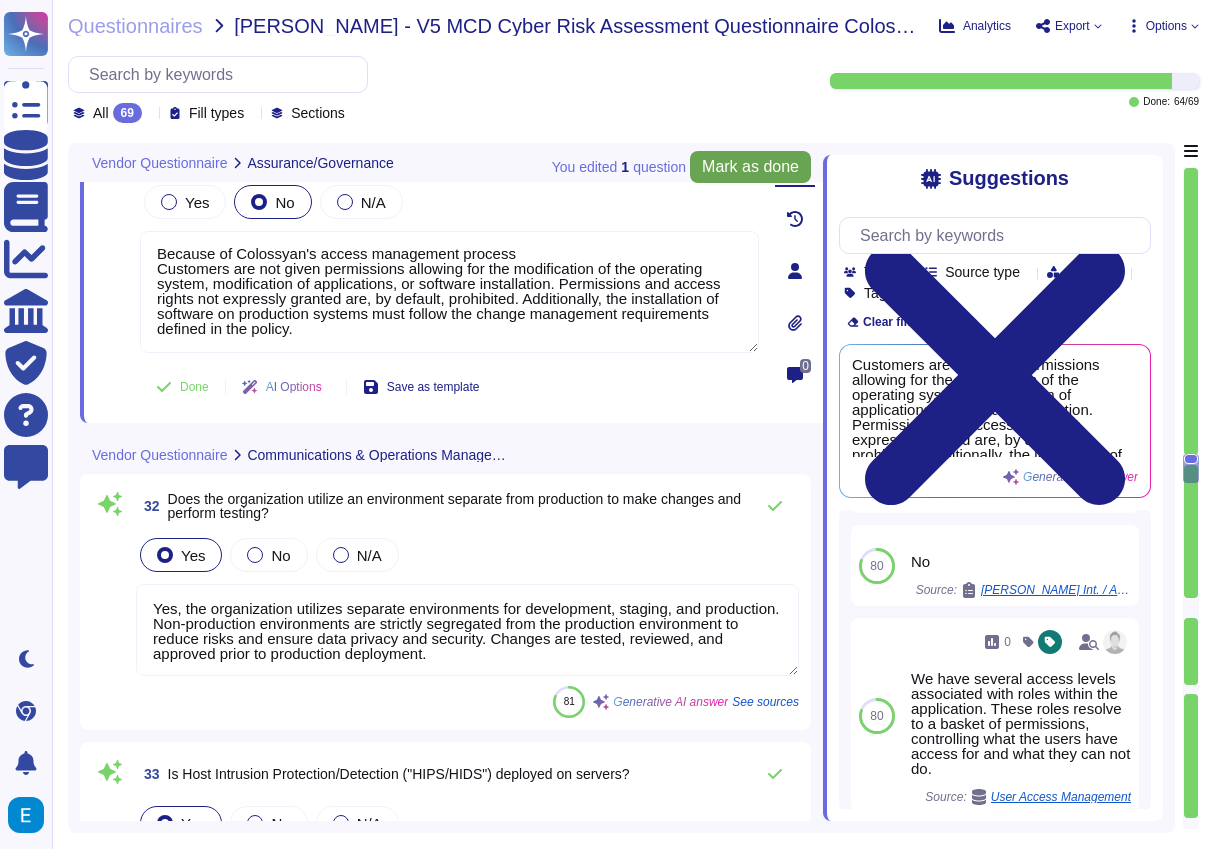 click on "Mark as done" at bounding box center (750, 167) 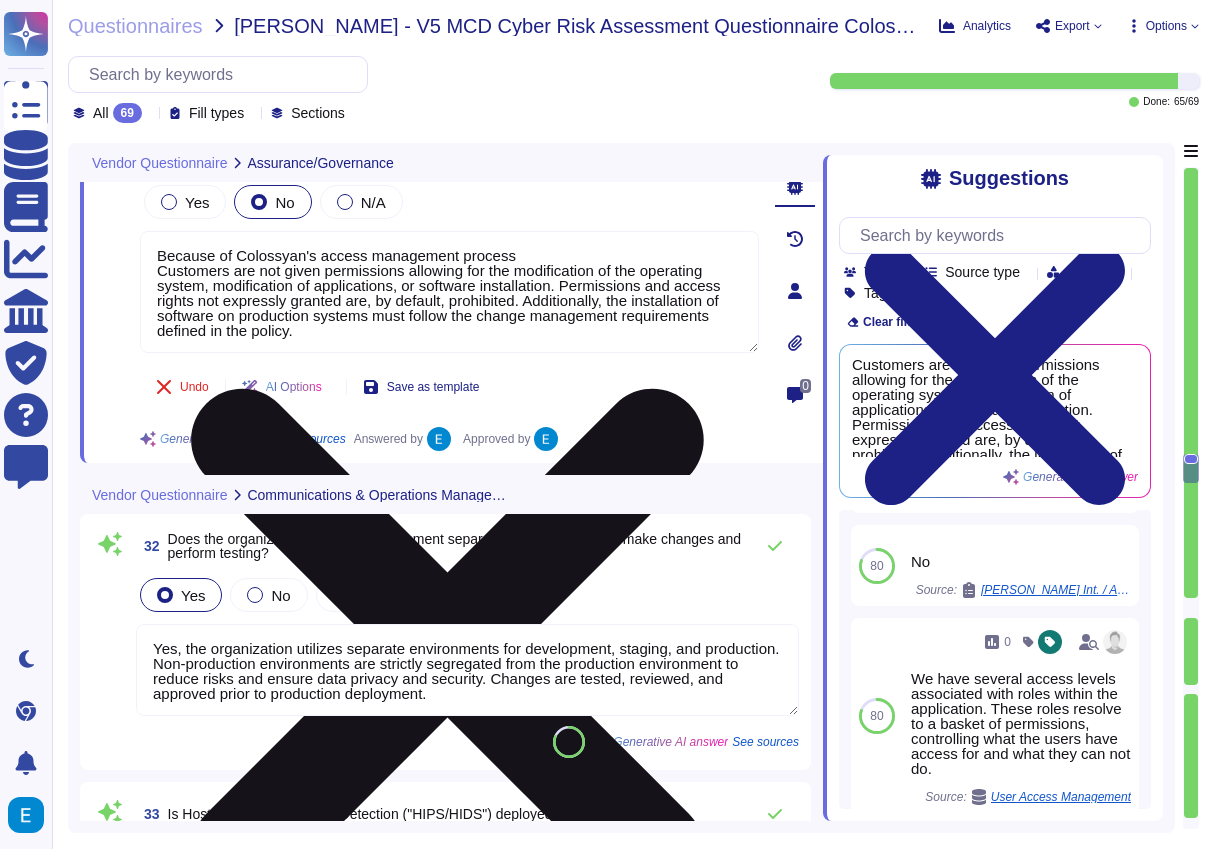 scroll, scrollTop: 2, scrollLeft: 0, axis: vertical 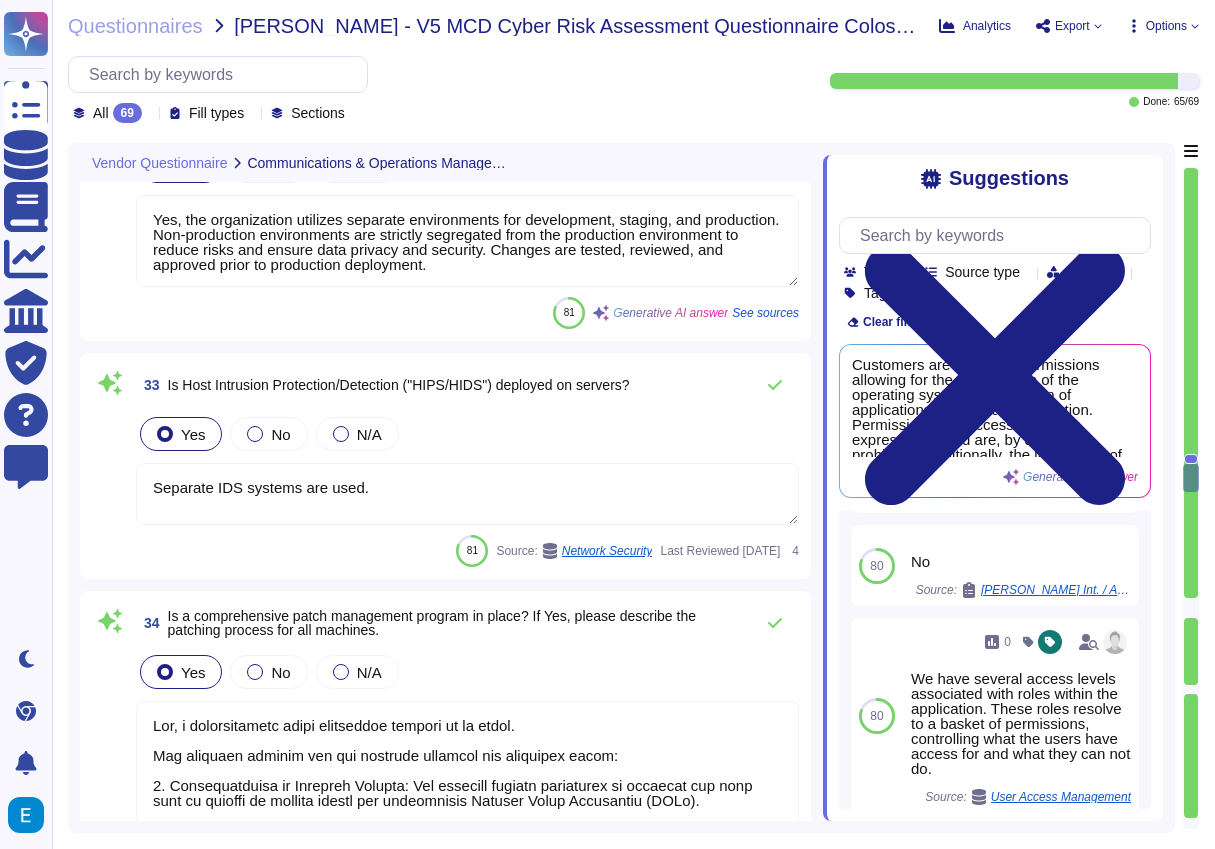 type on "Yes" 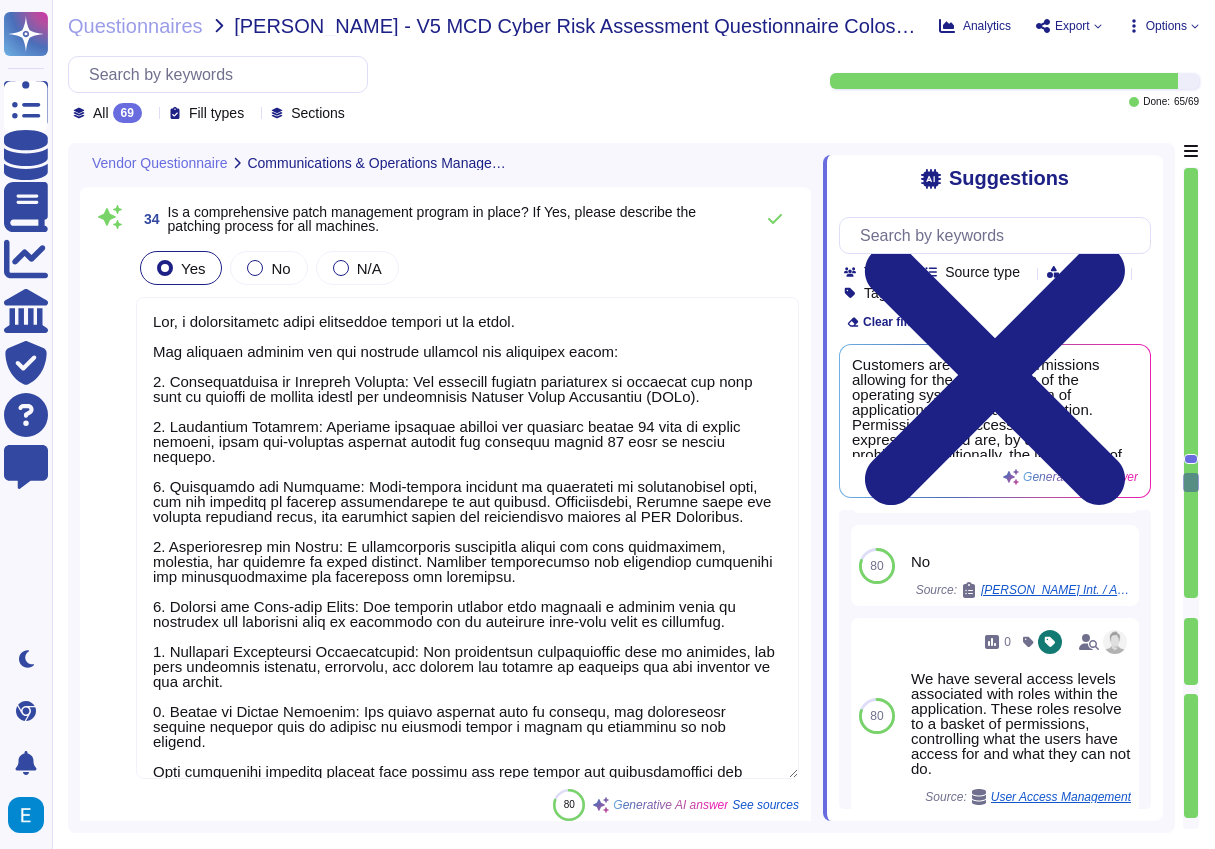 type on "We have incorporated ClamAV to our internal asset-handling system. It does not prevent the upload
of the file, but before handling a malicious file, it will trigger an error, and delete the file." 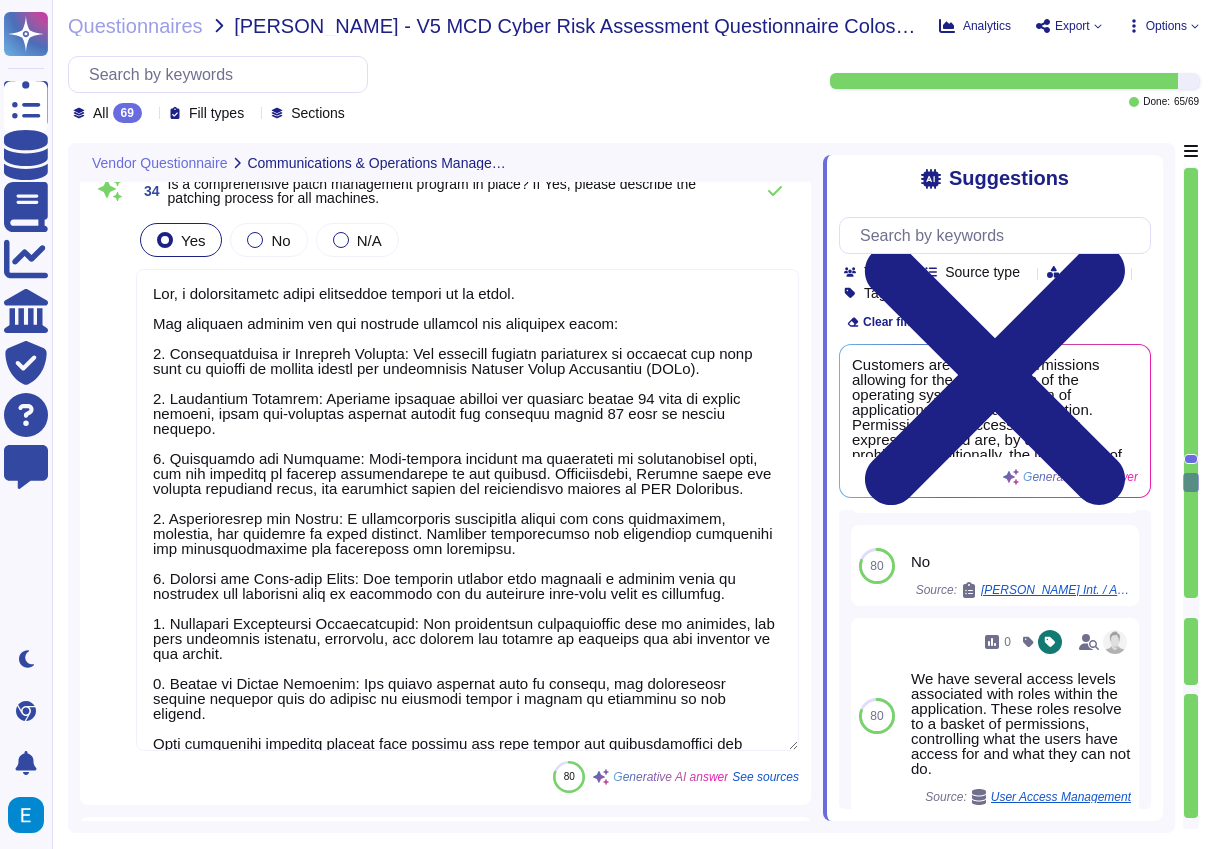 scroll, scrollTop: 2, scrollLeft: 0, axis: vertical 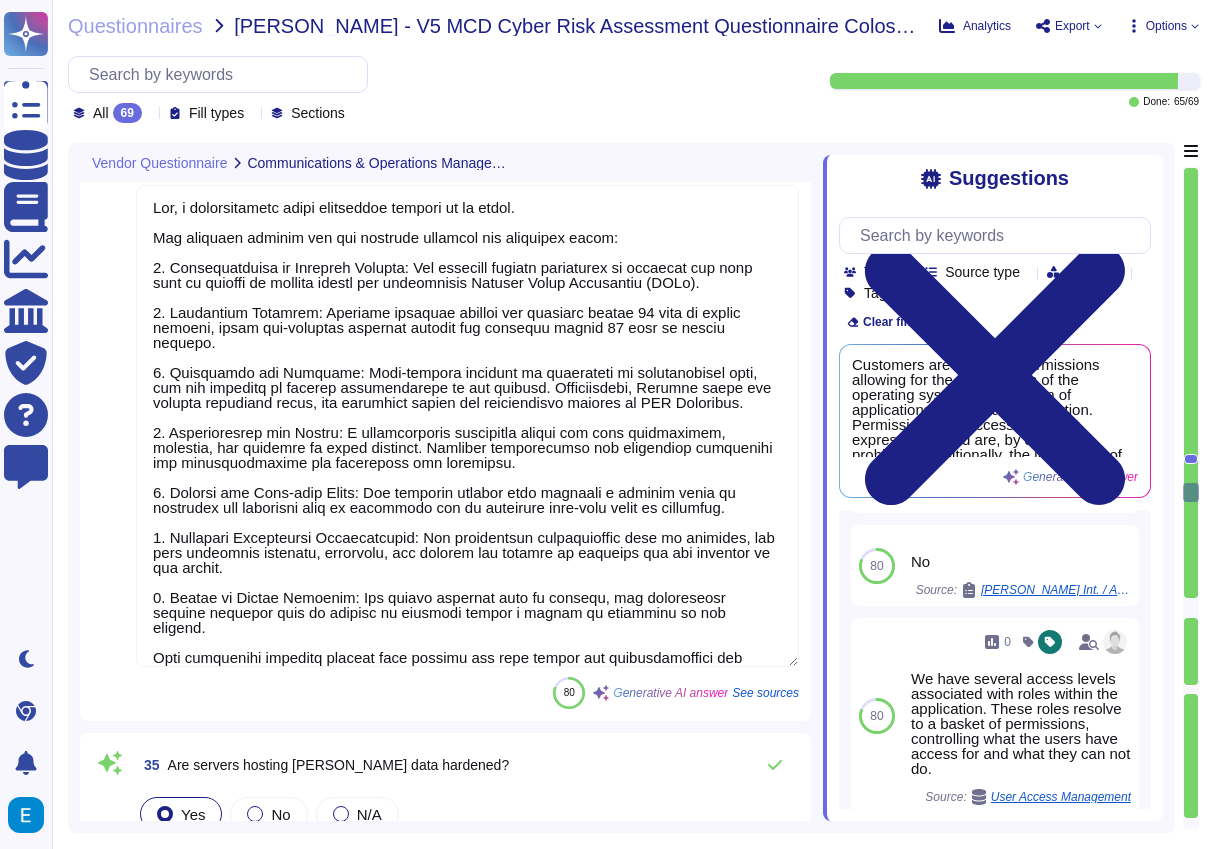 type on "Yes, network security controls have been deployed, including perimeter firewalls, a Network Intrusion Detection System (NIDS), and a demilitarized zone (DMZ).
The perimeter firewalls restrict traffic into and out of our network at strategic points and include Intrusion Detection Systems (IDS) in a non-blocking configuration. We have a virtually segregated DMZ in place, which may be hosted in the cloud (e.g., AWS).
Management of network rules and settings is performed by authorized members of the engineering team, and all changes comply with the change management procedures defined in the Operations Security Policy. Network diagrams are created and kept current, with significant changes documented and reviewed at least annually for completeness and accuracy.
Supported network controls for production networks include AWS VPCs, subnets, security groups, NACLs, and firewall rules. All network control systems are configured to evaluate inbound and outbound traffic, and default Network Address Translation ..." 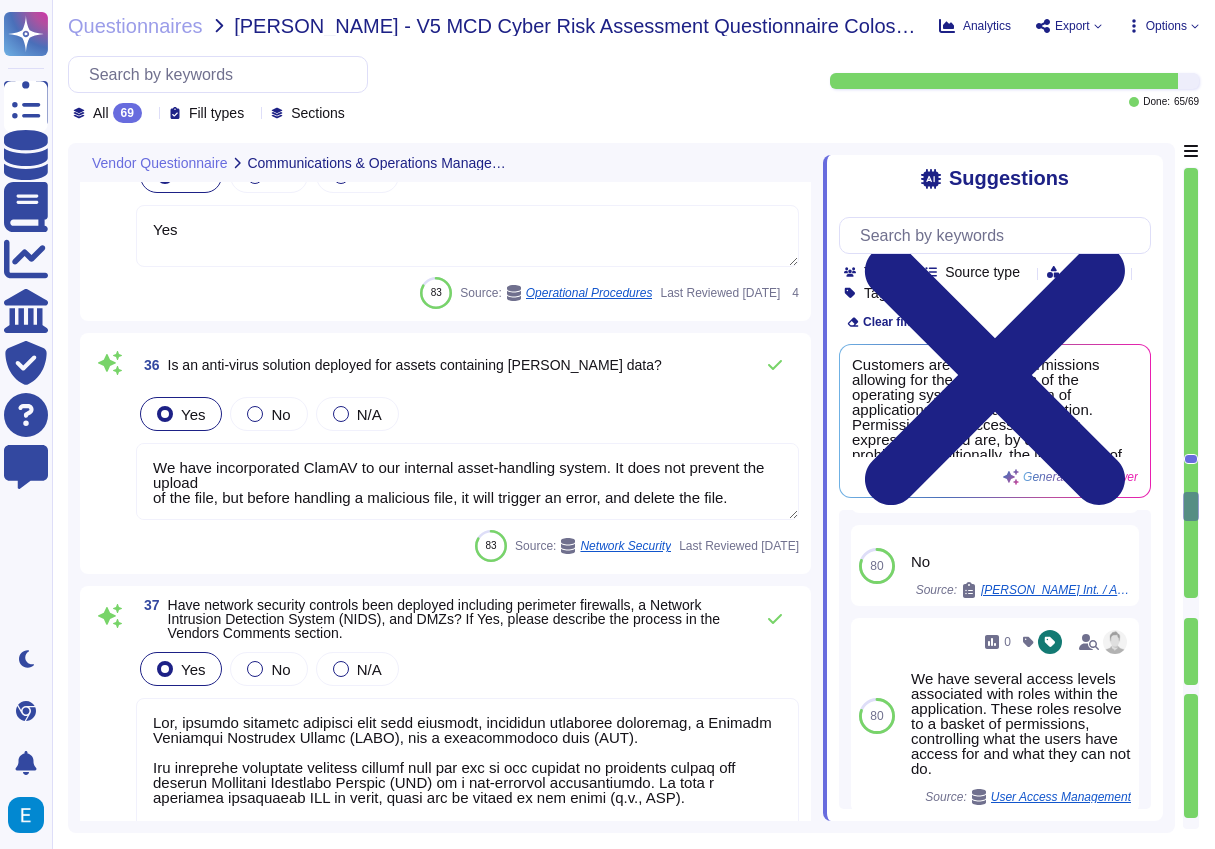 type on "Yes, strong wireless access controls are deployed, including WPA3 protocol for wireless networks, which provides robust encryption and security measures." 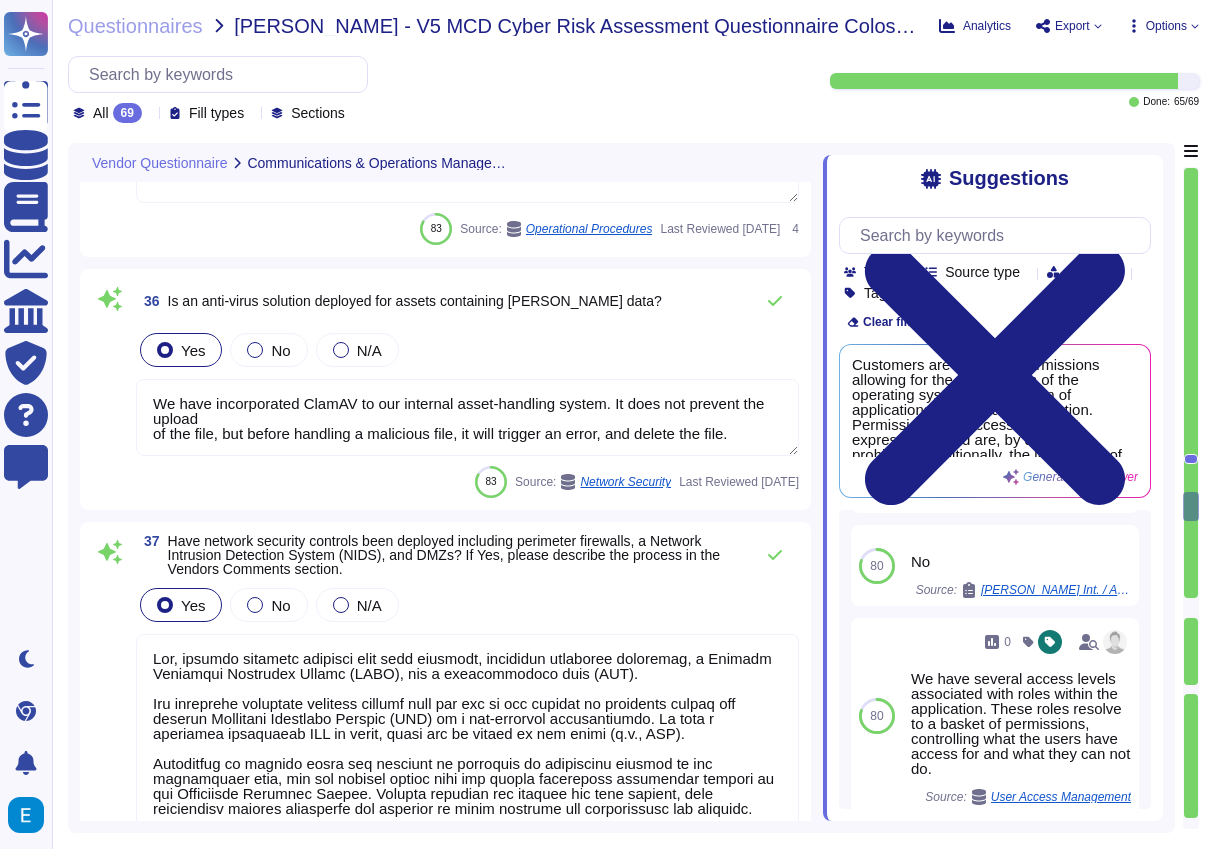 type on "We have our own alerting system in place, which alerts us if it detects anything suspicious" 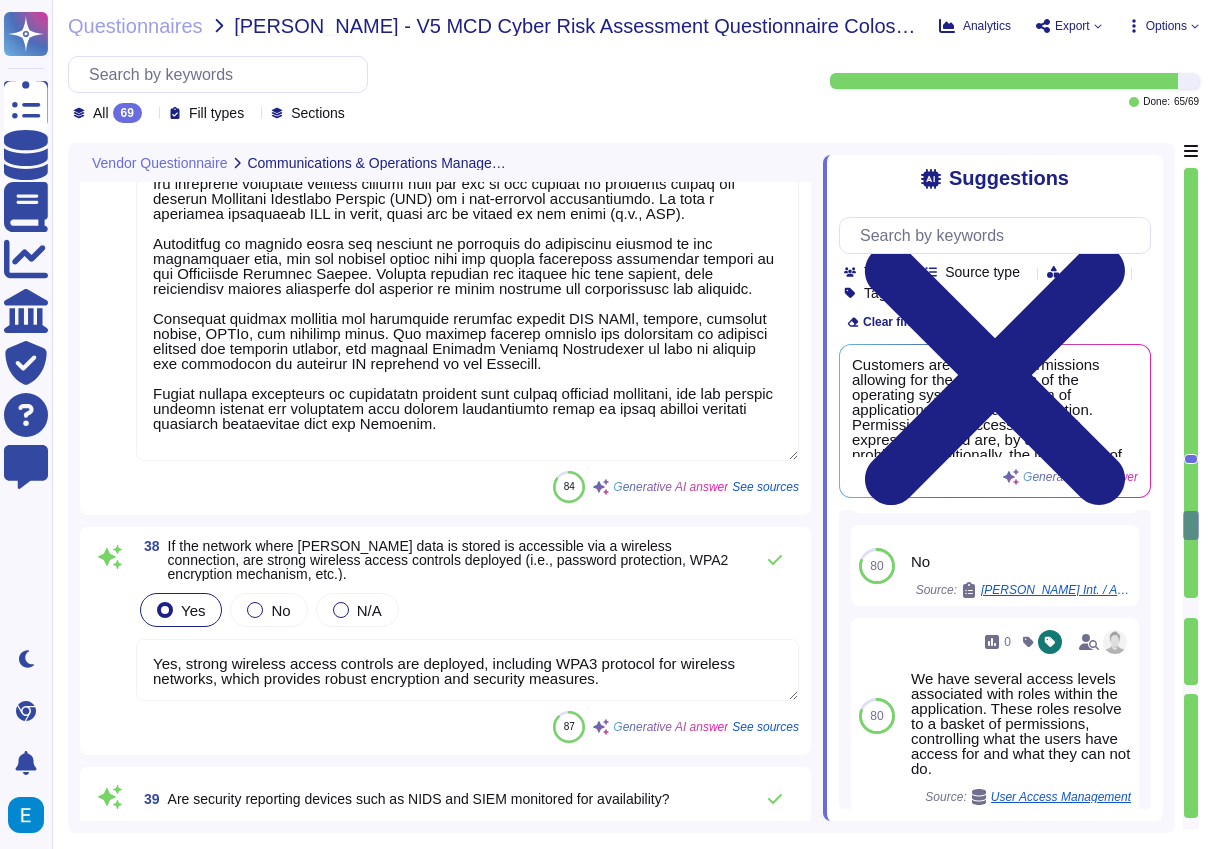 type on "Yes, we have implemented data protection and privacy measures, including data loss prevention tools such as Google Workspace DLP, to help safeguard information and prevent unauthorized disclosure." 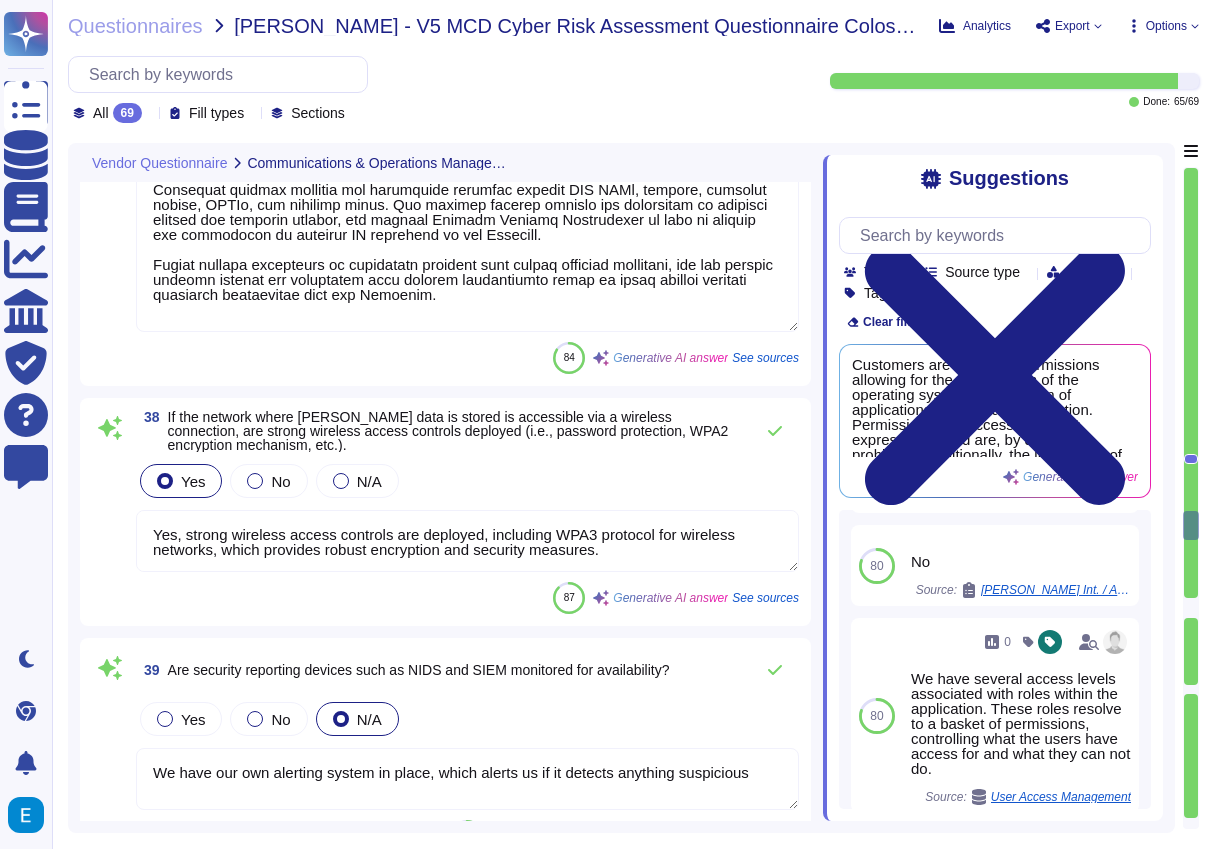 scroll, scrollTop: 2, scrollLeft: 0, axis: vertical 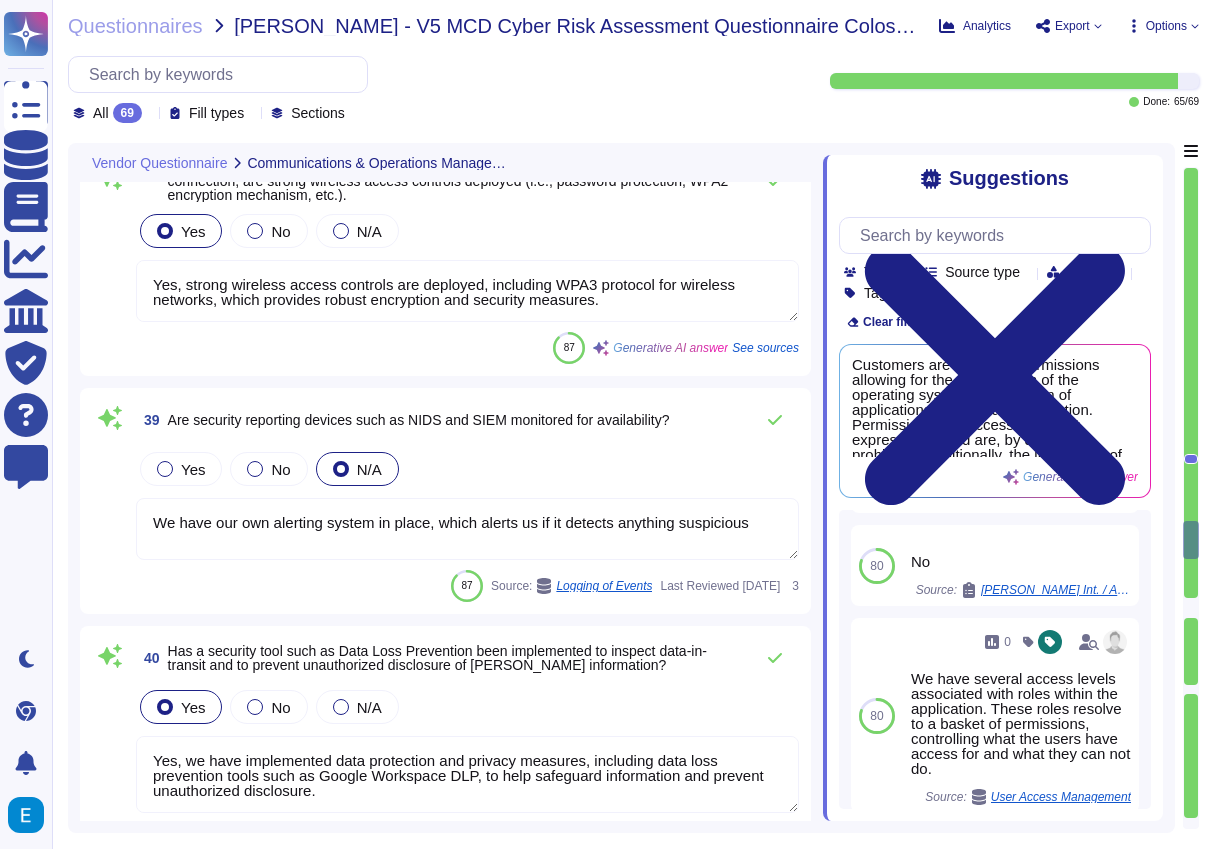 type on "Yes, our solution operates on a multi-tenant architecture, ensuring that each customer is allocated their own segregated space within our system. This logical separation guarantees that each organization's data is accessible only to authorized personnel, maintaining data privacy and security. Additionally, we encrypt all data uniformly, treating all data as sensitive, which further protects against inadvertent access to another tenant's data." 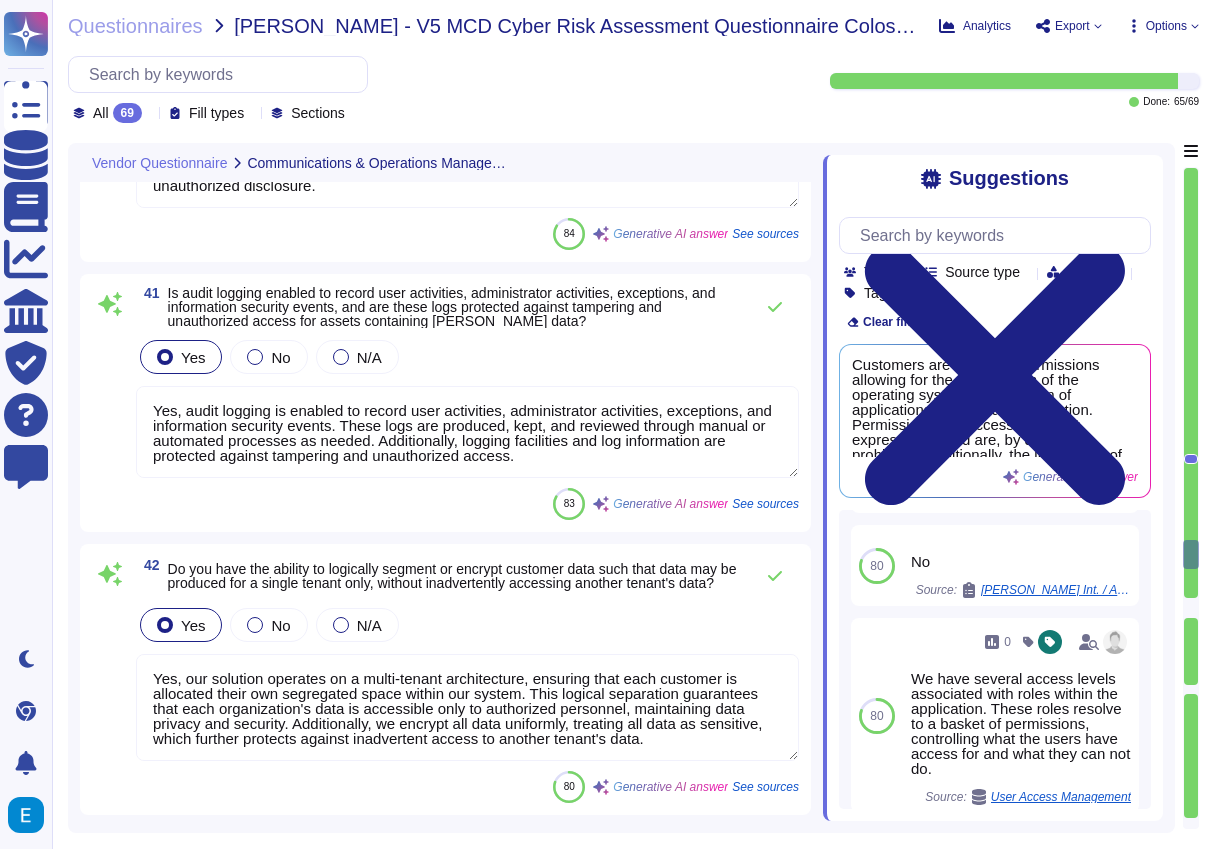 type on "Yes, we have the capability to recover data for a specific customer in the case of a failure or data loss. We perform daily backups, and upon request from our Support team, the content can be retrieved. Our backups are retained for a month, and we have a Recovery Point Objective (RPO) of 1 hour and a Recovery Time Objective (RTO) of 24 hours." 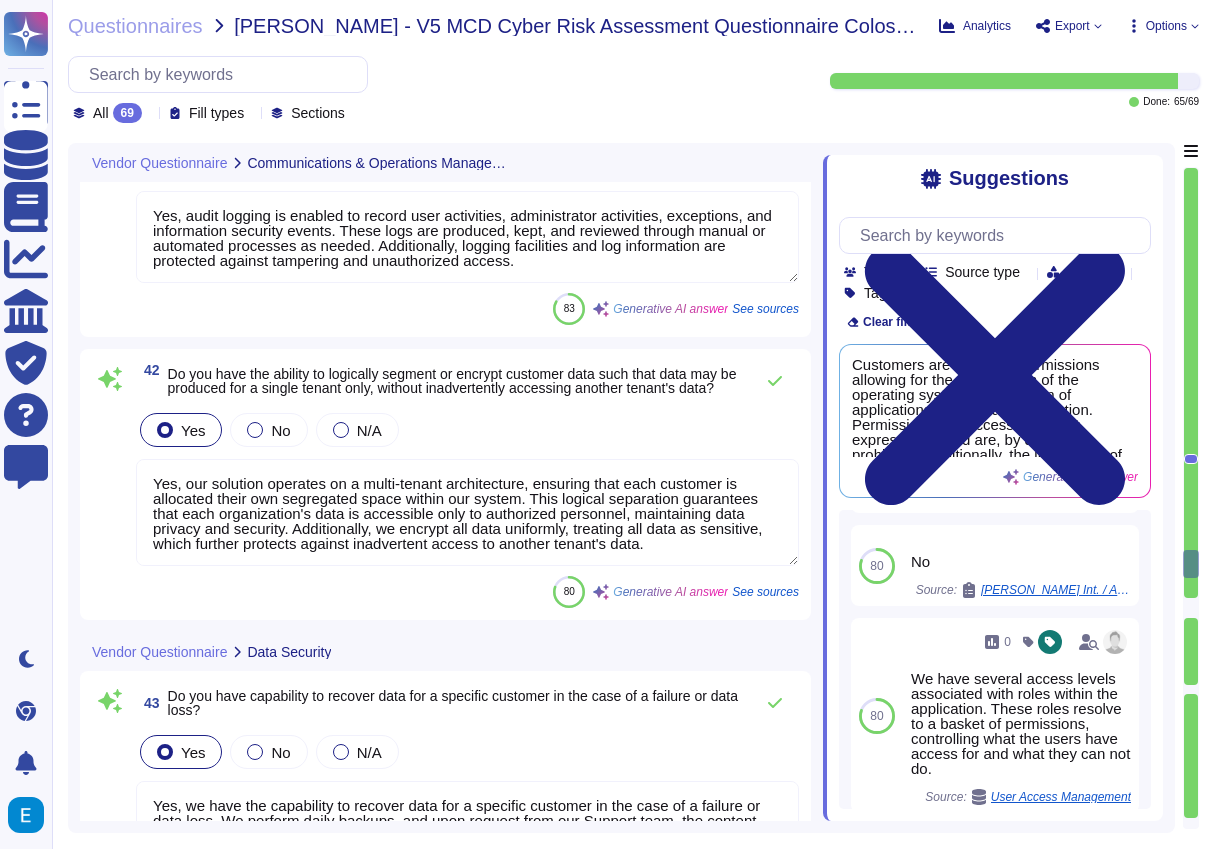 type on "- Primary Data Center: [GEOGRAPHIC_DATA], [GEOGRAPHIC_DATA] ([GEOGRAPHIC_DATA]-central-1)
- Backup Location: [GEOGRAPHIC_DATA], [GEOGRAPHIC_DATA] ([GEOGRAPHIC_DATA]-west-2)
[PERSON_NAME] data would be stored in [GEOGRAPHIC_DATA], [GEOGRAPHIC_DATA] (eu-central-1) for primary data and in [GEOGRAPHIC_DATA], [GEOGRAPHIC_DATA] (eu-west-2) for backup data." 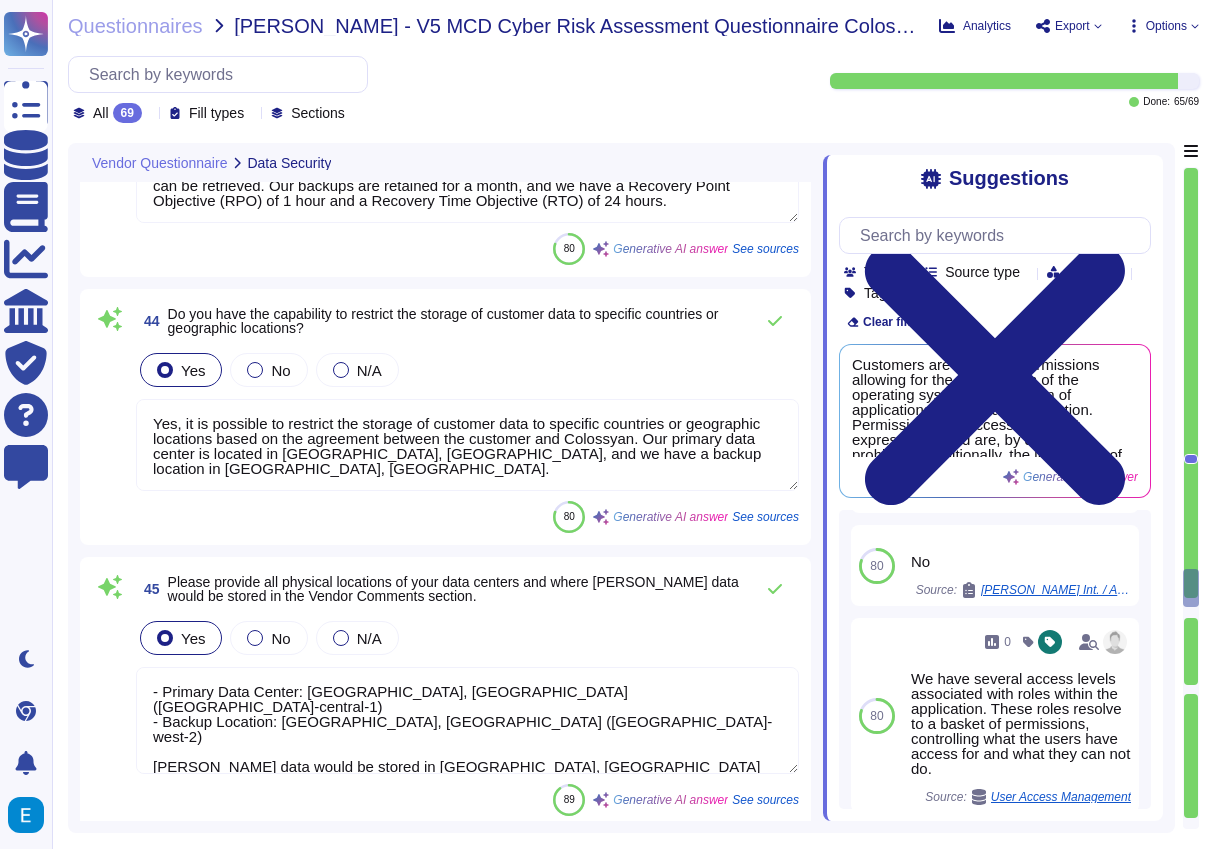 type on "Colossyan cloud service provider is AWS
Data center is located in [GEOGRAPHIC_DATA], [GEOGRAPHIC_DATA] (eu-central-1).
DR location of the hosting: [GEOGRAPHIC_DATA], [GEOGRAPHIC_DATA] (eu-west-2)" 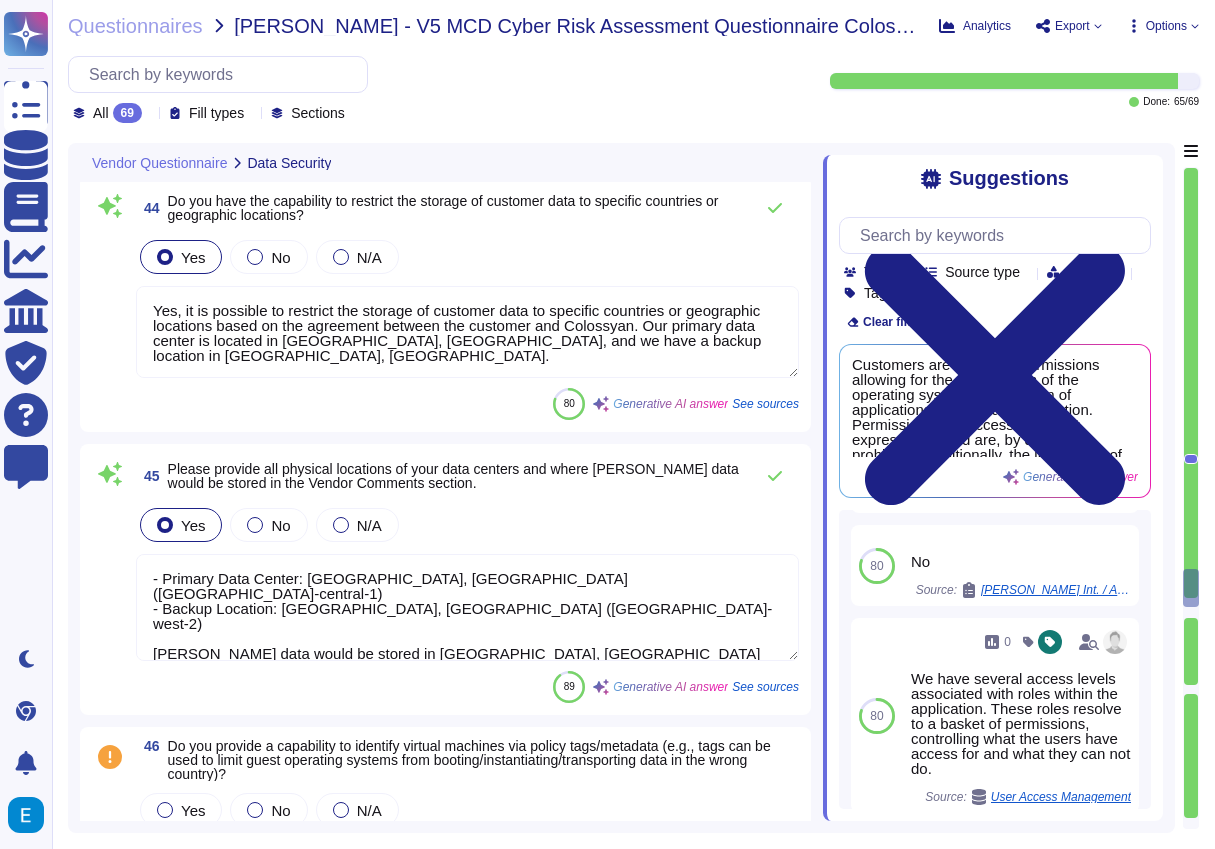 scroll, scrollTop: 13470, scrollLeft: 0, axis: vertical 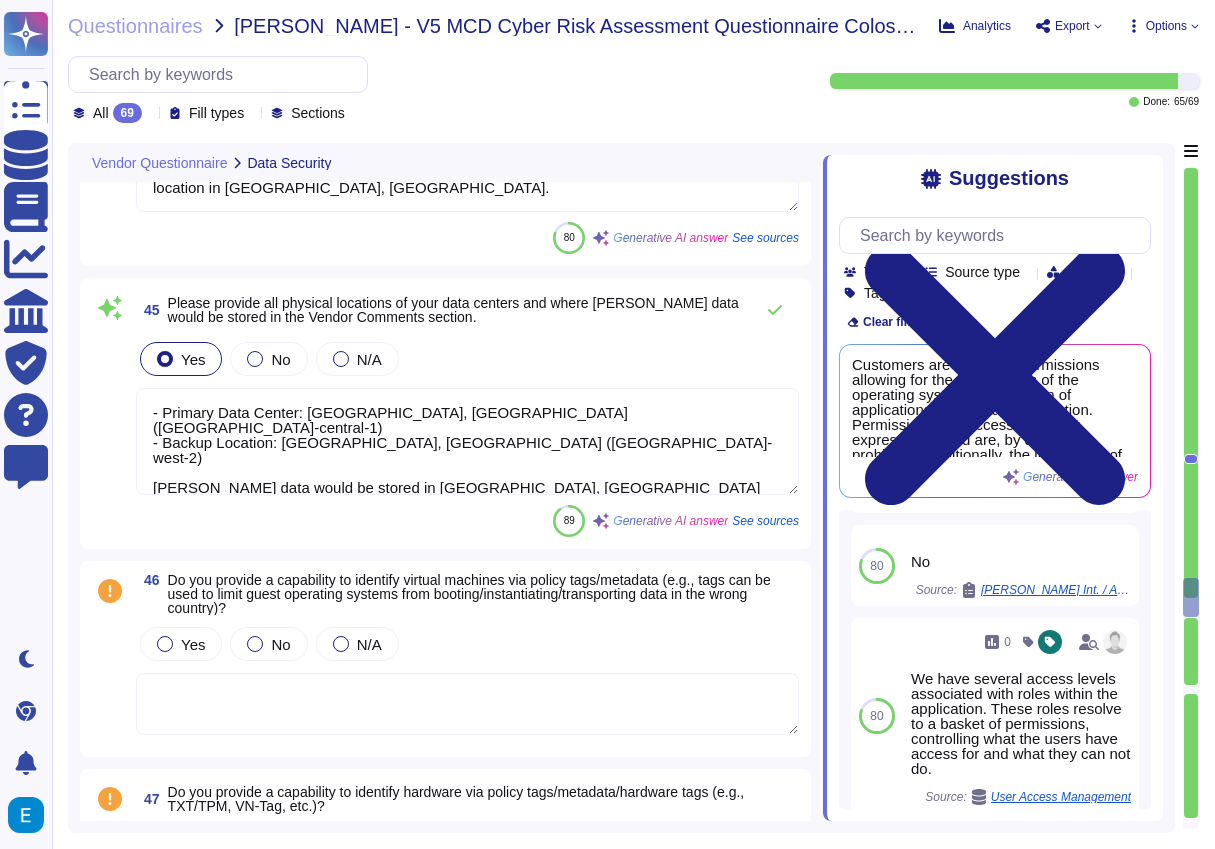 type on "Yes, we can provide the physical location of a tenant's data in advance. The primary data will be stored in our data center located in [GEOGRAPHIC_DATA], [GEOGRAPHIC_DATA] (eu-central-1), and the backup data will be stored in [GEOGRAPHIC_DATA], [GEOGRAPHIC_DATA] (eu-west-2)." 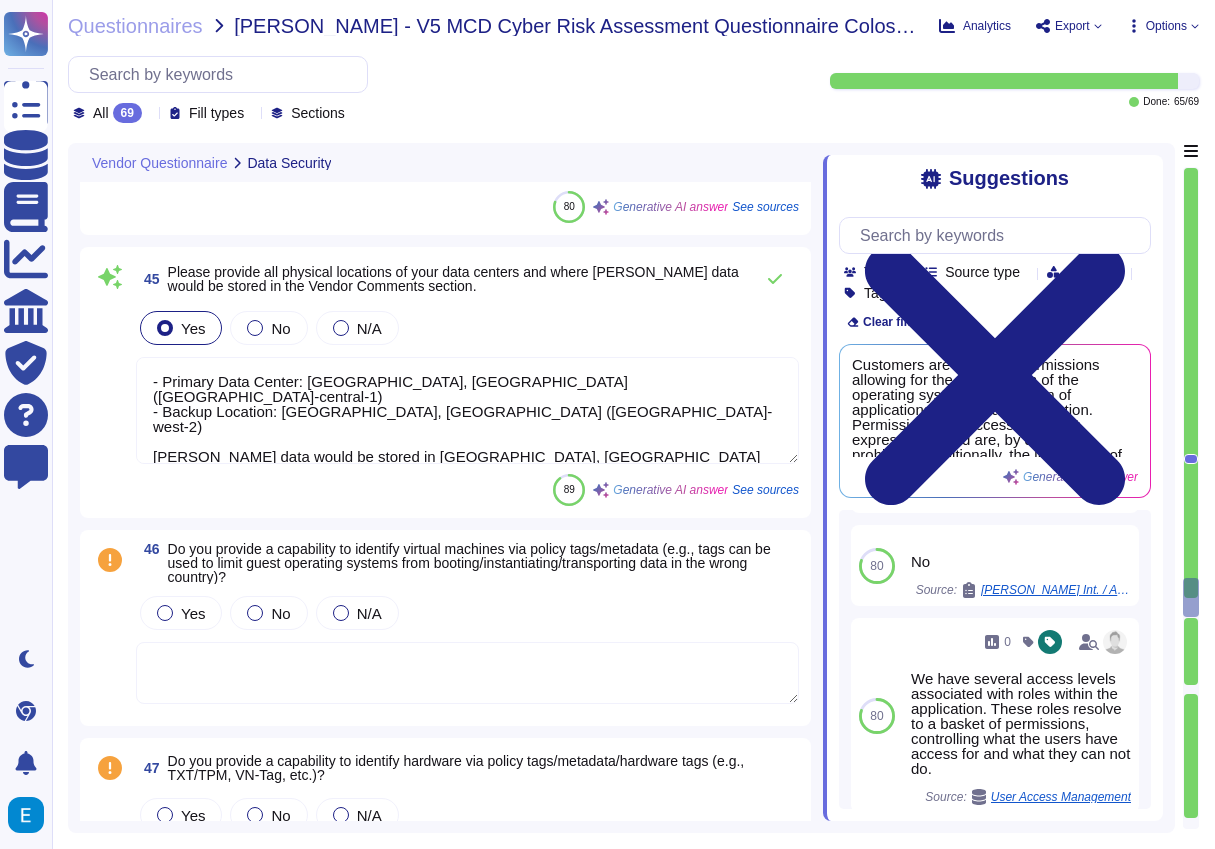 scroll, scrollTop: 13670, scrollLeft: 0, axis: vertical 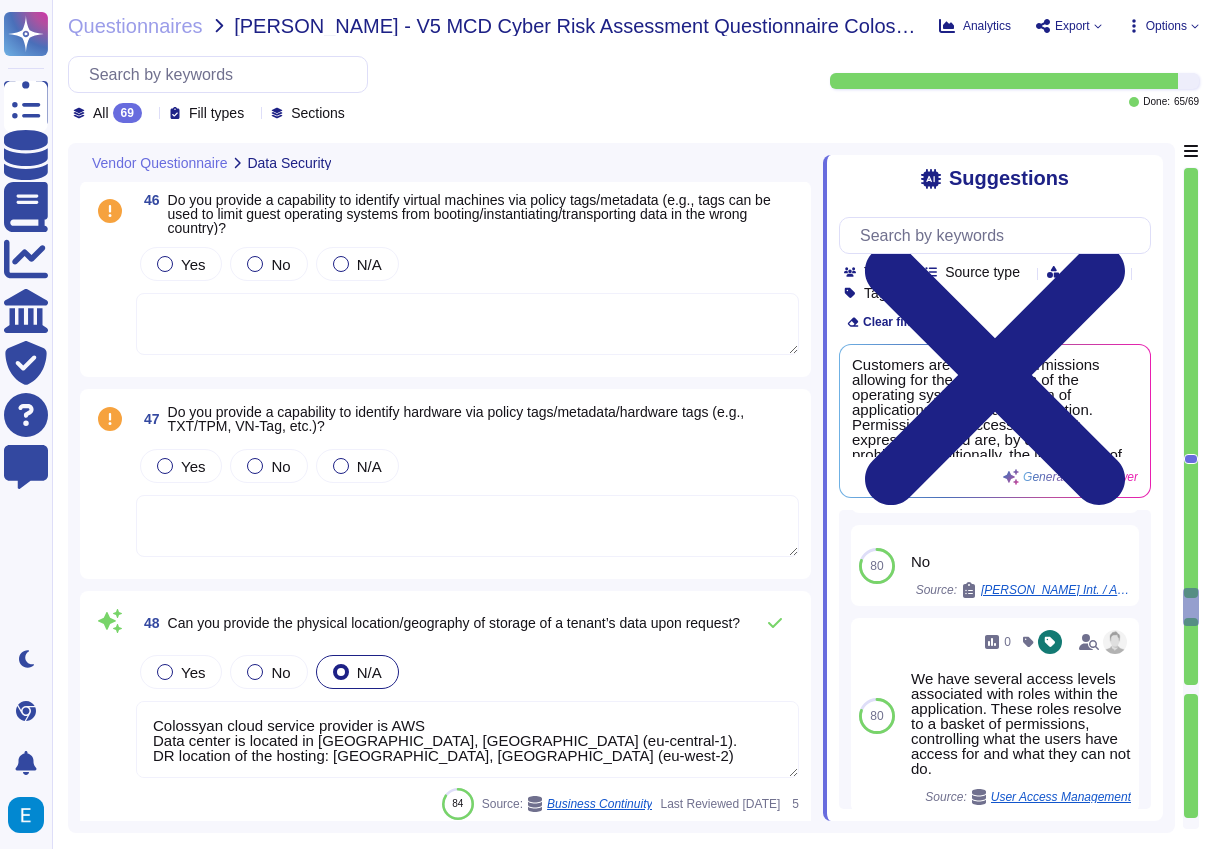click on "Do you provide a capability to identify virtual machines via policy tags/metadata (e.g., tags can be used to limit guest operating systems from booting/instantiating/transporting data in the wrong country)?" at bounding box center (483, 214) 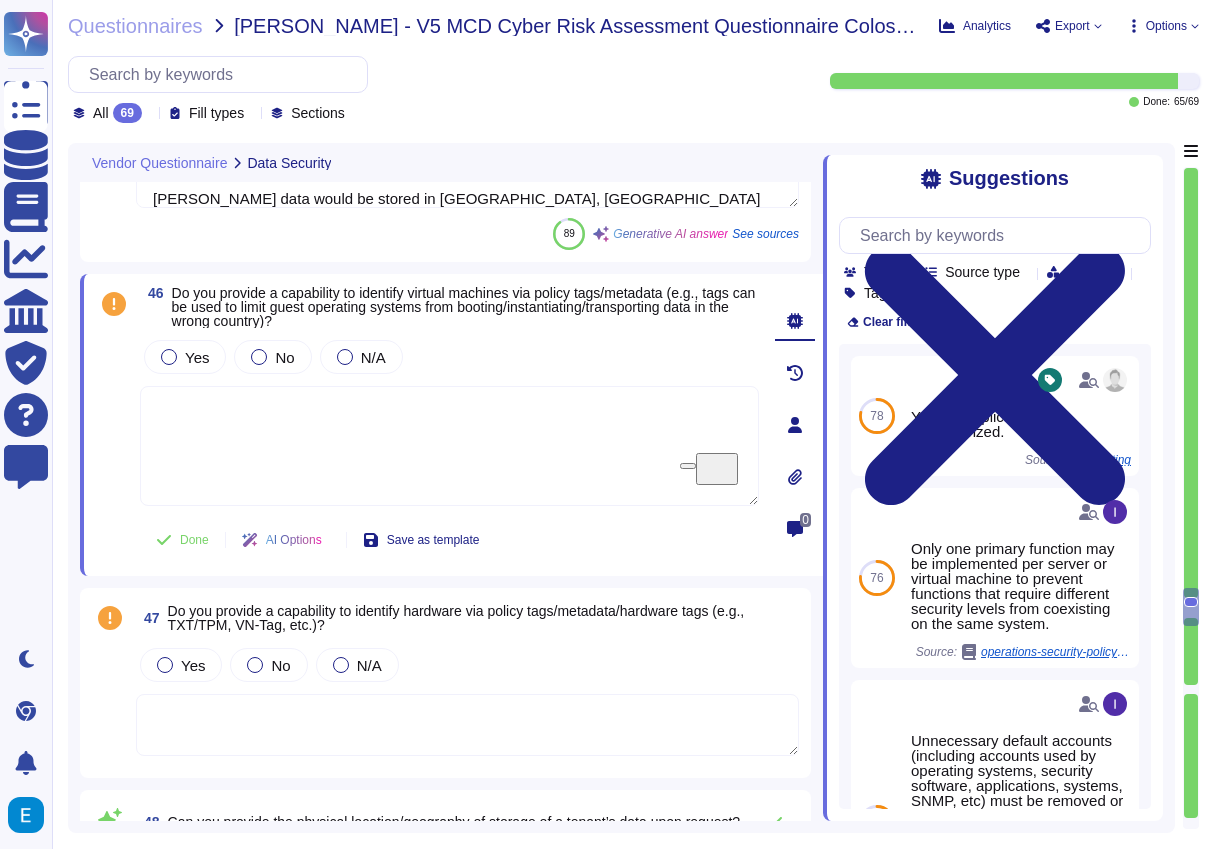 scroll, scrollTop: 13899, scrollLeft: 0, axis: vertical 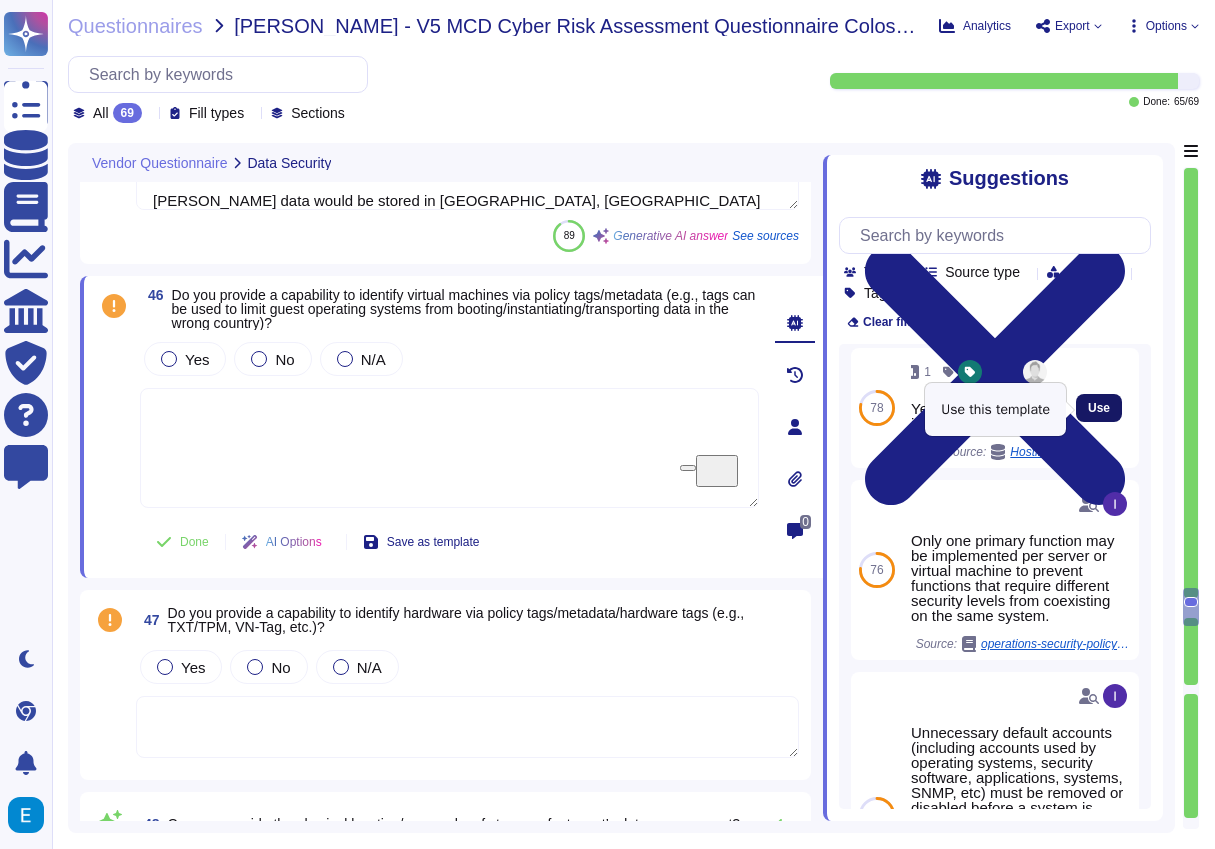 click on "Use" at bounding box center [1099, 408] 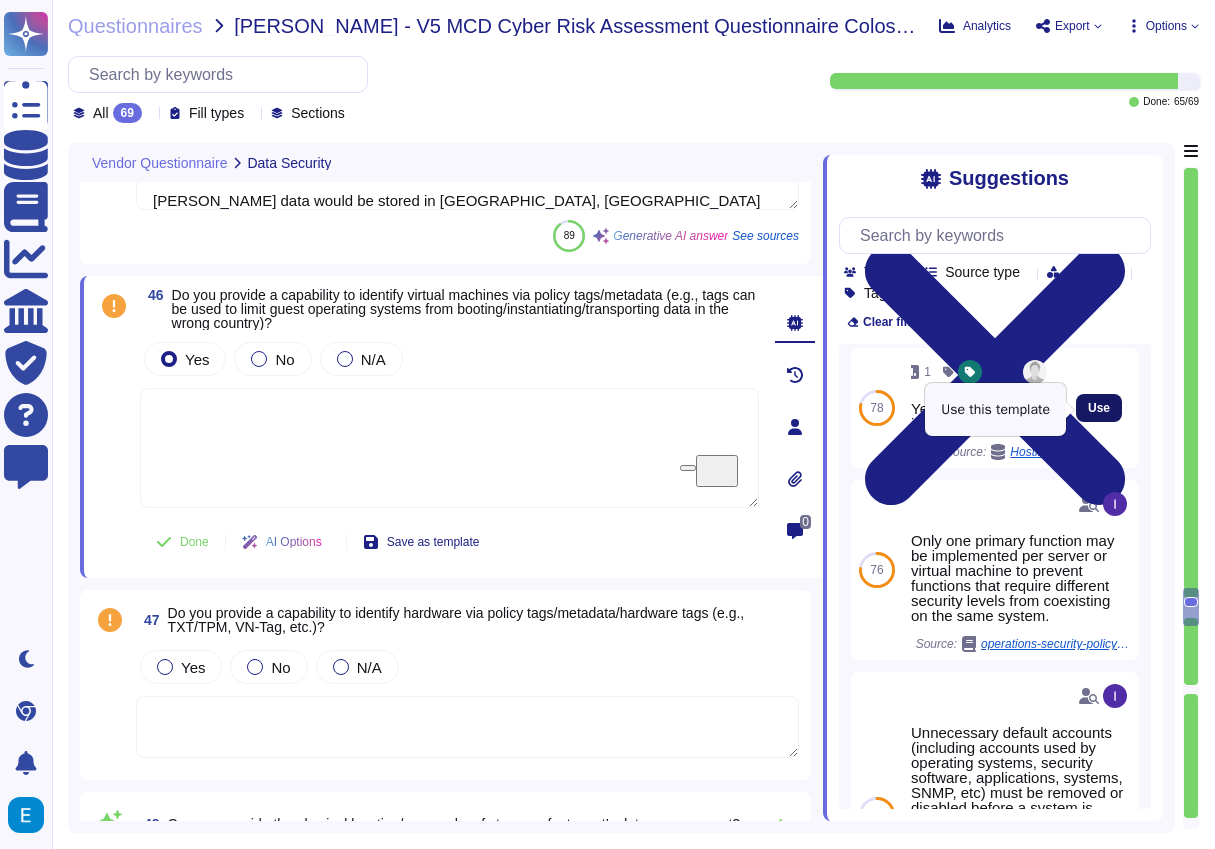 type on "Yes the application is containerized." 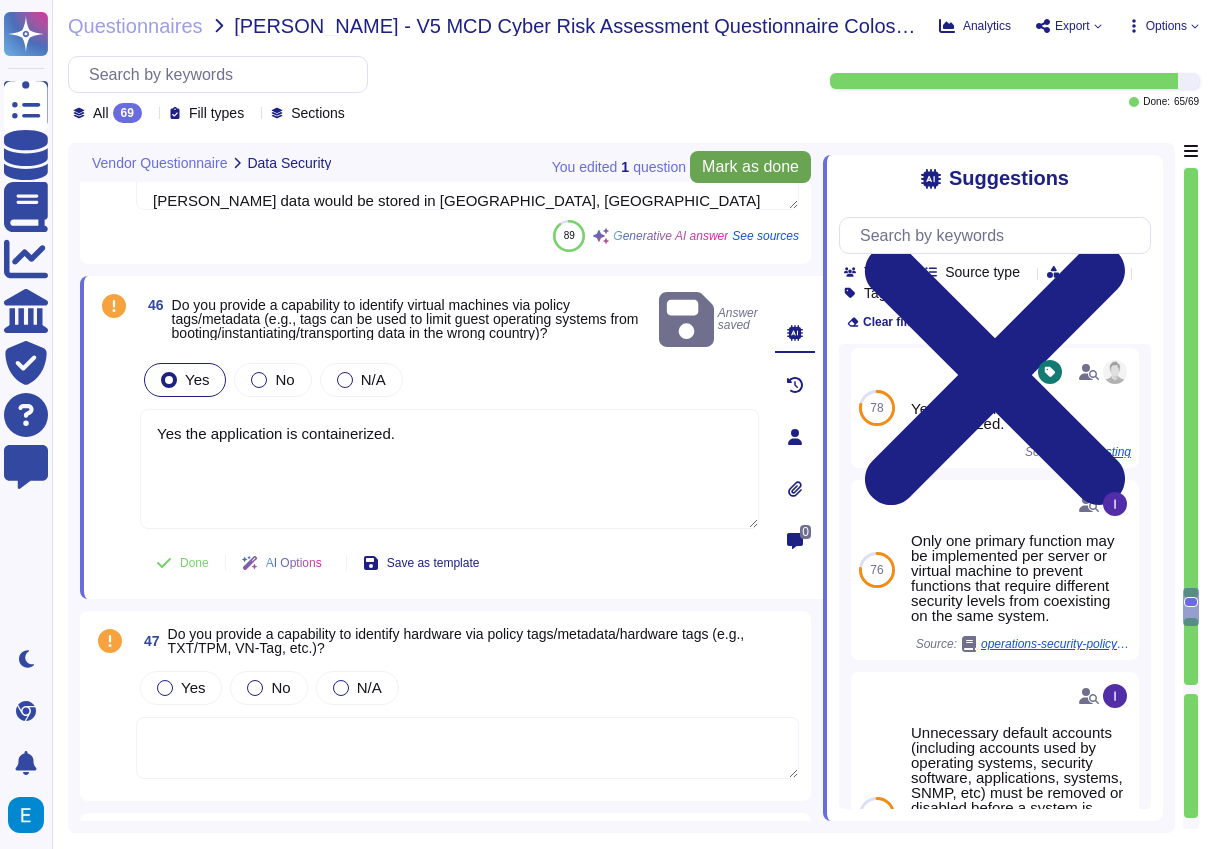 click on "Mark as done" at bounding box center [750, 167] 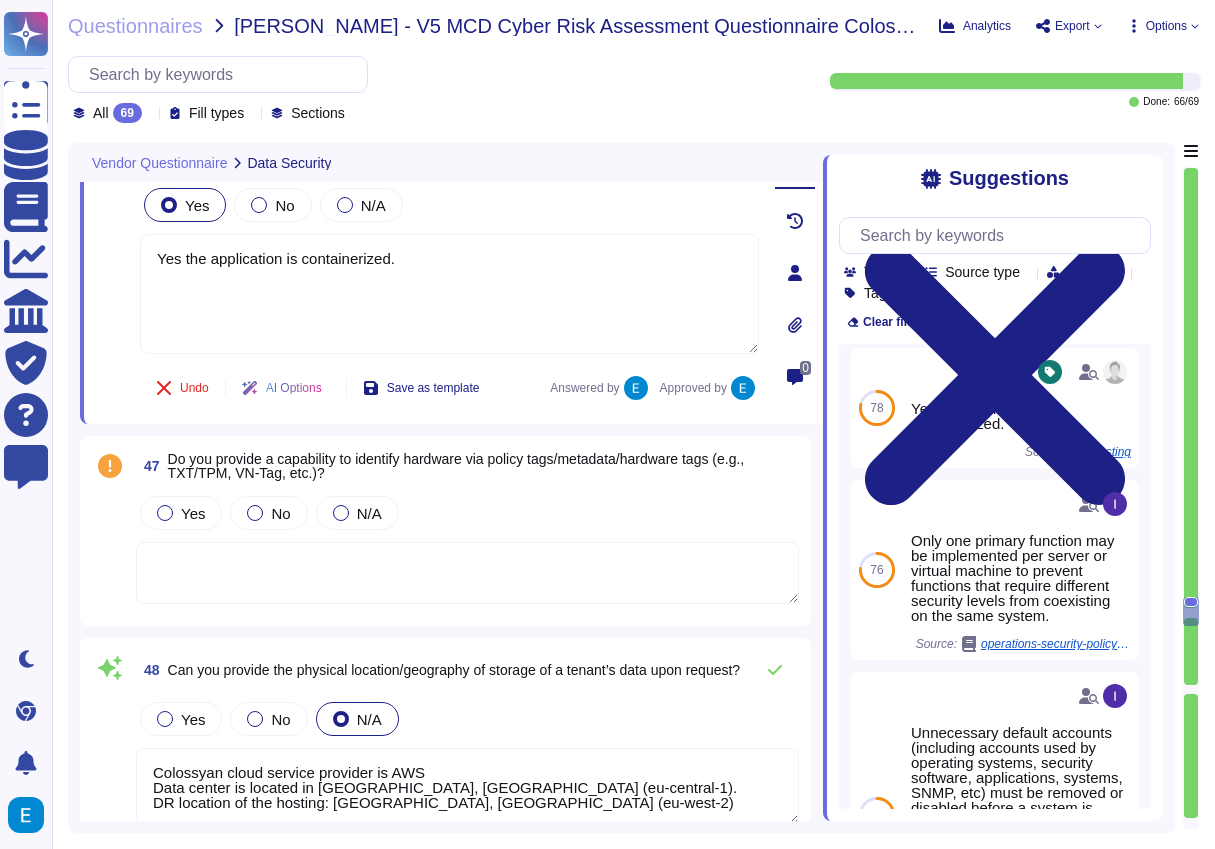 scroll, scrollTop: 14059, scrollLeft: 0, axis: vertical 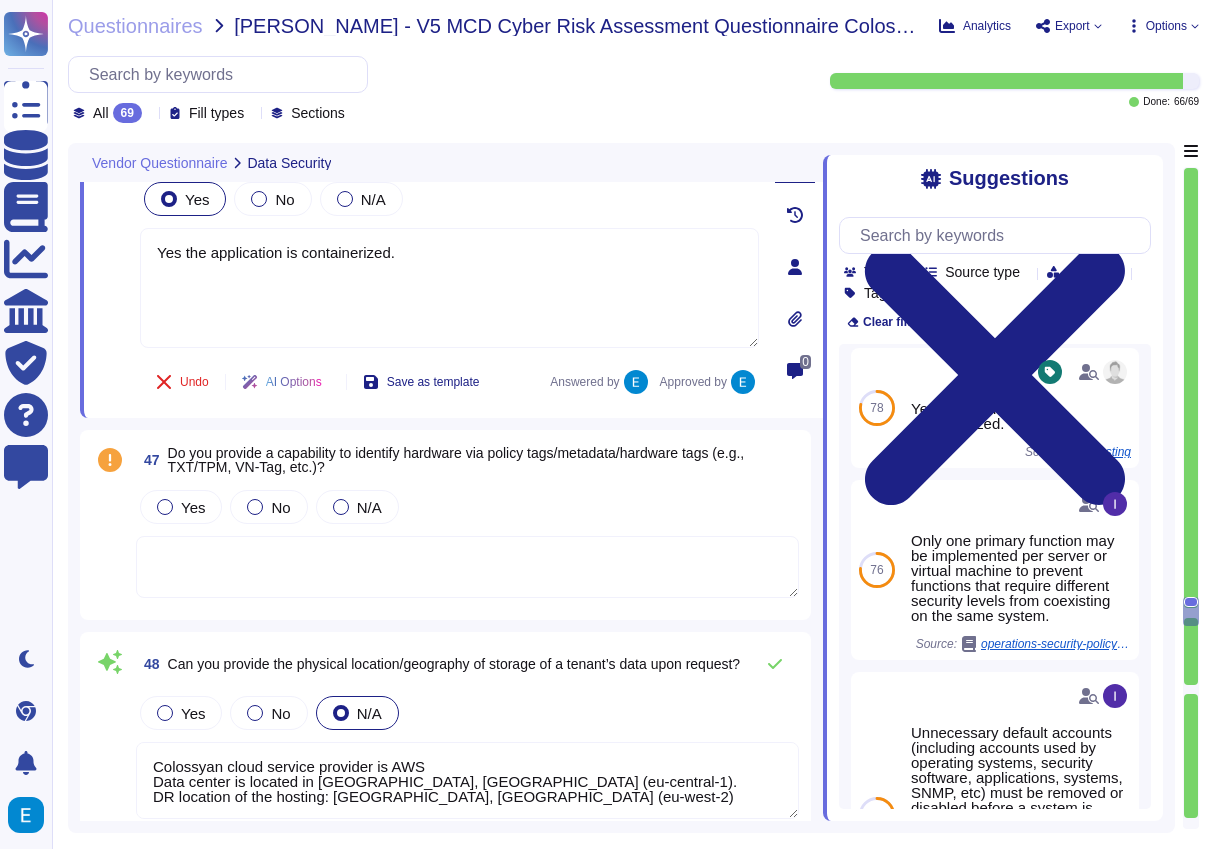 click on "Do you provide a capability to identify hardware via policy tags/metadata/hardware tags (e.g., TXT/TPM, VN-Tag, etc.)?" at bounding box center [456, 460] 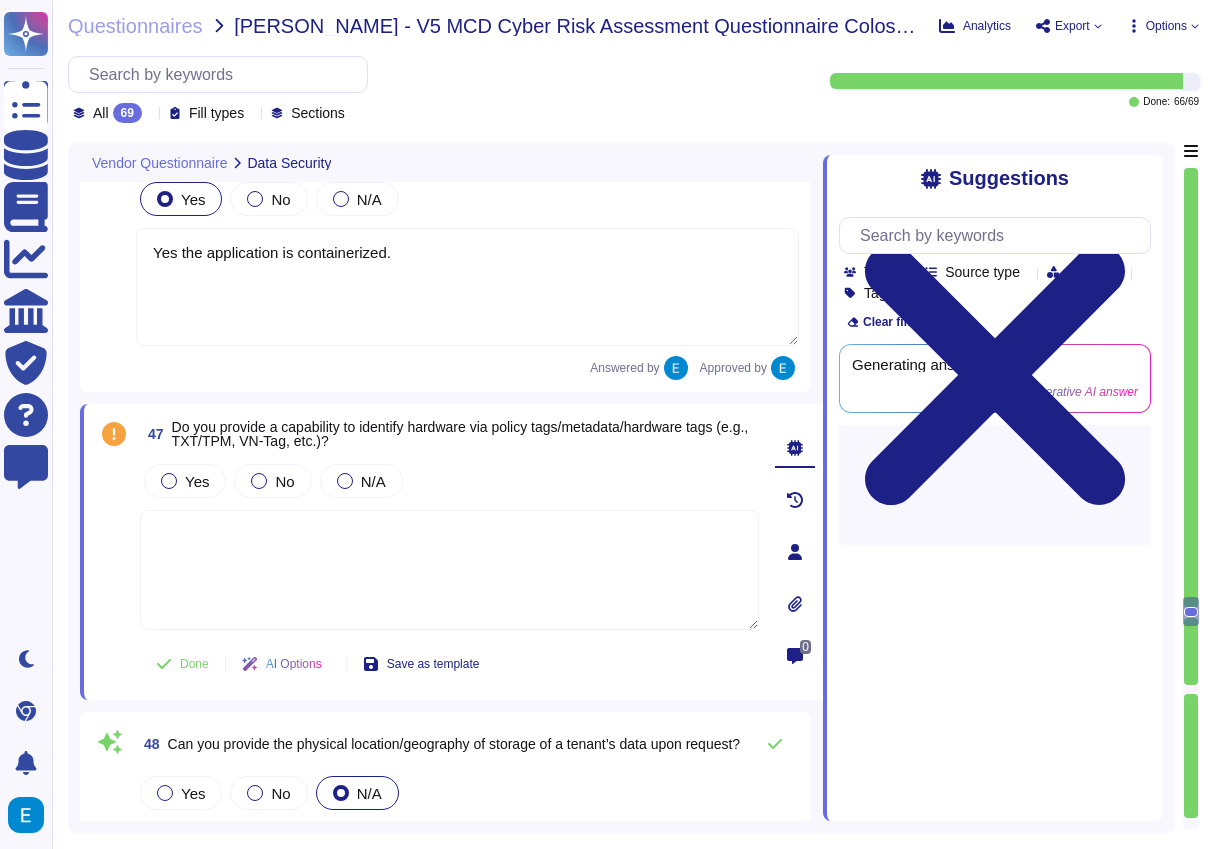 scroll, scrollTop: 0, scrollLeft: 0, axis: both 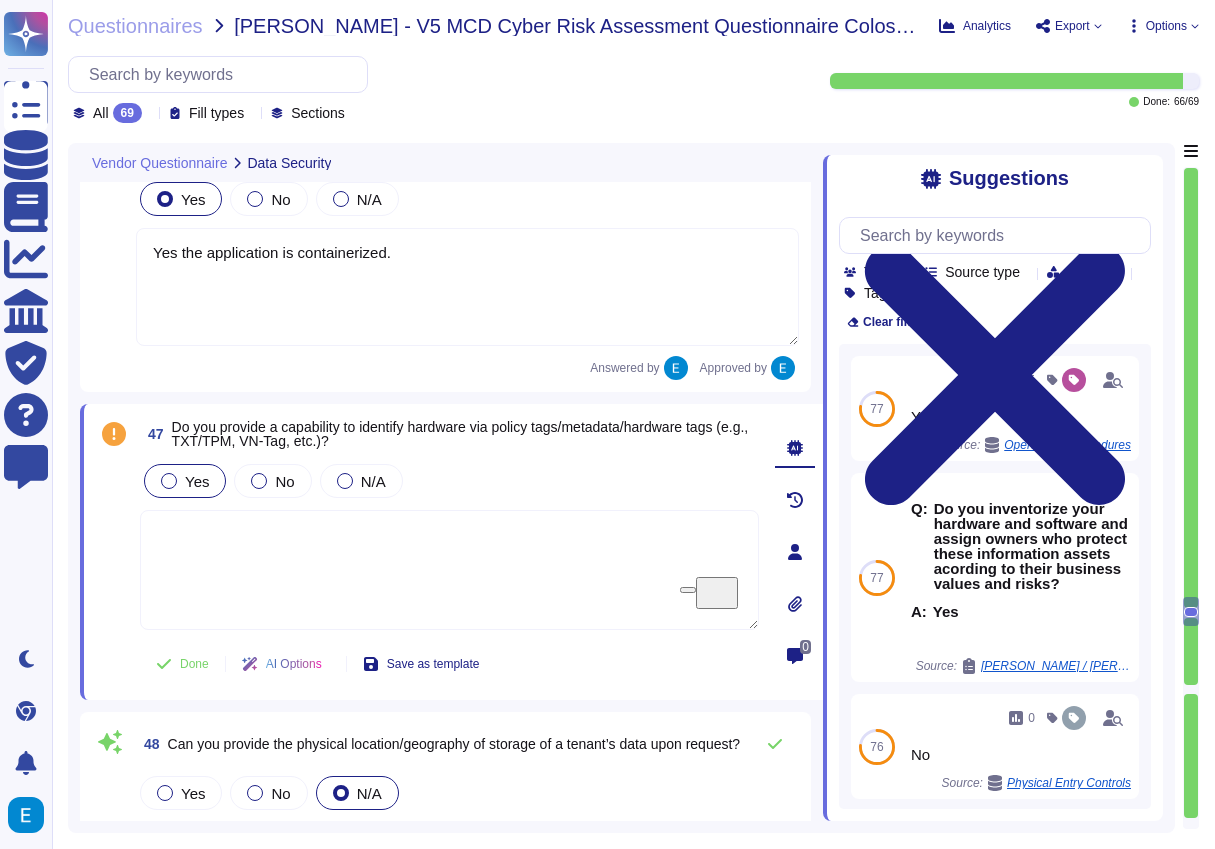 click on "Yes" at bounding box center [197, 481] 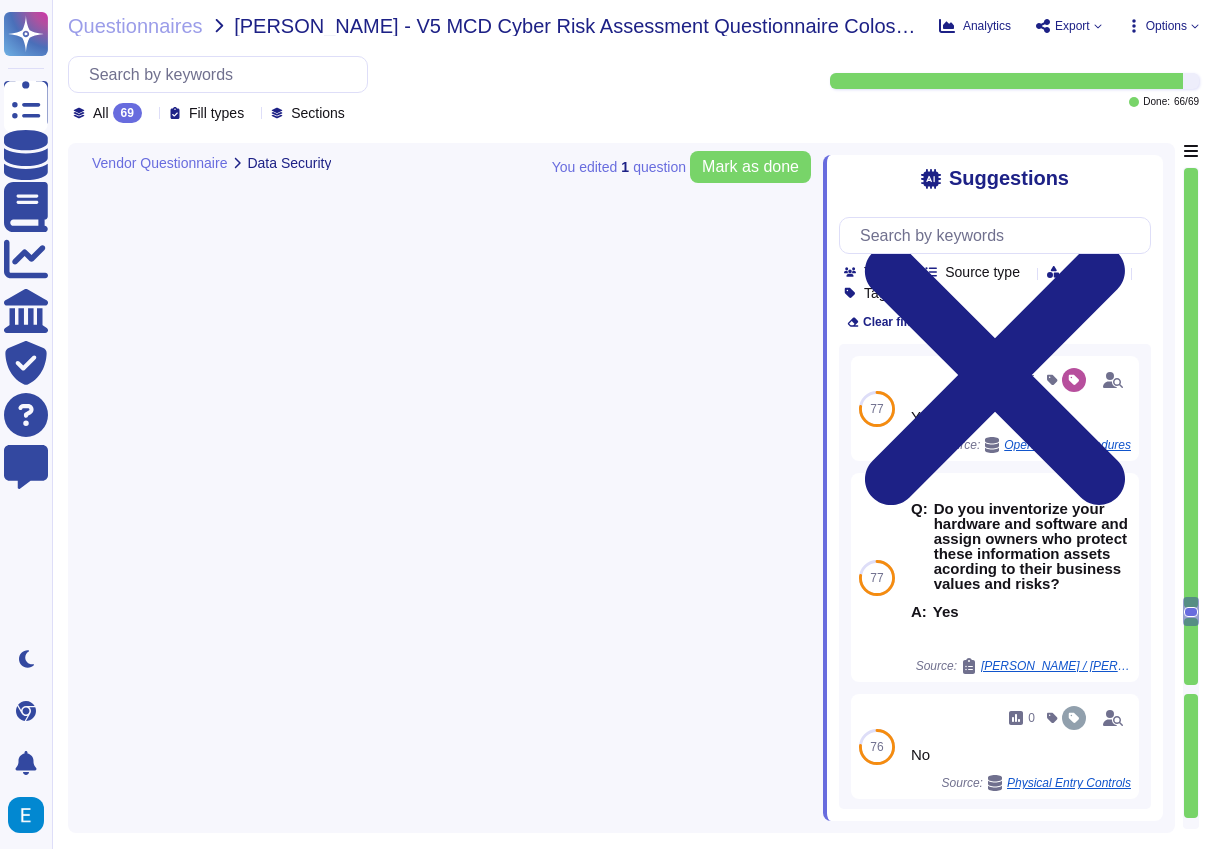 scroll, scrollTop: 0, scrollLeft: 0, axis: both 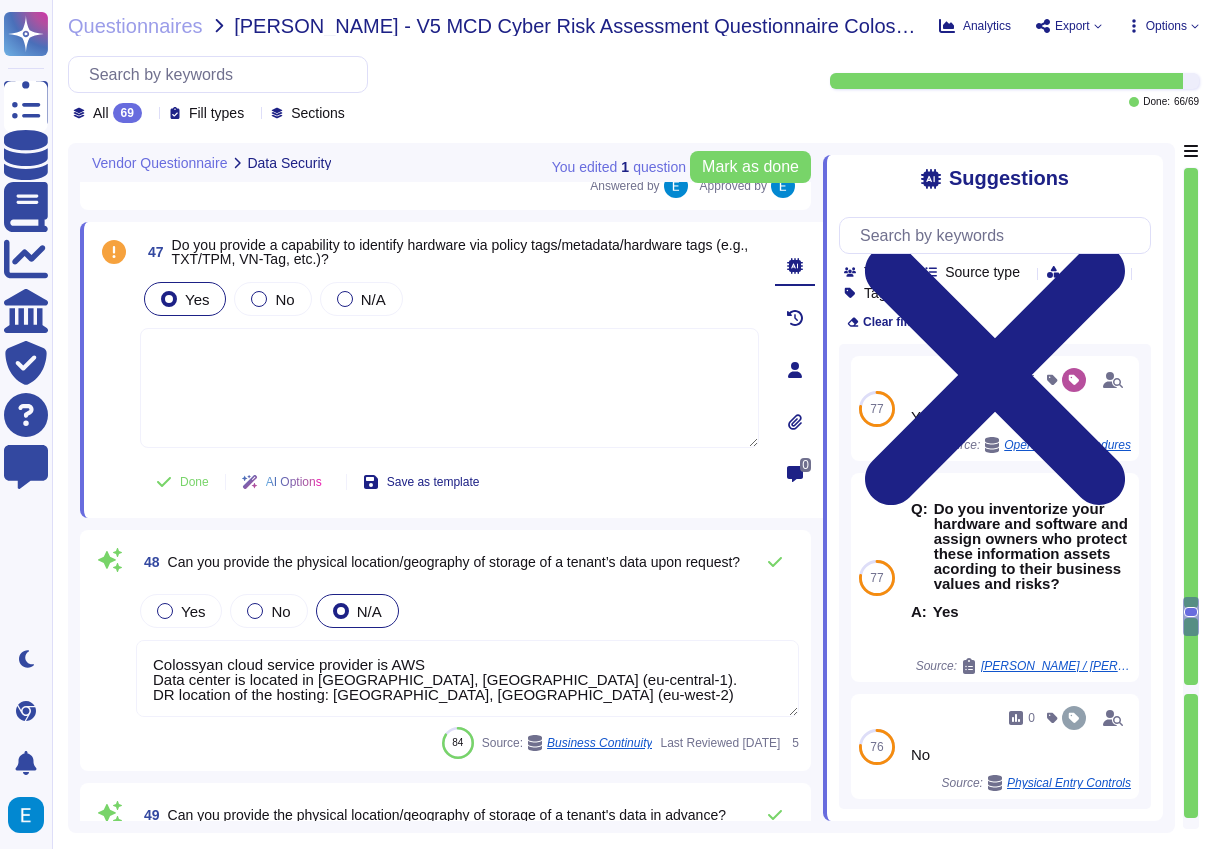 type on "It could be possible based on the agreement between the customer and Colossyan. For specific details, please refer to our data management policy." 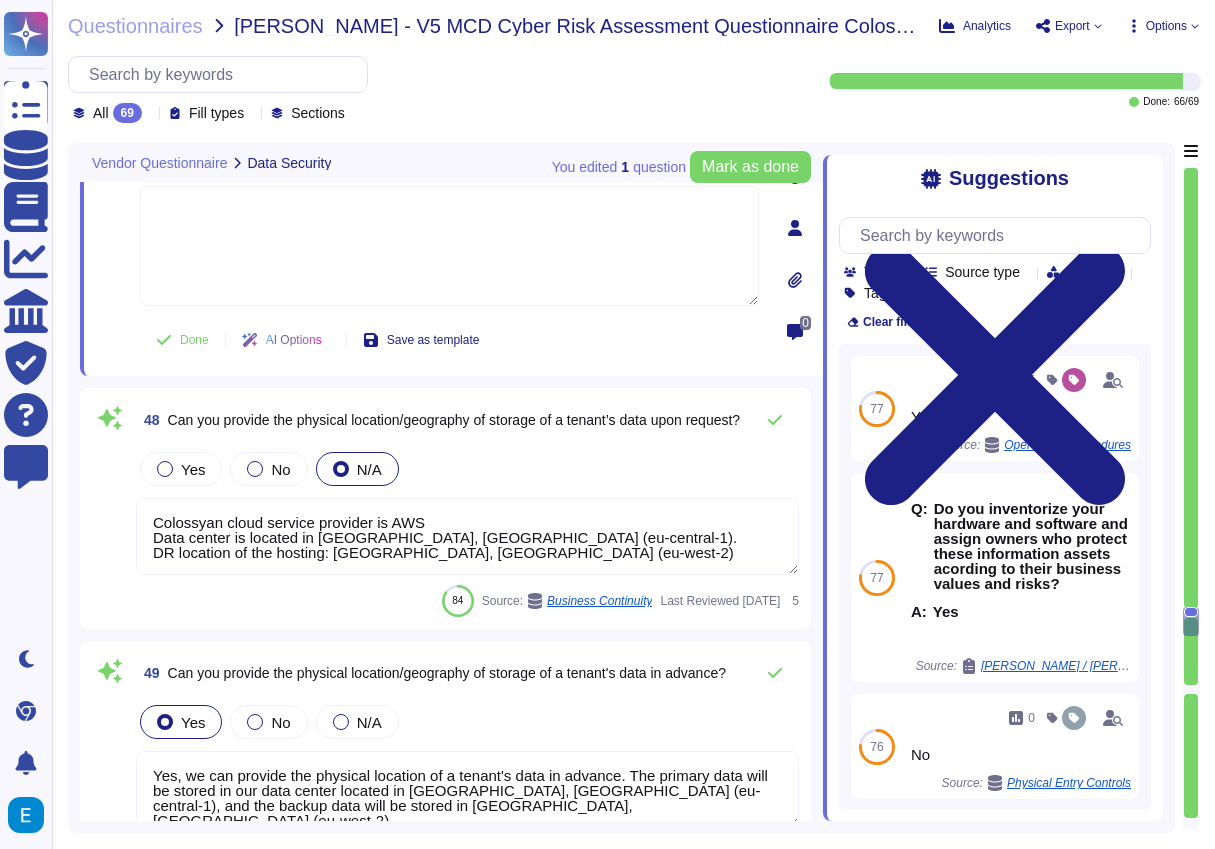 scroll, scrollTop: 14351, scrollLeft: 0, axis: vertical 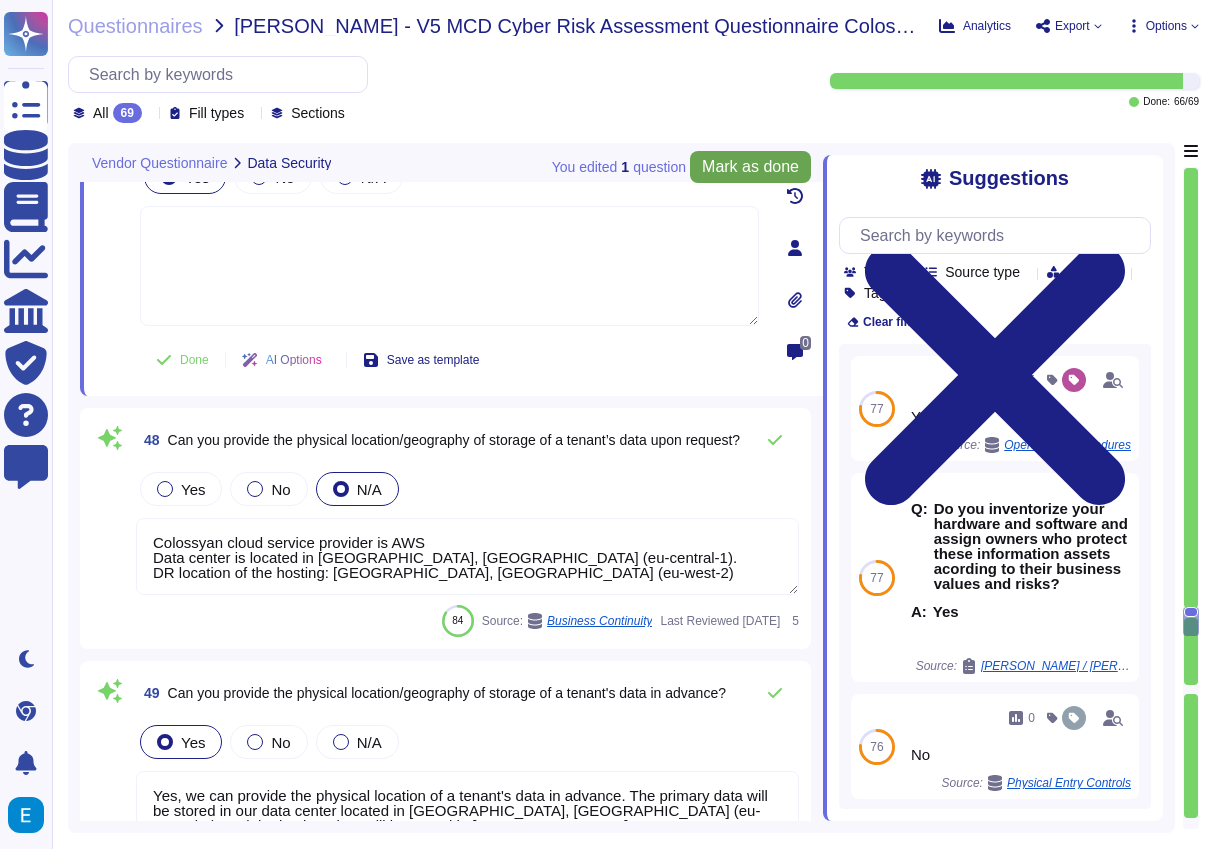 click on "Mark as done" at bounding box center (750, 167) 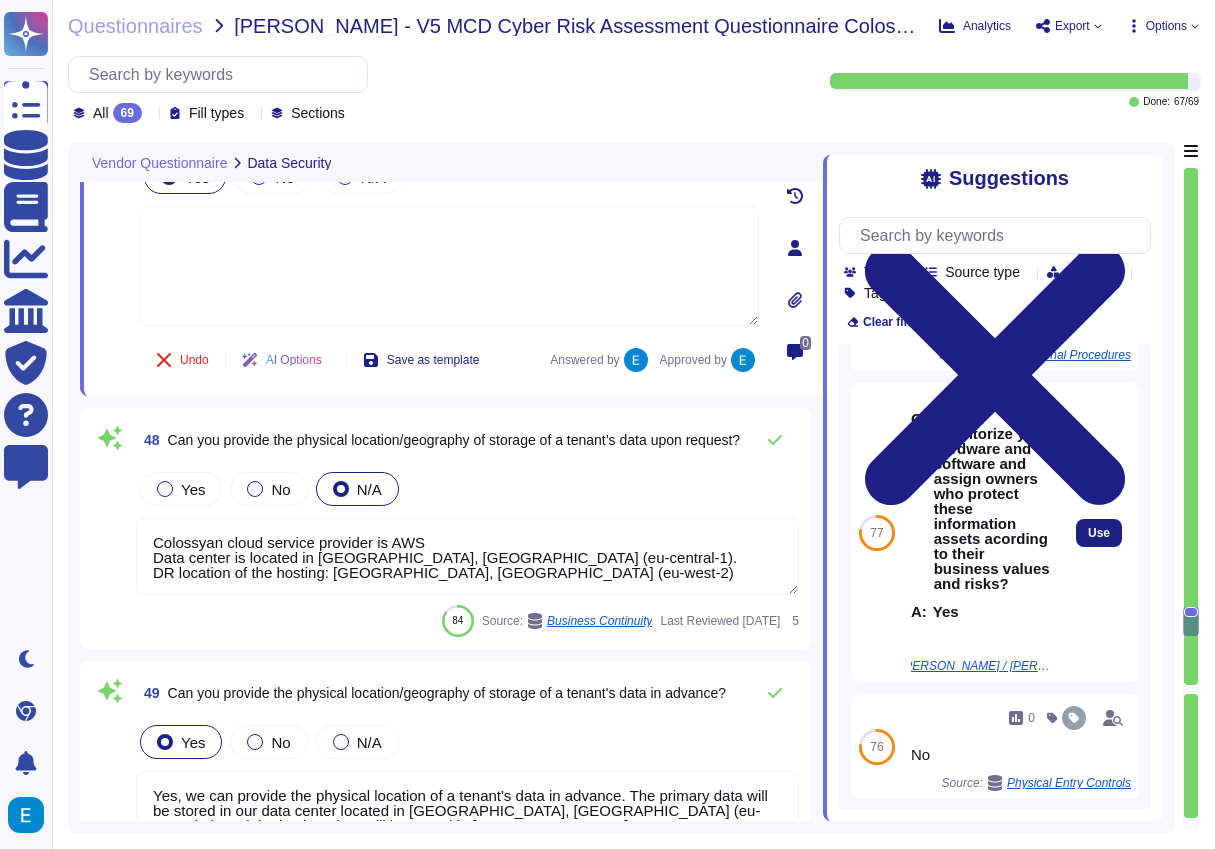 scroll, scrollTop: 0, scrollLeft: 0, axis: both 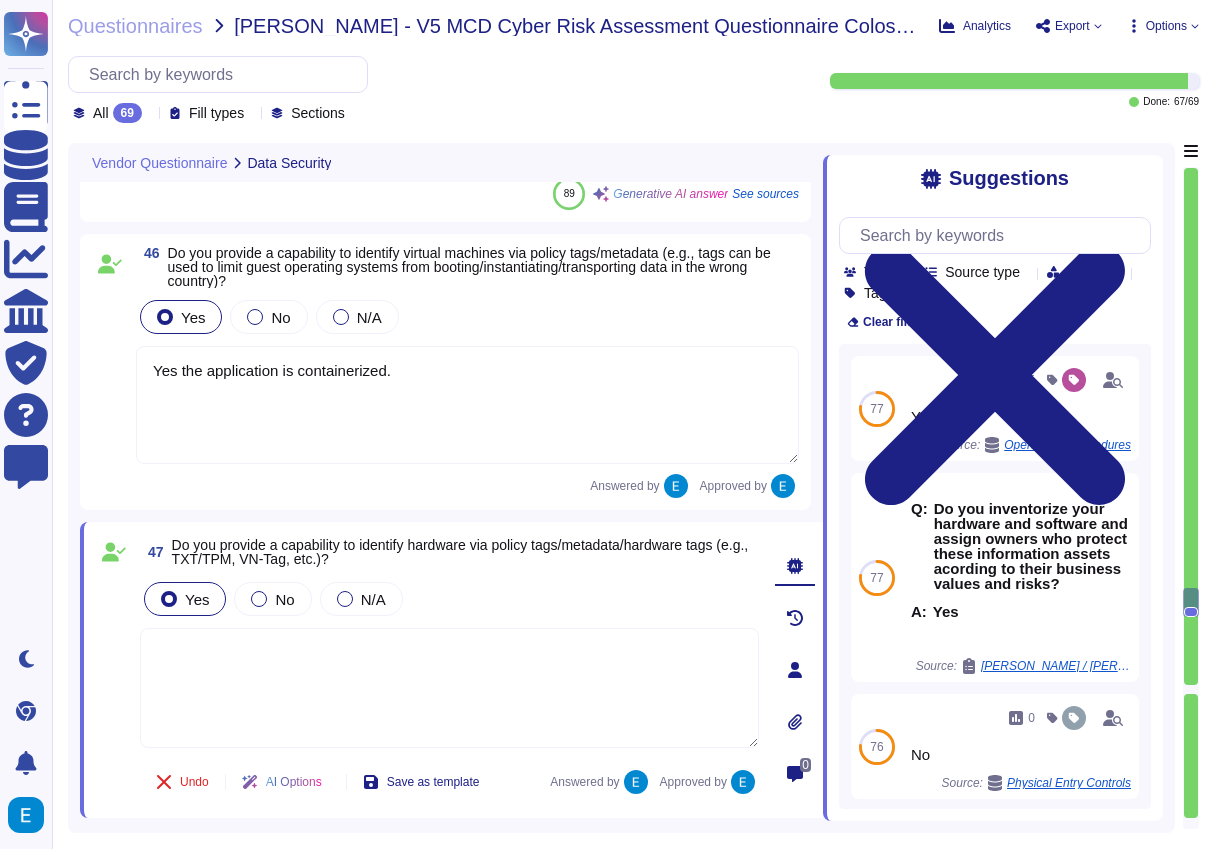 type on "Yes, it is possible to restrict the storage of customer data to specific countries or geographic locations based on the agreement between the customer and Colossyan. Our primary data center is located in [GEOGRAPHIC_DATA], [GEOGRAPHIC_DATA], and we have a backup location in [GEOGRAPHIC_DATA], [GEOGRAPHIC_DATA]." 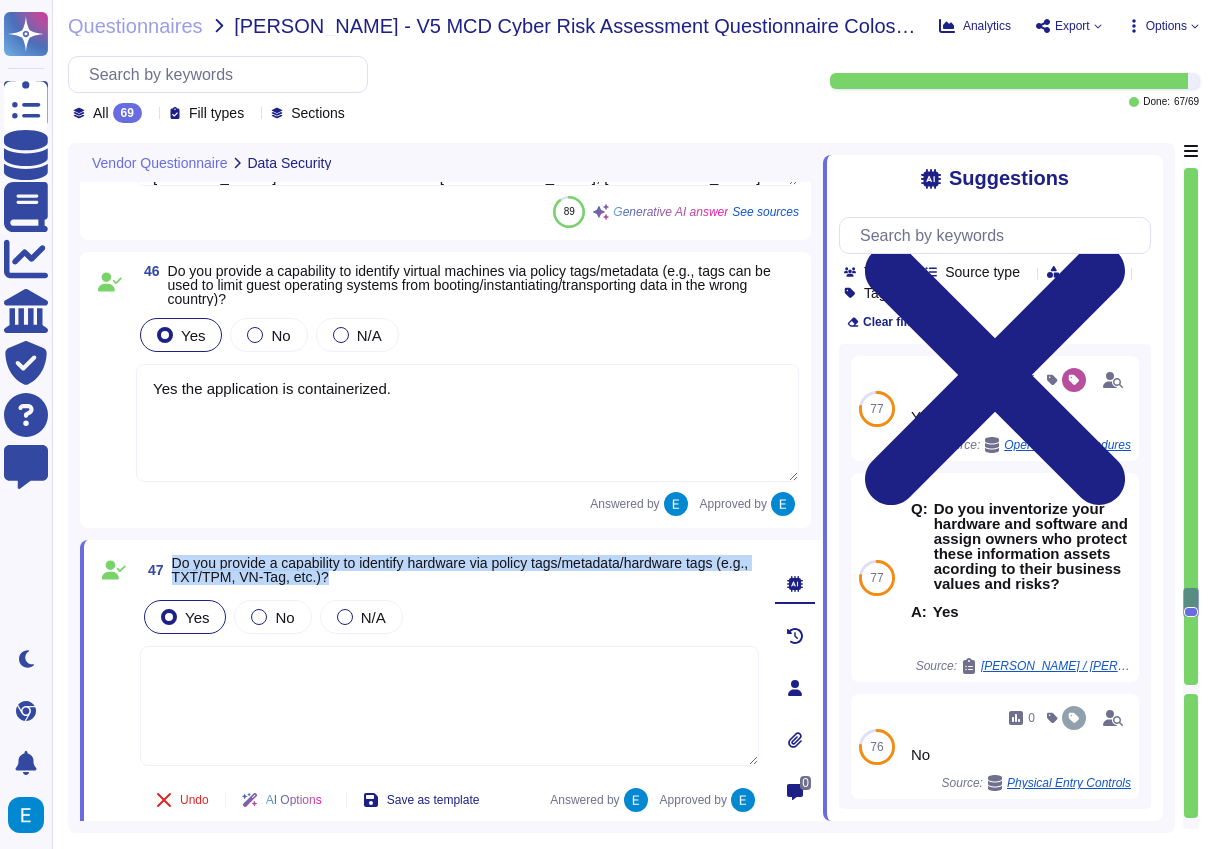 drag, startPoint x: 385, startPoint y: 572, endPoint x: 172, endPoint y: 567, distance: 213.05867 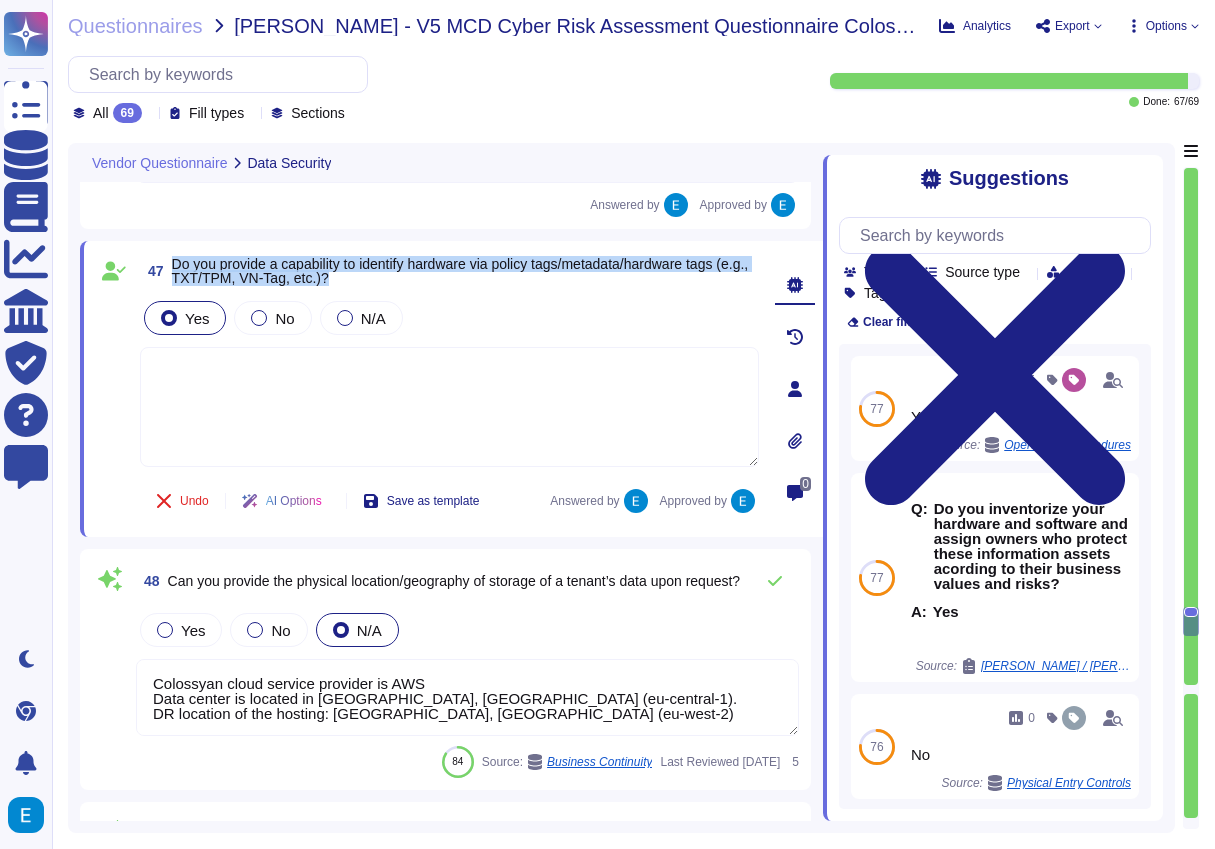 type on "It could be possible based on the agreement between the customer and Colossyan. For specific details, please refer to our data management policy." 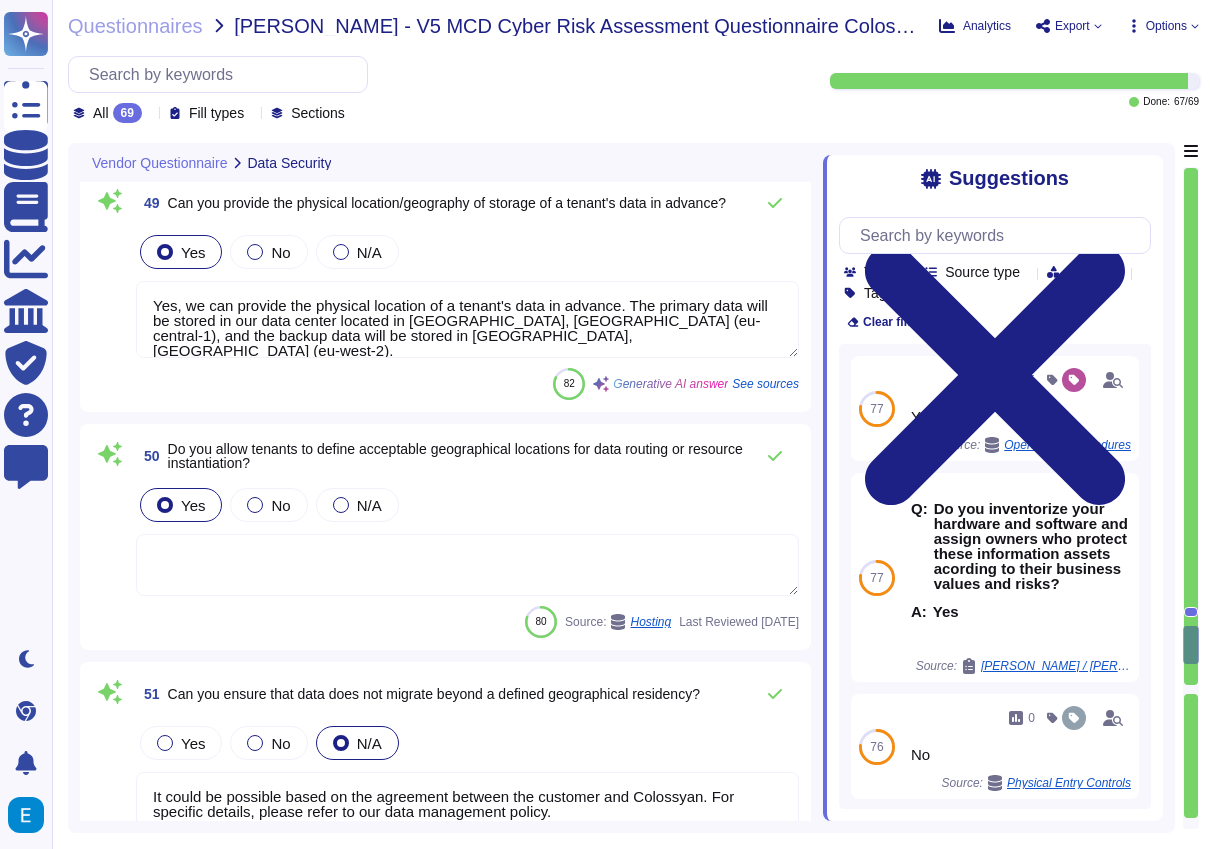type on "The data center located in [GEOGRAPHIC_DATA], [GEOGRAPHIC_DATA], has implemented physical security controls, including monitoring through intrusion detection systems, alarms, and/or video surveillance systems, where feasible. Access to secure areas is restricted to authorized personnel, and visitor access is controlled." 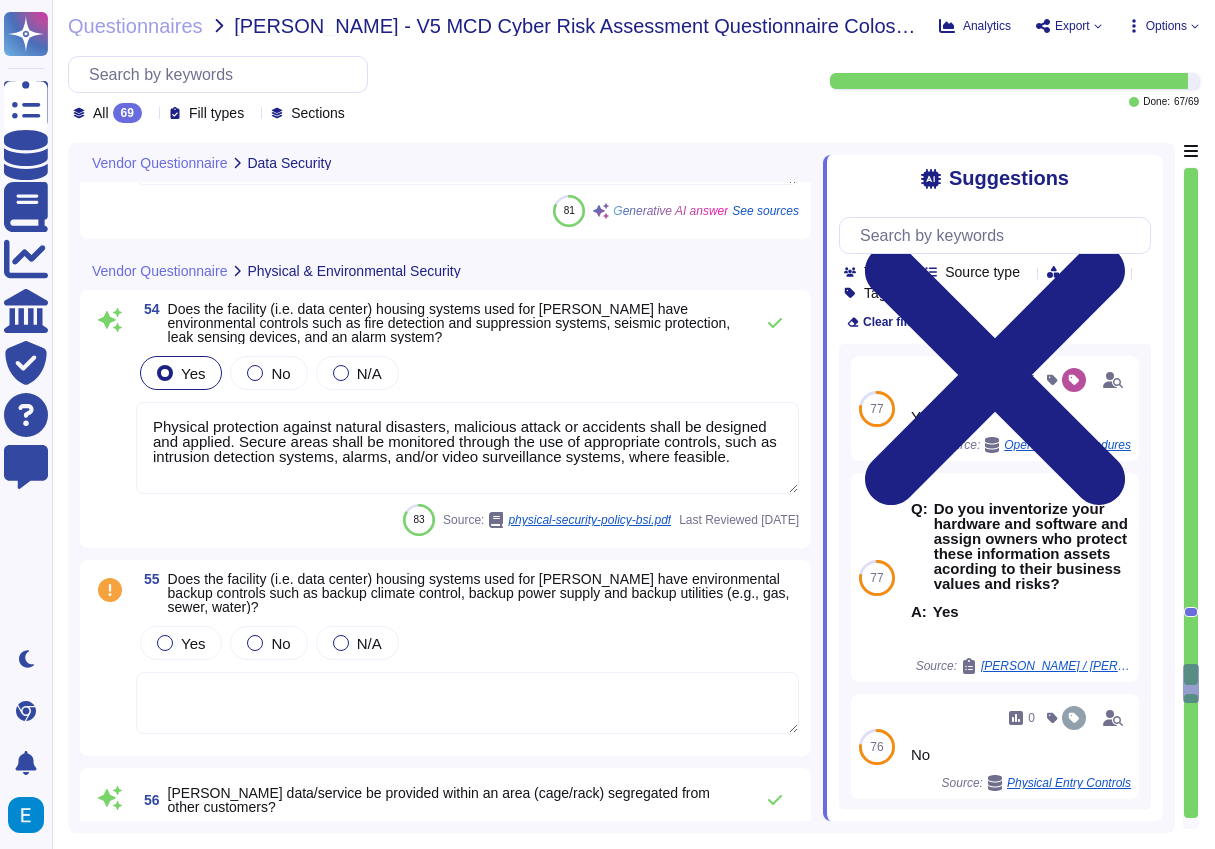 type on "Physical protection against natural disasters, malicious attack or accidents shall be designed and applied. Secure areas shall be monitored through the use of appropriate controls, such as intrusion detection systems, alarms, and/or video surveillance systems, where feasible." 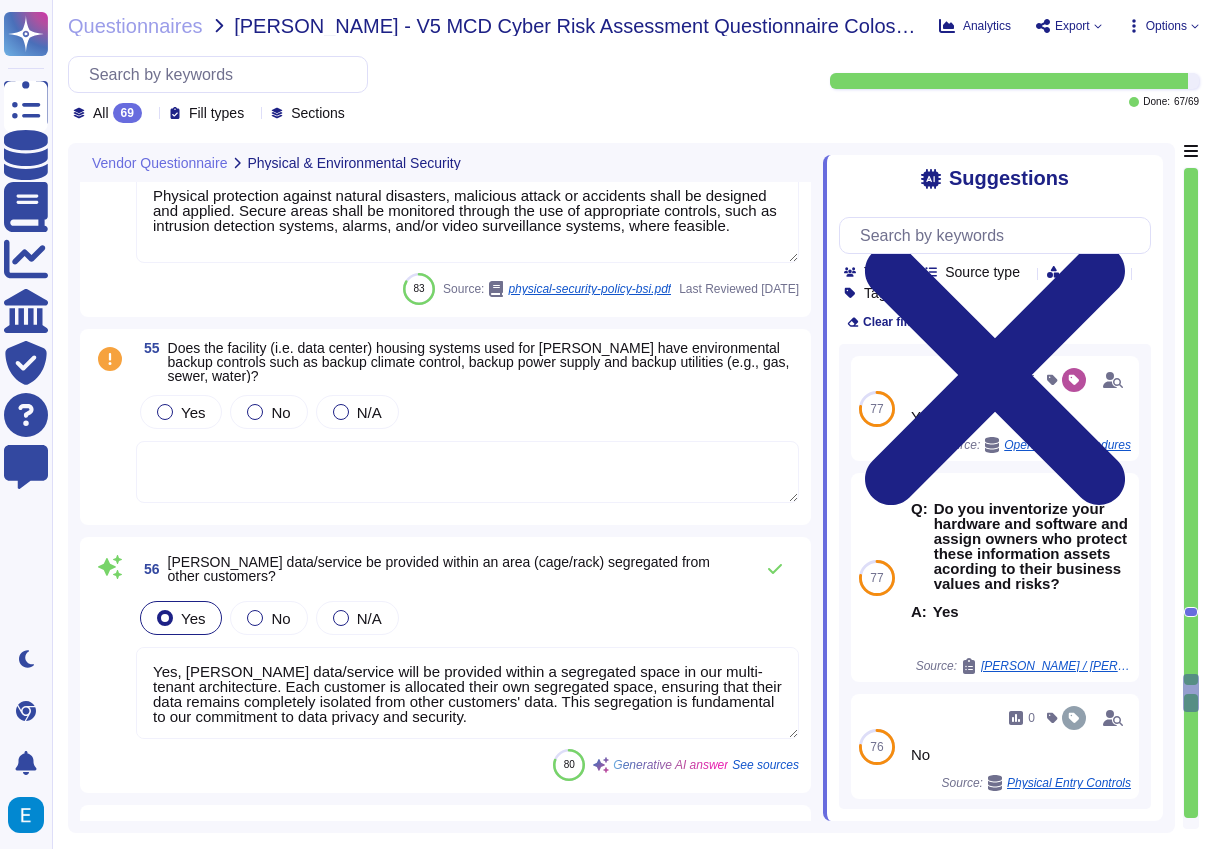 scroll, scrollTop: 2, scrollLeft: 0, axis: vertical 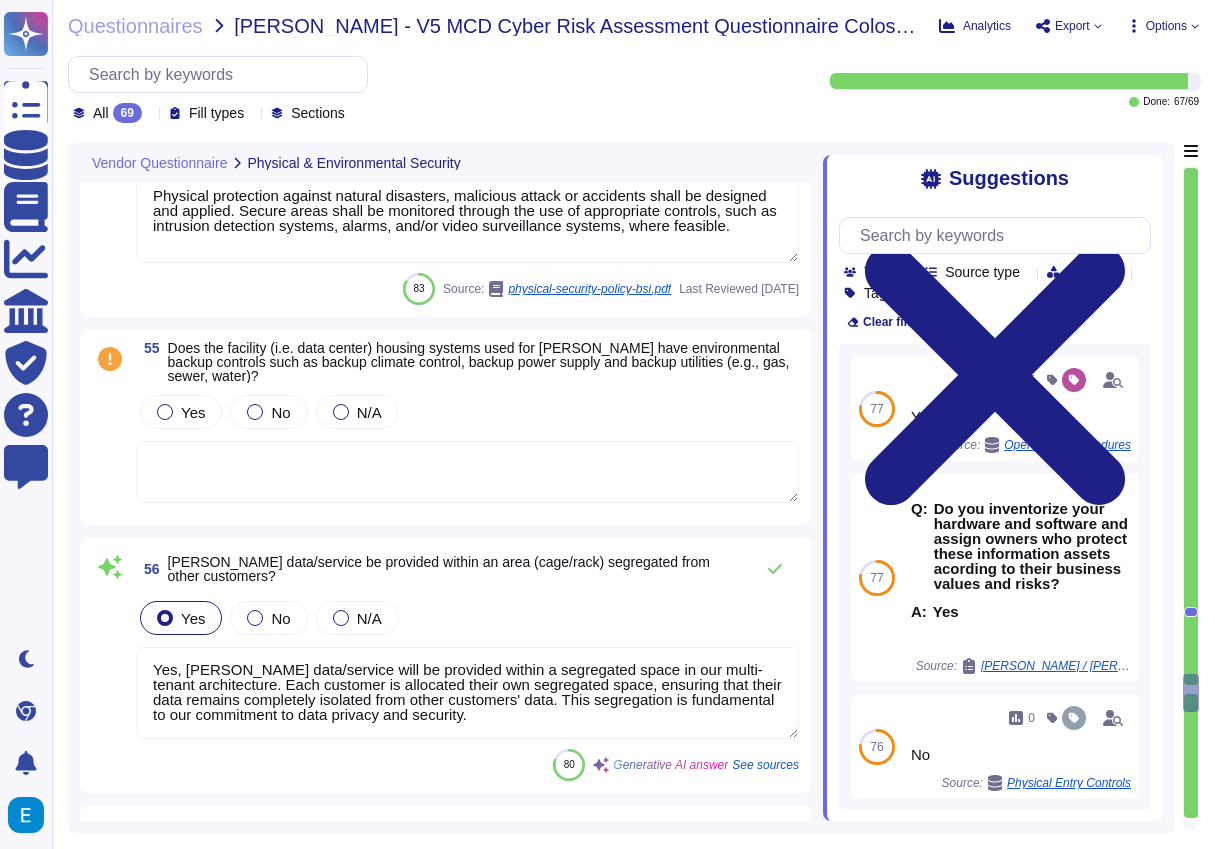 click on "Yes No N/A" at bounding box center [467, 412] 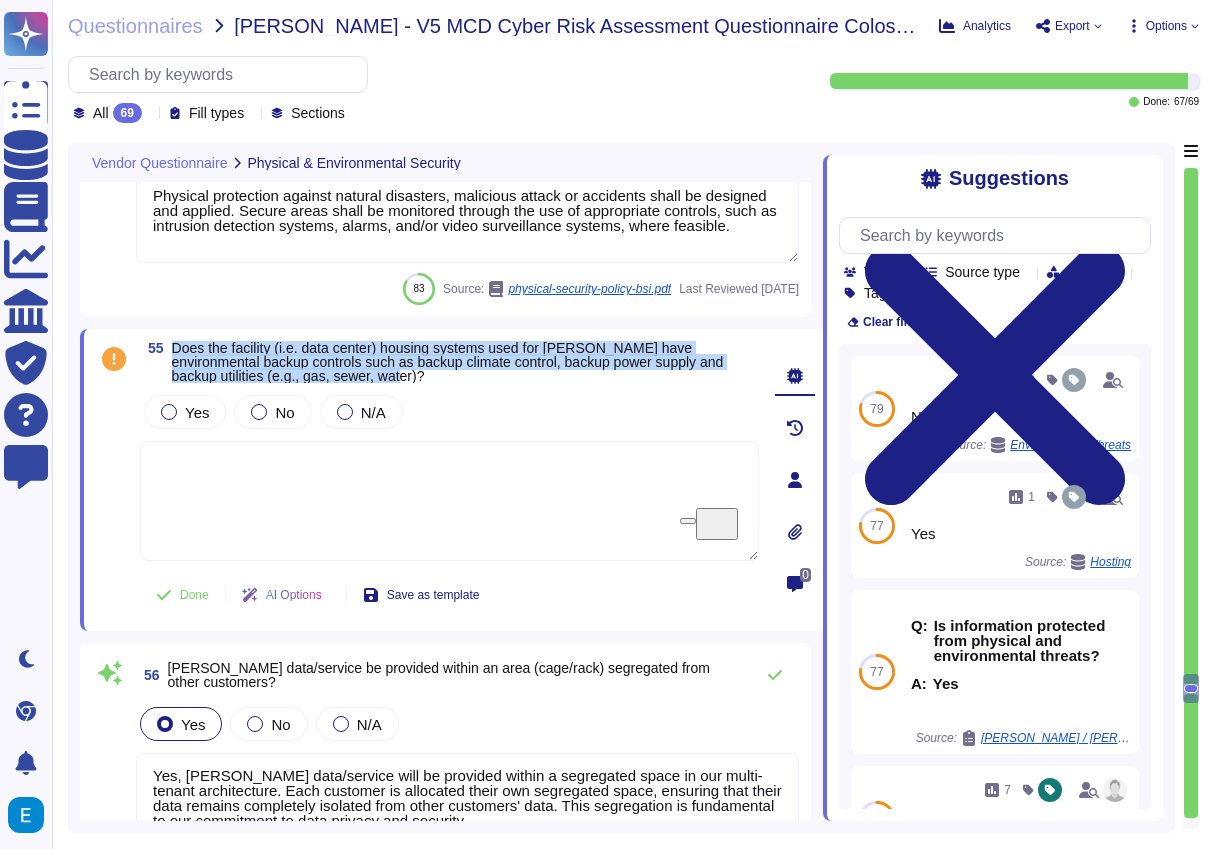 drag, startPoint x: 497, startPoint y: 378, endPoint x: 173, endPoint y: 339, distance: 326.33878 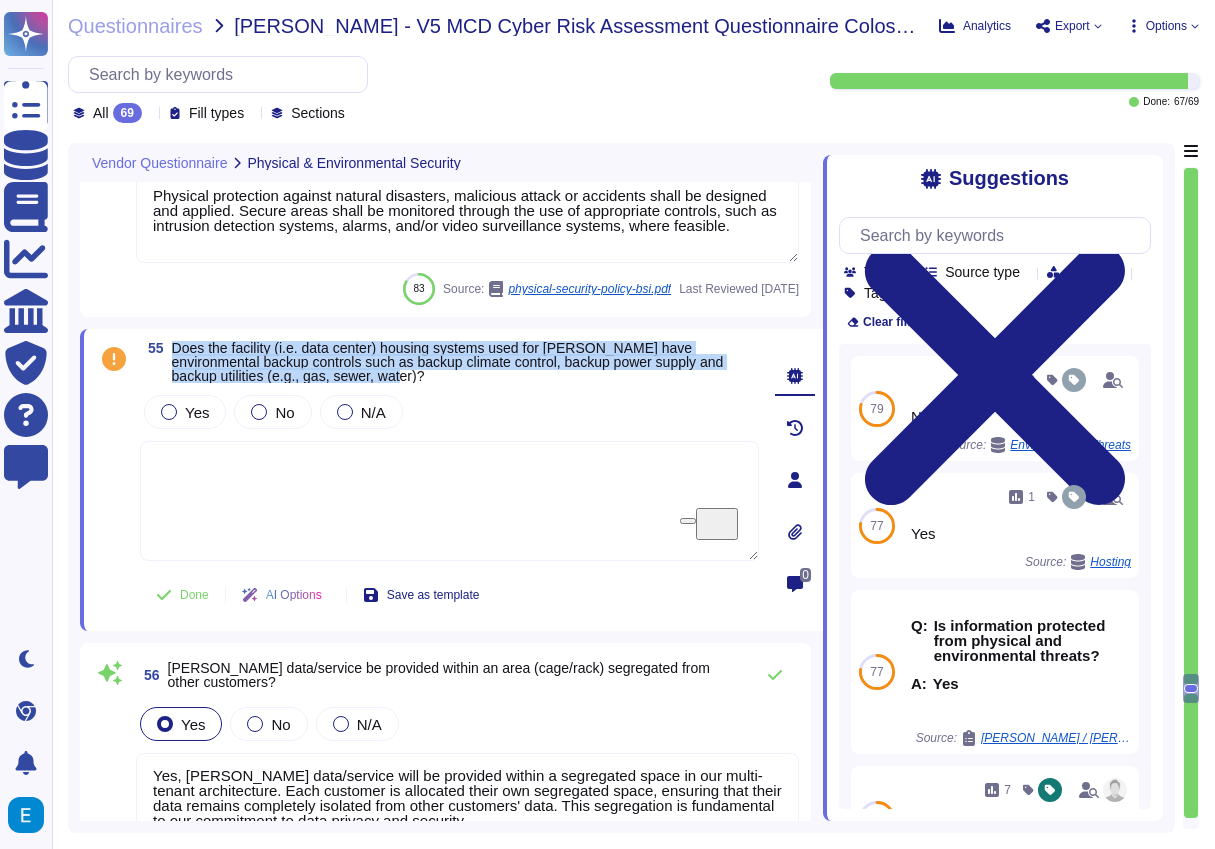copy on "Does the facility (i.e. data center) housing systems used for [PERSON_NAME] have environmental backup controls such as backup climate control, backup power supply and backup  utilities (e.g., gas, sewer, water)?" 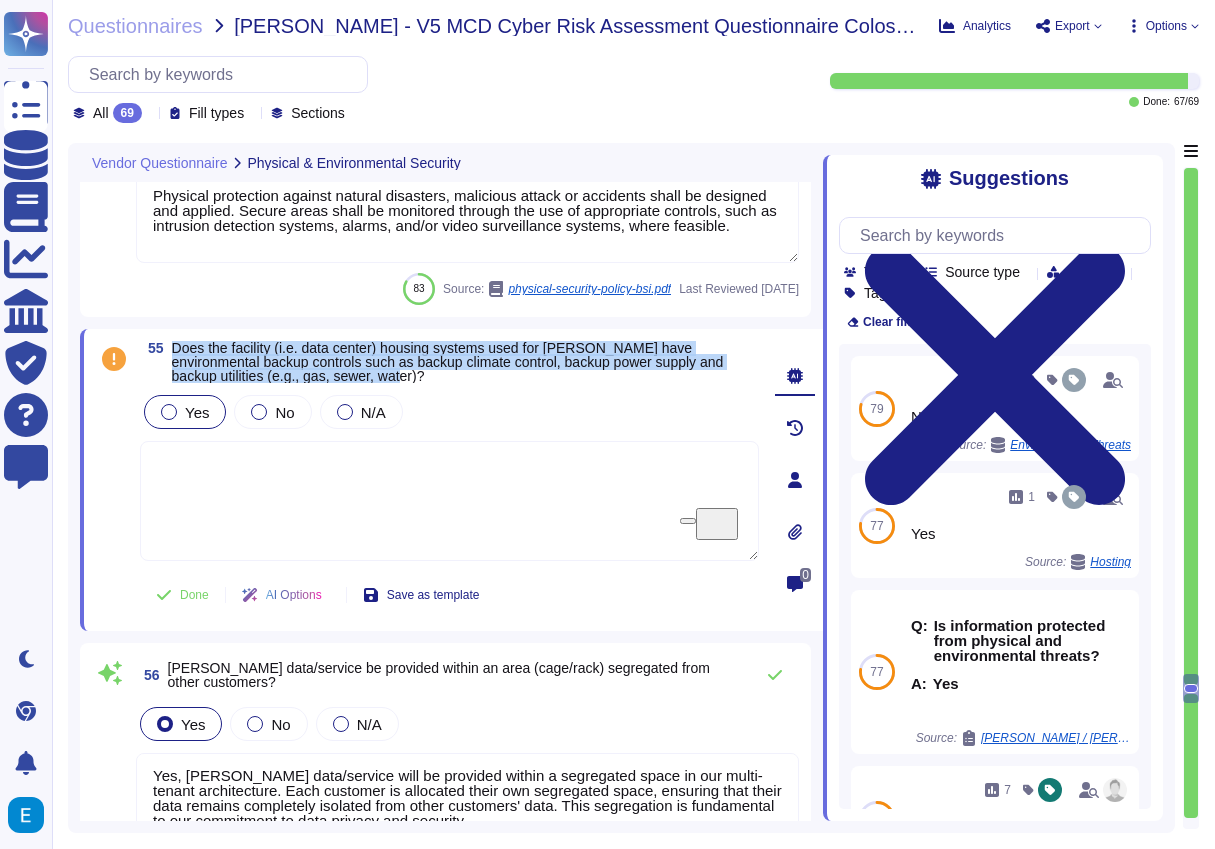 click at bounding box center [169, 412] 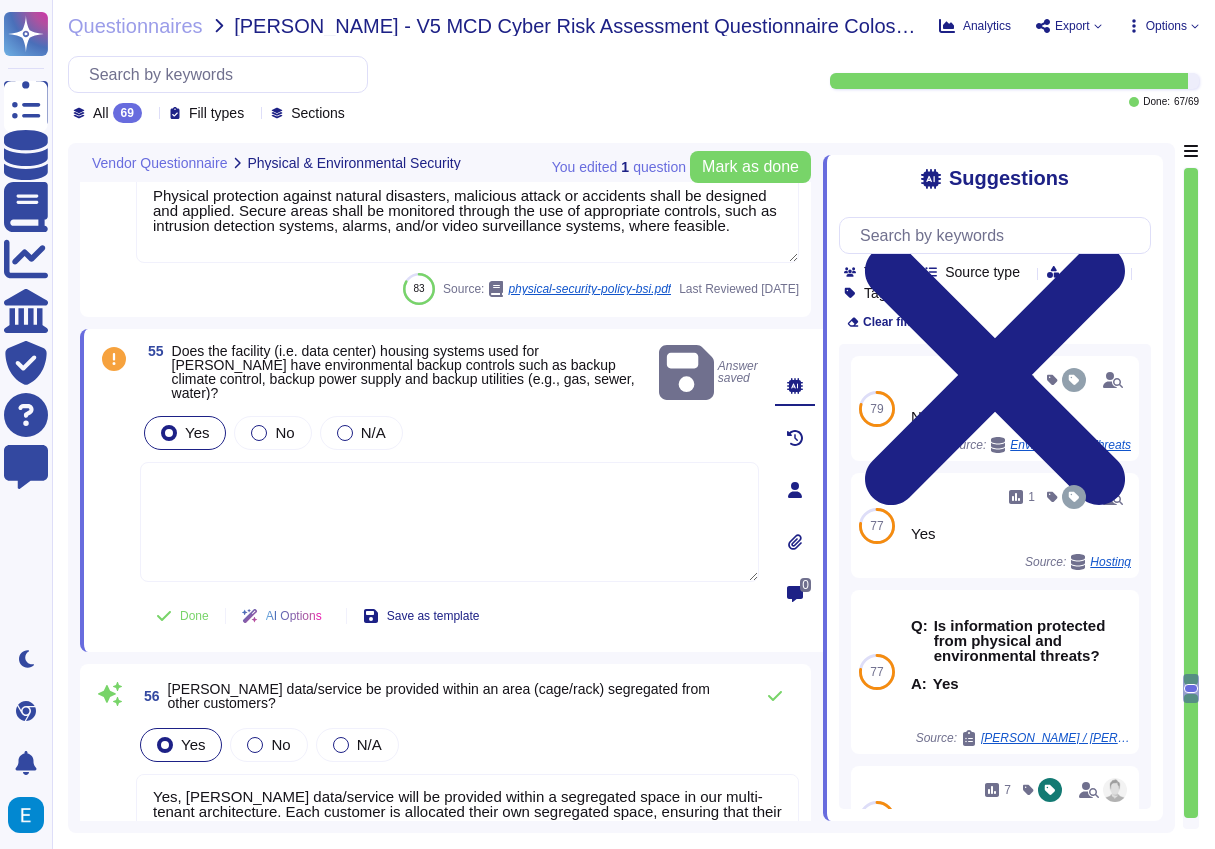 click at bounding box center (449, 522) 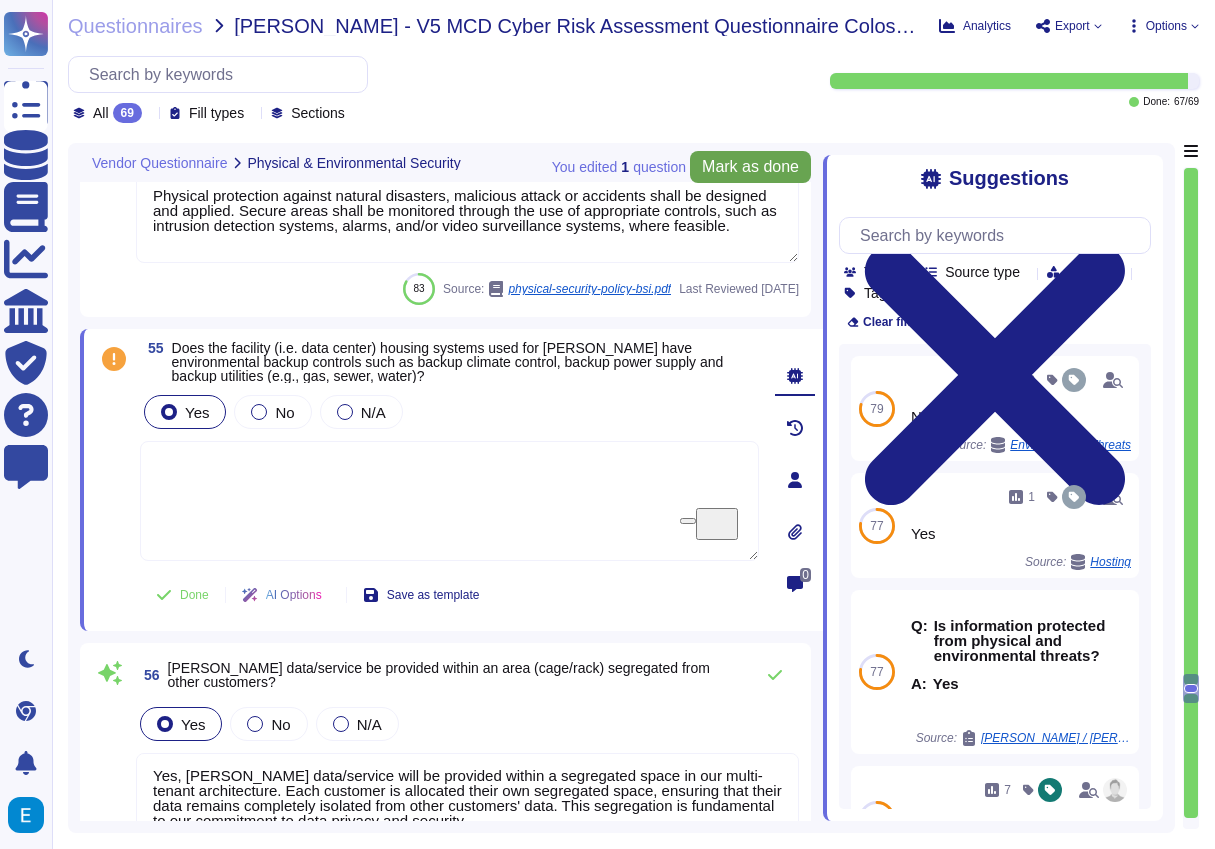click on "Mark as done" at bounding box center [750, 167] 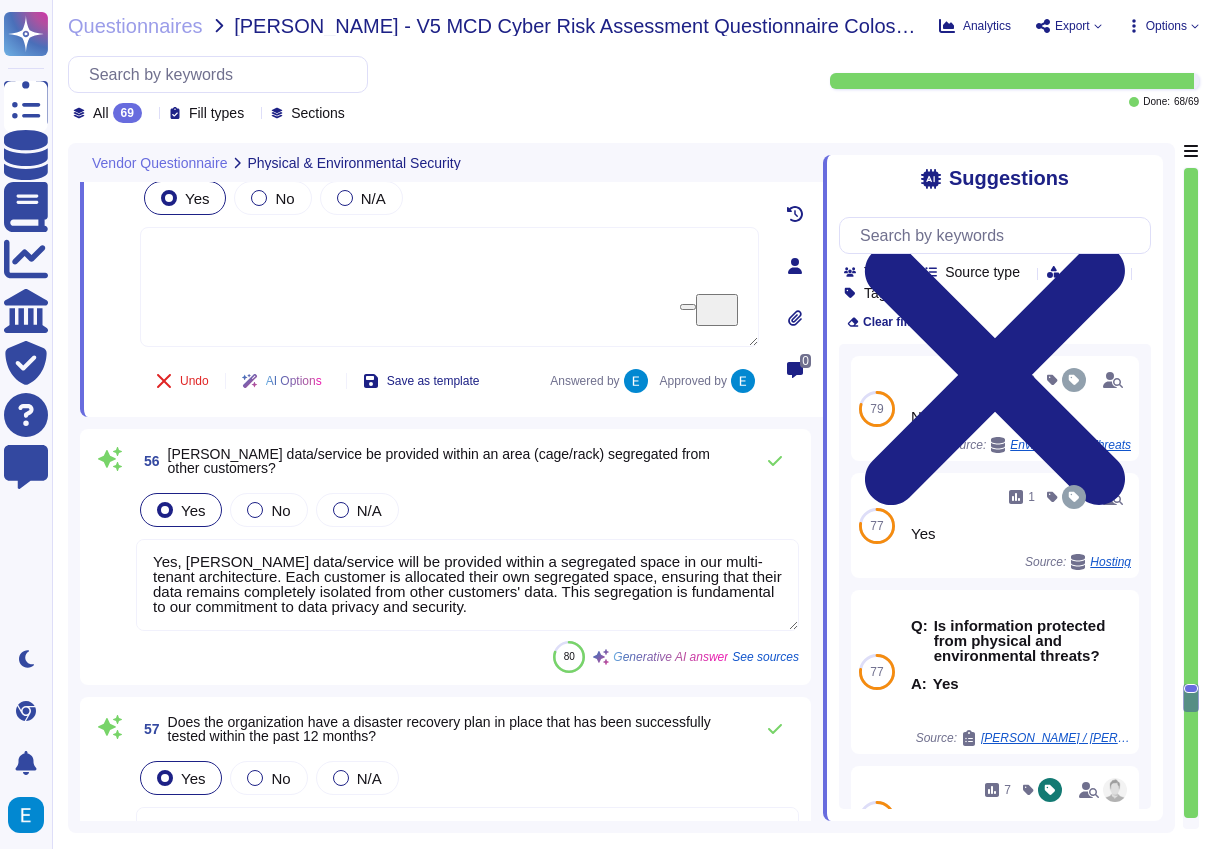 type on "Yes, [PERSON_NAME] data will be backed up for recovery purposes. Backups are configured to run daily on in-scope systems, and procedures are in place for maintaining and recovering customer data in accordance with documented SLAs. Additionally, critical system data is backed up with documented recovery processes." 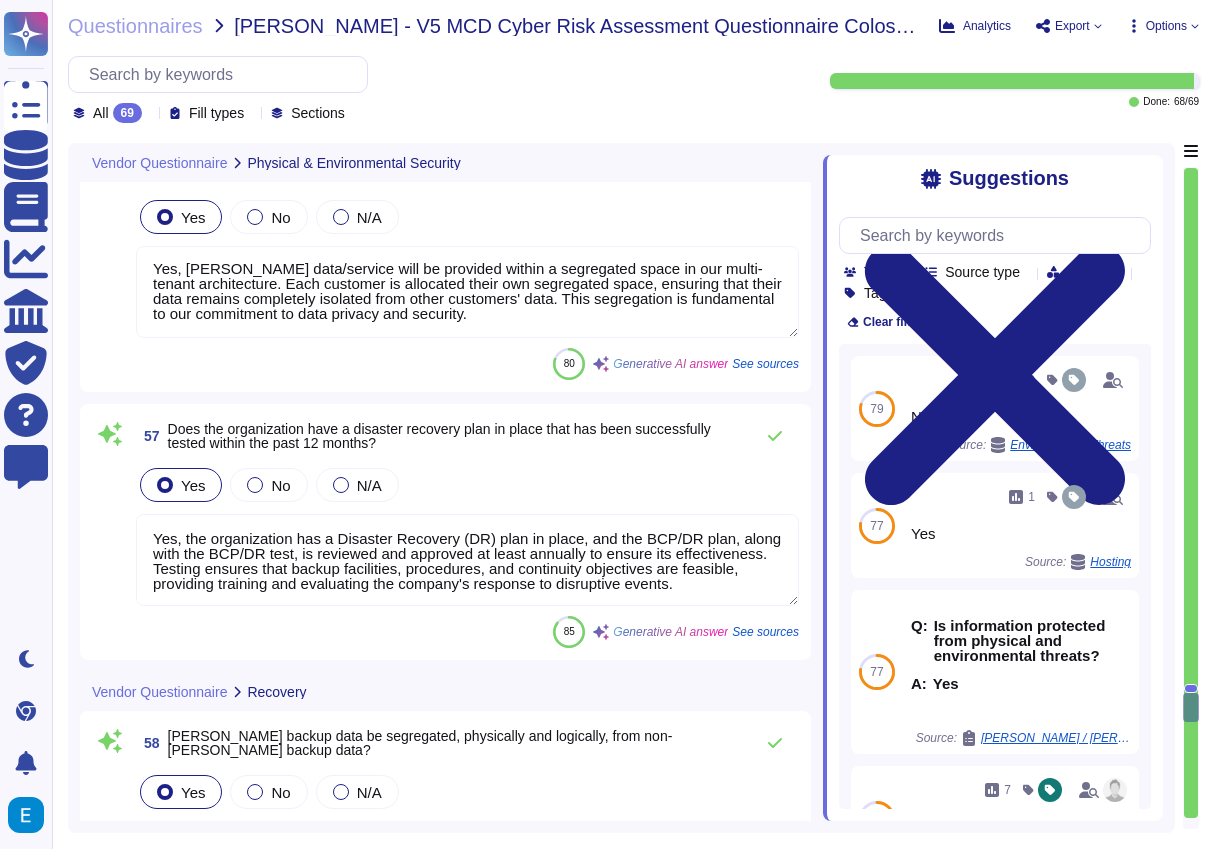 type on "Colossyan does not have off-site backup. Our DC is AWS in [GEOGRAPHIC_DATA], [GEOGRAPHIC_DATA] and backup is AWS in [GEOGRAPHIC_DATA], [GEOGRAPHIC_DATA]. Of course all data such as backups are encrypted with AES-256." 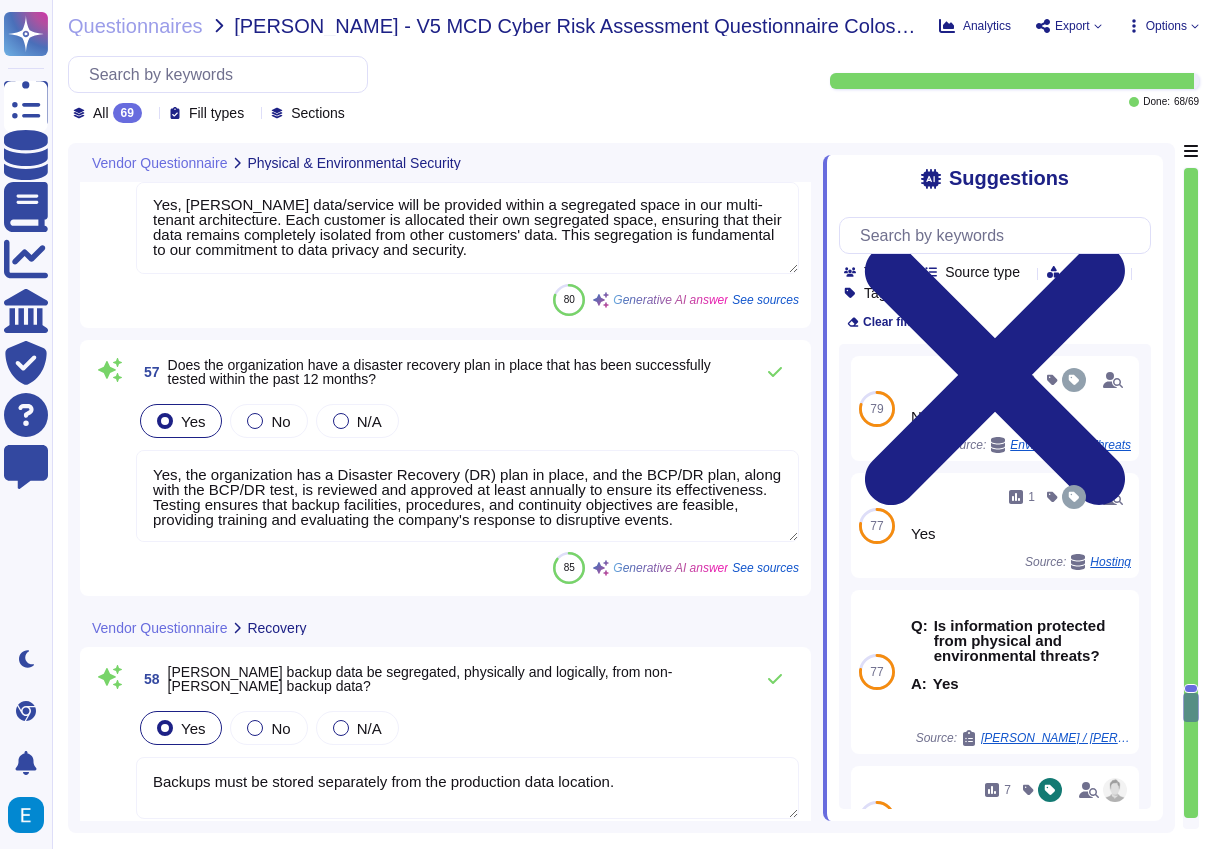 scroll, scrollTop: 16730, scrollLeft: 0, axis: vertical 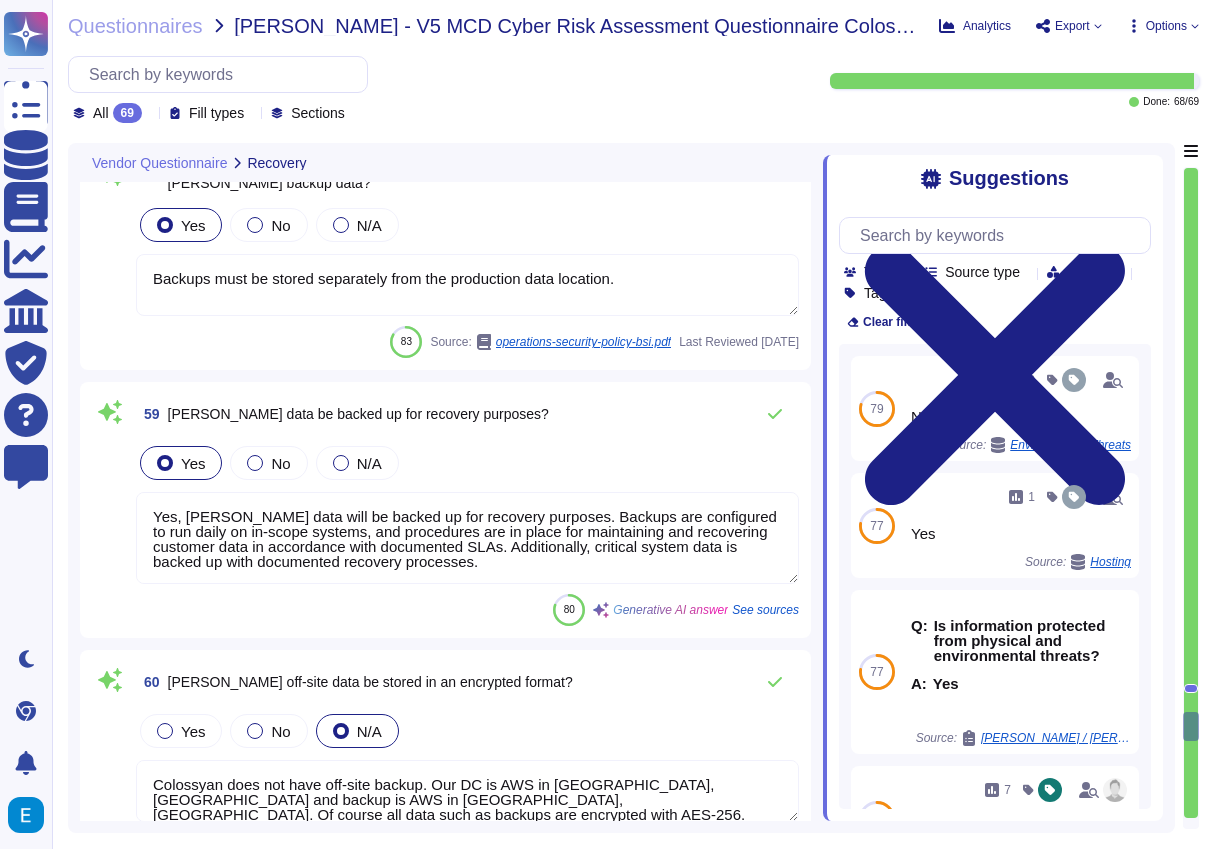 type on "Yes, the organization has the capability to provide continued services and support in the event of a disaster. The primary alternative solution for employees is to work remotely from home if the use of facilities becomes impractical. Additionally, the BCP grants autonomy to business functions to spearhead their own recovery activities, ensuring that critical requirements in facilities, IT, and operations are identified and addressed." 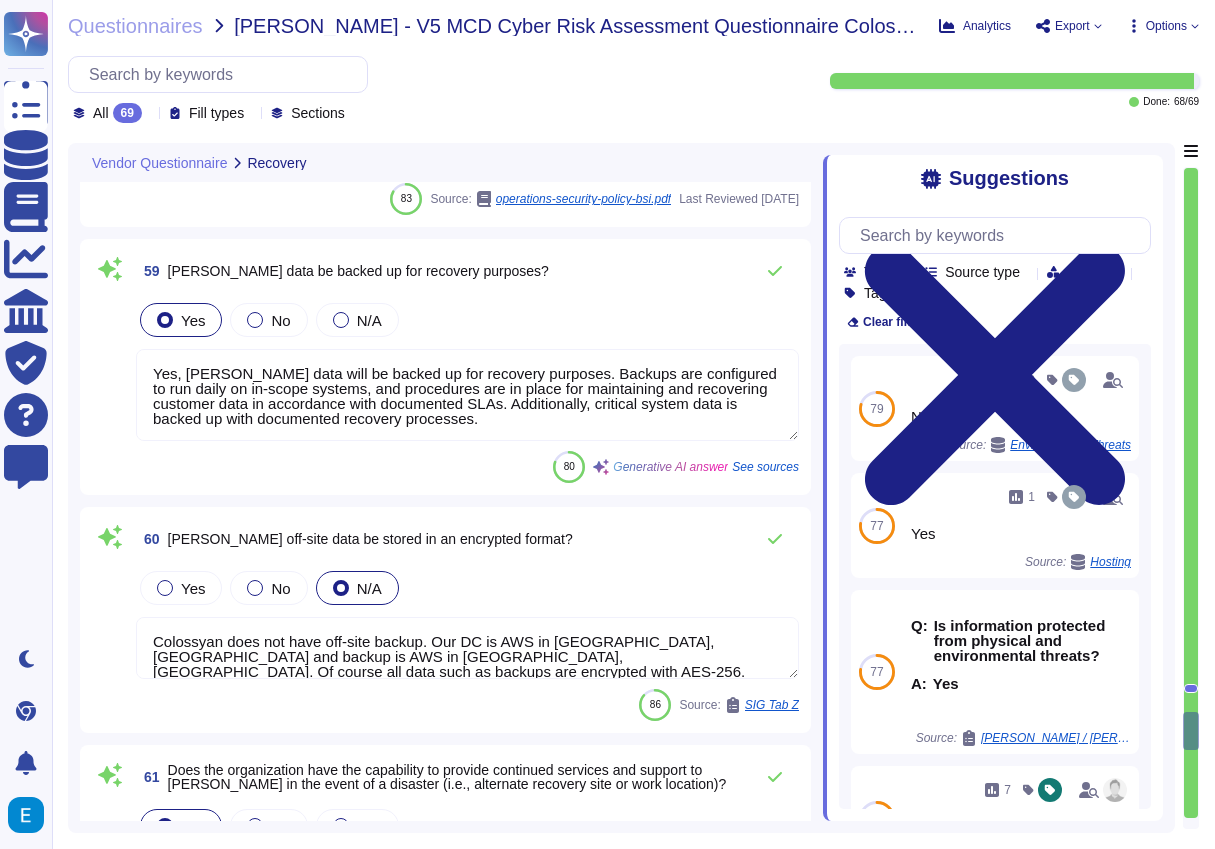 type on "Yes, our availability commitment is 99%+, with a Recovery Time Objective (RTO) of 24 hours and a Recovery Point Objective (RPO) of 24 hours. In the event of outages, we have established processes to ensure effective business recovery within the specified timeframe. Critical system data is backed up according to the RTO, and we conduct annual tests of our recovery processes to ensure readiness." 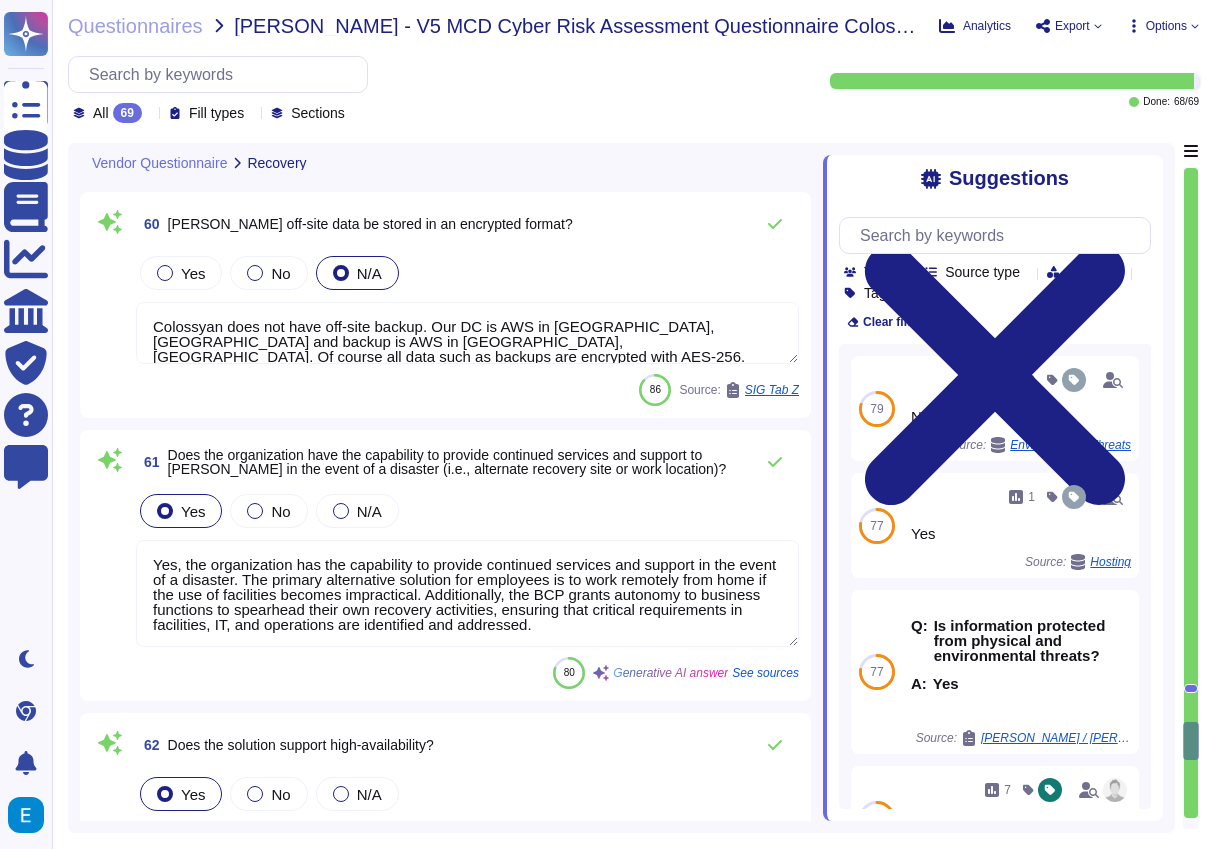 type on "Yes, we have procedures in place to ensure that production data shall not be replicated or used in non-production environments without explicit approval from the customer. Non-production environments are strictly segregated from production environments to reduce the risks of unauthorized access or changes. Additionally, customer data shall not be used for testing purposes without the explicit permission of the data owner and the VP of Engineering. If production customer data is approved for use in development or testing, it shall be scrubbed of any sensitive information whenever feasible." 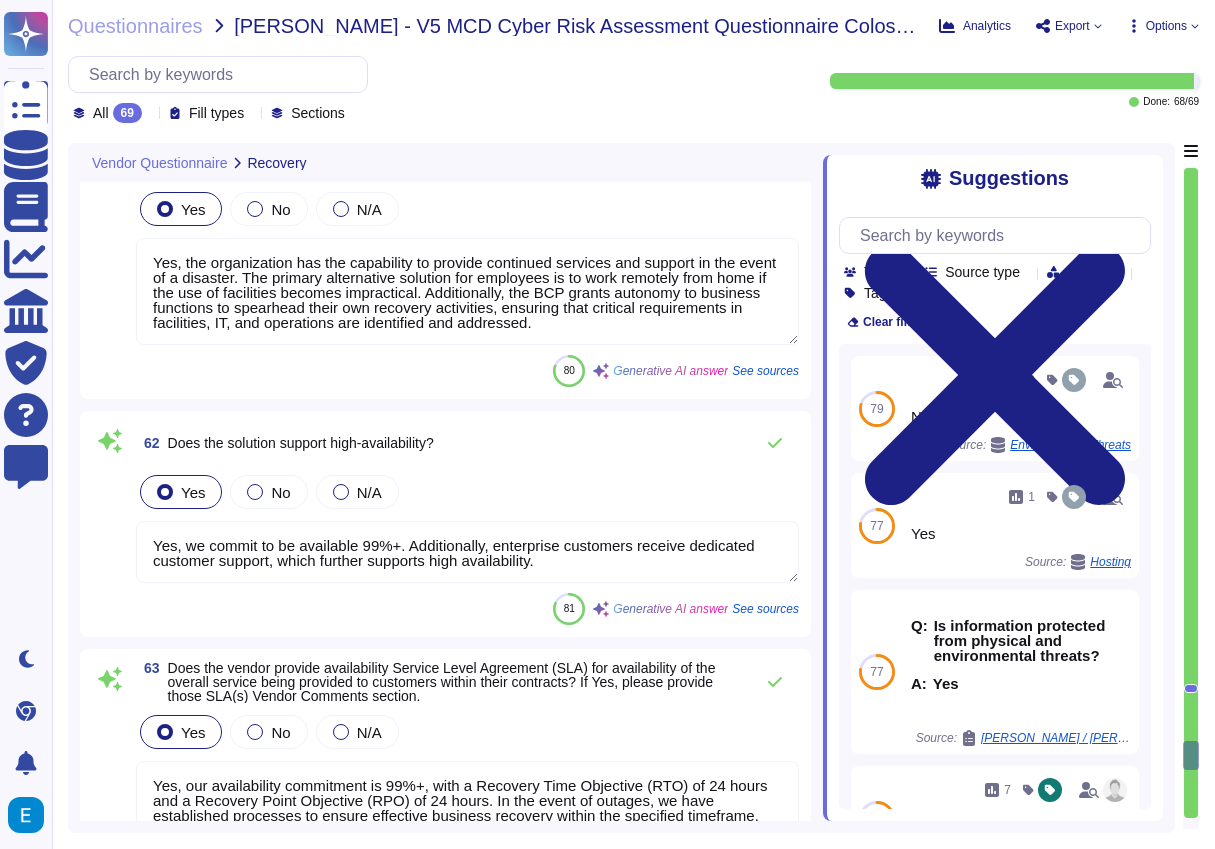 type on "No" 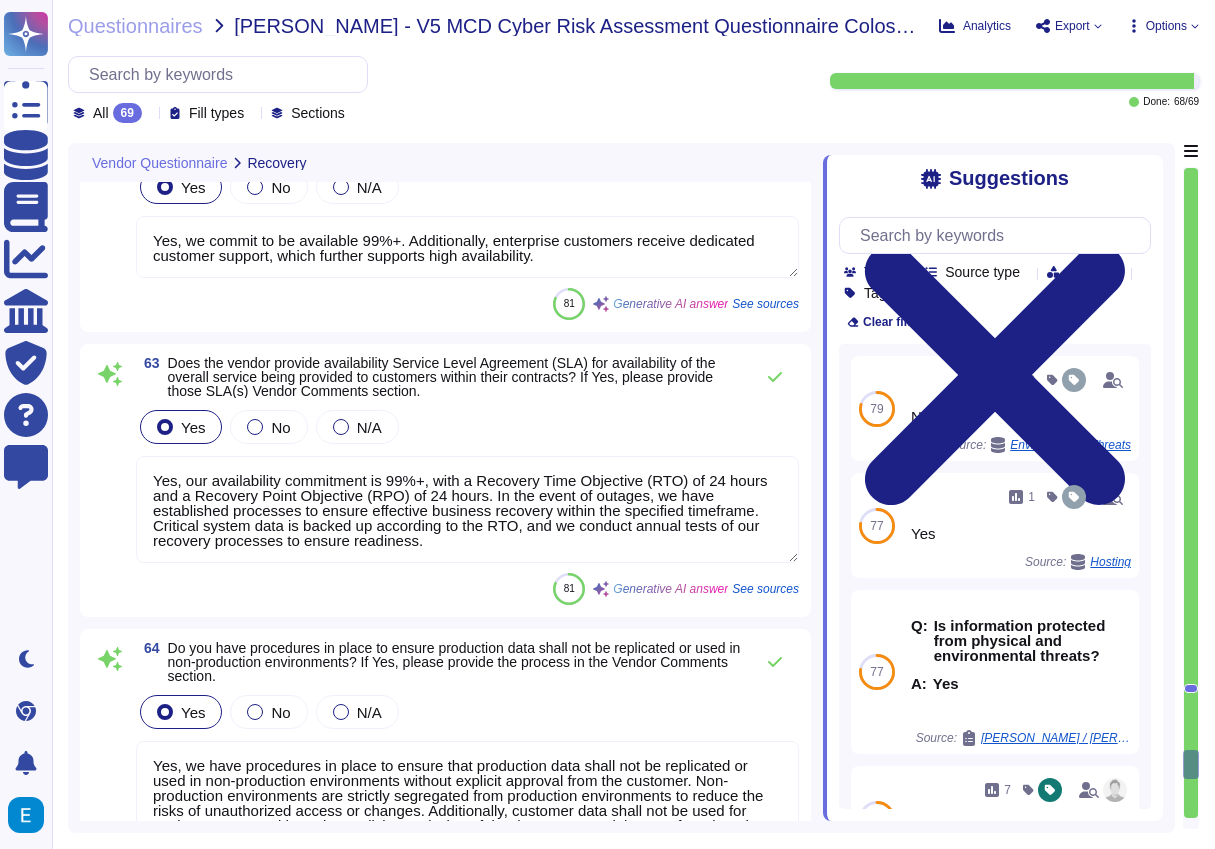 type on "Yes, [PERSON_NAME] has an incident response process that includes defined procedures for responding to security incidents. The process is initiated through automated monitoring and alerting mechanisms or manual intervention, ensuring that incidents are addressed promptly according to their severity. Additionally, if a customer is directly affected by a data breach, they will be notified within 72 hours in accordance with GDPR requirements." 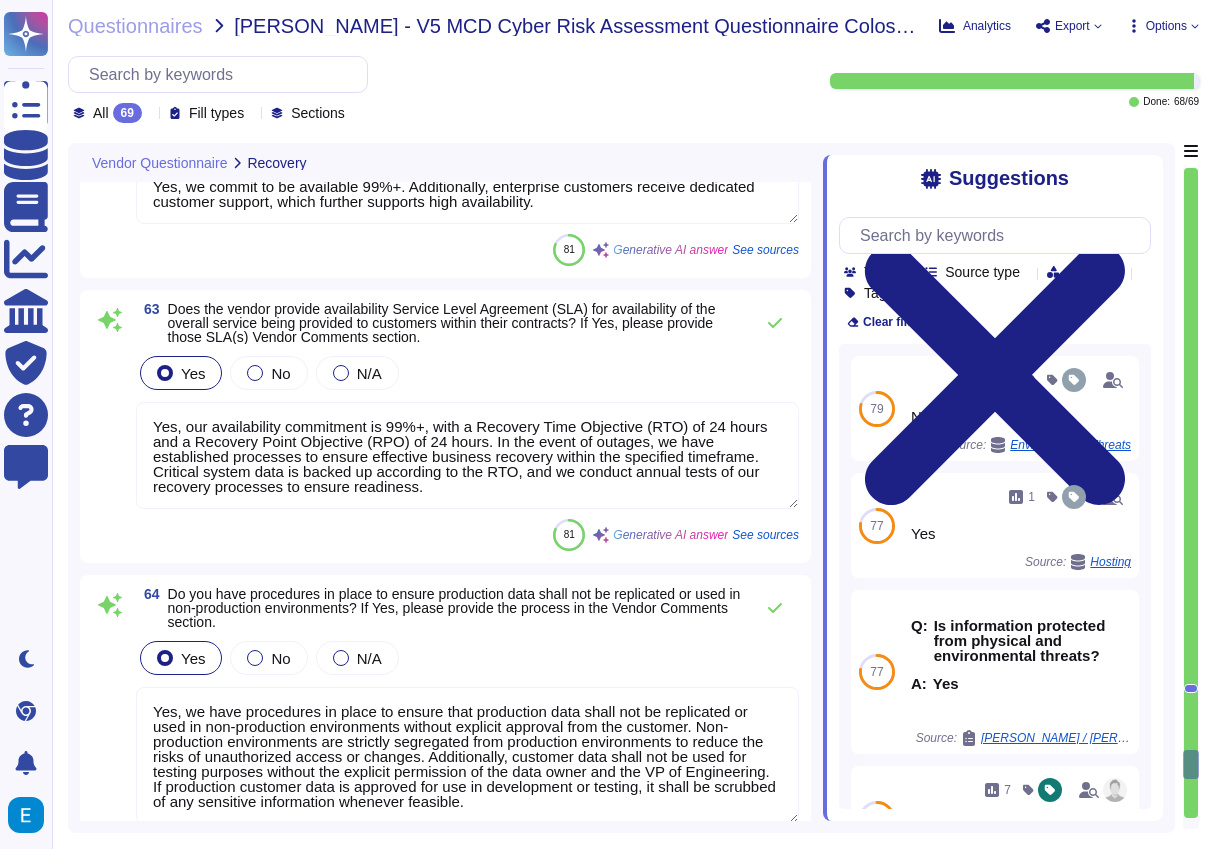 scroll, scrollTop: 2, scrollLeft: 0, axis: vertical 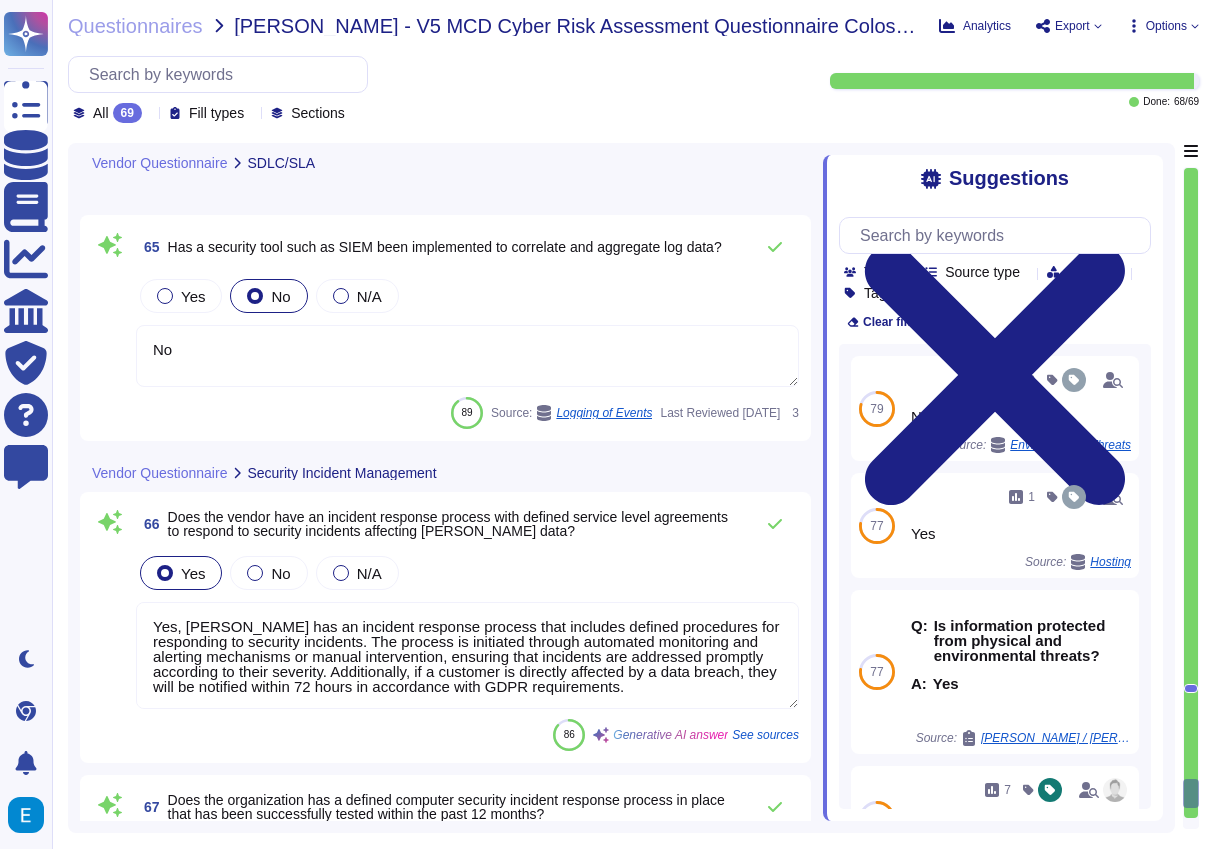 type on "Yes. Attached our Incident Response Plan." 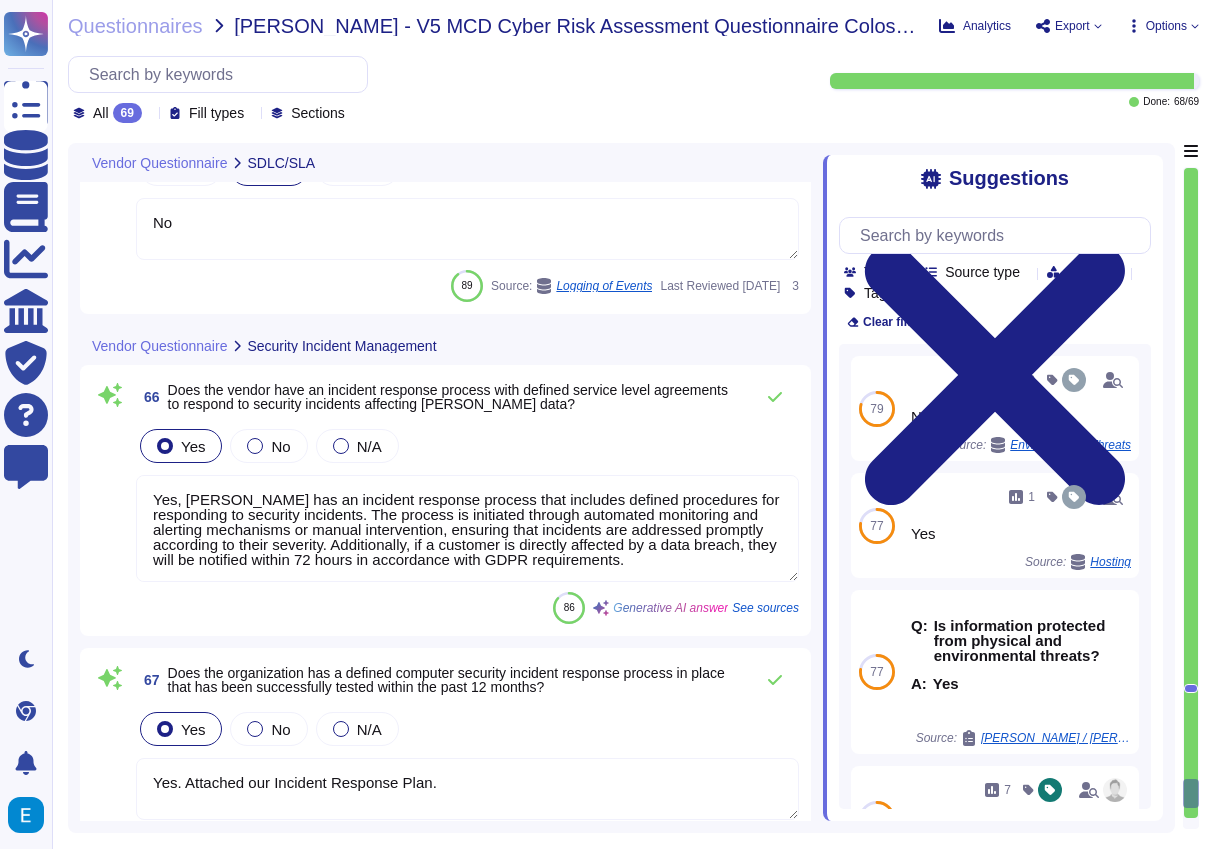 scroll, scrollTop: 19063, scrollLeft: 0, axis: vertical 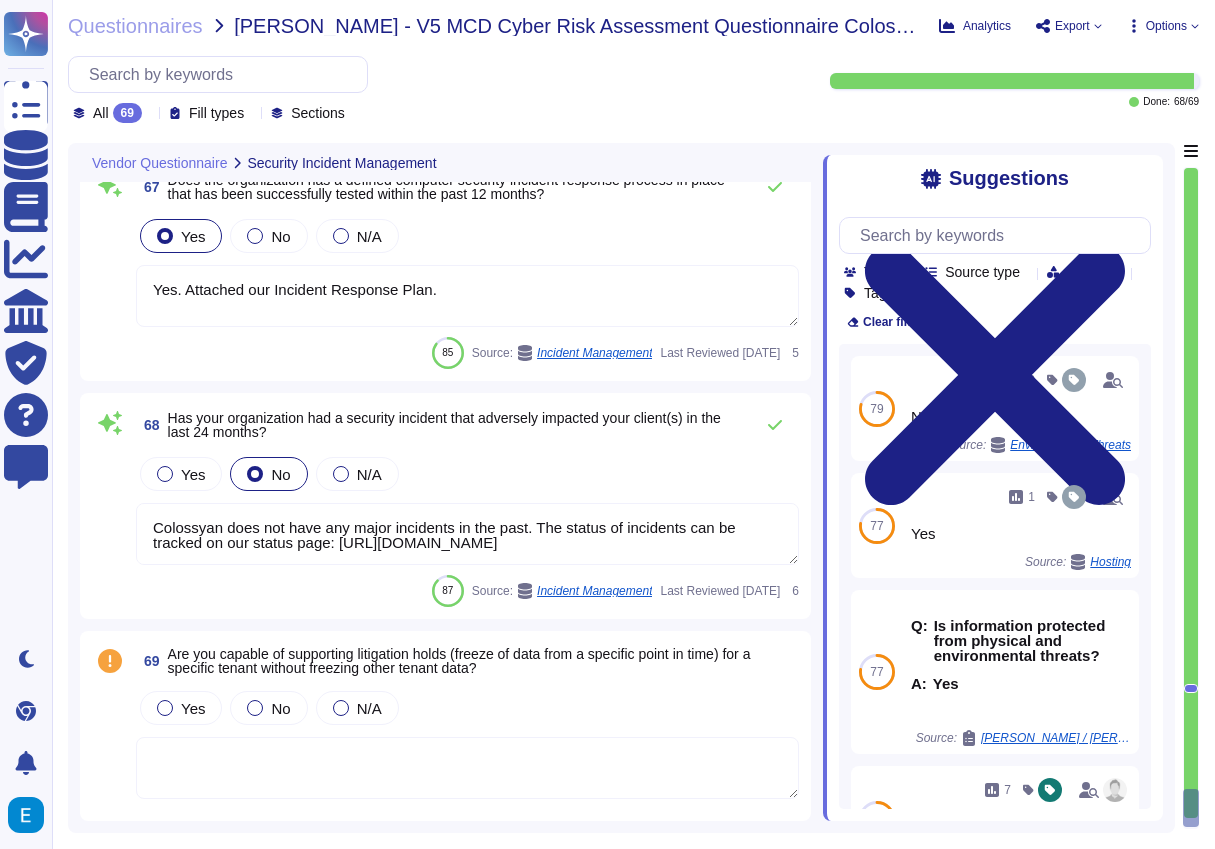 click on "Are you capable of supporting litigation holds (freeze of data from a specific point in time) for a specific tenant without freezing other tenant data?" at bounding box center [459, 661] 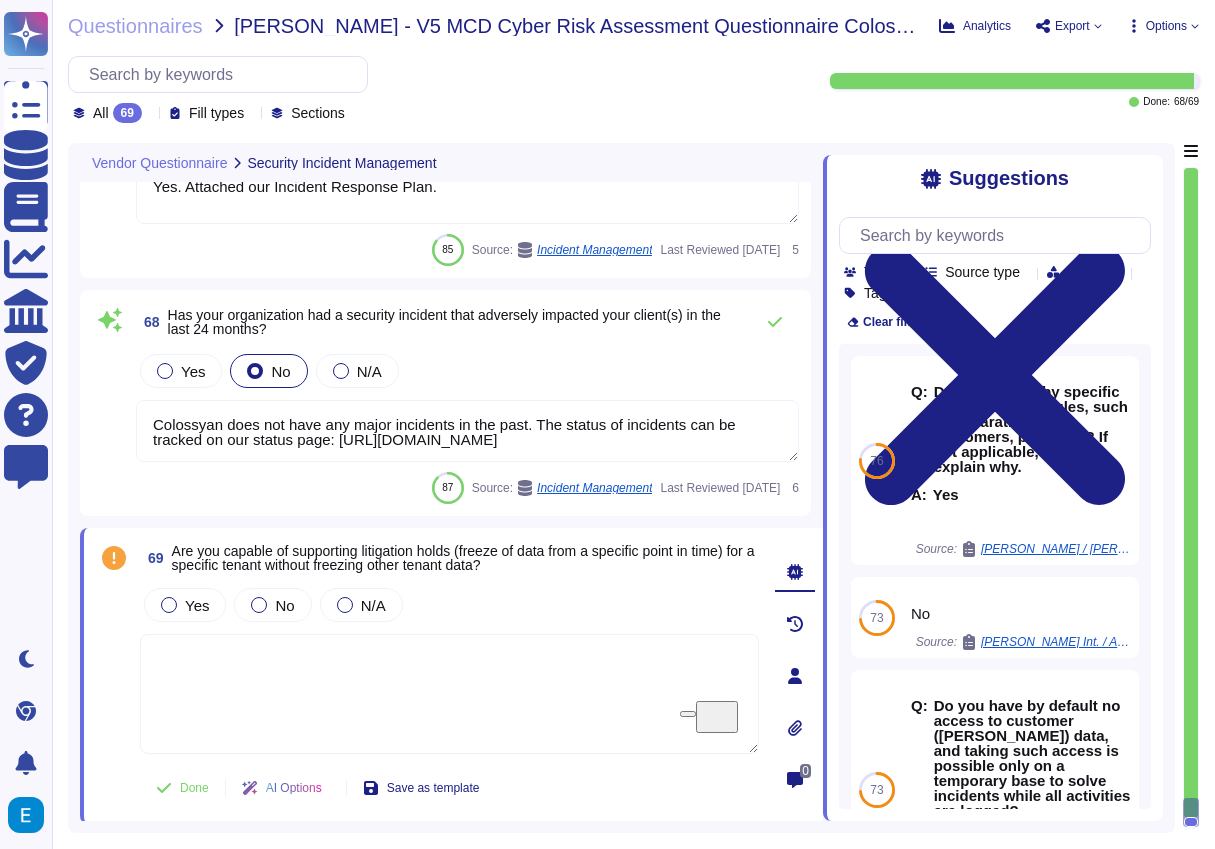 scroll, scrollTop: 19610, scrollLeft: 0, axis: vertical 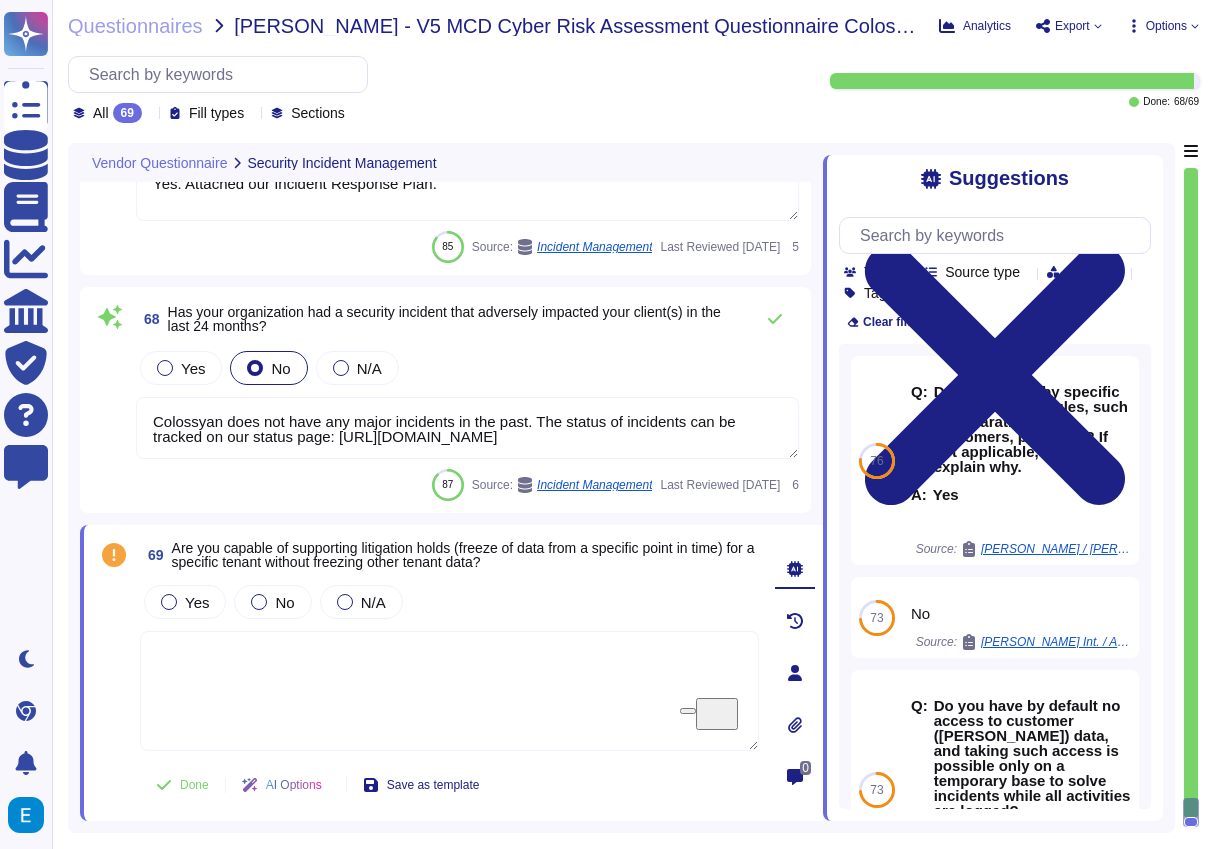 click on "Are you capable of supporting litigation holds (freeze of data from a specific point in time) for a specific tenant without freezing other tenant data?" at bounding box center [463, 555] 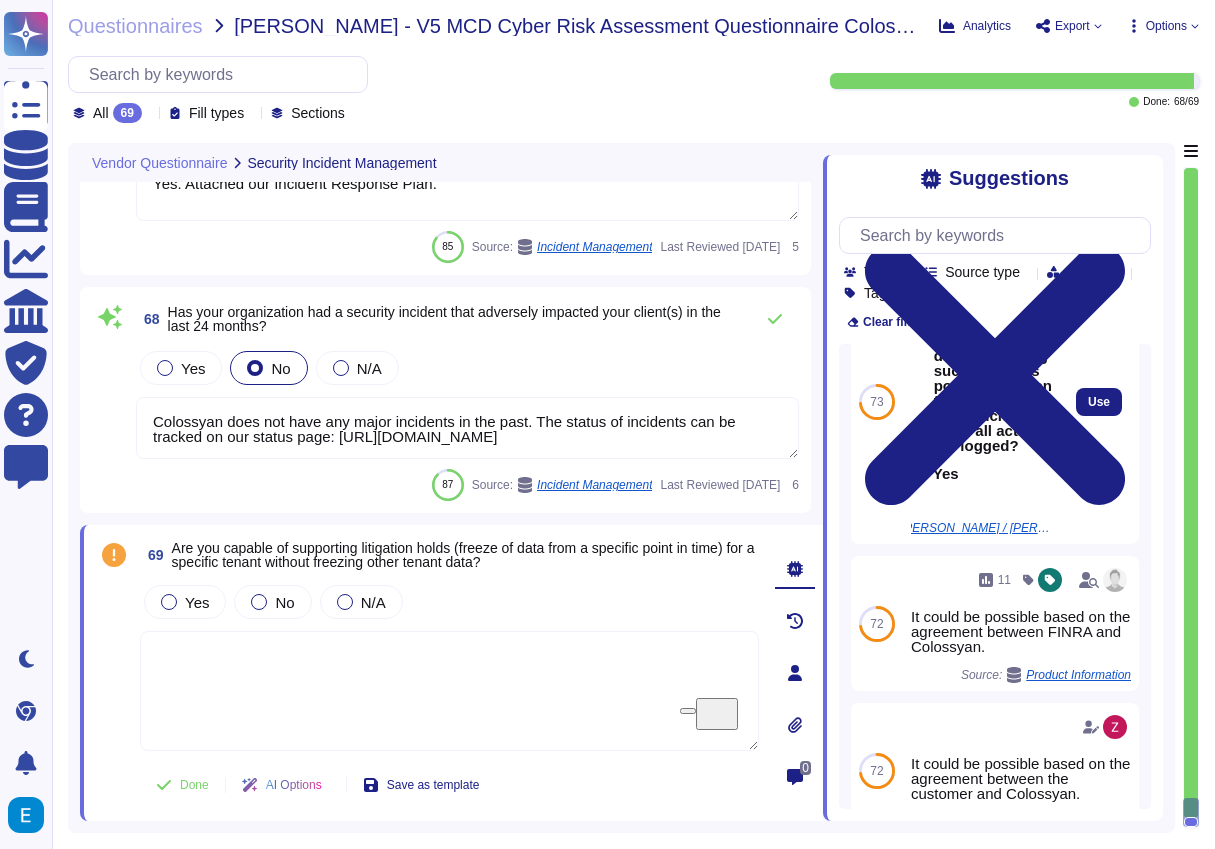 scroll, scrollTop: 410, scrollLeft: 0, axis: vertical 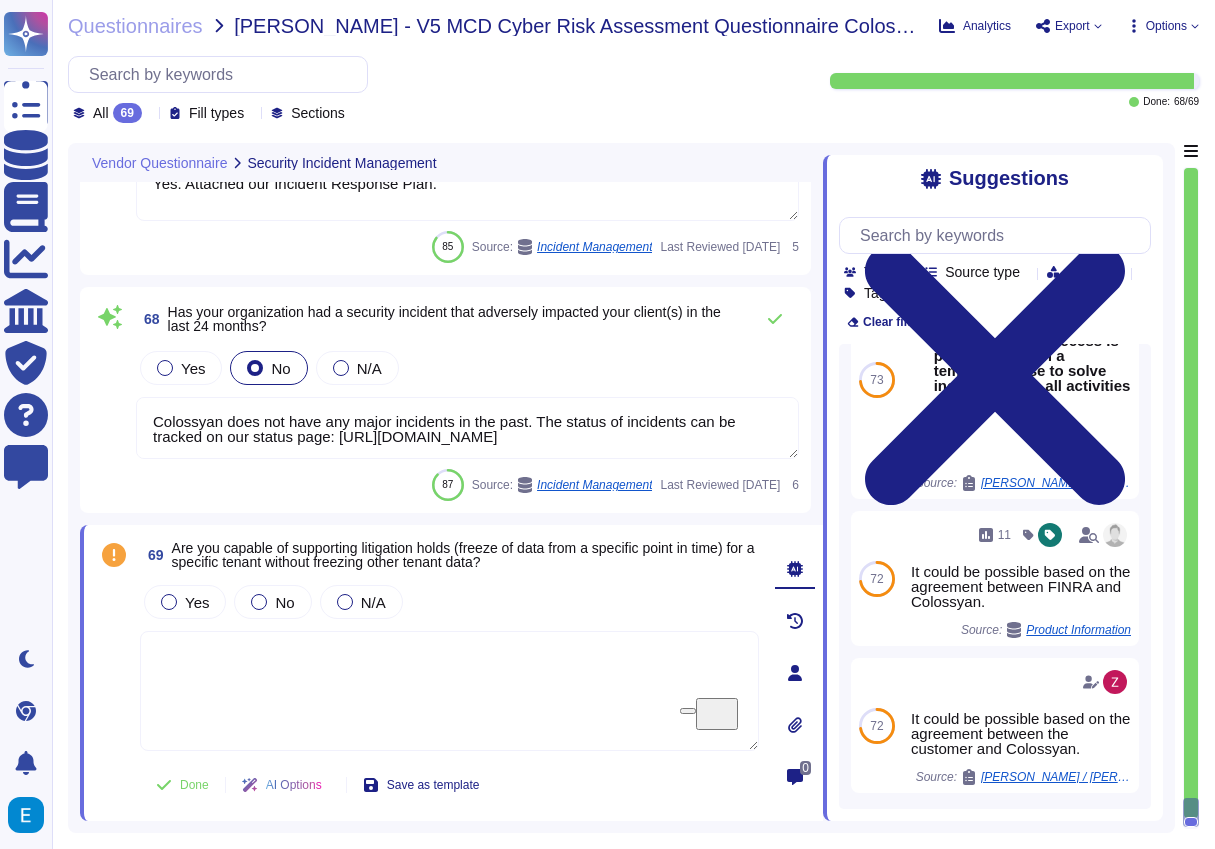 click on "Are you capable of supporting litigation holds (freeze of data from a specific point in time) for a specific tenant without freezing other tenant data?" at bounding box center (463, 555) 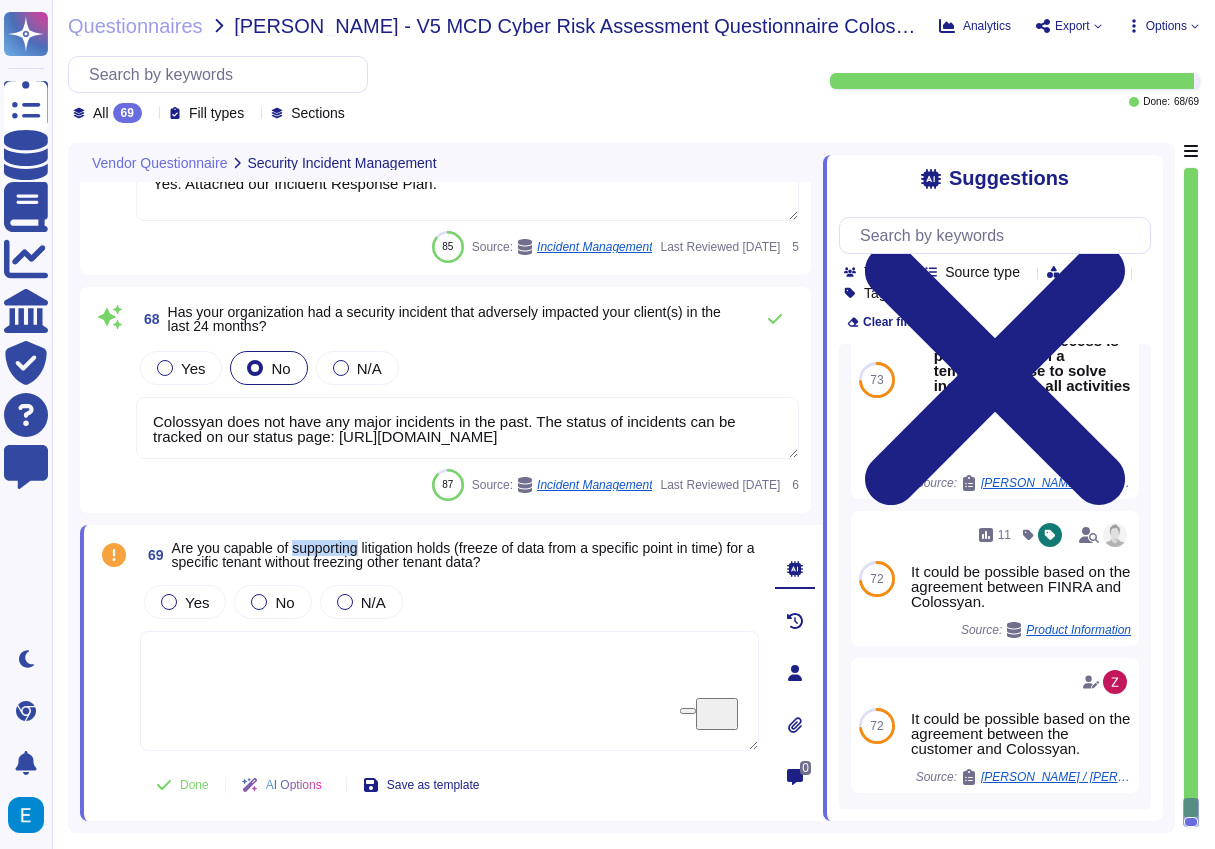 click on "Are you capable of supporting litigation holds (freeze of data from a specific point in time) for a specific tenant without freezing other tenant data?" at bounding box center (463, 555) 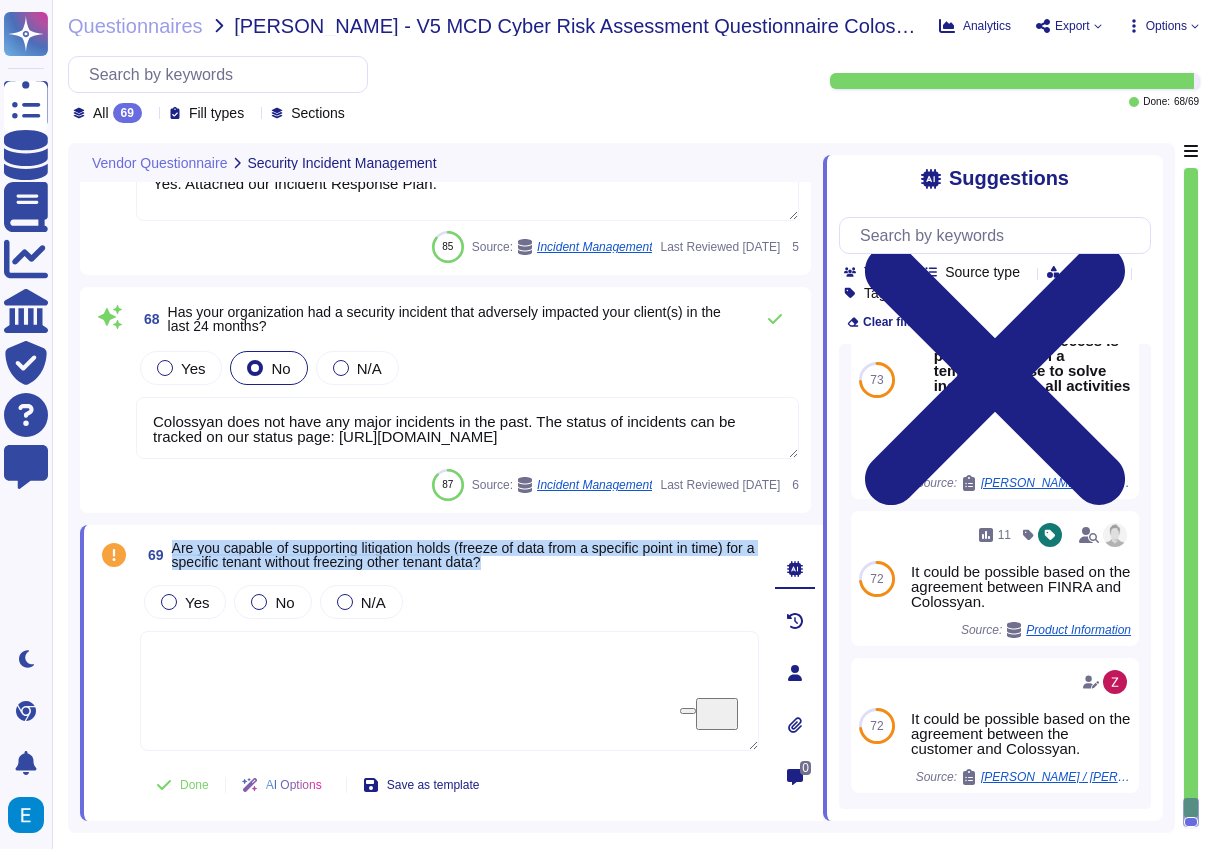 click on "Are you capable of supporting litigation holds (freeze of data from a specific point in time) for a specific tenant without freezing other tenant data?" at bounding box center (463, 555) 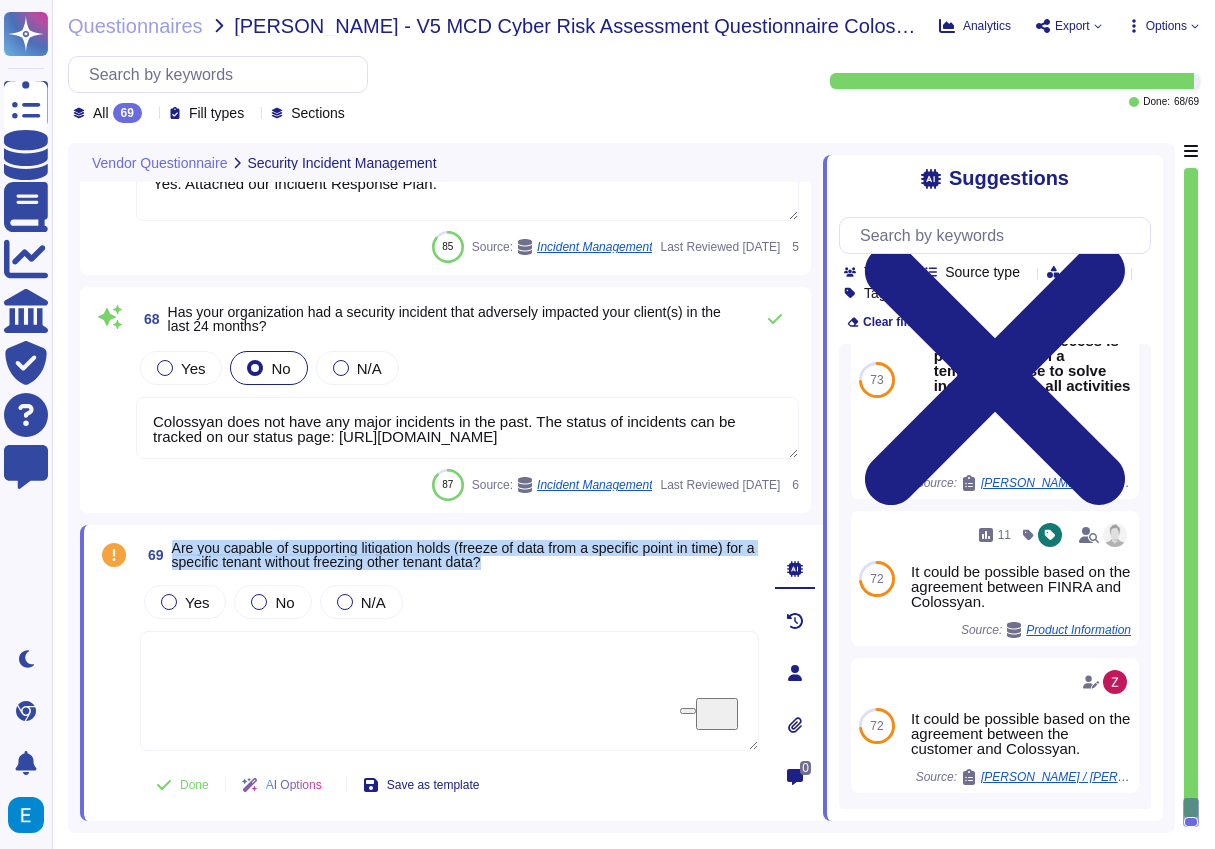 copy on "Are you capable of supporting litigation holds (freeze of data from a specific point in time) for a specific tenant without freezing other tenant data?" 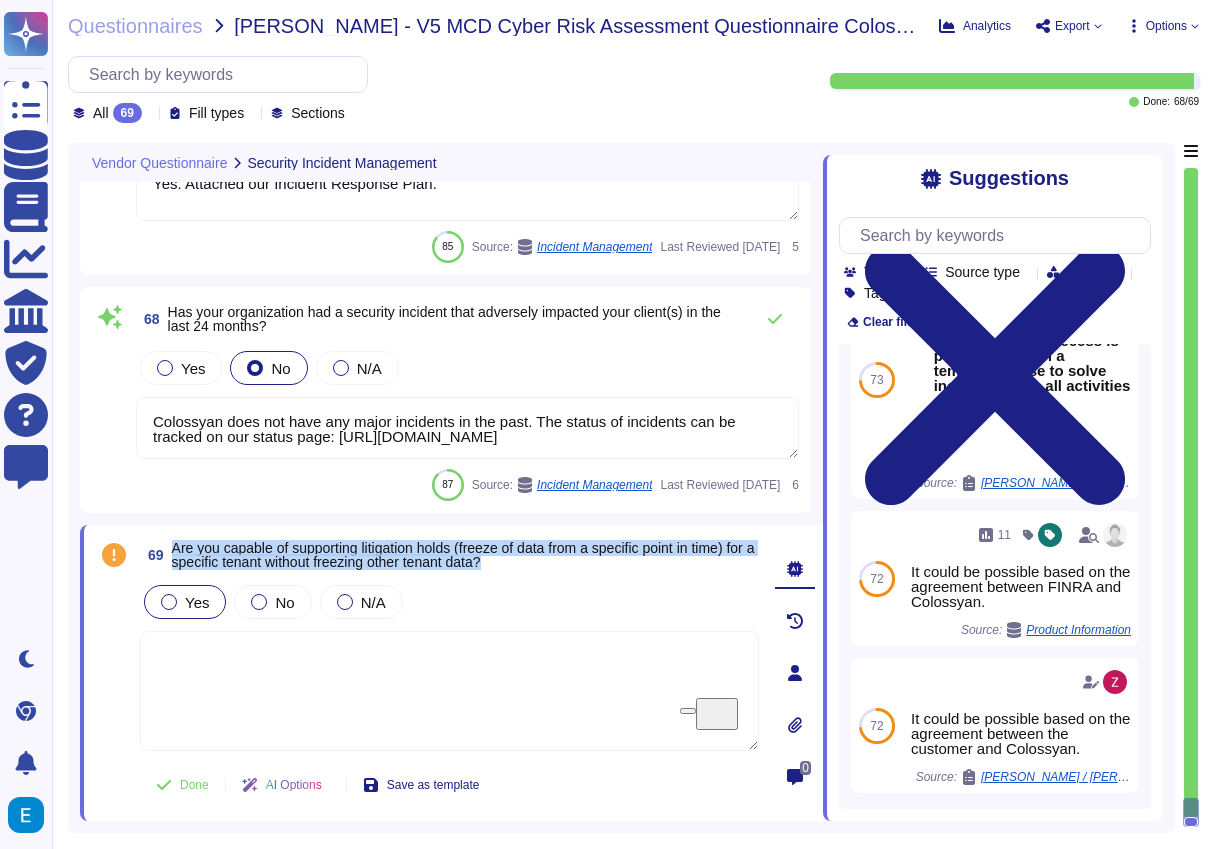 click on "Yes" at bounding box center (197, 602) 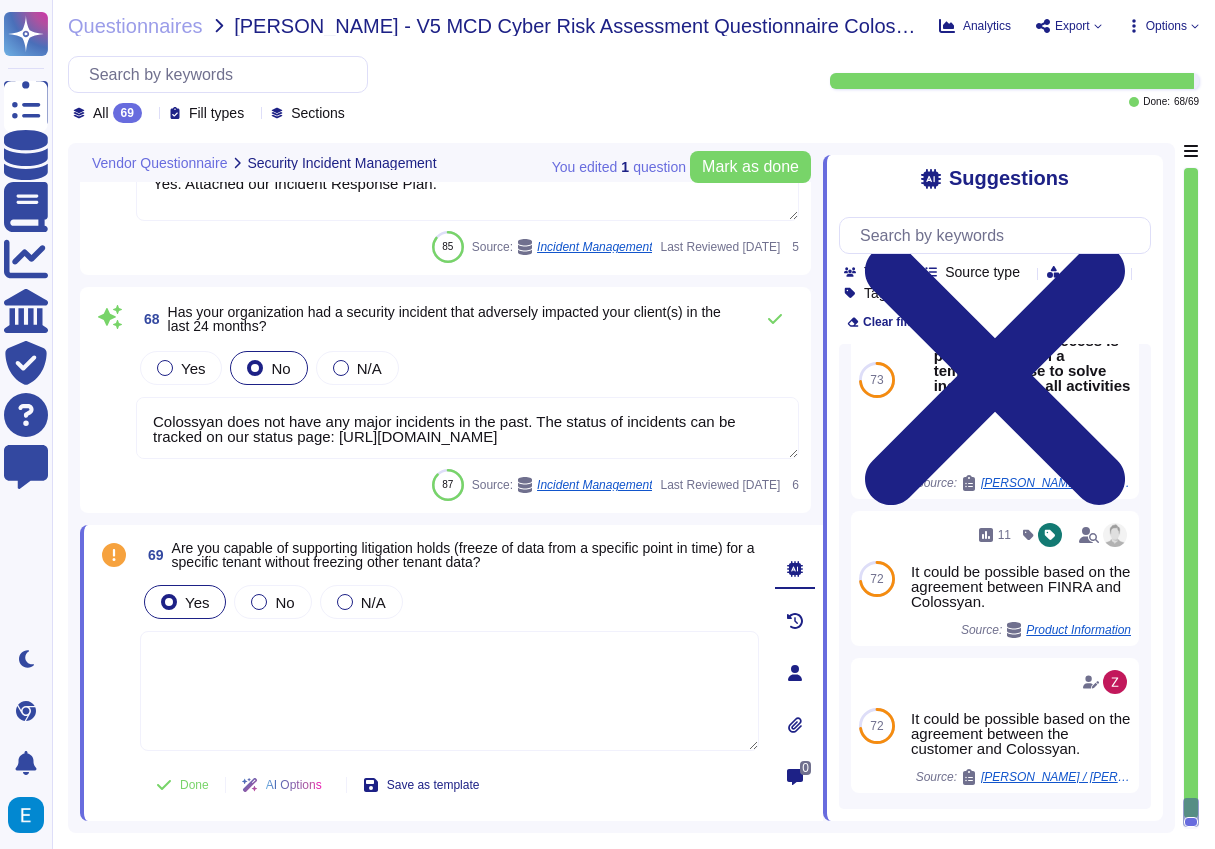 click at bounding box center (449, 691) 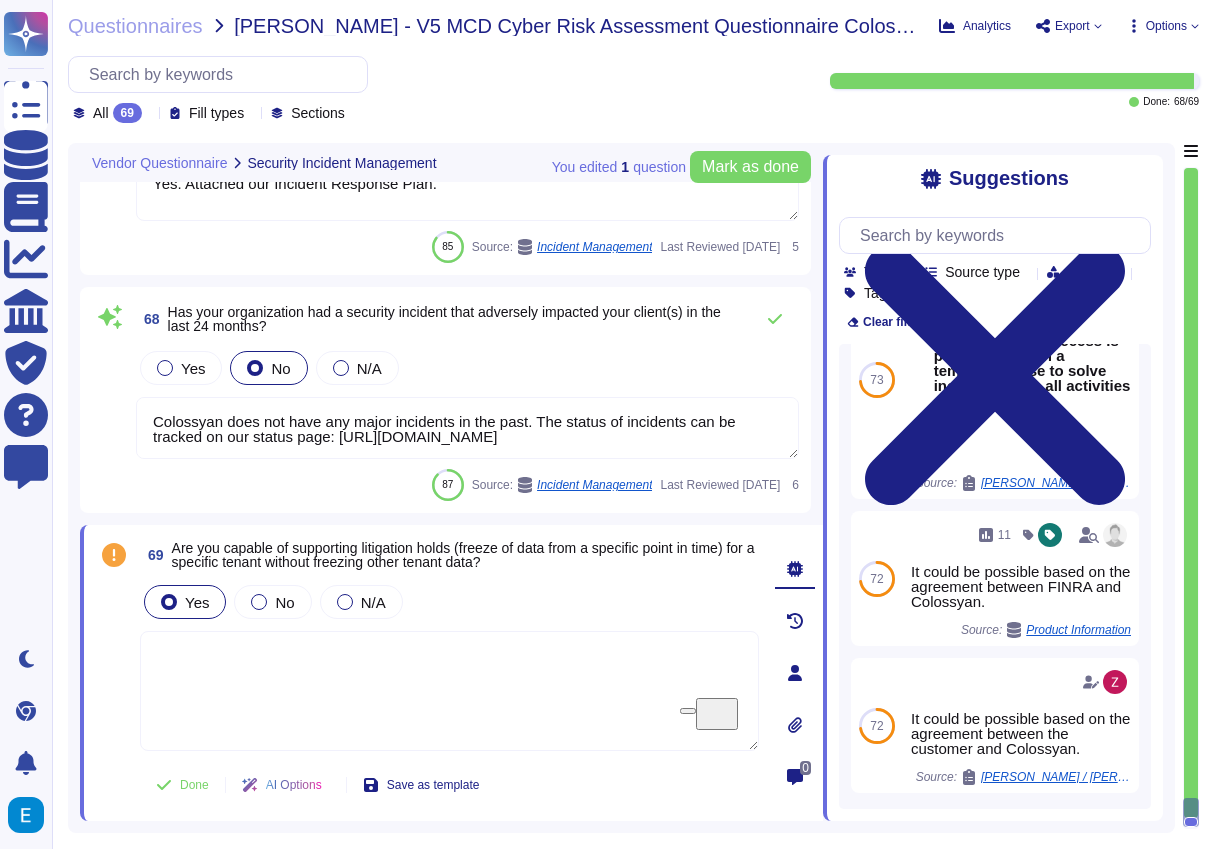 paste on "Yes, our solution operates on a multi-tenant architecture, ensuring that each customer's data remains completely isolated from other customers' data. This segregation allows us to support litigation holds for a specific tenant without affecting other tenant data." 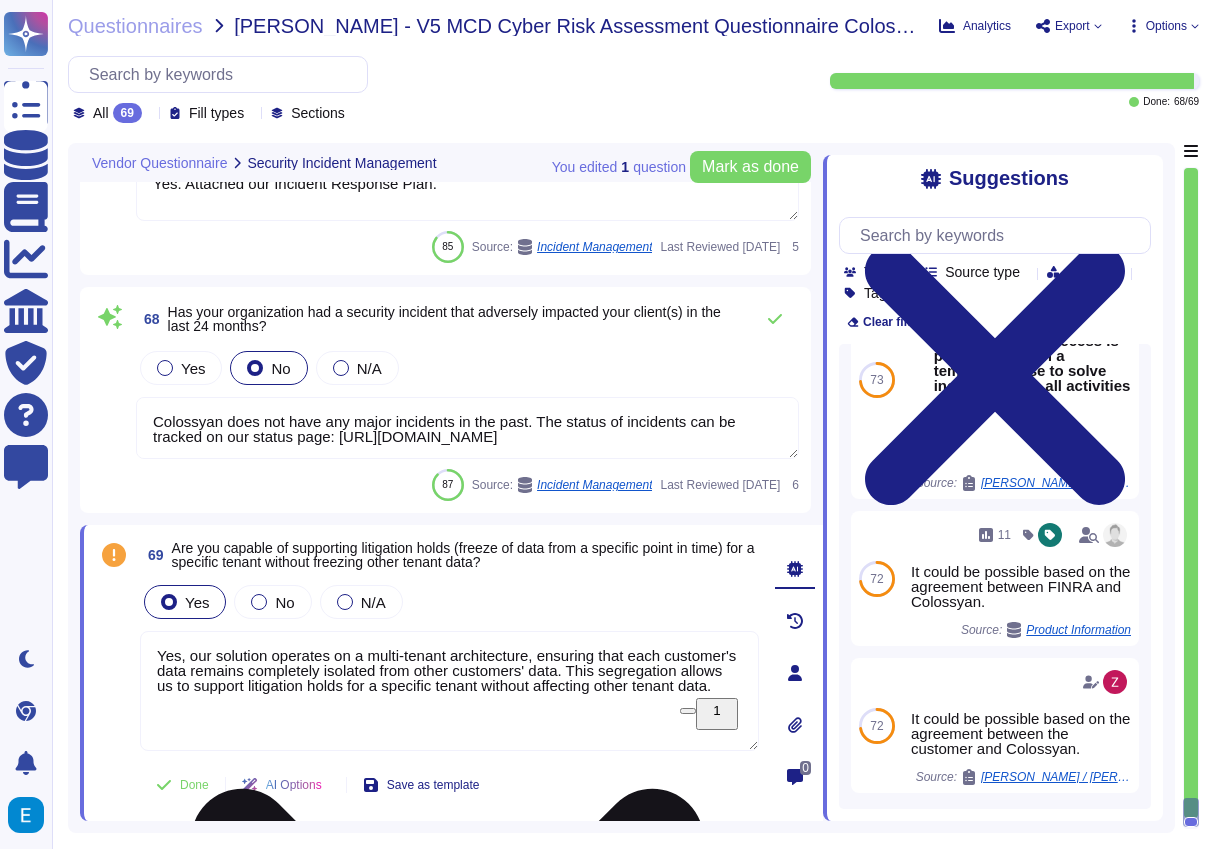 click on "Yes, our solution operates on a multi-tenant architecture, ensuring that each customer's data remains completely isolated from other customers' data. This segregation allows us to support litigation holds for a specific tenant without affecting other tenant data." at bounding box center [449, 691] 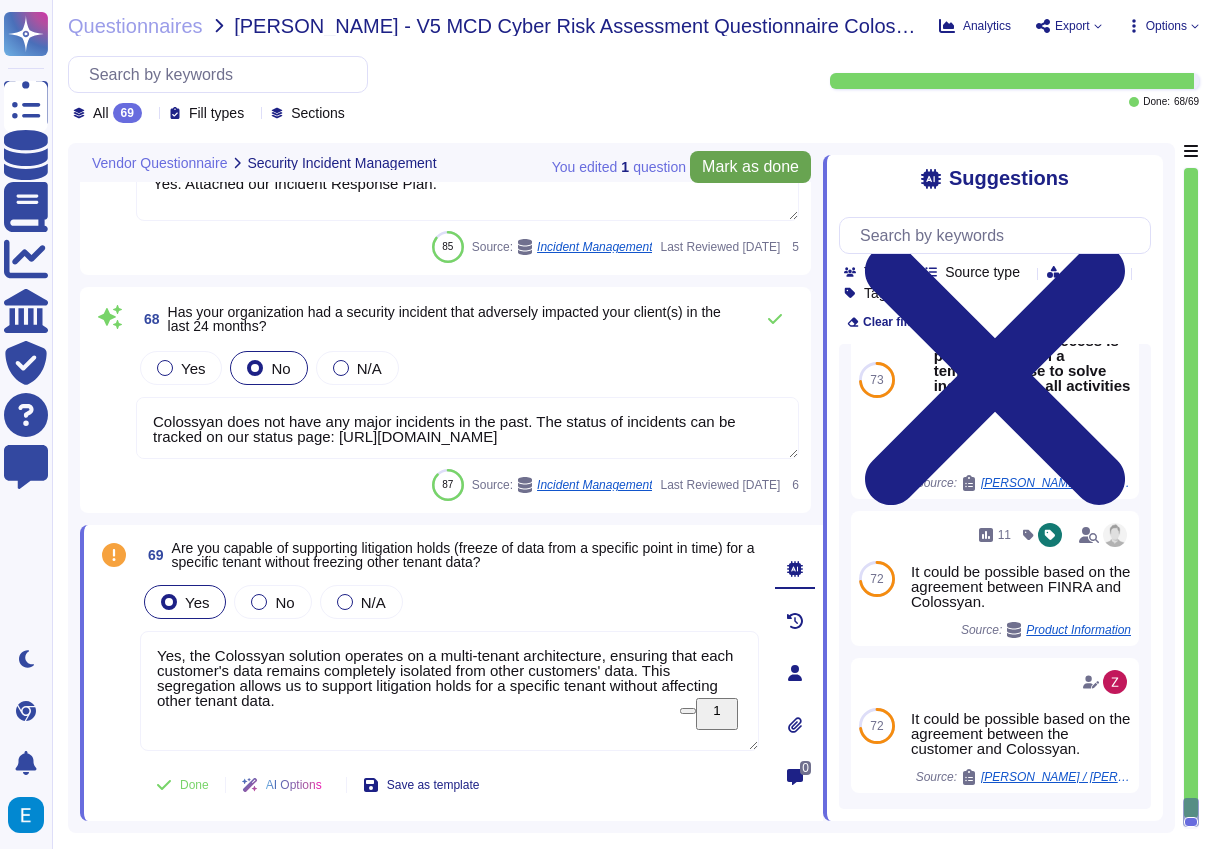 type on "Yes, the Colossyan solution operates on a multi-tenant architecture, ensuring that each customer's data remains completely isolated from other customers' data. This segregation allows us to support litigation holds for a specific tenant without affecting other tenant data." 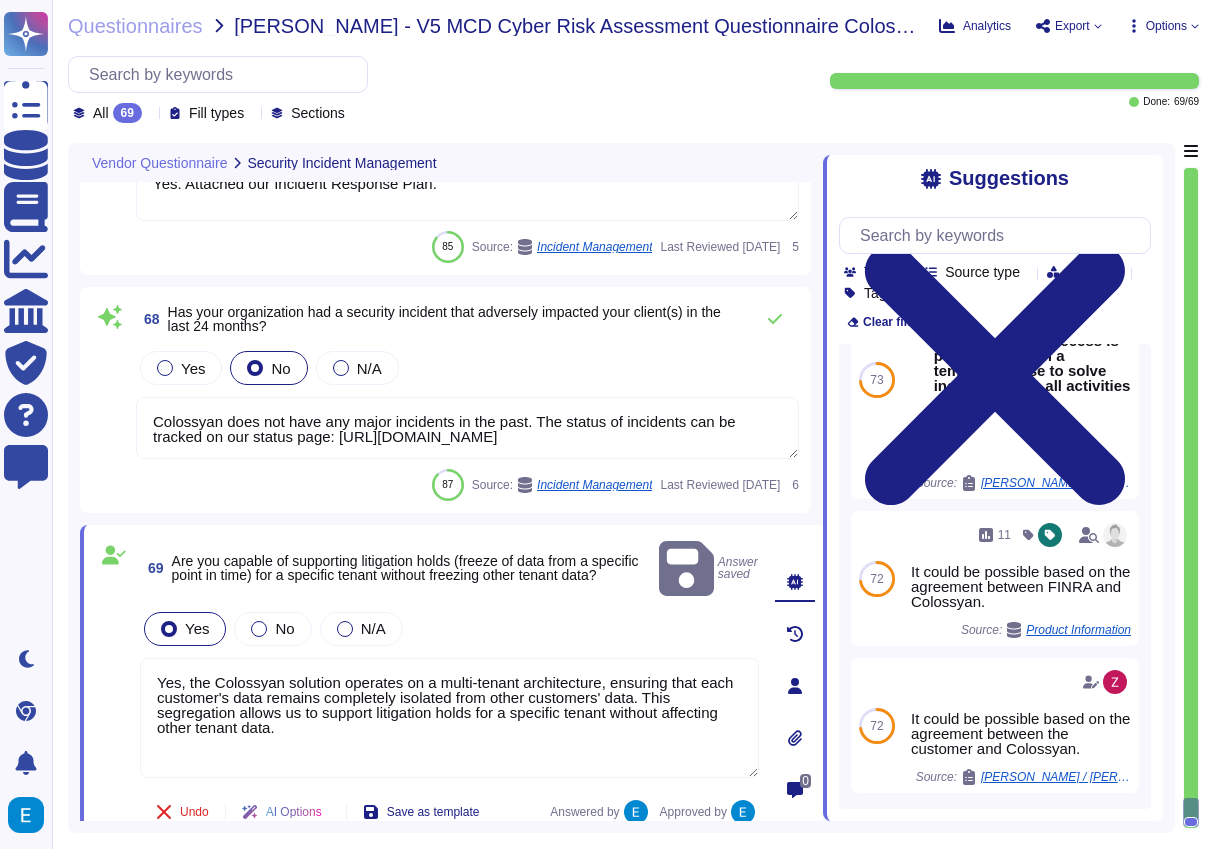 scroll, scrollTop: 2, scrollLeft: 0, axis: vertical 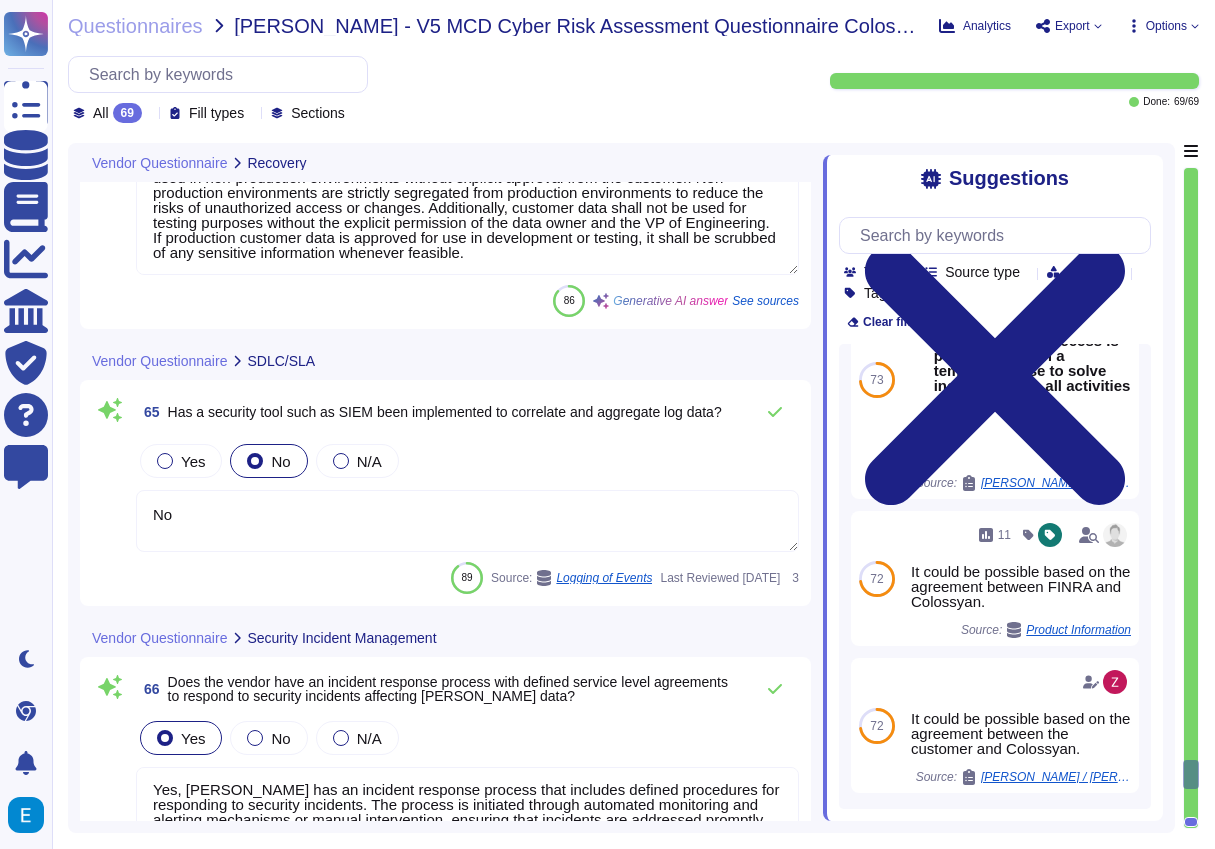 type on "Yes, the organization has the capability to provide continued services and support in the event of a disaster. The primary alternative solution for employees is to work remotely from home if the use of facilities becomes impractical. Additionally, the BCP grants autonomy to business functions to spearhead their own recovery activities, ensuring that critical requirements in facilities, IT, and operations are identified and addressed." 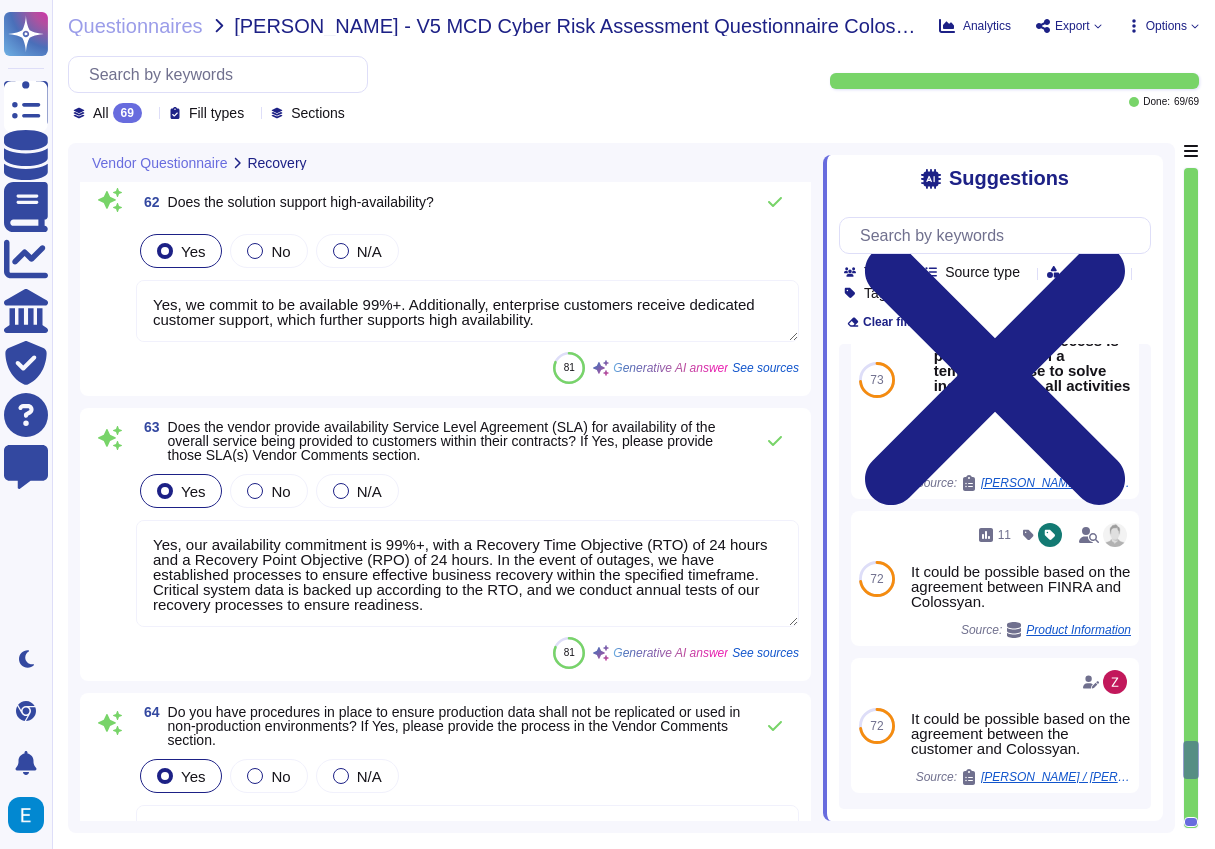 type on "Colossyan does not have off-site backup. Our DC is AWS in [GEOGRAPHIC_DATA], [GEOGRAPHIC_DATA] and backup is AWS in [GEOGRAPHIC_DATA], [GEOGRAPHIC_DATA]. Of course all data such as backups are encrypted with AES-256." 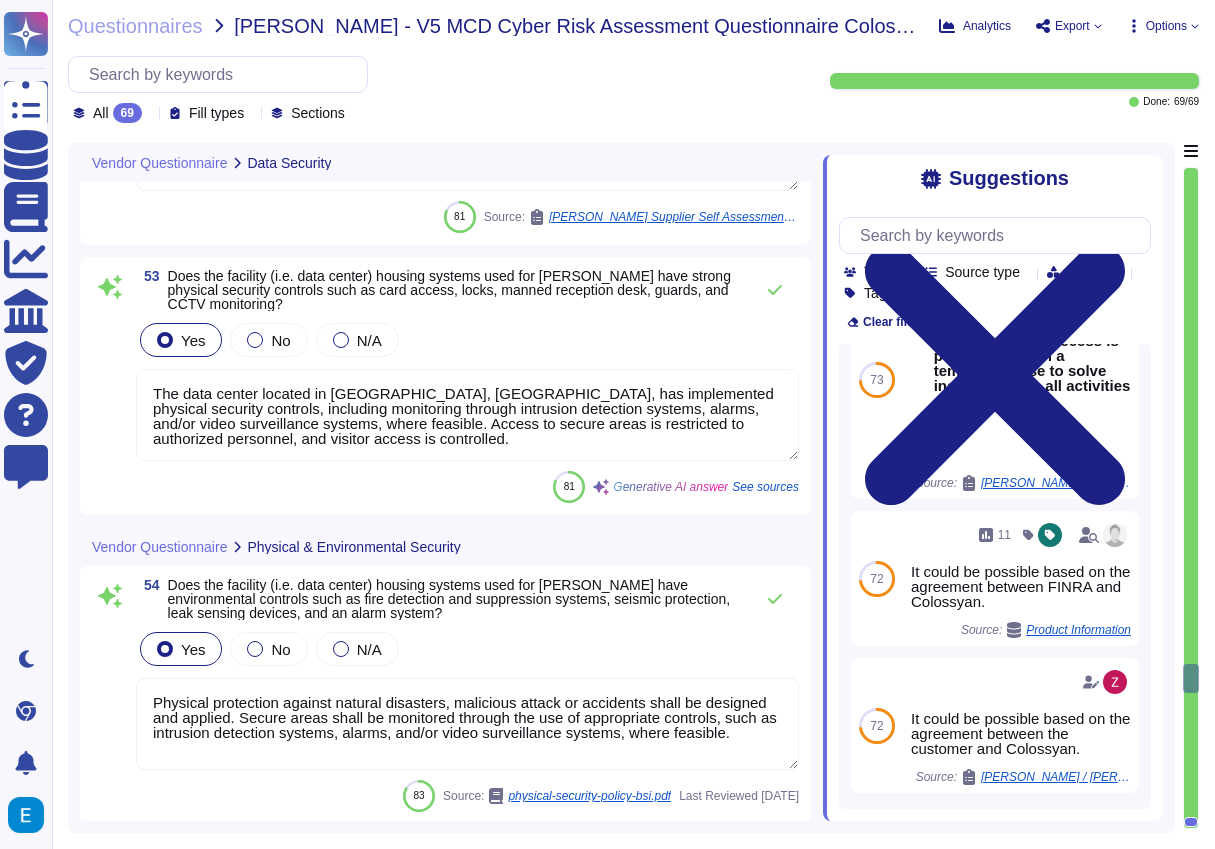 type on "It could be possible based on the agreement between the customer and Colossyan. For specific details, please refer to our data management policy." 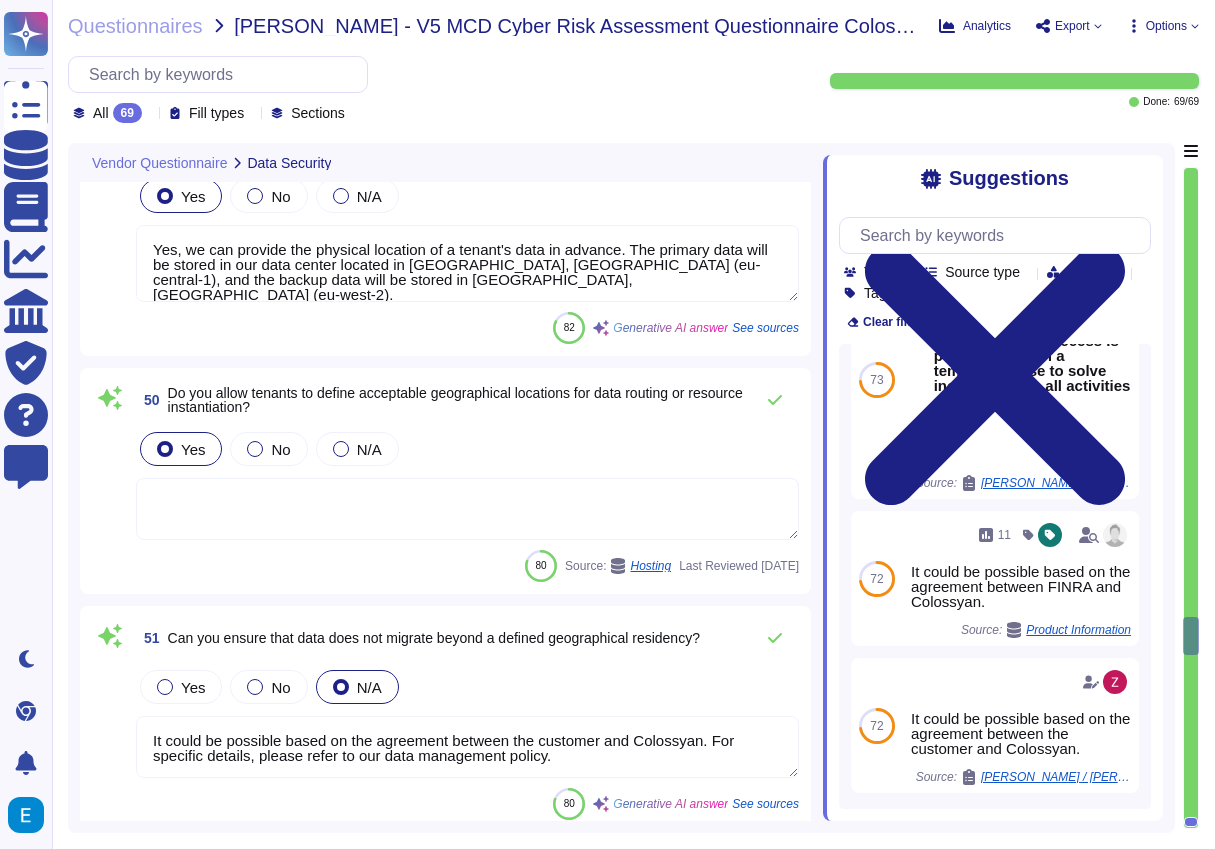 type on "Colossyan cloud service provider is AWS
Data center is located in [GEOGRAPHIC_DATA], [GEOGRAPHIC_DATA] (eu-central-1).
DR location of the hosting: [GEOGRAPHIC_DATA], [GEOGRAPHIC_DATA] (eu-west-2)" 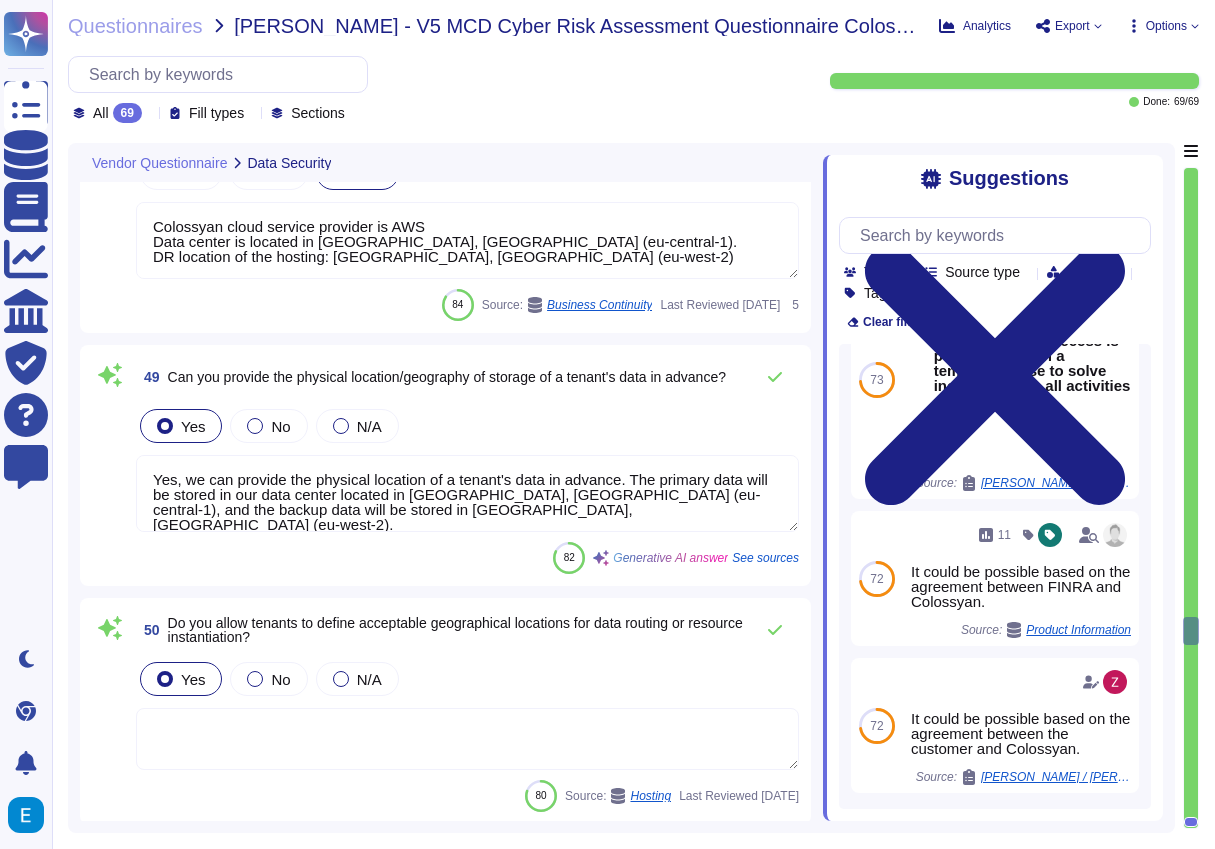 type on "Yes the application is containerized." 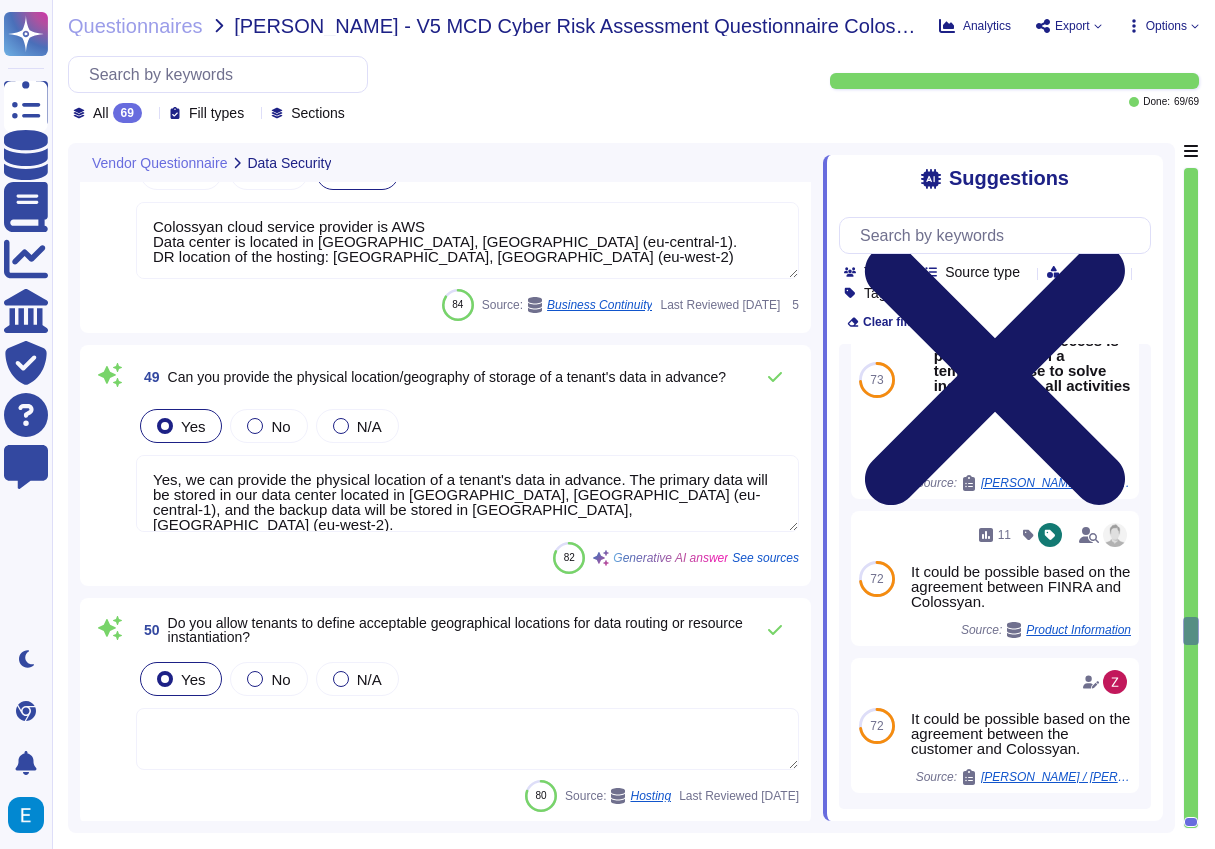 click 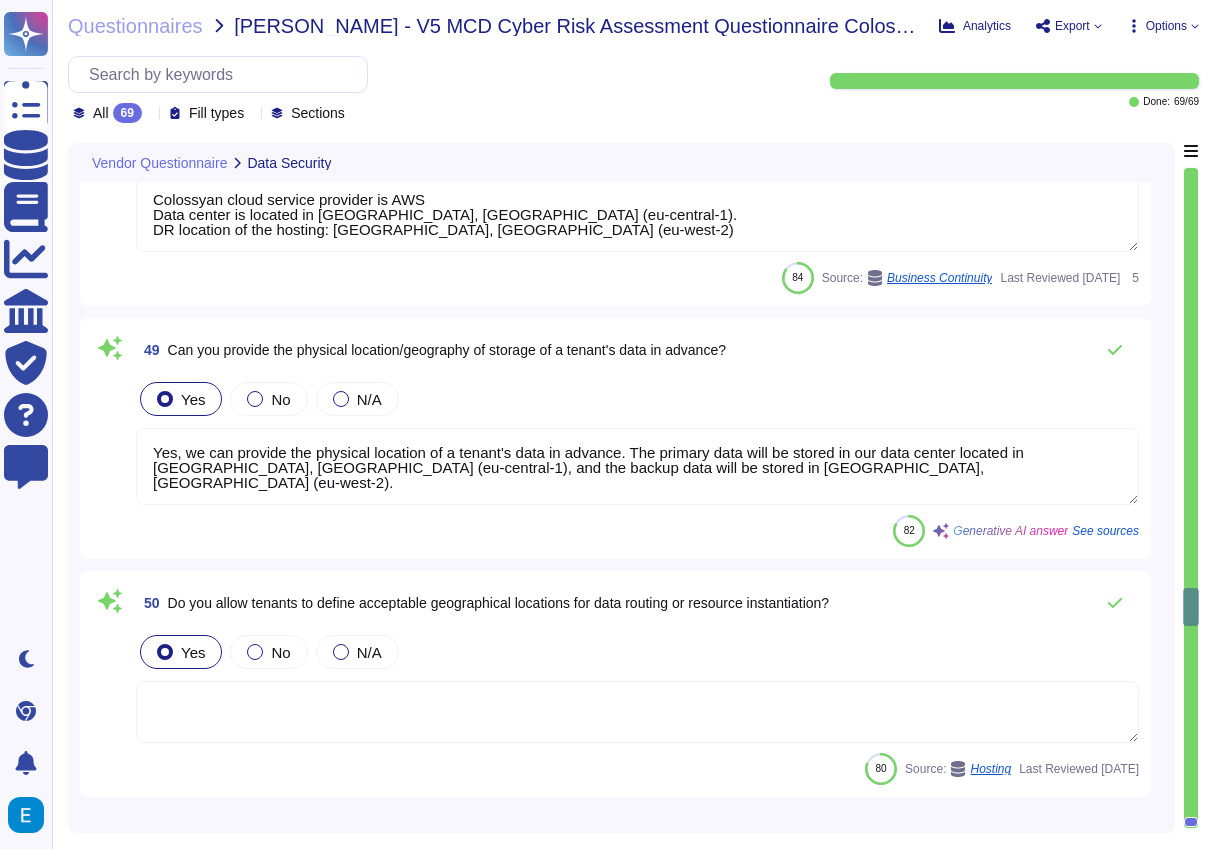 type on "Yes, it is possible to restrict the storage of customer data to specific countries or geographic locations based on the agreement between the customer and Colossyan. Our primary data center is located in [GEOGRAPHIC_DATA], [GEOGRAPHIC_DATA], and we have a backup location in [GEOGRAPHIC_DATA], [GEOGRAPHIC_DATA]." 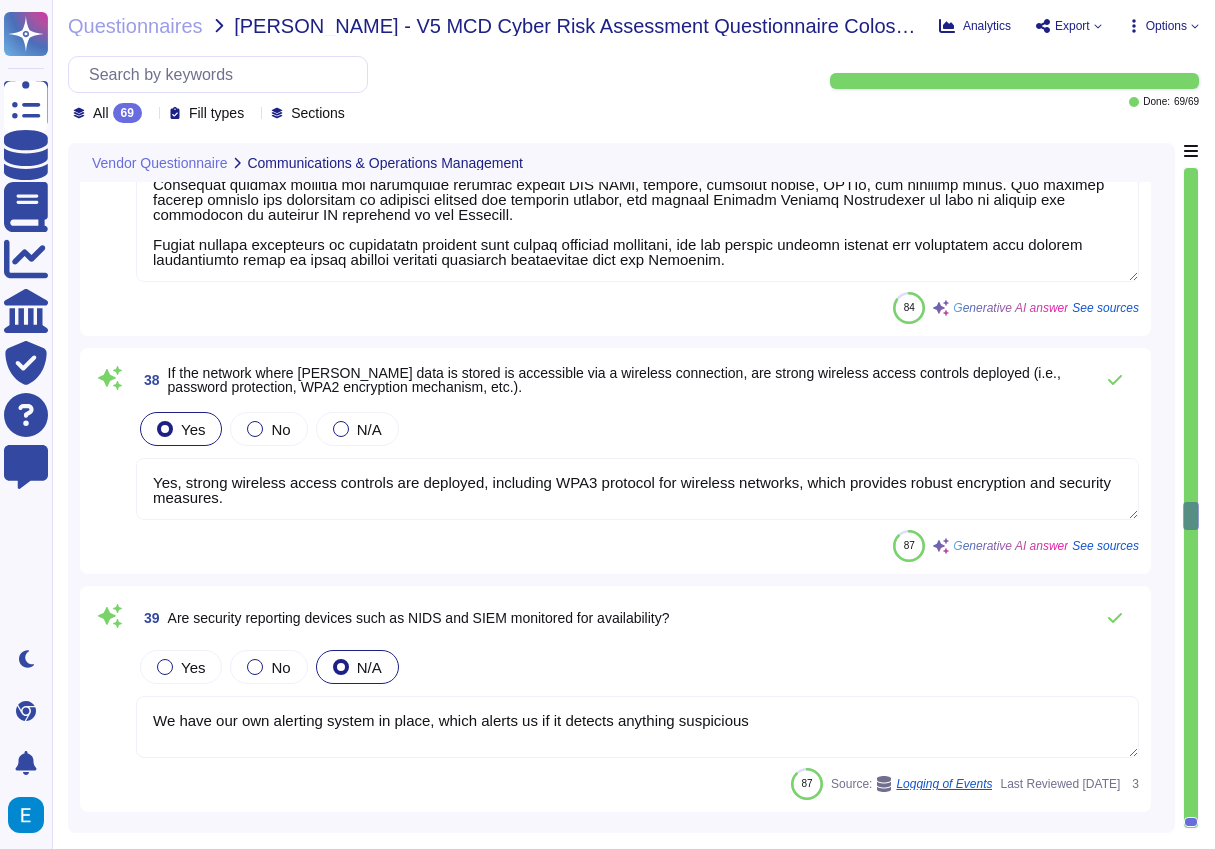 type on "Yes, a comprehensive patch management program is in place.
The patching process for all machines includes the following steps:
1. Identification of Security Patches: All security patches identified as critical and high must be applied to systems within the established Service Level Agreements (SLAs).
2. Deployment Timeline: Critical security patches are deployed [DATE] of vendor release, while non-critical security patches are deployed [DATE] of vendor release.
3. Automation and Scanning: Anti-malware software is configured to automatically scan, and the software is updated automatically on all servers. Additionally, Upguard scans the network perimeter daily, and container images are continuously scanned by AWS Inspector.
4. Documentation and Review: A vulnerability management policy has been established, approved, and reviewed at least annually. Detailed descriptions and mitigation strategies for vulnerabilities are documented and available.
5. Cleanup and Long-term Fixes: The patch..." 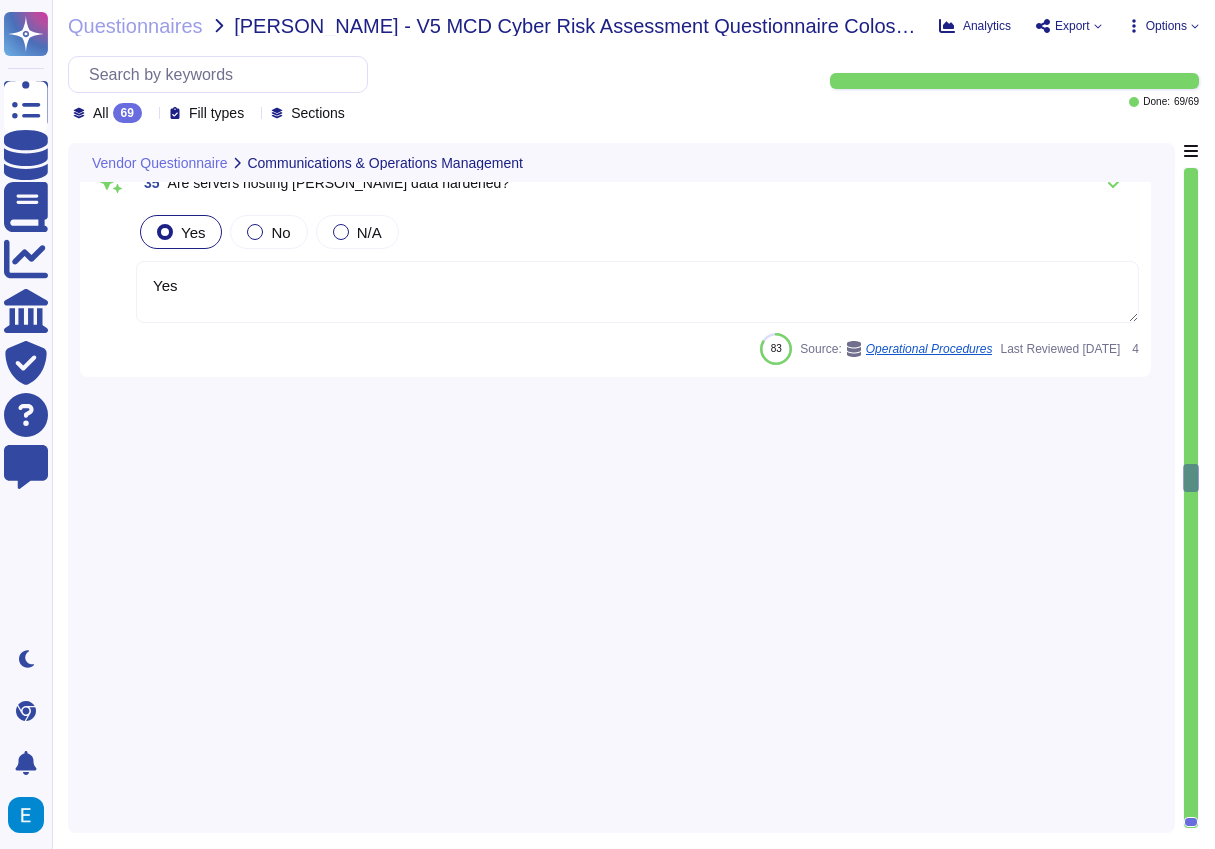type on "Yes, the organization utilizes separate environments for development, staging, and production. Non-production environments are strictly segregated from the production environment to reduce risks and ensure data privacy and security. Changes are tested, reviewed, and approved prior to production deployment." 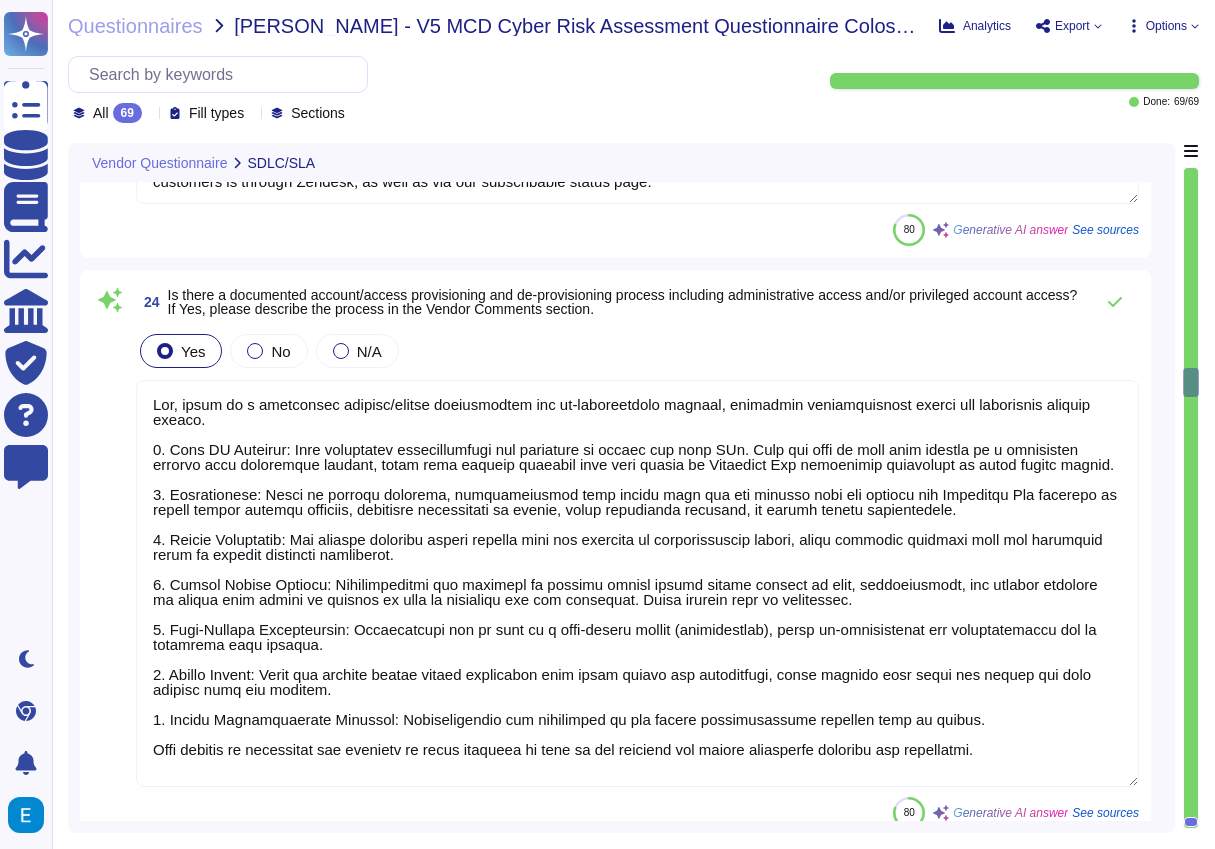 type on "Yes." 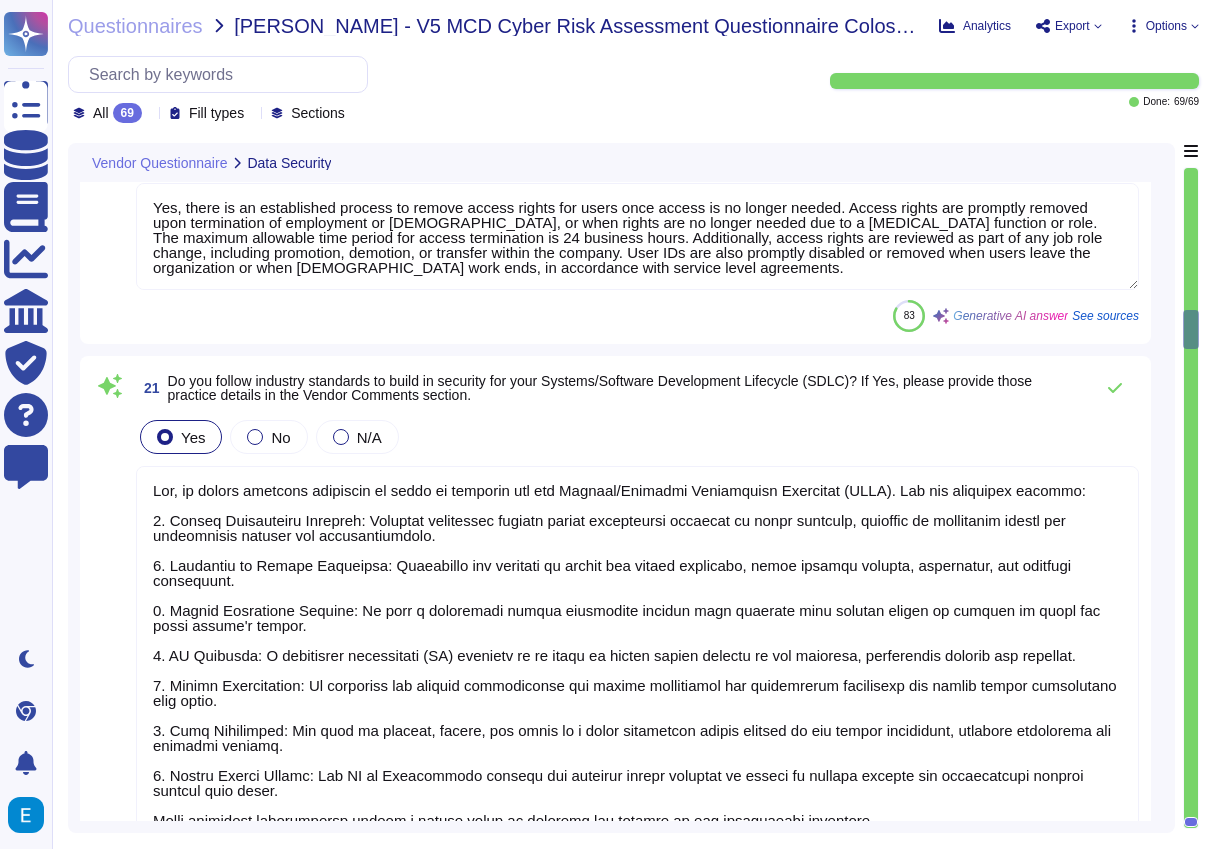 type on "Transfer of information is permitted only for purposes explicitly determined by [PERSON_NAME]." 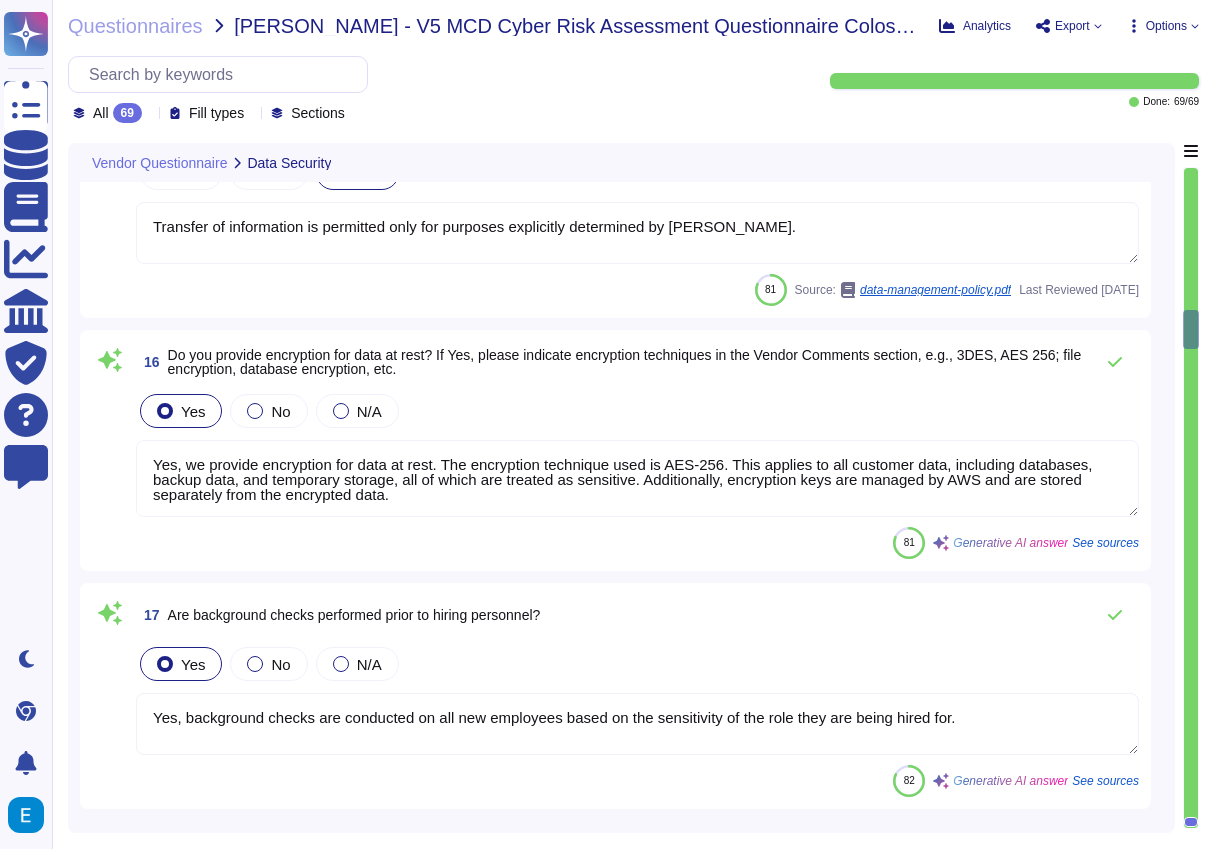 type on "Yes, background checks are conducted on all new employees based on the sensitivity of the role they are being hired for." 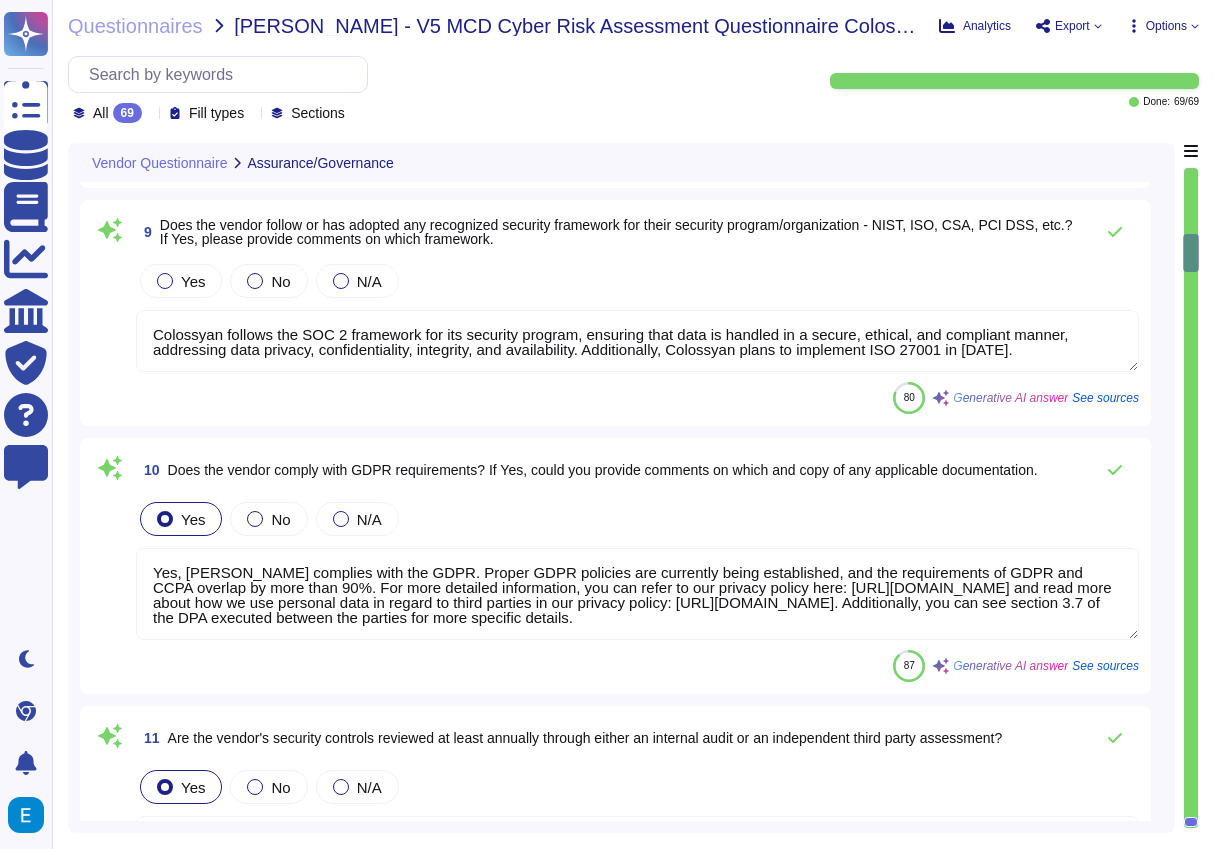 type on "Colossyan follows the SOC 2 framework for its security program, ensuring that data is handled in a secure, ethical, and compliant manner, addressing data privacy, confidentiality, integrity, and availability. Additionally, Colossyan plans to implement ISO 27001 in [DATE]." 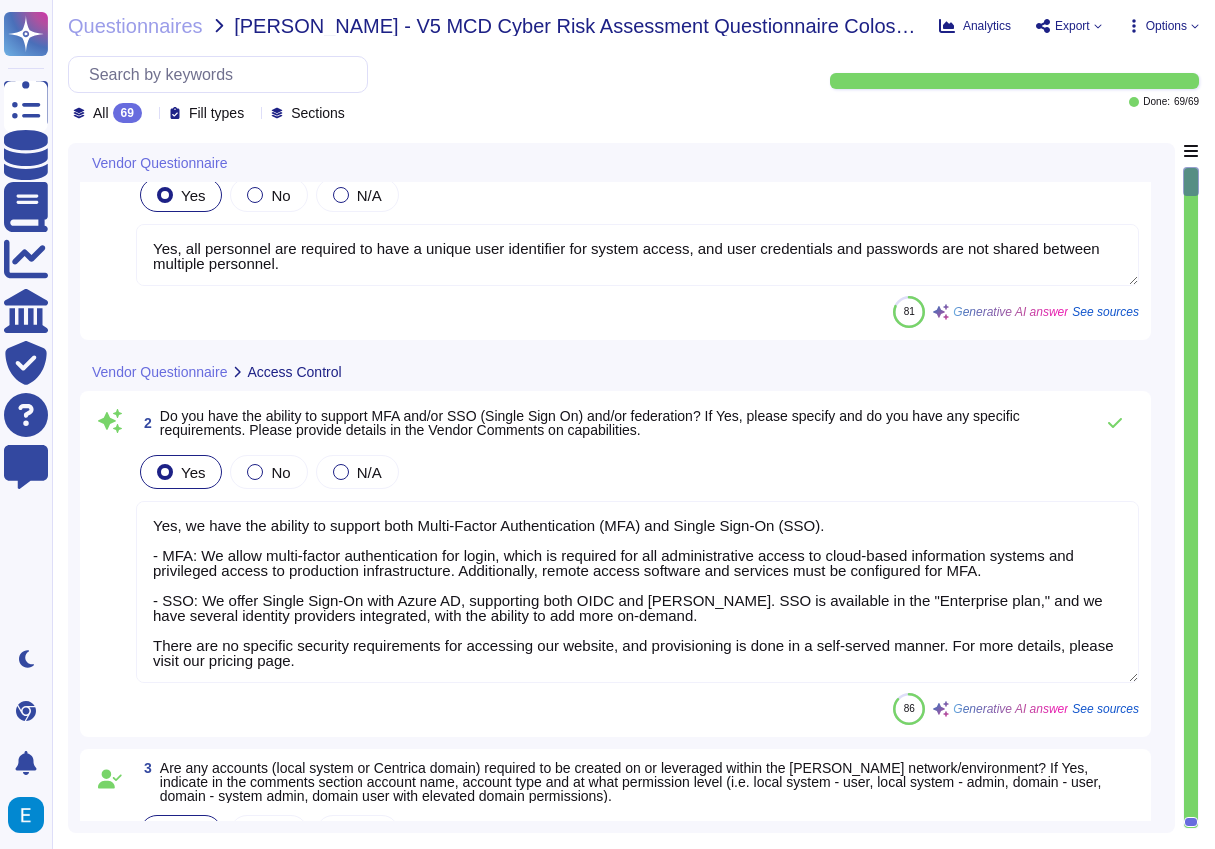 type on "Yes, all personnel are required to have a unique user identifier for system access, and user credentials and passwords are not shared between multiple personnel." 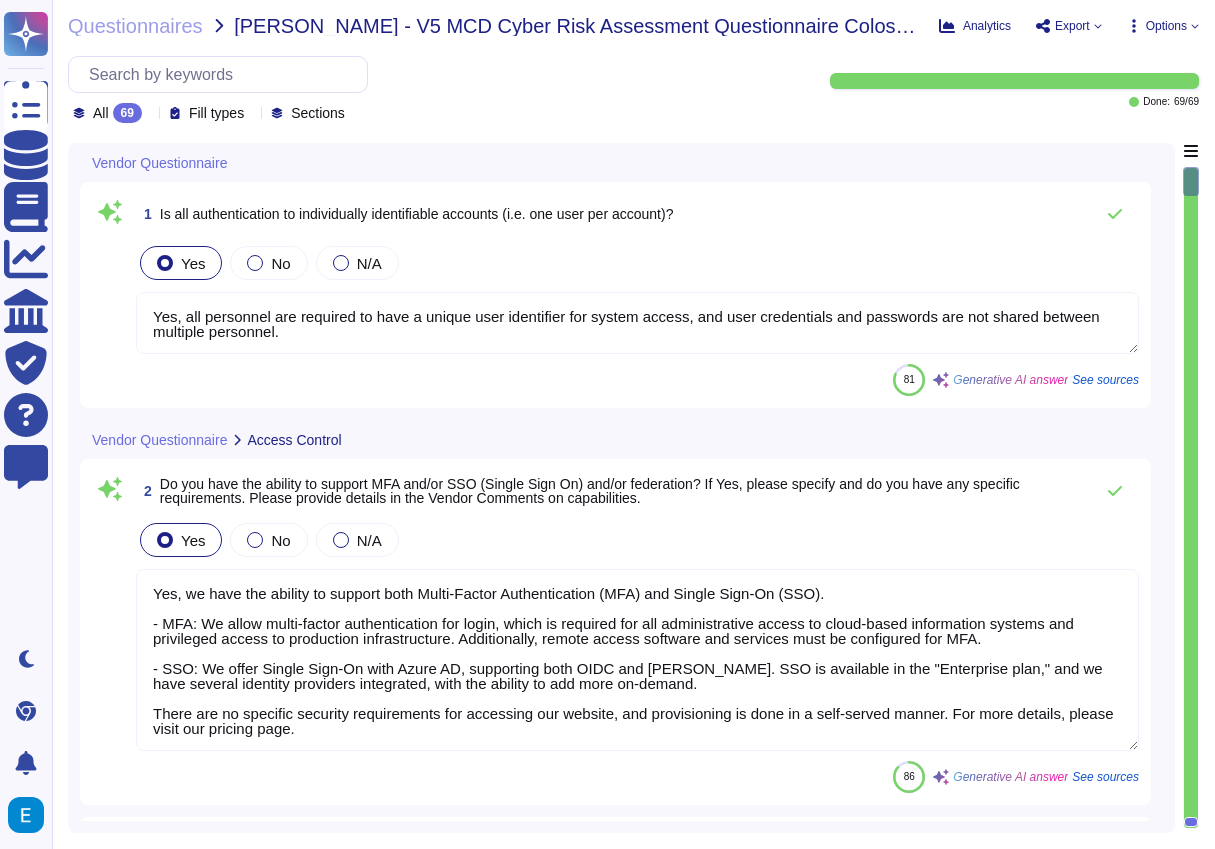 type on "Yes, the system/application supports strong password policies." 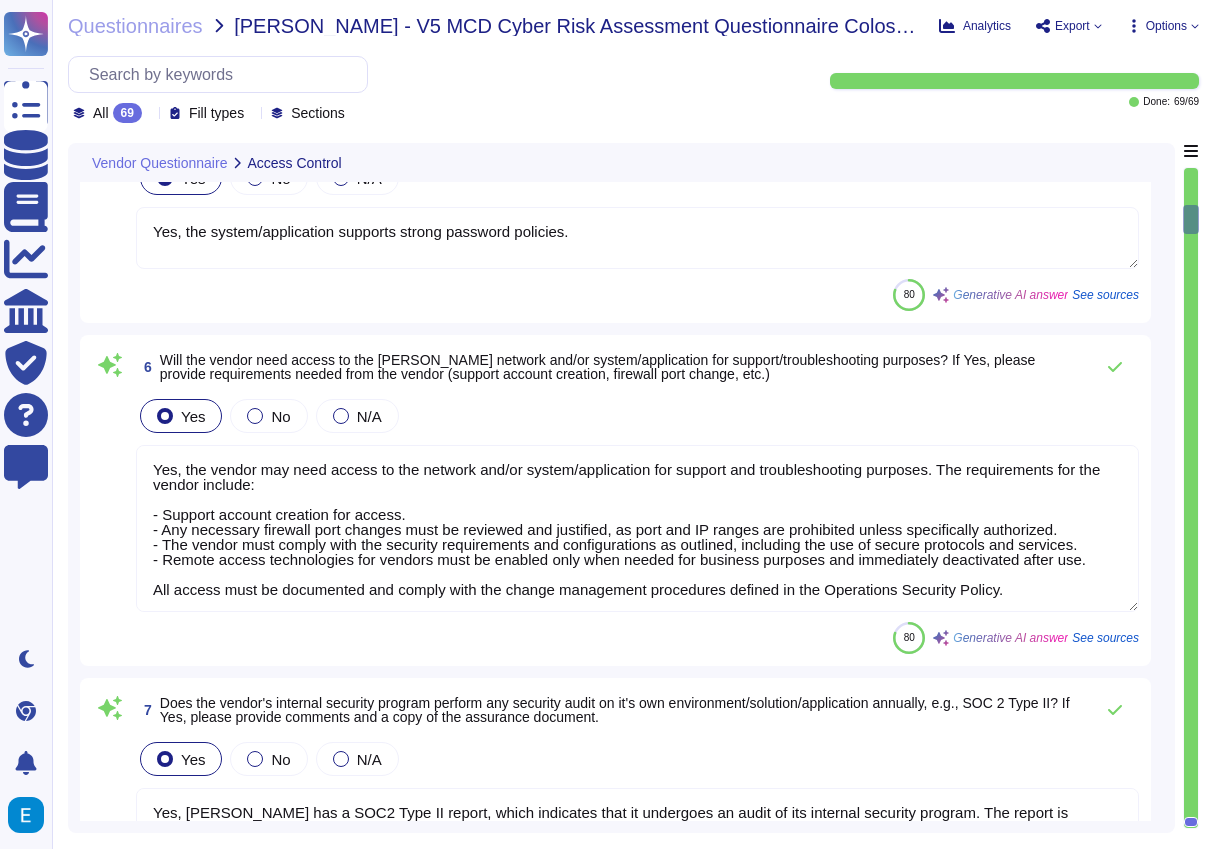 type on "Yes, the vendor may need access to the network and/or system/application for support and troubleshooting purposes. The requirements for the vendor include:
- Support account creation for access.
- Any necessary firewall port changes must be reviewed and justified, as port and IP ranges are prohibited unless specifically authorized.
- The vendor must comply with the security requirements and configurations as outlined, including the use of secure protocols and services.
- Remote access technologies for vendors must be enabled only when needed for business purposes and immediately deactivated after use.
All access must be documented and comply with the change management procedures defined in the Operations Security Policy." 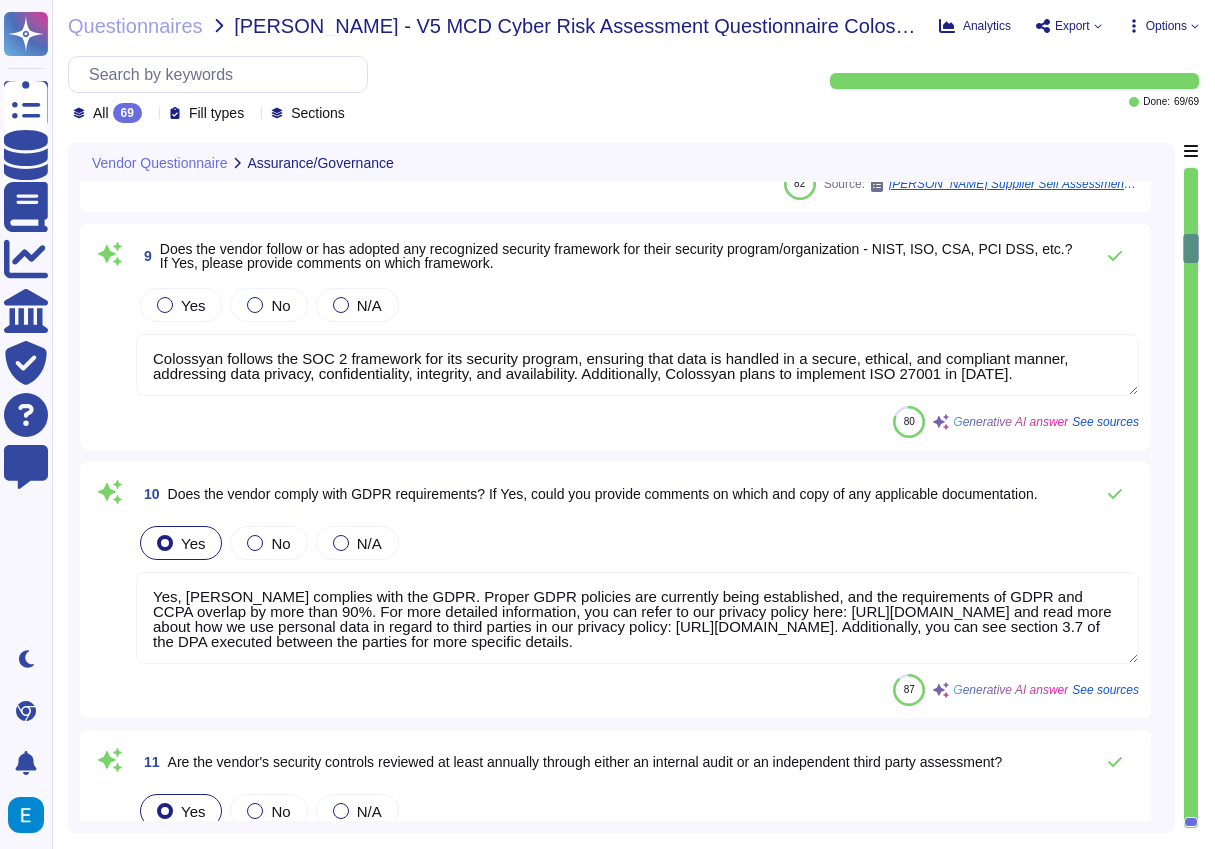 type on "Yes, the vendor's security controls are reviewed as part of the vendor management process, which includes assessing the adequacy of third-party physical security controls. Compliance with the policy is measured and verified through various methods, including ongoing monitoring and both internal and external audits." 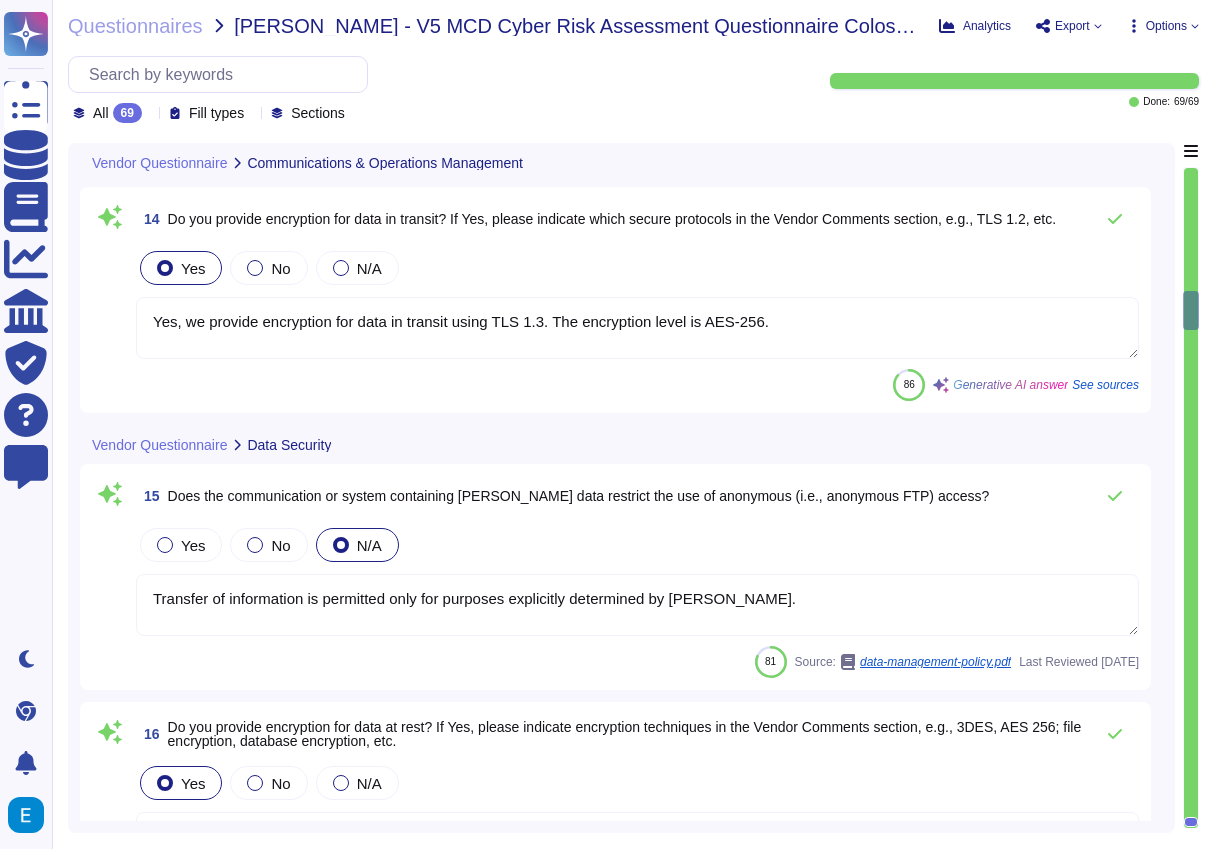 type on "Transfer of information is permitted only for purposes explicitly determined by [PERSON_NAME]." 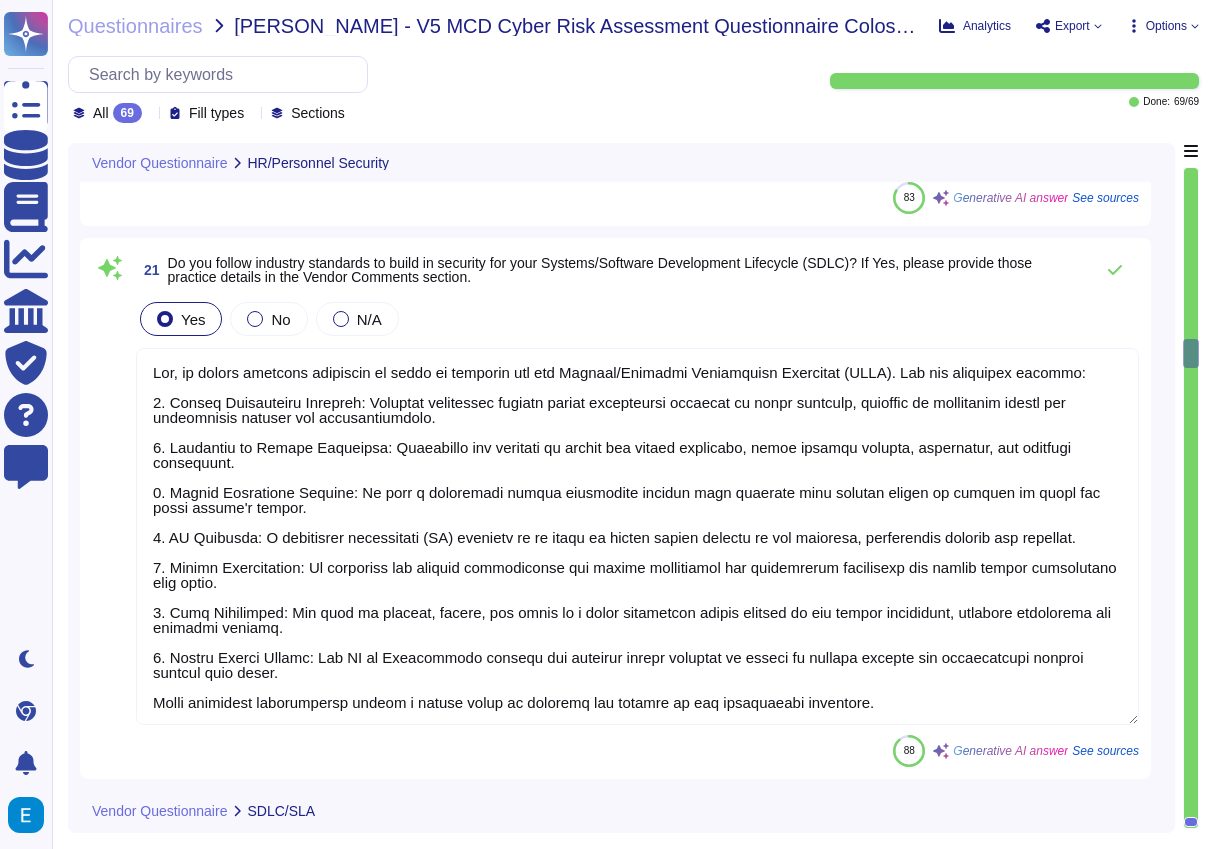 type on "Yes, there is an established process to remove access rights for users once access is no longer needed. Access rights are promptly removed upon termination of employment or [DEMOGRAPHIC_DATA], or when rights are no longer needed due to a [MEDICAL_DATA] function or role. The maximum allowable time period for access termination is 24 business hours. Additionally, access rights are reviewed as part of any job role change, including promotion, demotion, or transfer within the company. User IDs are also promptly disabled or removed when users leave the organization or when [DEMOGRAPHIC_DATA] work ends, in accordance with service level agreements." 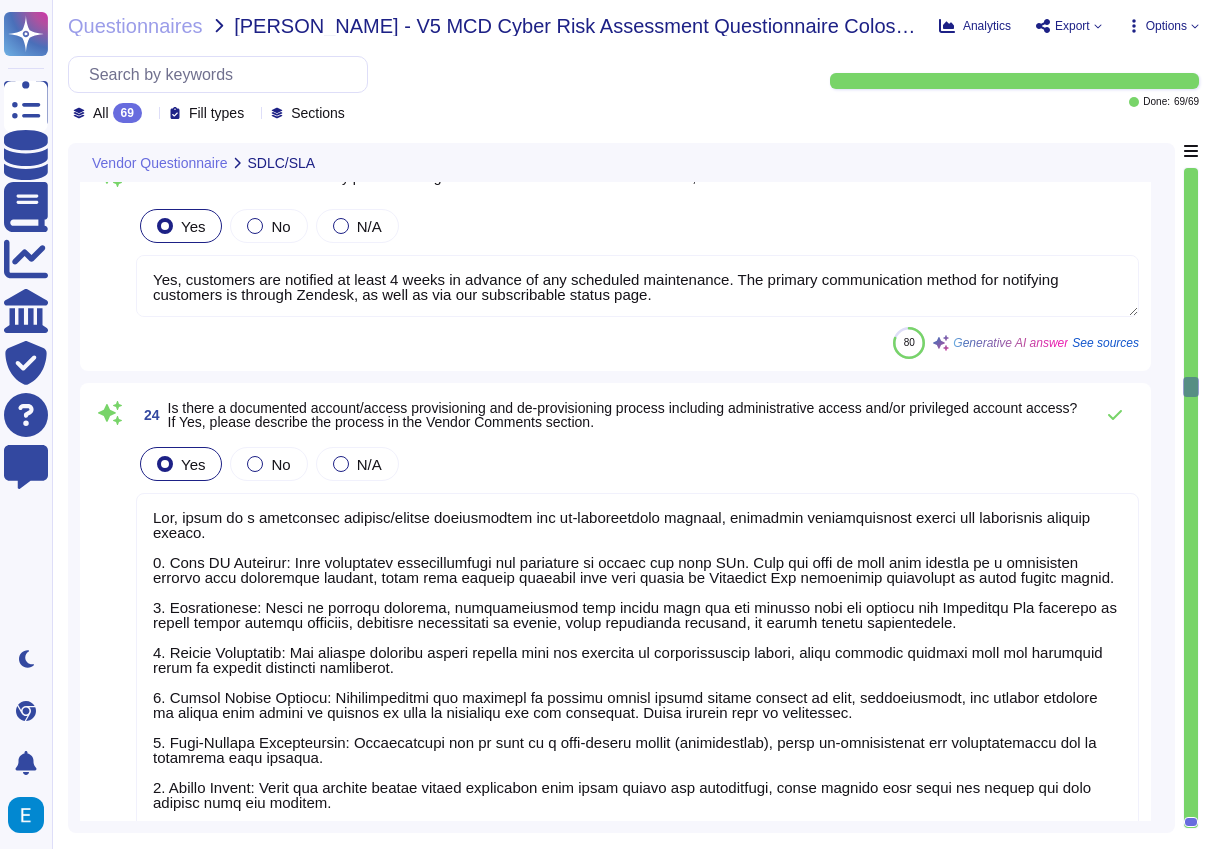 type on "Yes, there is a documented account/access provisioning and de-provisioning process, including administrative access and privileged account access.
1. User ID Creation: Only authorized administrators are permitted to create new user IDs. This can only be done upon receipt of a documented request from authorized parties, which must include approval from data owners or Colossyan Inc management authorized to grant system access.
2. Verification: Prior to account creation, administrators must verify that the new account does not violate any Colossyan Inc security or system access control policies, including segregation of duties, fraud prevention measures, or access rights restrictions.
3. Access Management: The process includes strict control over the granting of administrative rights, which requires approval from the workspace owner to prevent privilege escalation.
4. Access Rights Reviews: Administrators are required to perform yearly access rights reviews of user, administrator, and service accounts to..." 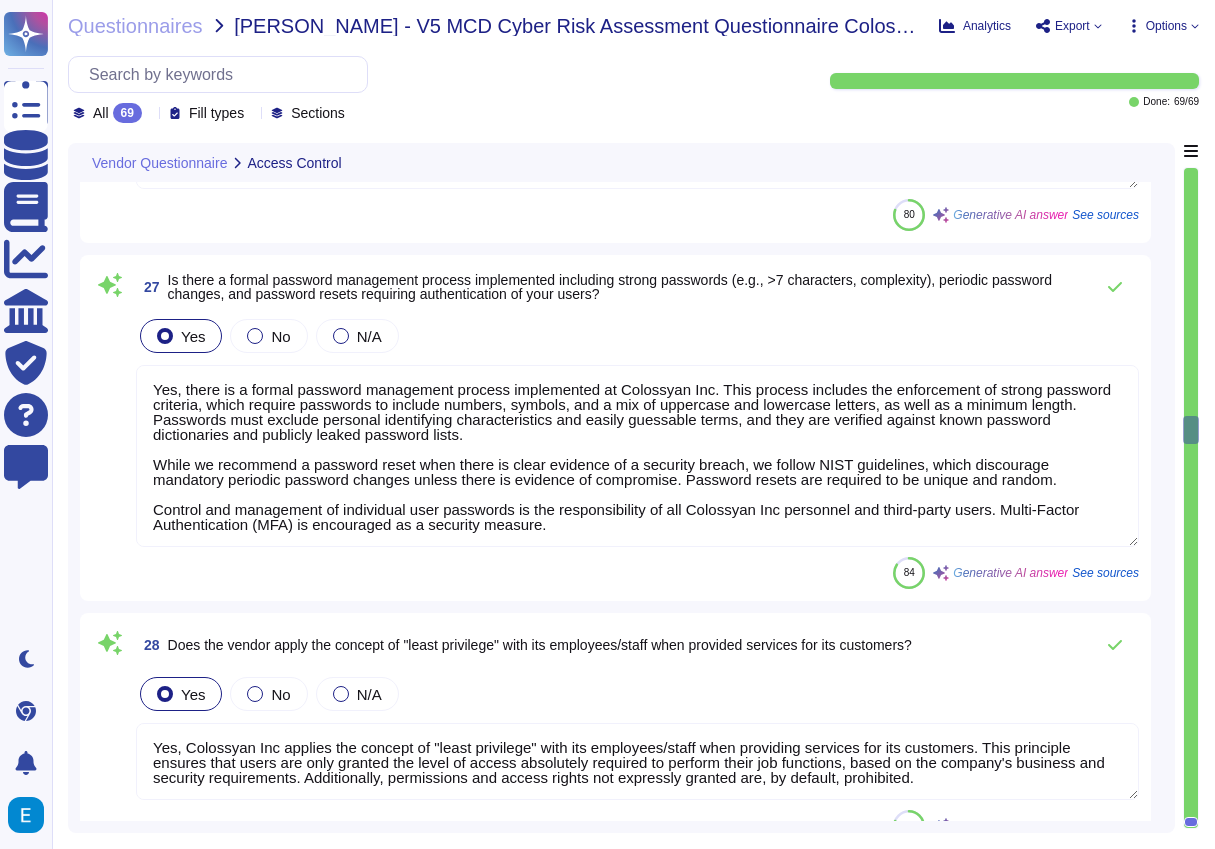 type on "Access to information computing resources is limited to personnel with a business requirement for such access. Some employees have admin access to their workstations due to the nature of their roles and the services they support. However, we are actively implementing controls to limit and manage this access, such as leveraging JumpCloud MDM to enforce security policies, manage privileges, and ensure compliance with our access control framework.
Colossyan employees generally do not have access to customer data, and access may only be granted in certain cases with customer permission. Additionally, access is authorized for authenticated personnel only, although there are some areas of the system without records to handle access accountability." 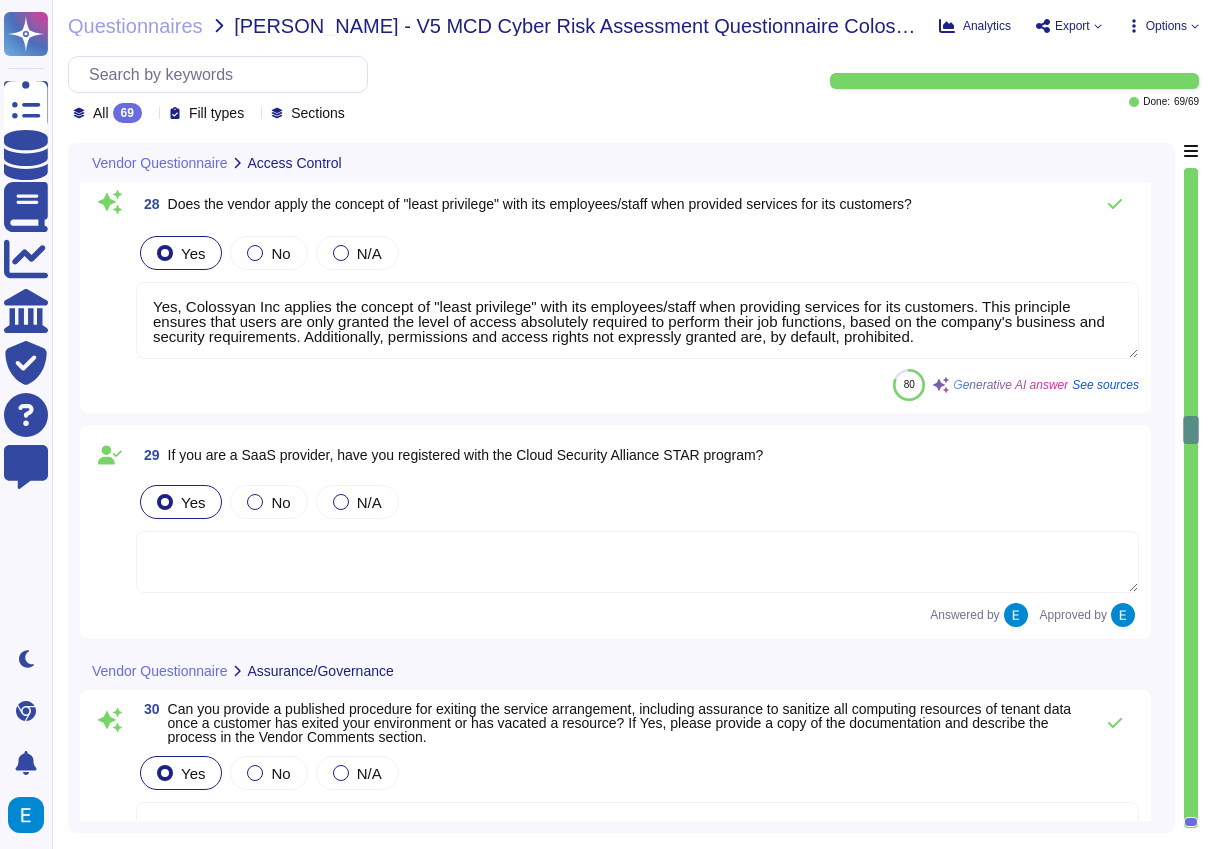 scroll, scrollTop: 8164, scrollLeft: 0, axis: vertical 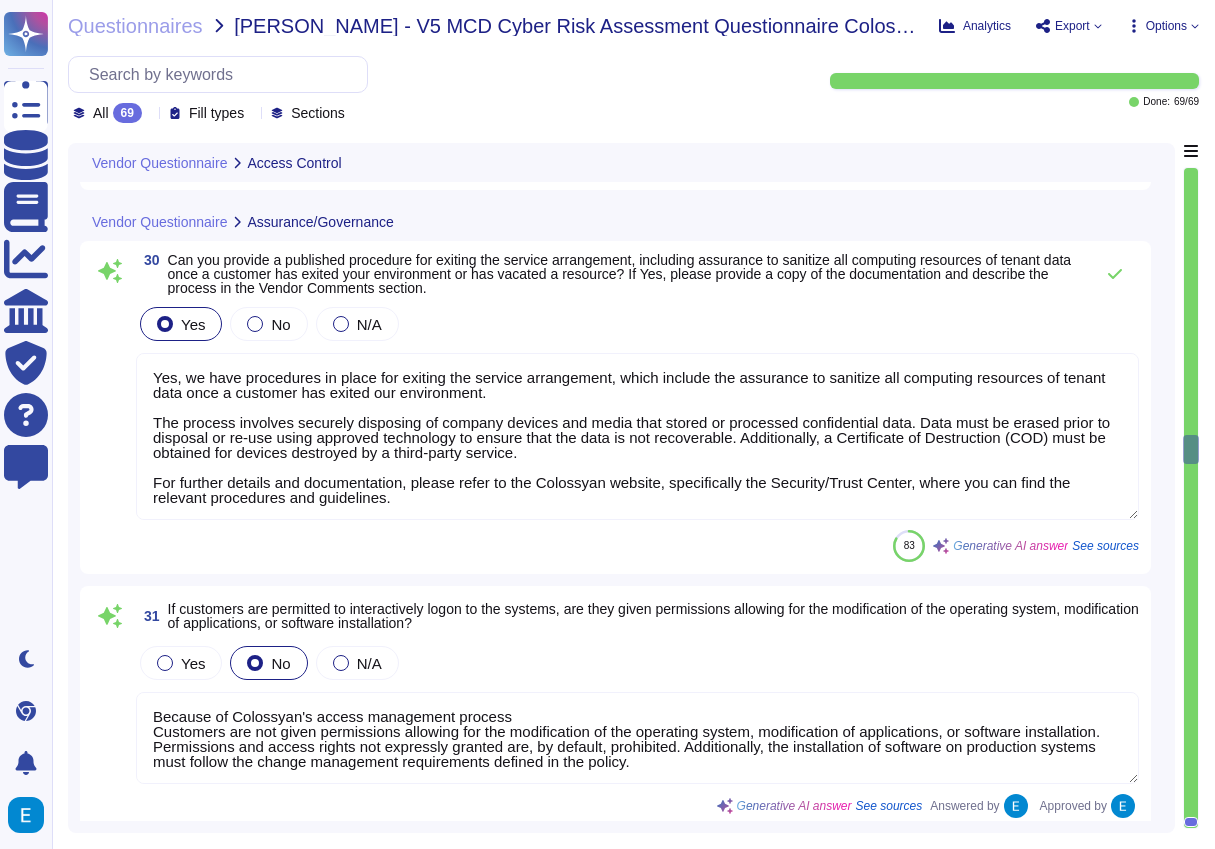 type on "Yes, the organization utilizes separate environments for development, staging, and production. Non-production environments are strictly segregated from the production environment to reduce risks and ensure data privacy and security. Changes are tested, reviewed, and approved prior to production deployment." 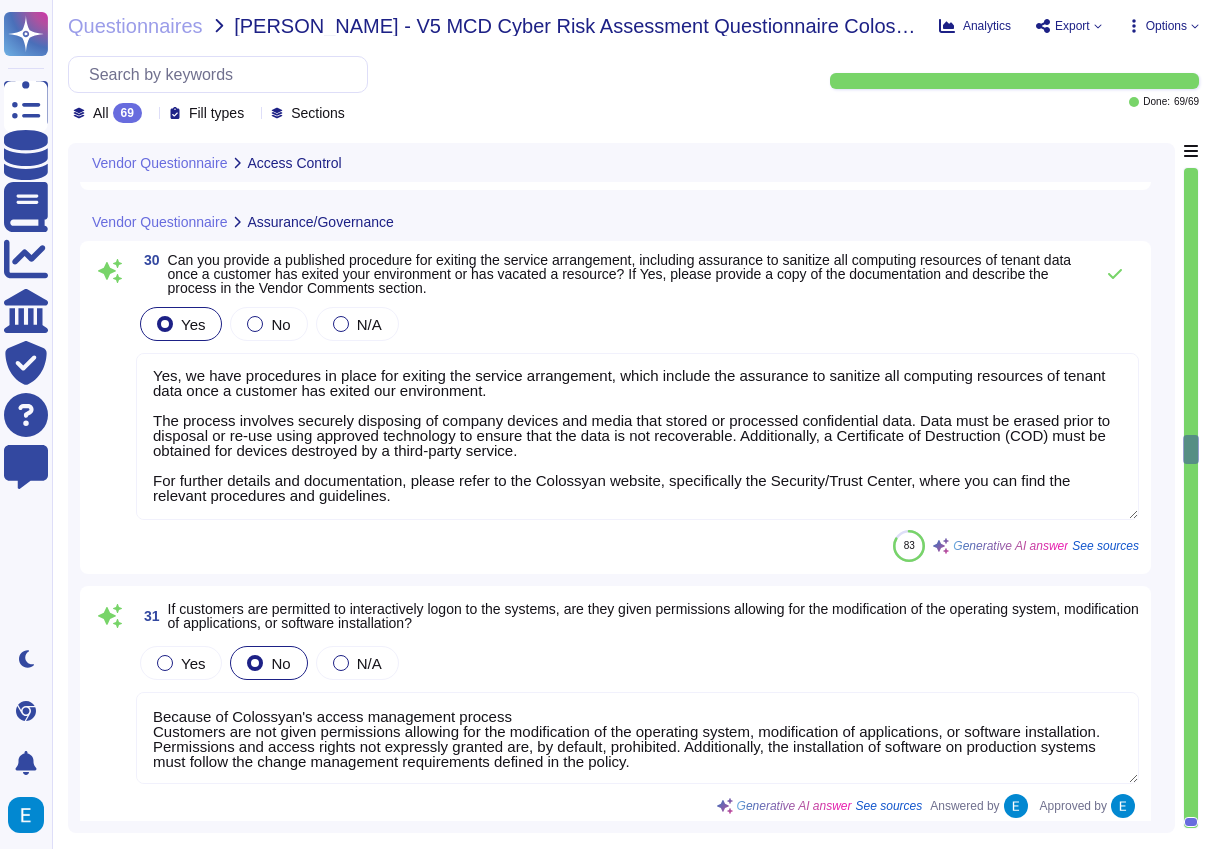 click on "Options" at bounding box center (1166, 26) 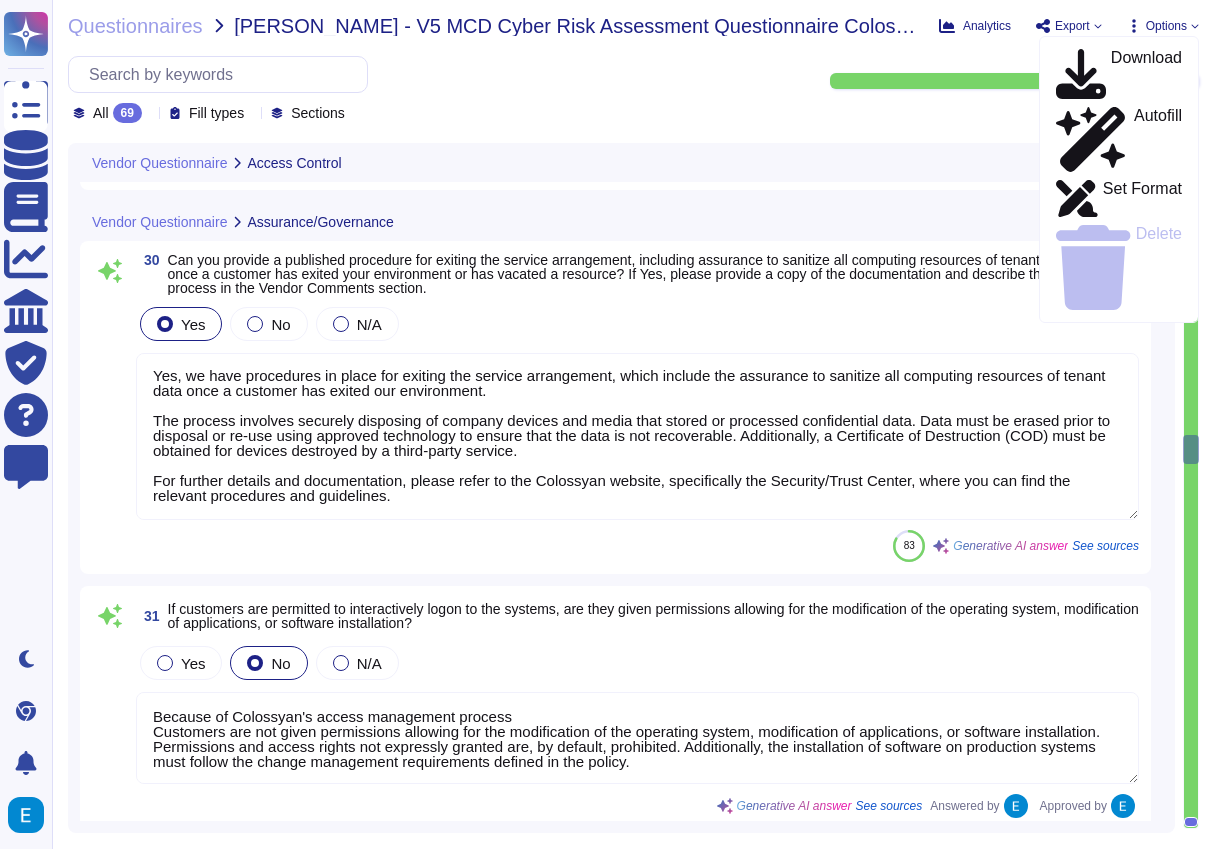 click on "Export" at bounding box center (1072, 26) 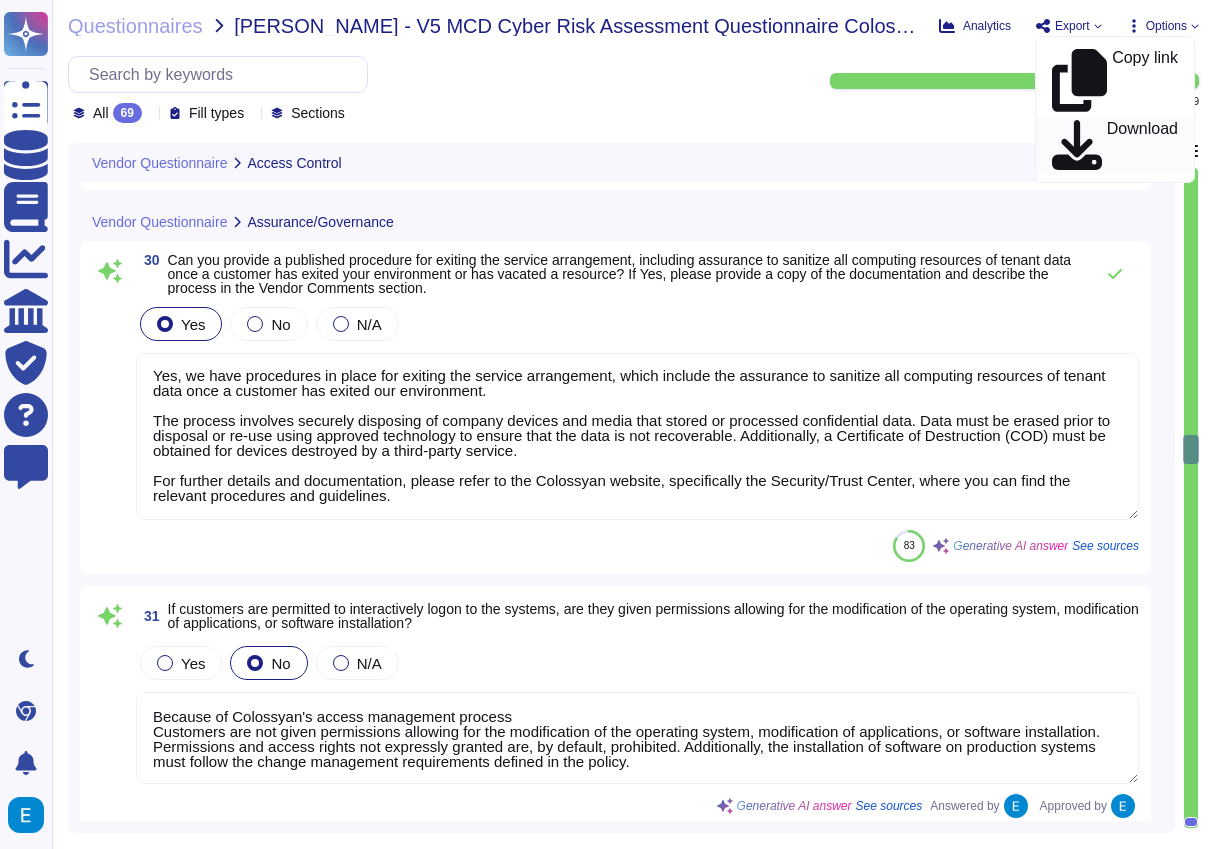 click on "Download" at bounding box center (1142, 145) 